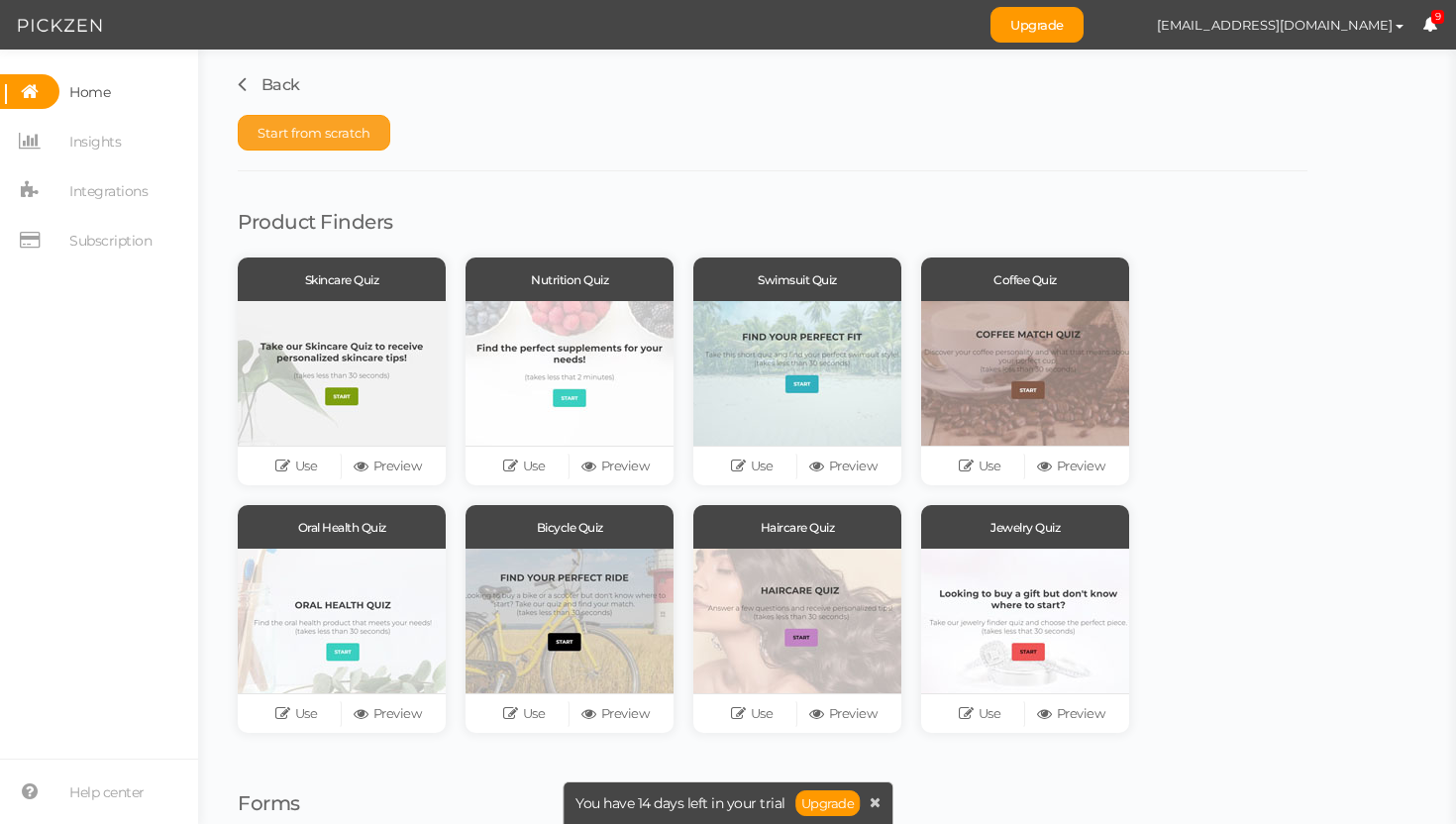 scroll, scrollTop: 0, scrollLeft: 0, axis: both 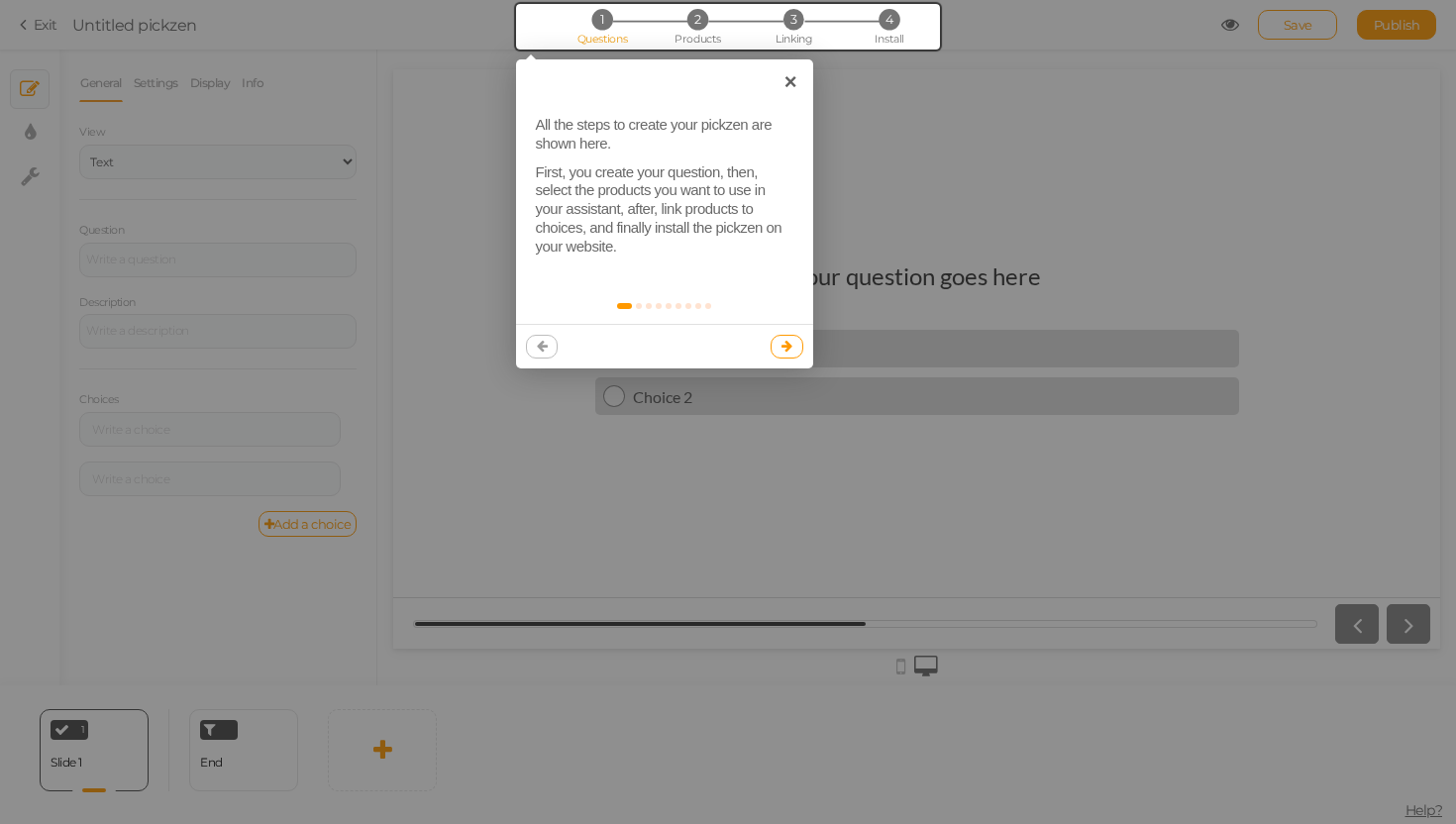 click at bounding box center [786, 347] 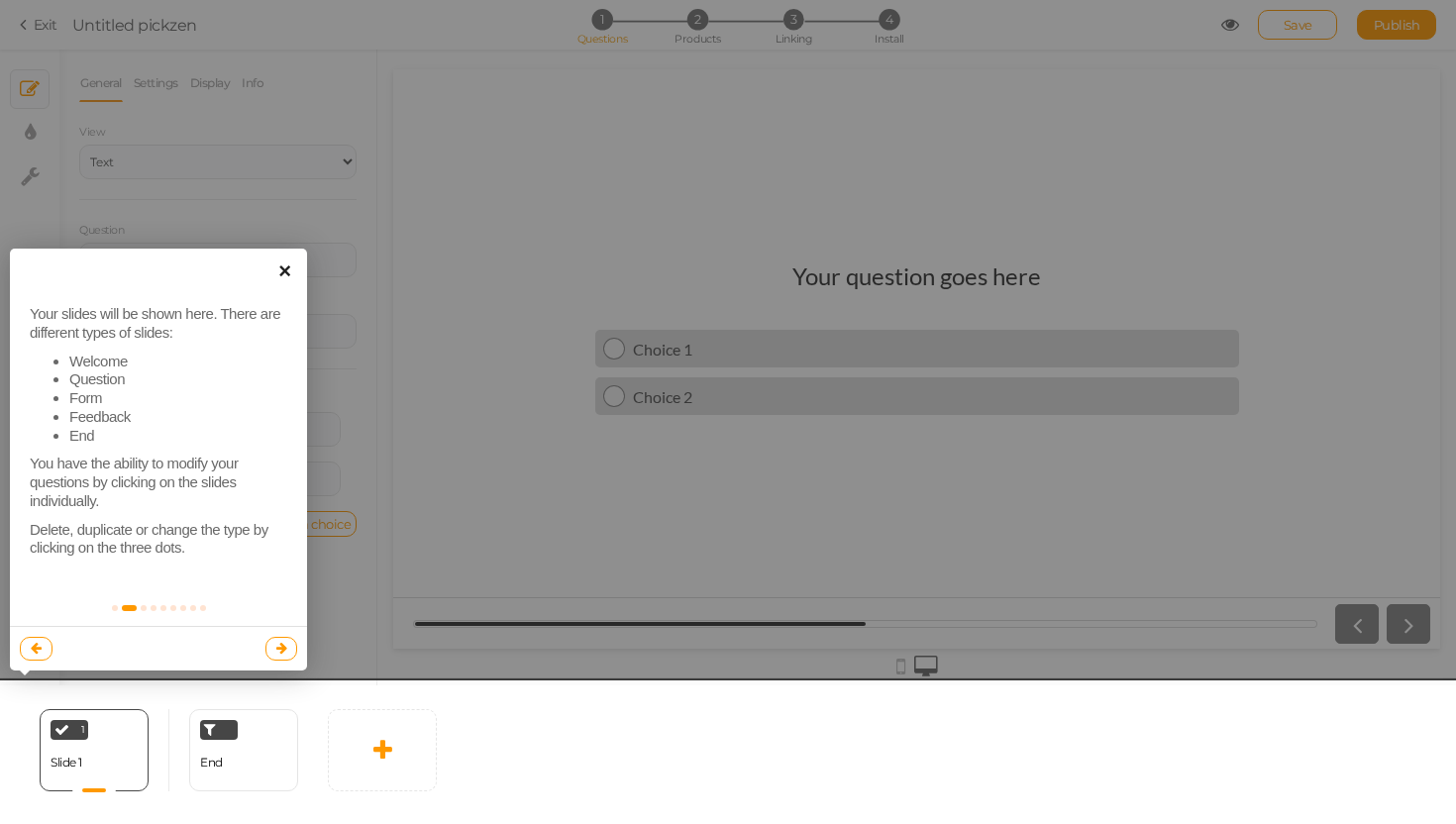click on "×" at bounding box center [284, 270] 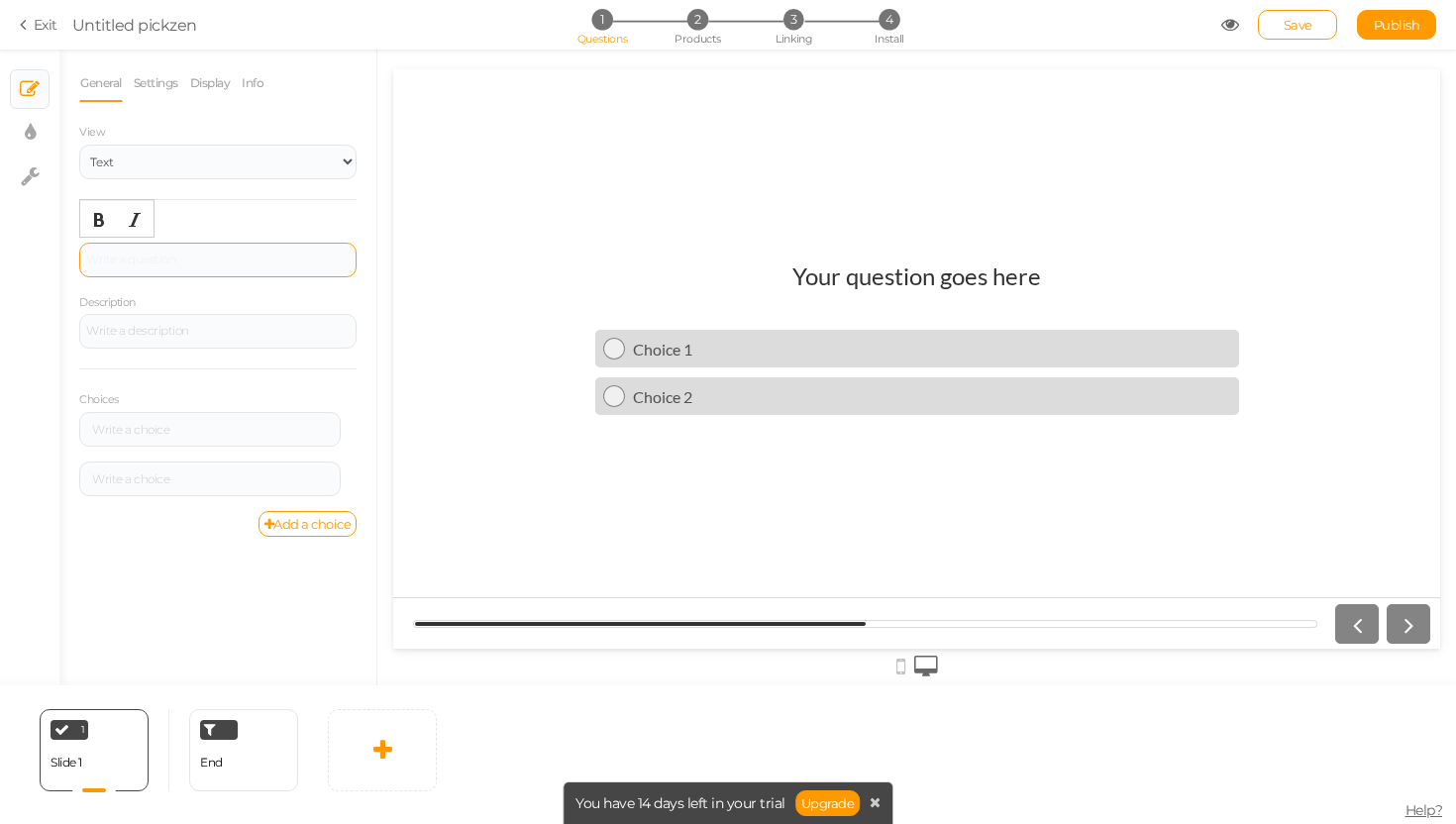 click at bounding box center [218, 259] 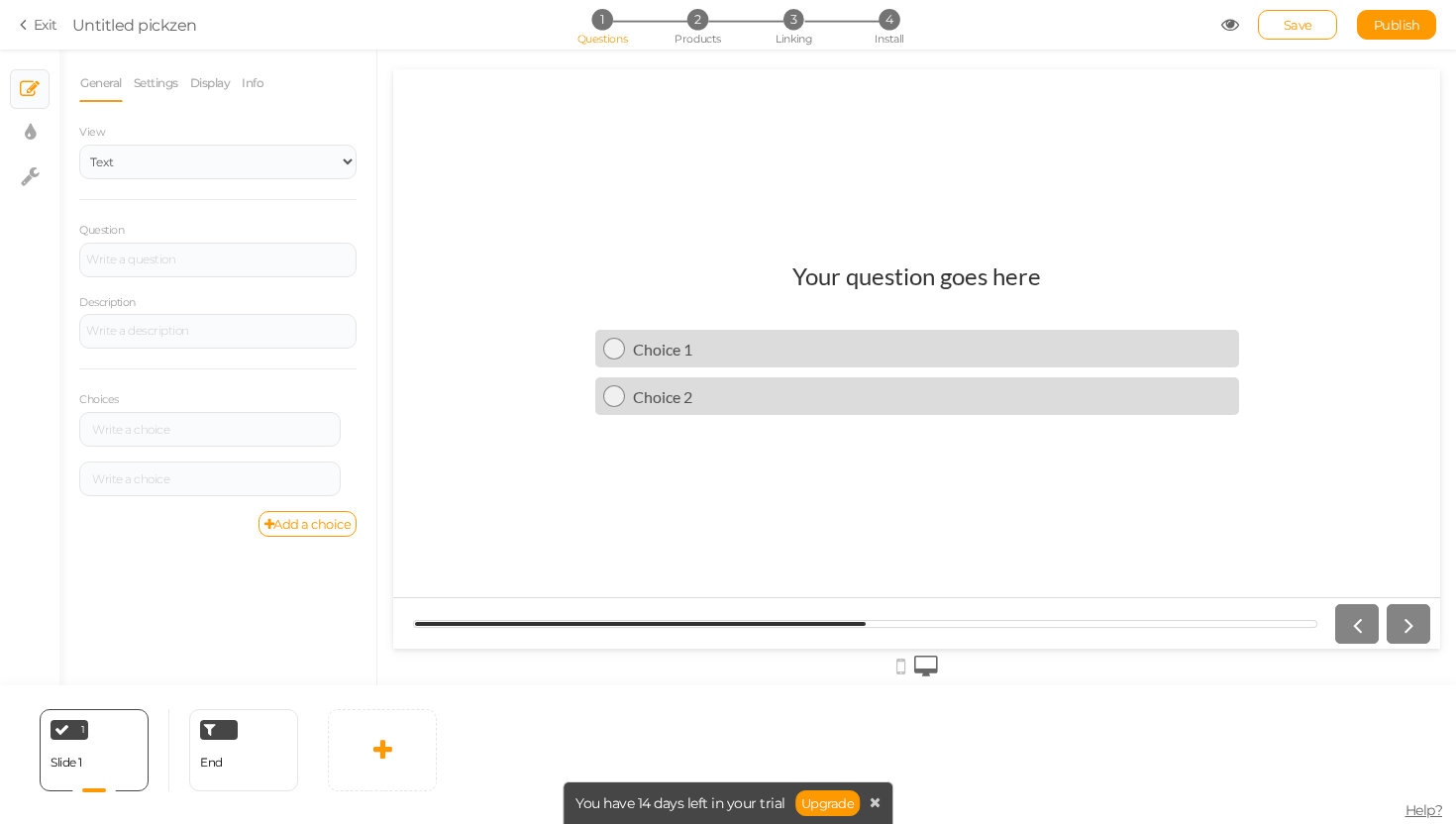 click on "Your question goes here" at bounding box center (916, 285) 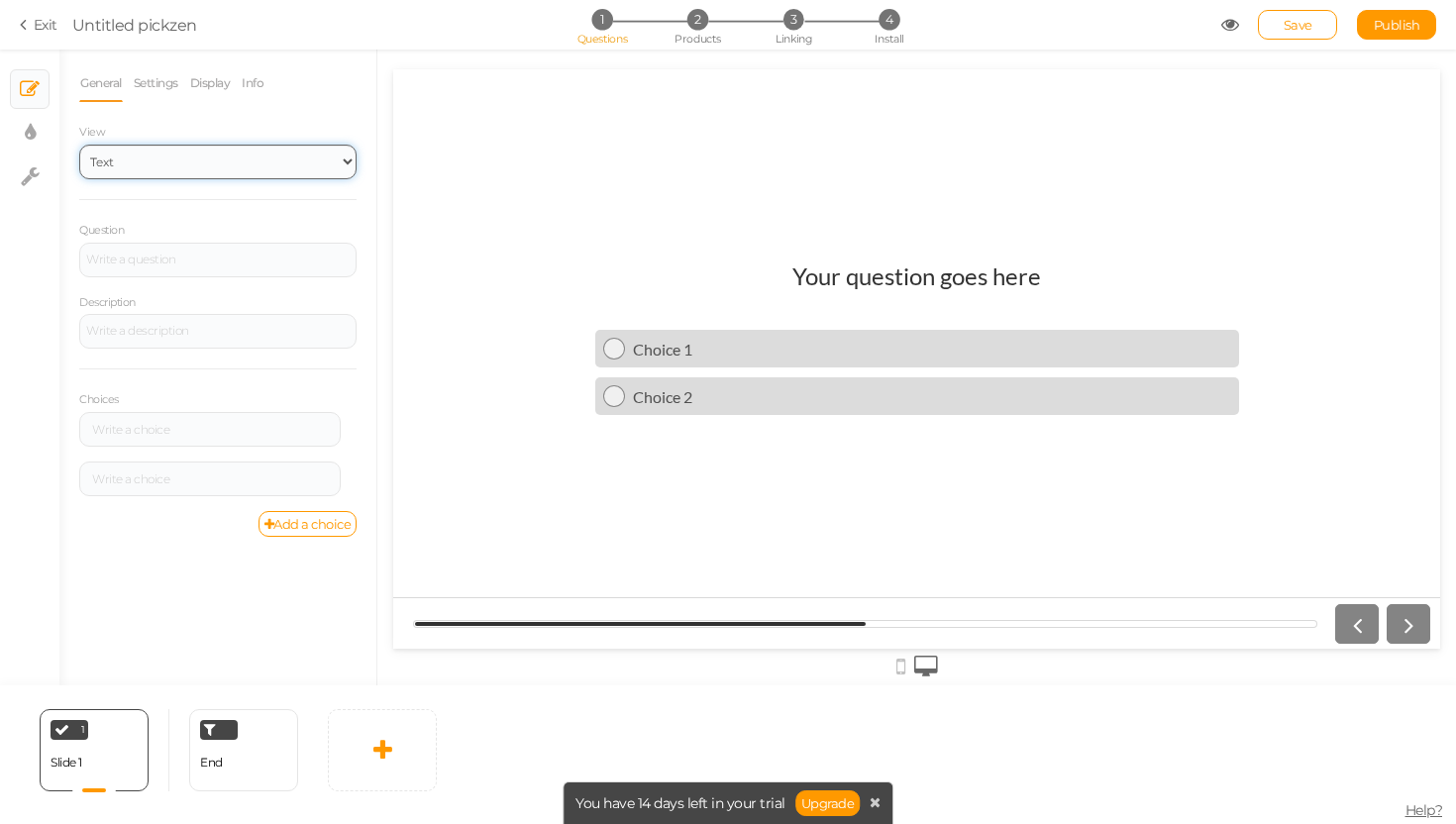 click on "Text Images Slider Dropdown" at bounding box center [218, 161] 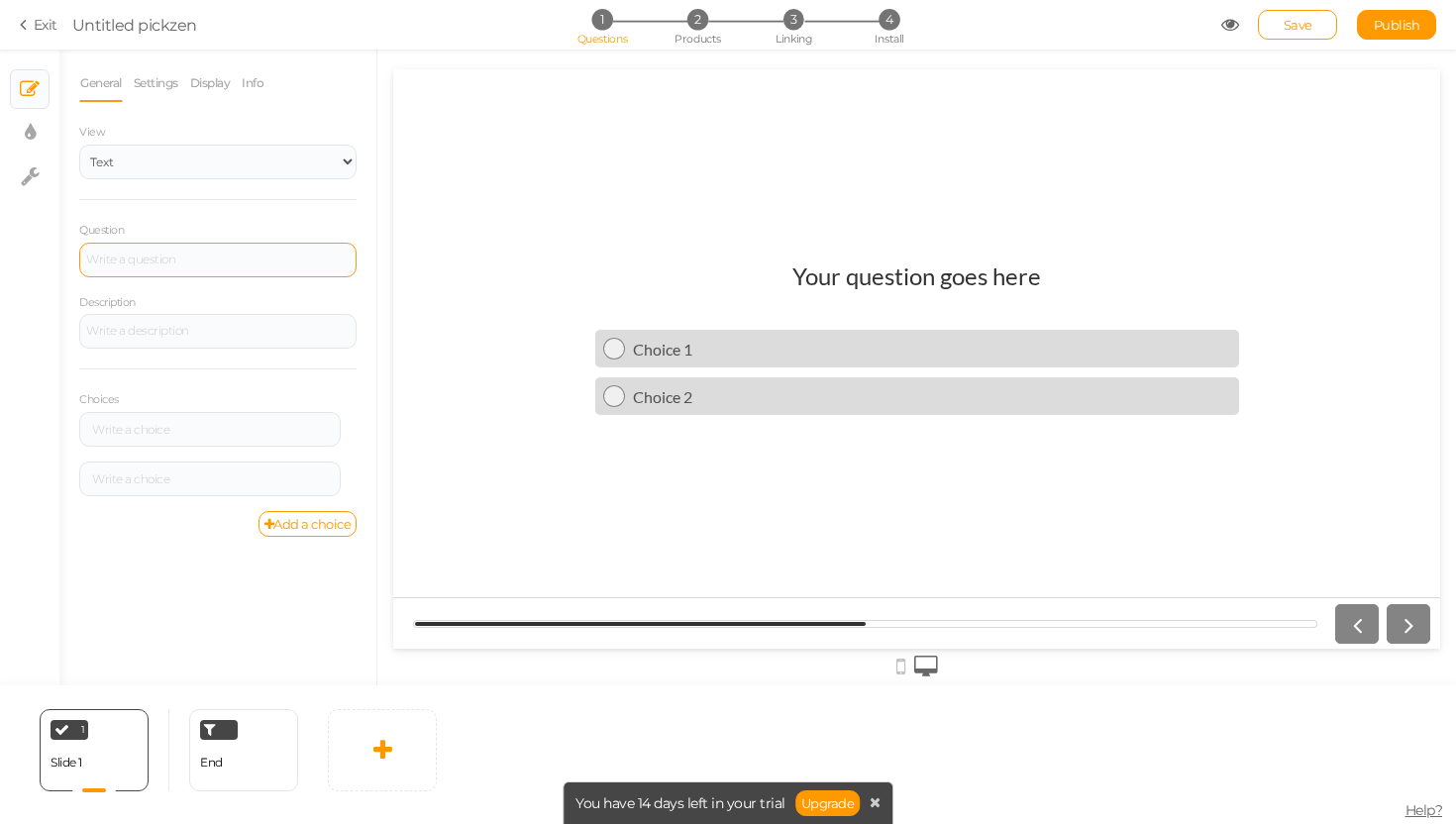 click at bounding box center (218, 259) 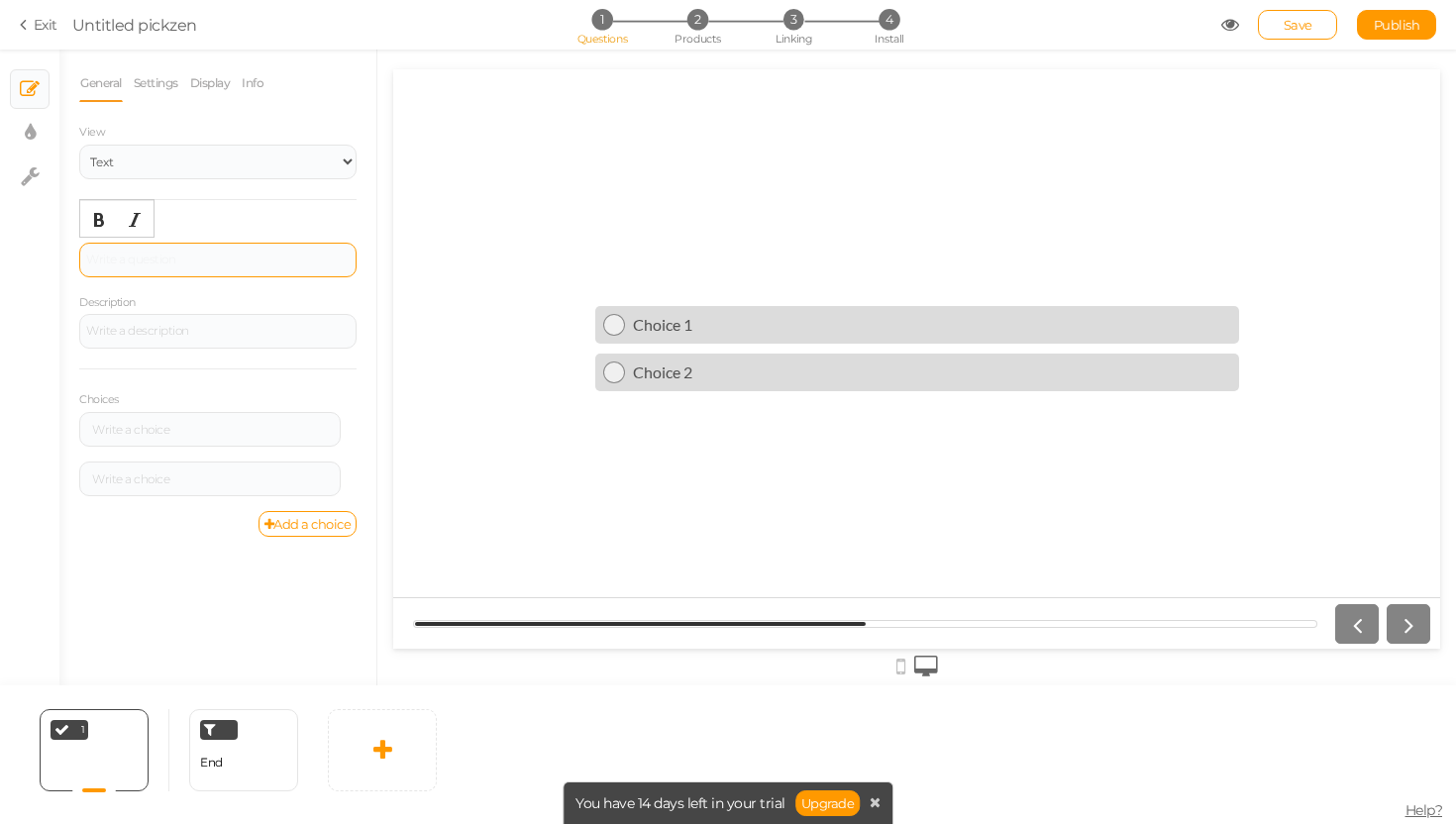type 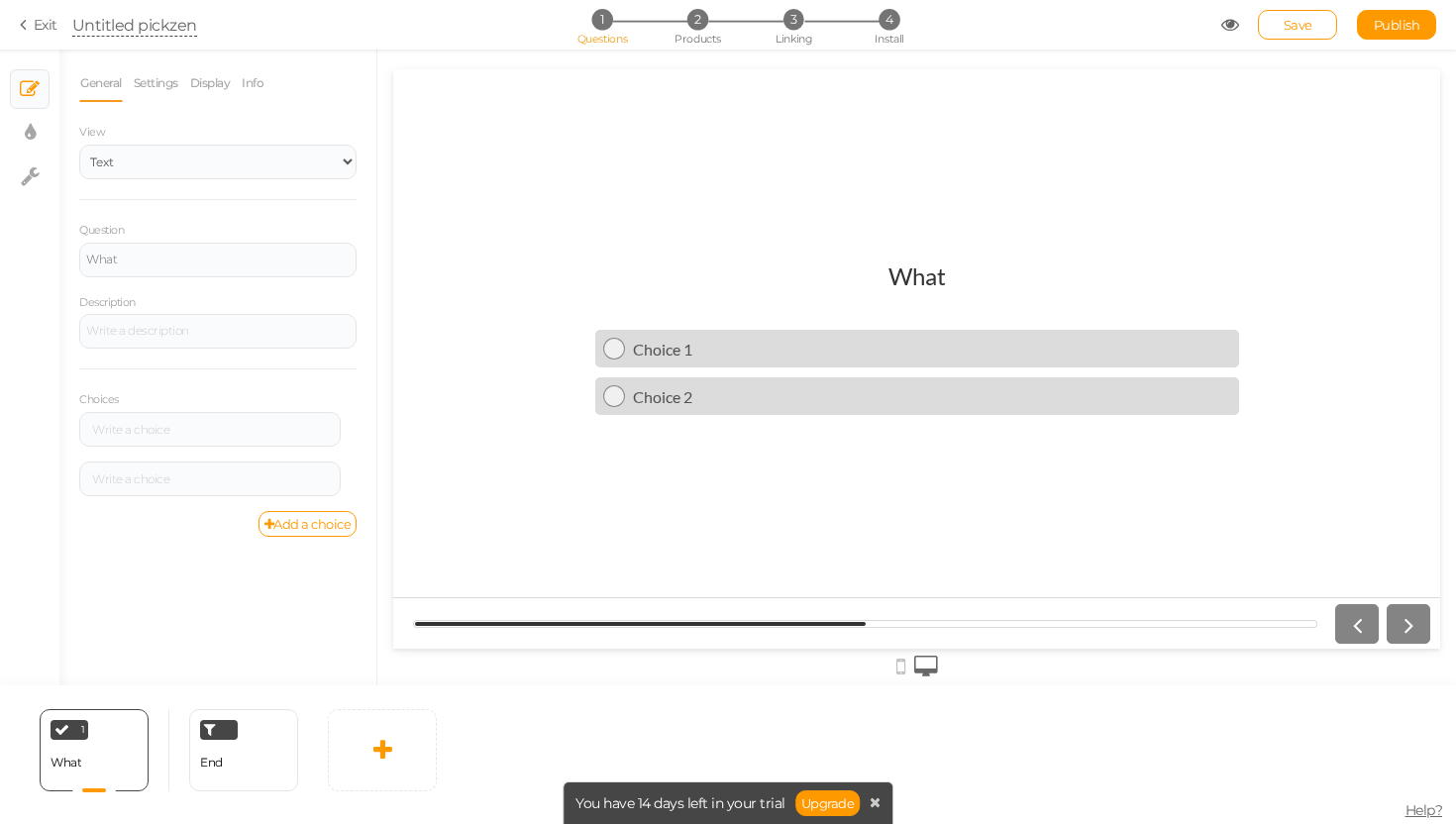 click on "Untitled pickzen" at bounding box center [647, 25] 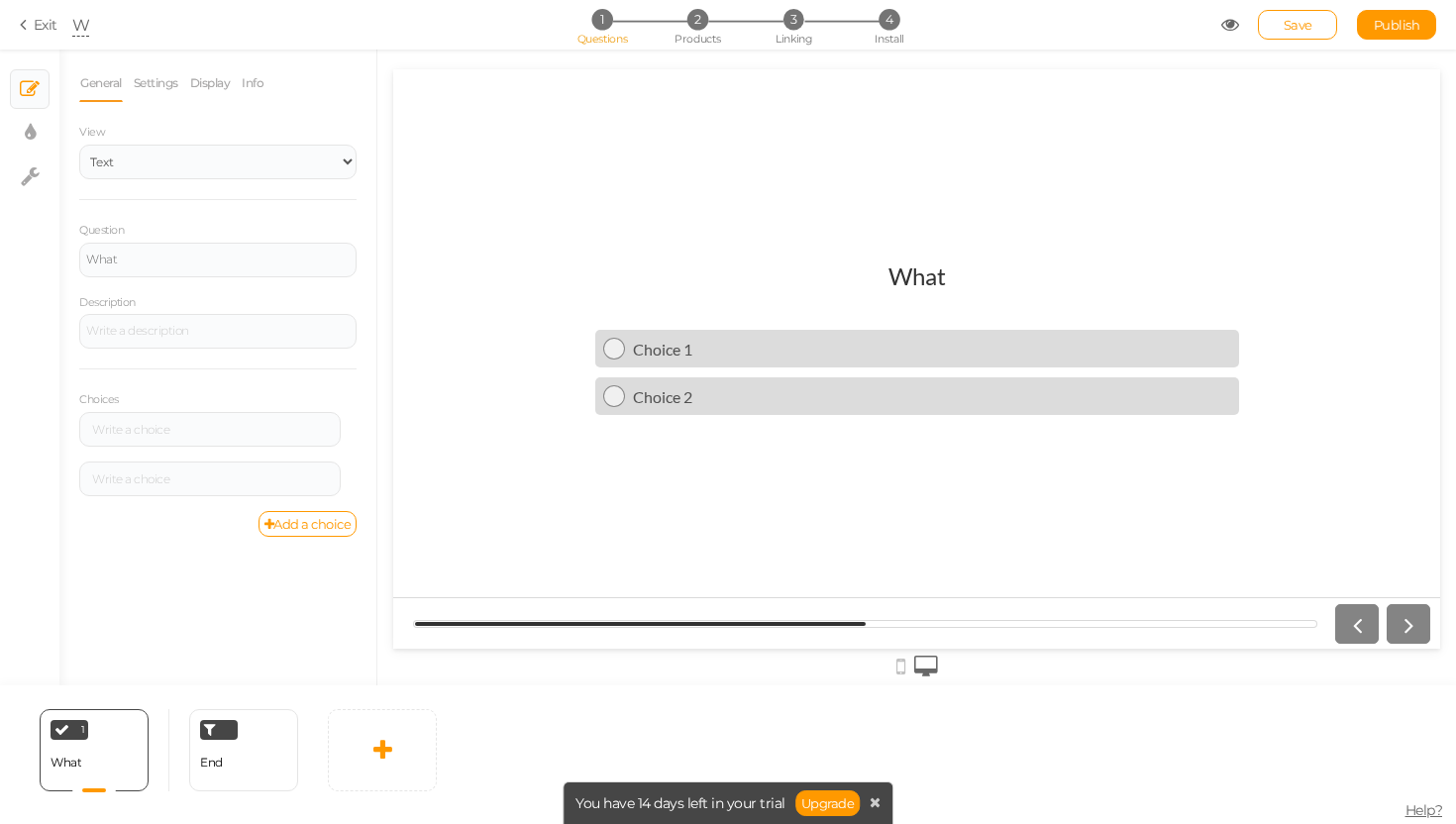 type 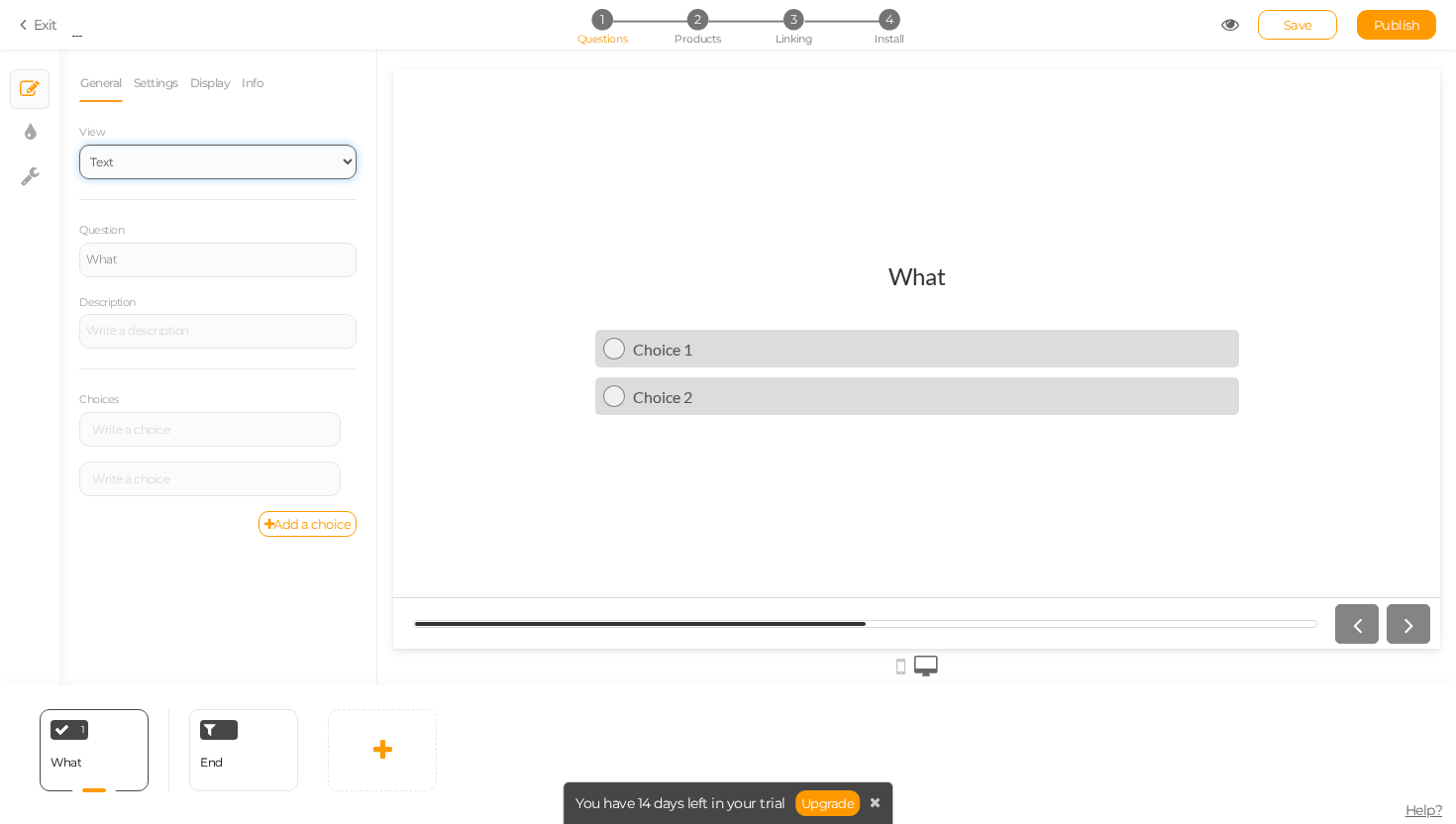 click on "Text Images Slider Dropdown" at bounding box center (218, 161) 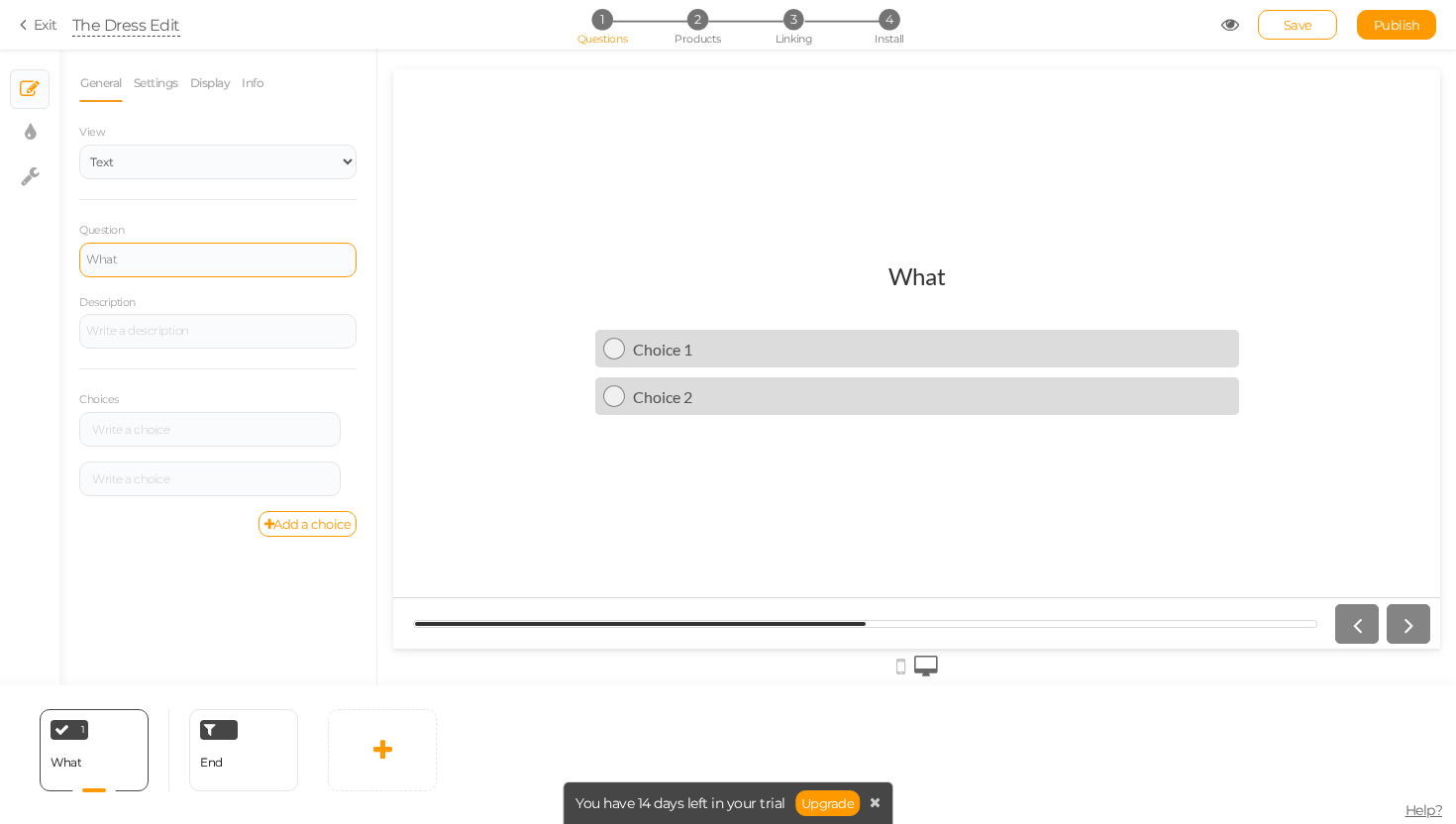 click on "What" at bounding box center [218, 259] 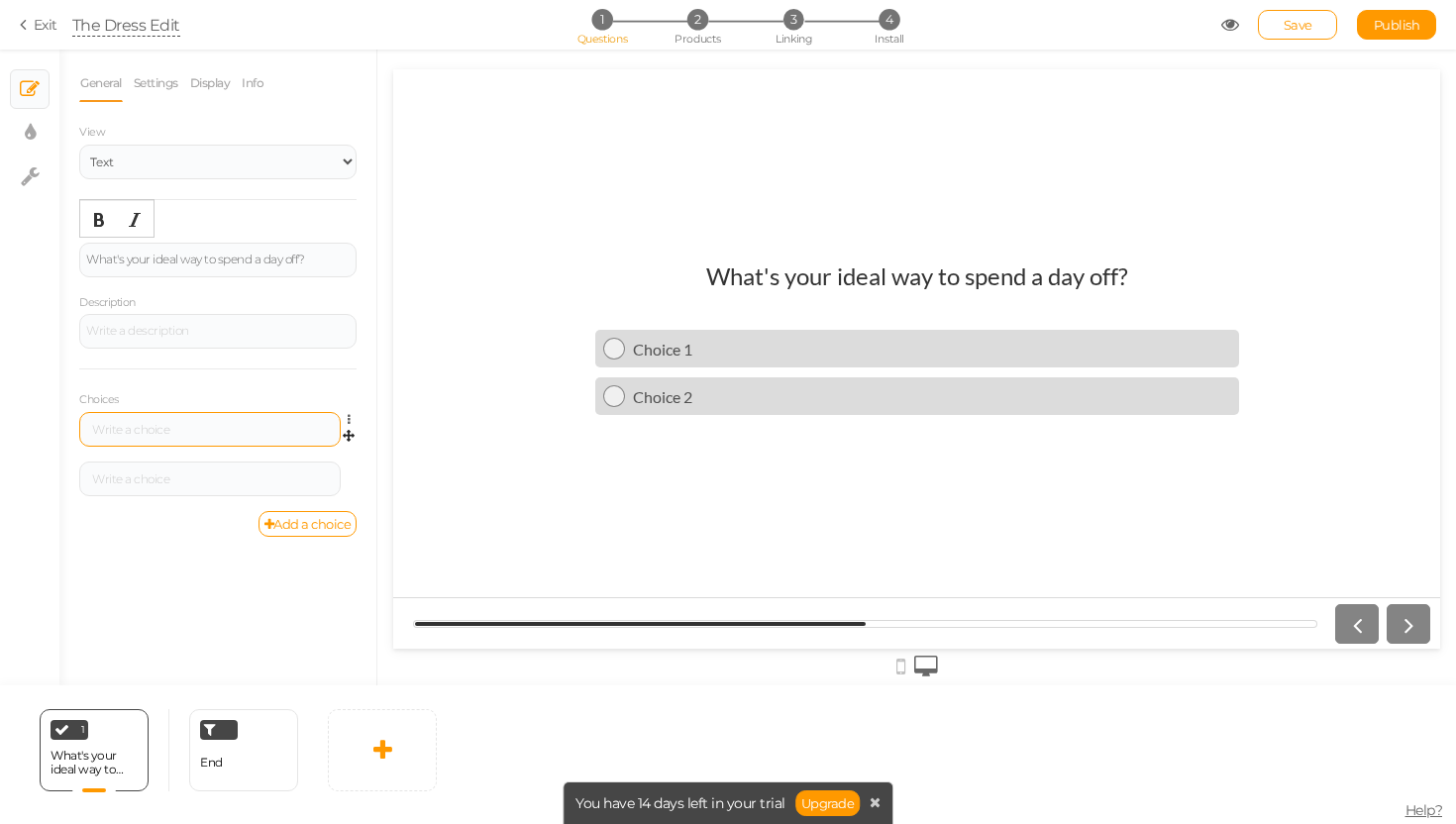 click at bounding box center (210, 429) 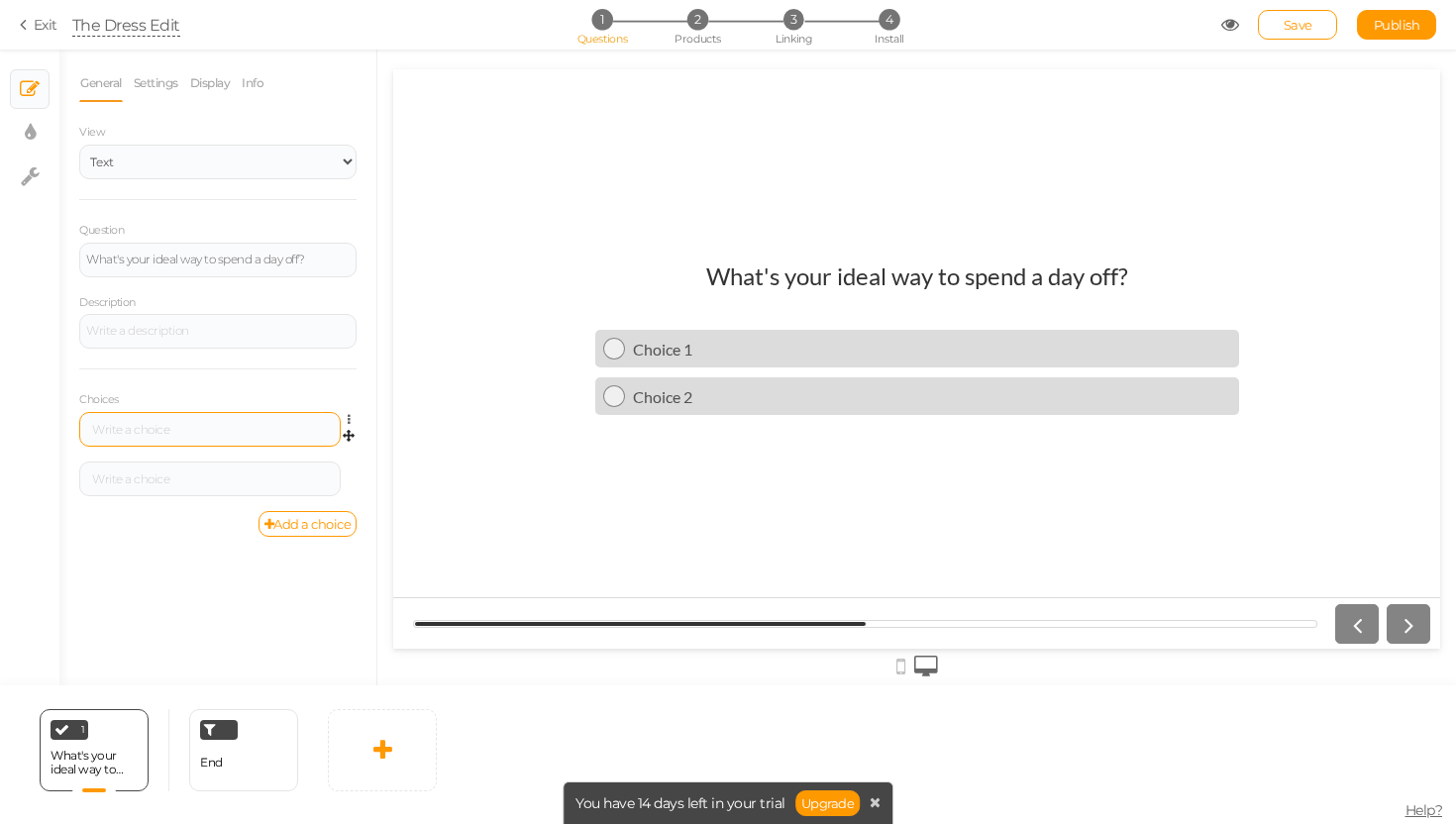 click at bounding box center (210, 430) 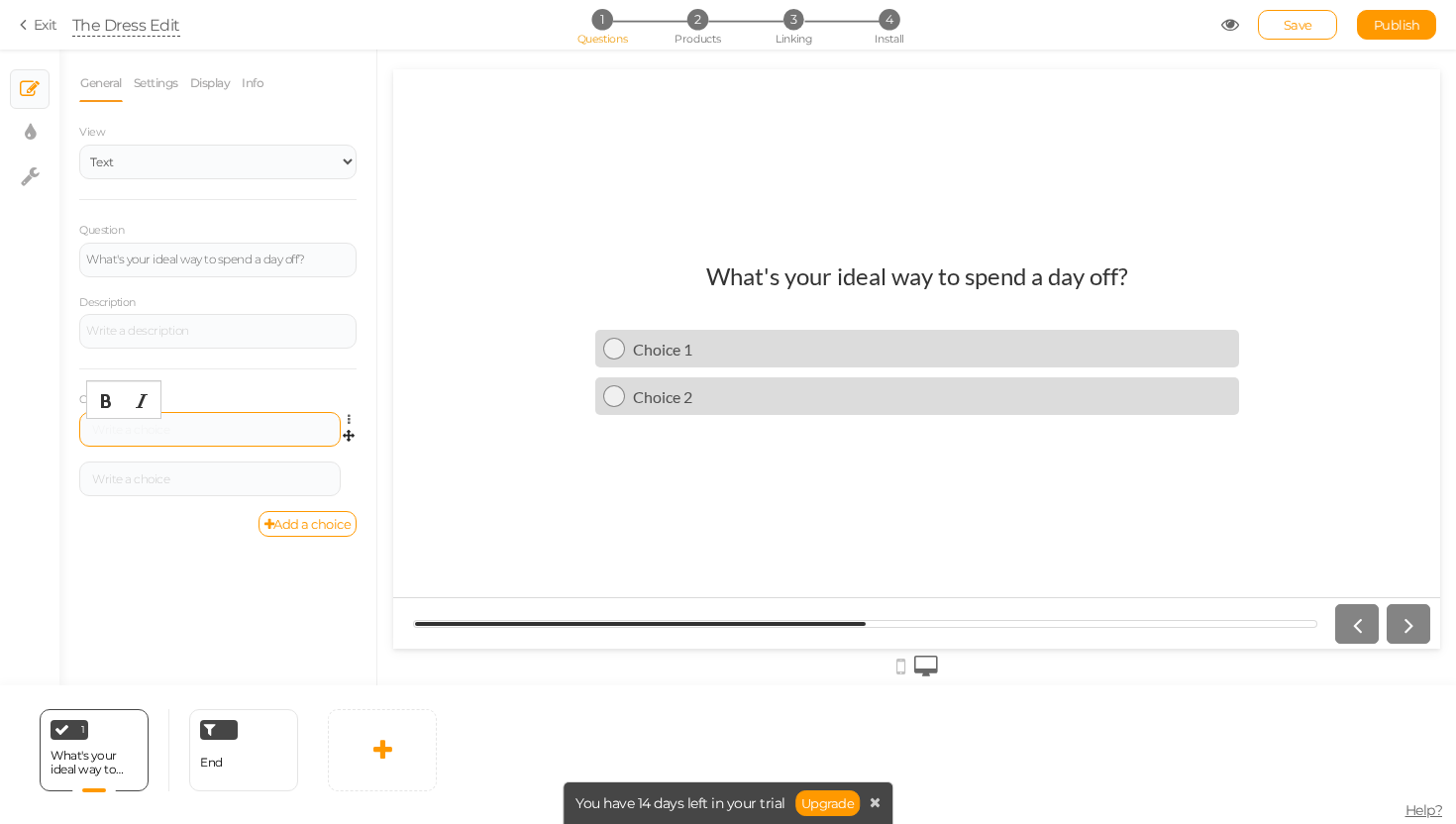 type 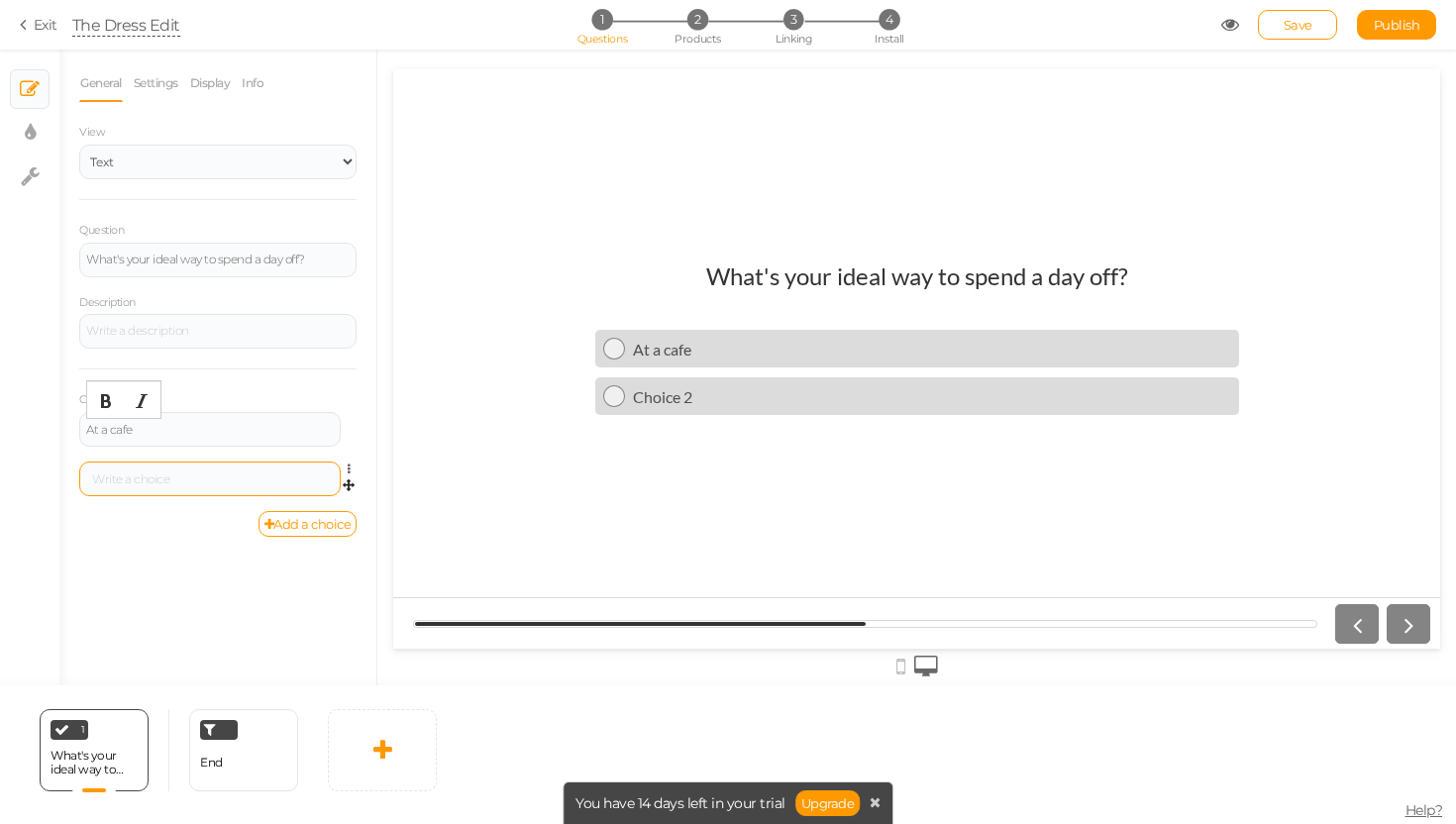 click at bounding box center [210, 479] 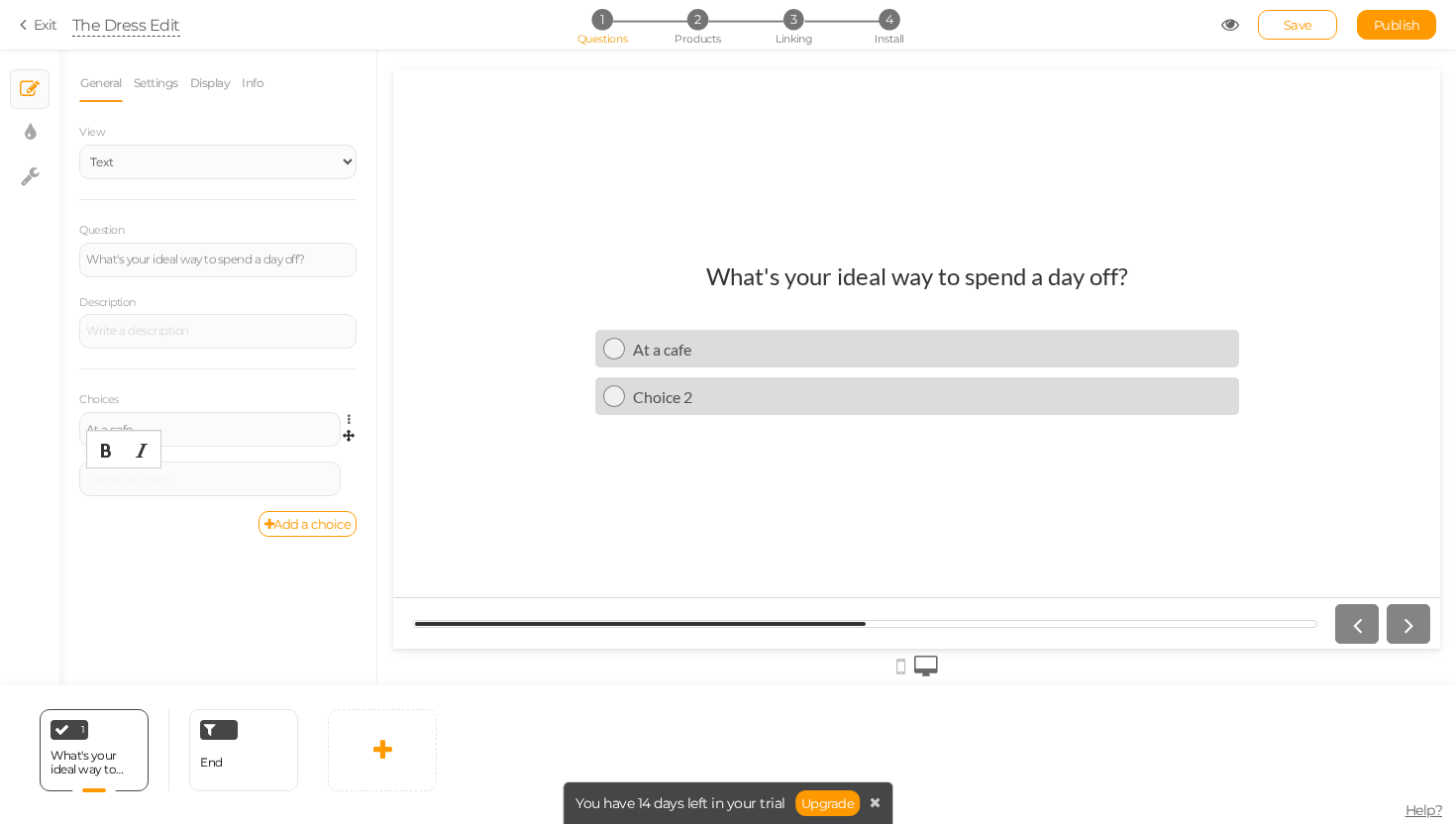 type 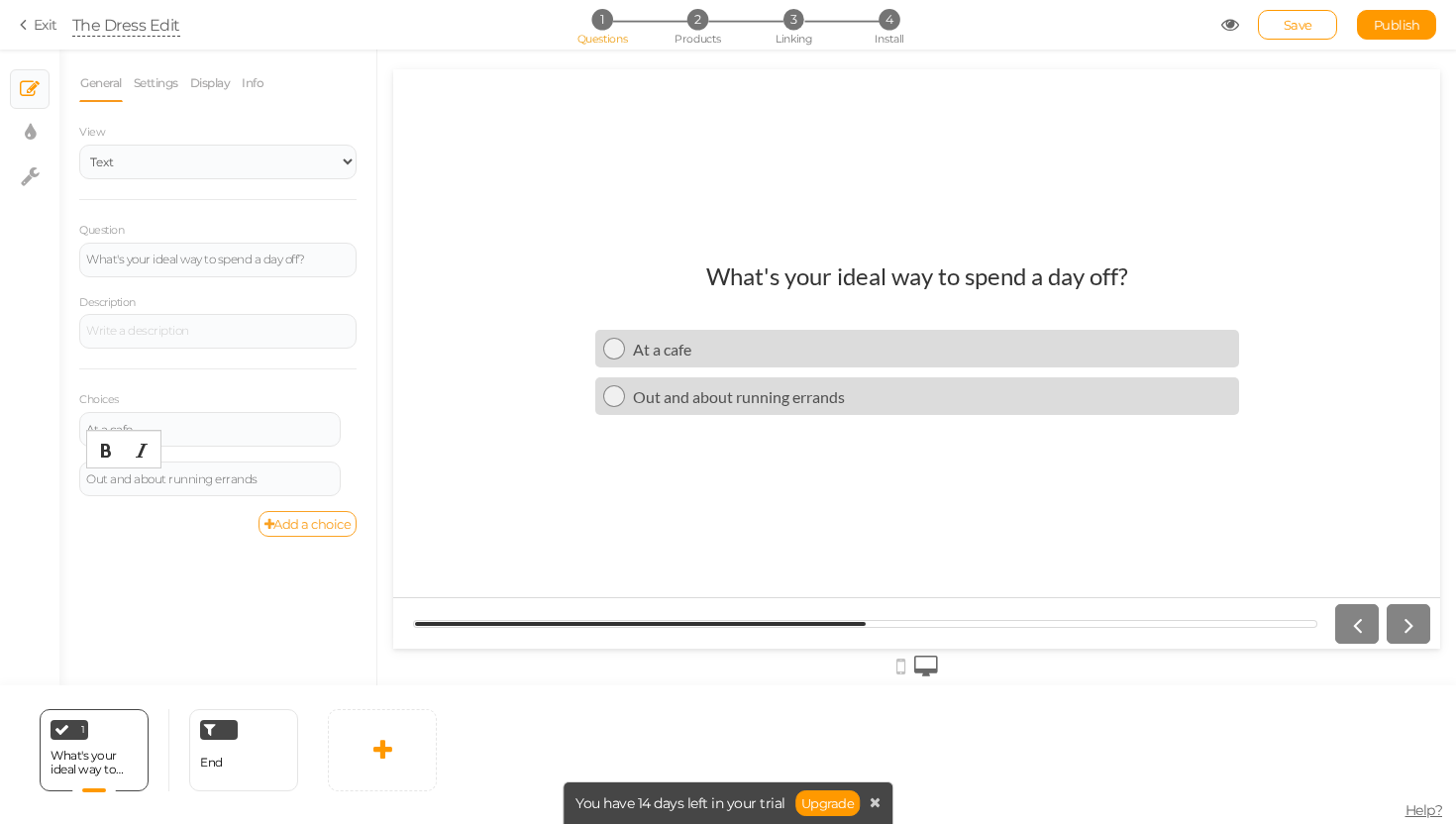 click on "Add a choice" at bounding box center (308, 524) 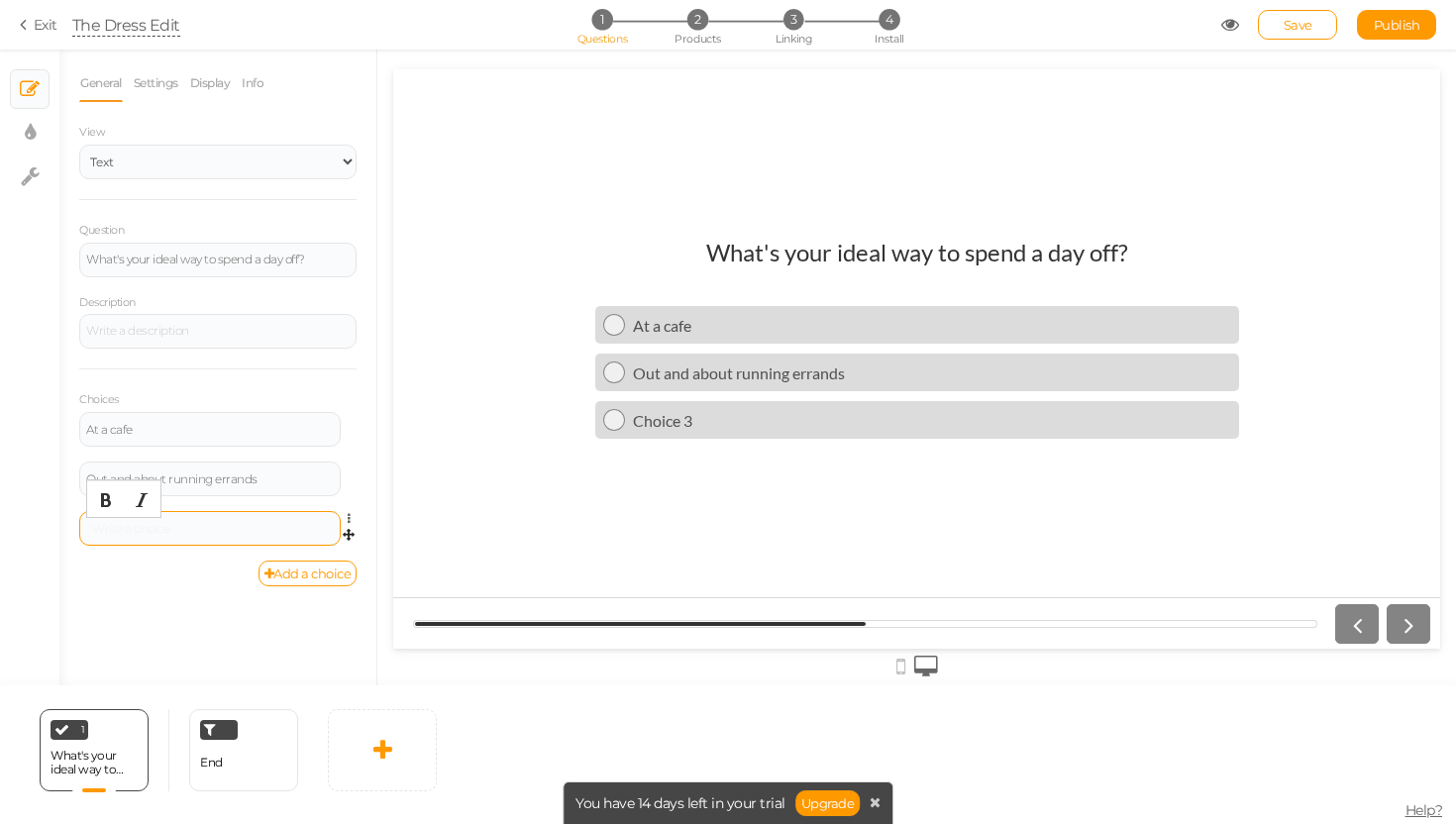 click at bounding box center [210, 529] 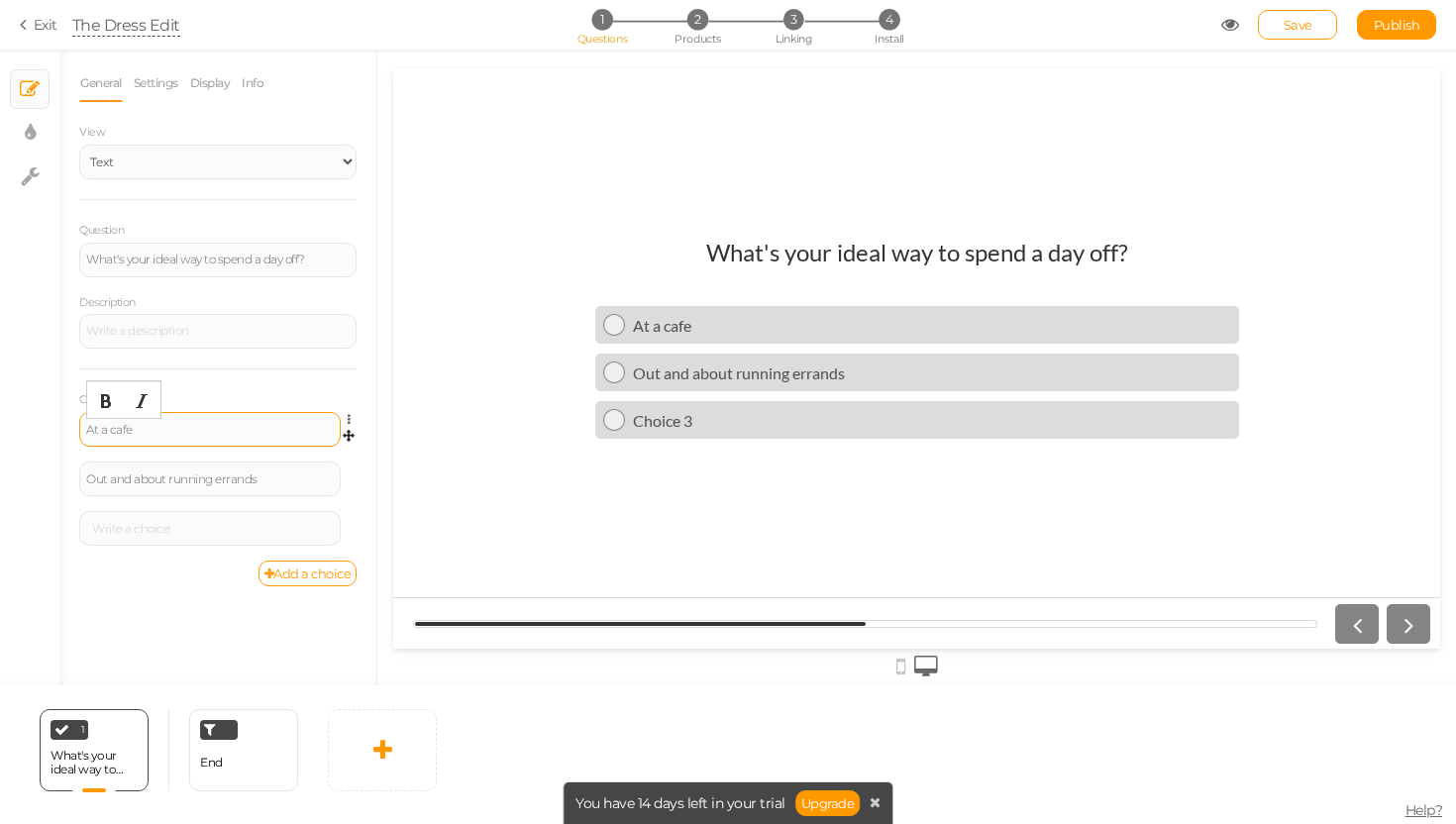 click on "At a cafe" at bounding box center [210, 430] 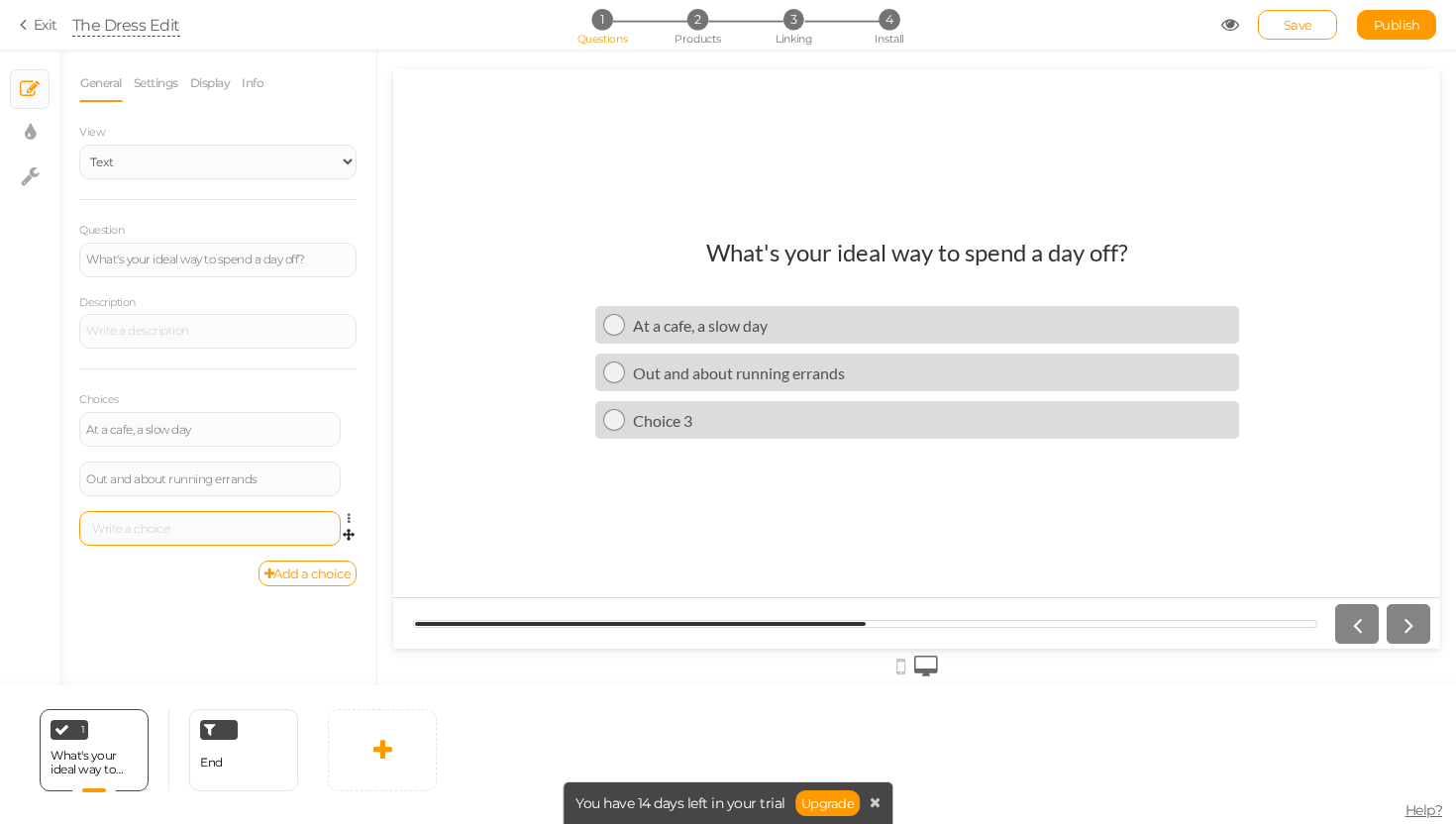 click at bounding box center [210, 528] 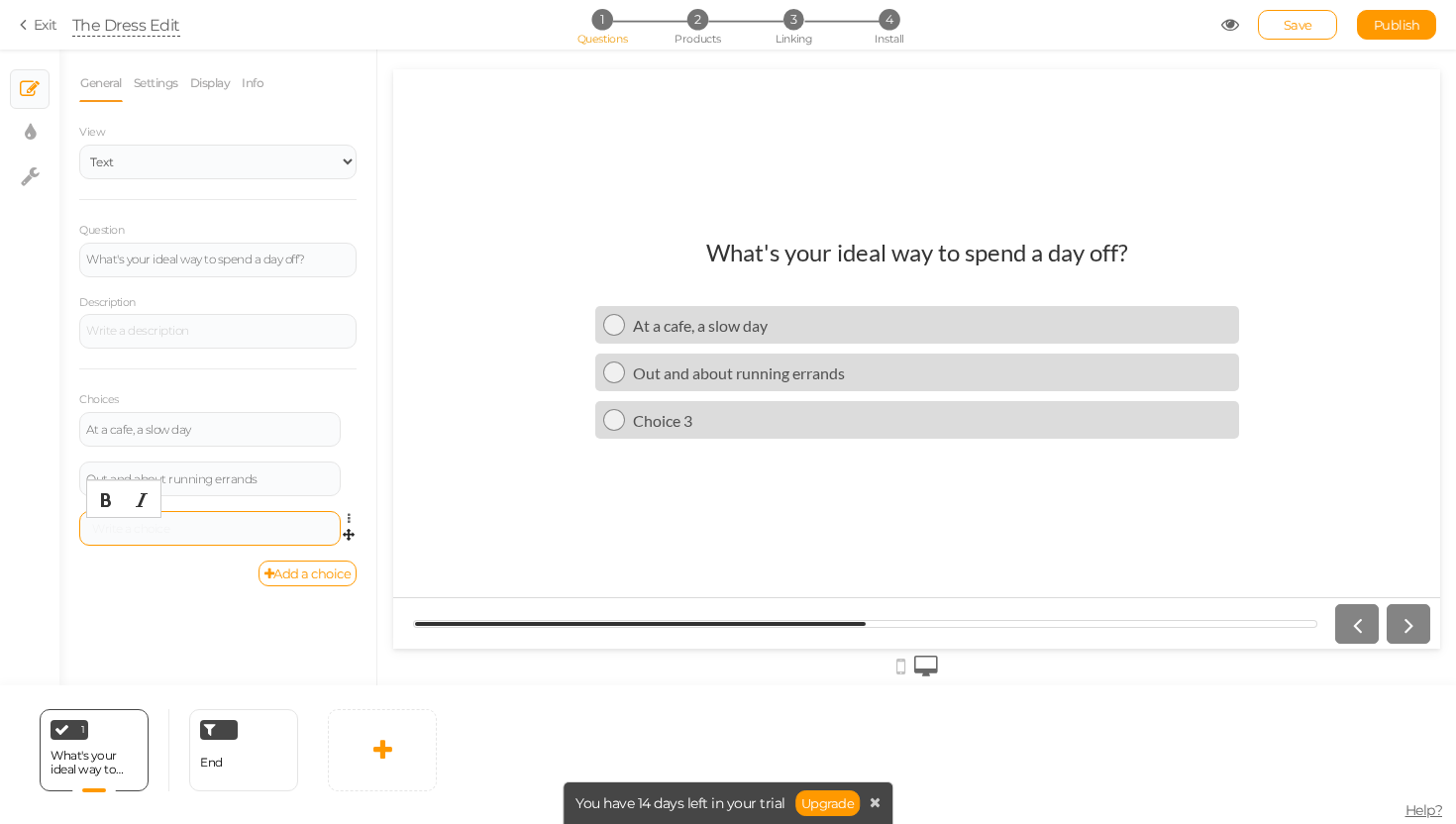 type 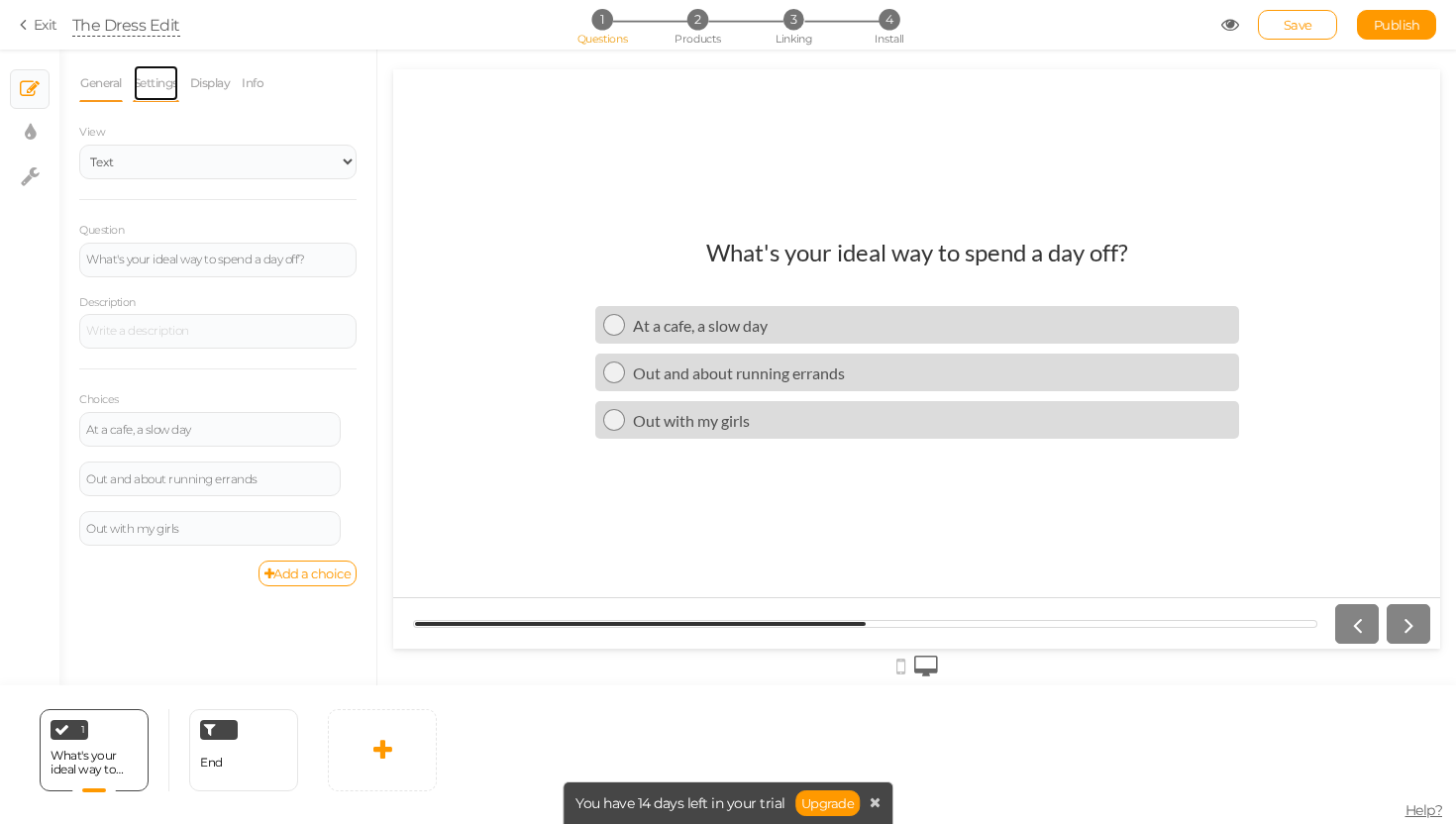 click on "Settings" at bounding box center [156, 83] 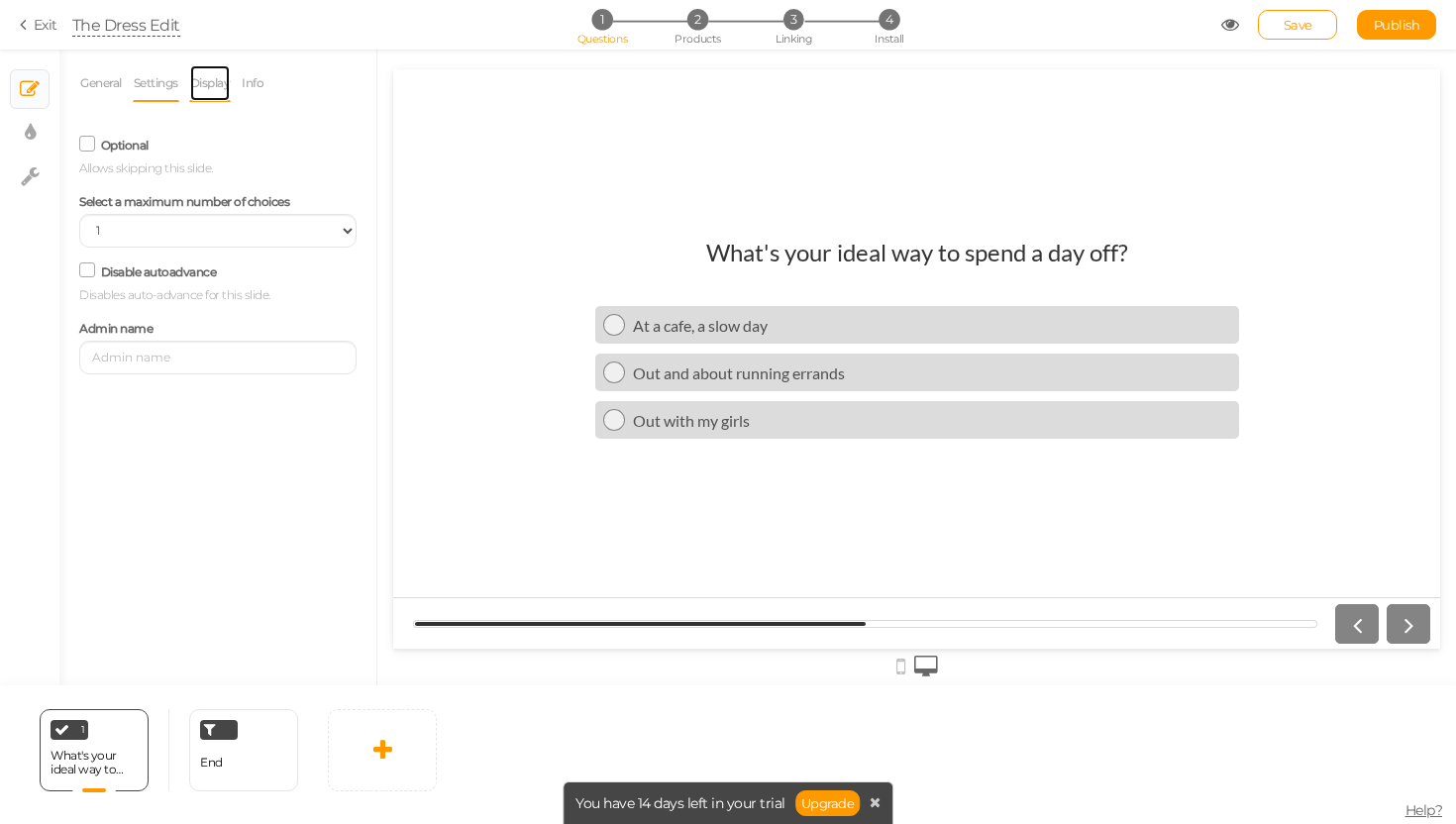click on "Display" at bounding box center [210, 83] 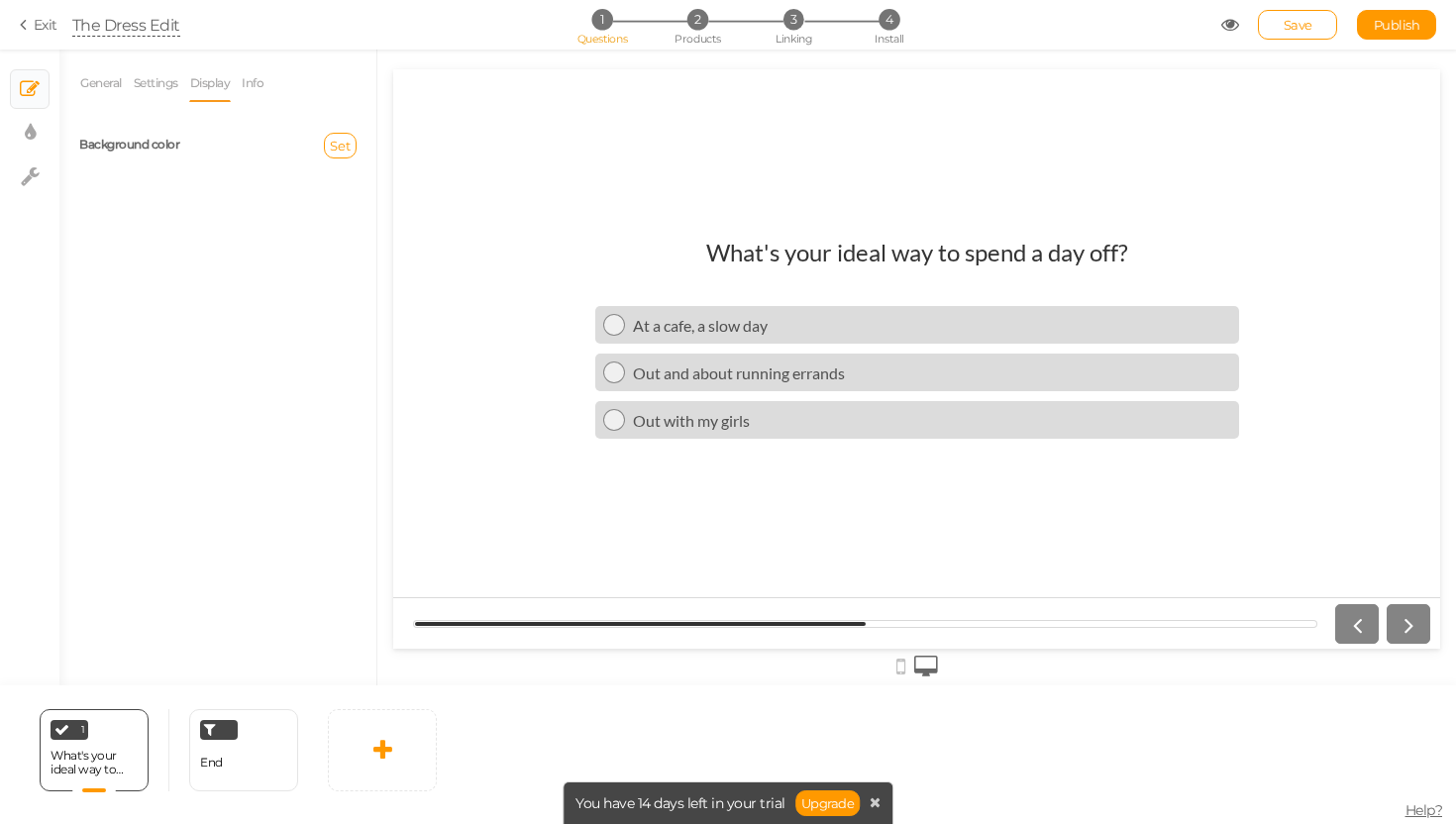 click on "Set" at bounding box center [294, 146] 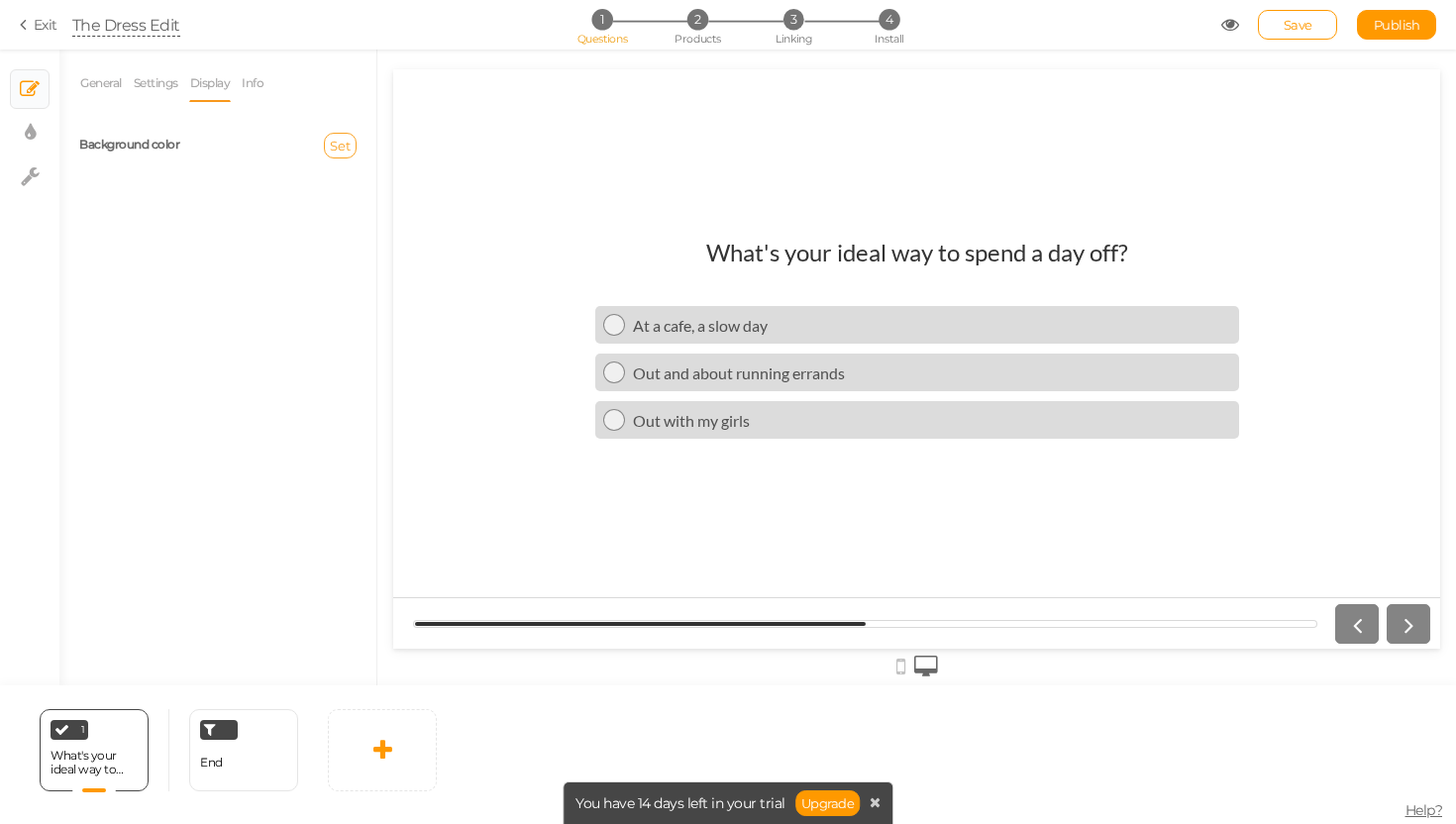 click on "Set" at bounding box center (340, 146) 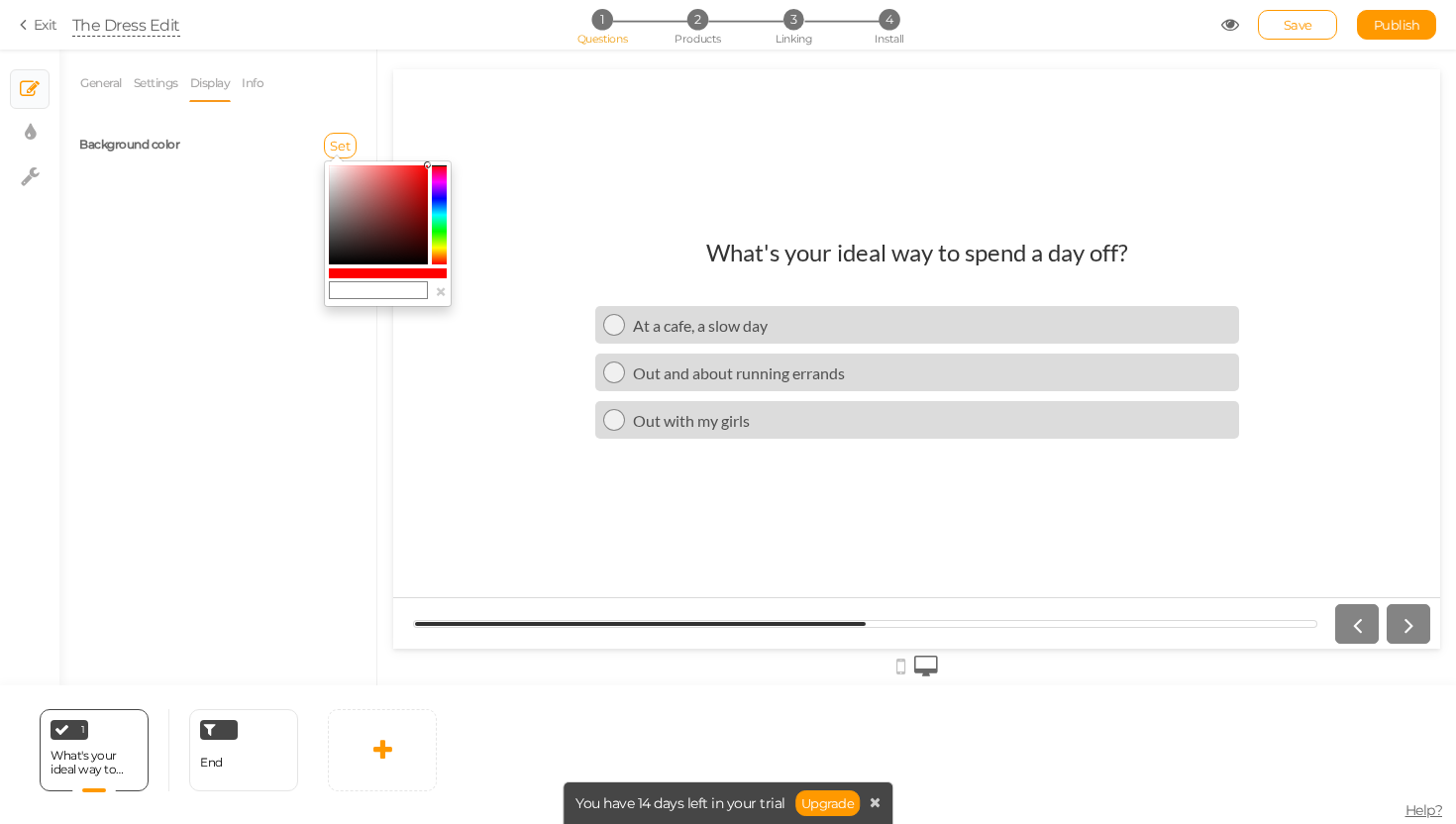 type on "#e6c3c3" 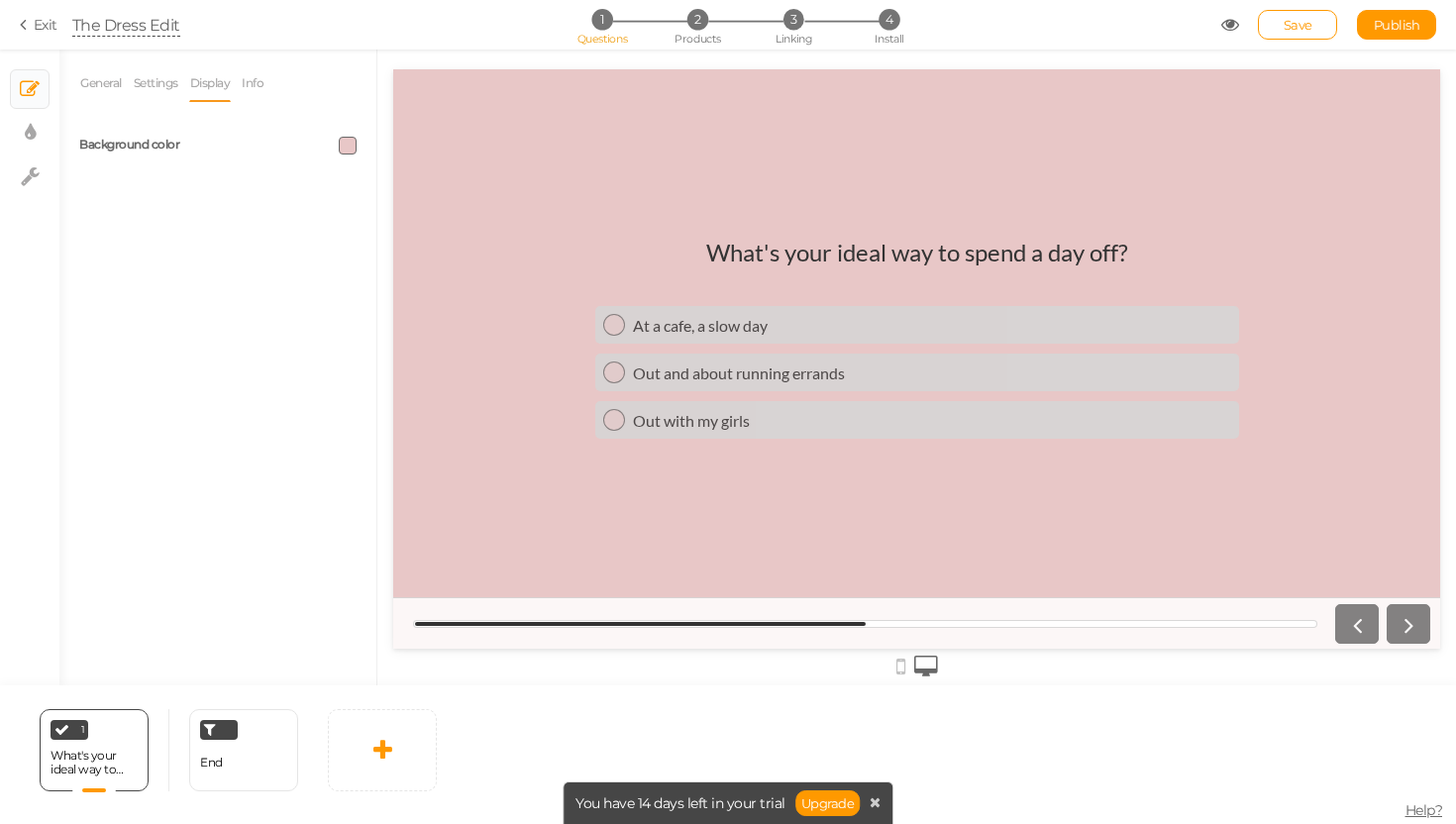 click on "General
Settings
Display
Info
View     Text Images Slider Dropdown                                 Question   What's your ideal way to spend a day off?                         Description                                                       Choices                 At a cafe, a slow day                         Settings             Delete                             Out and about running errands                         Settings             Delete                             Out with my girls                          Settings             Delete                                        Add a choice
Optional    Allows skipping this slide.           Select a maximum number of choices     No limit   1   2   3   4   5   6   7   8   9   10                  Disable autoadvance    Disables auto-advance for this slide.           Admin name
Background color" at bounding box center (218, 374) 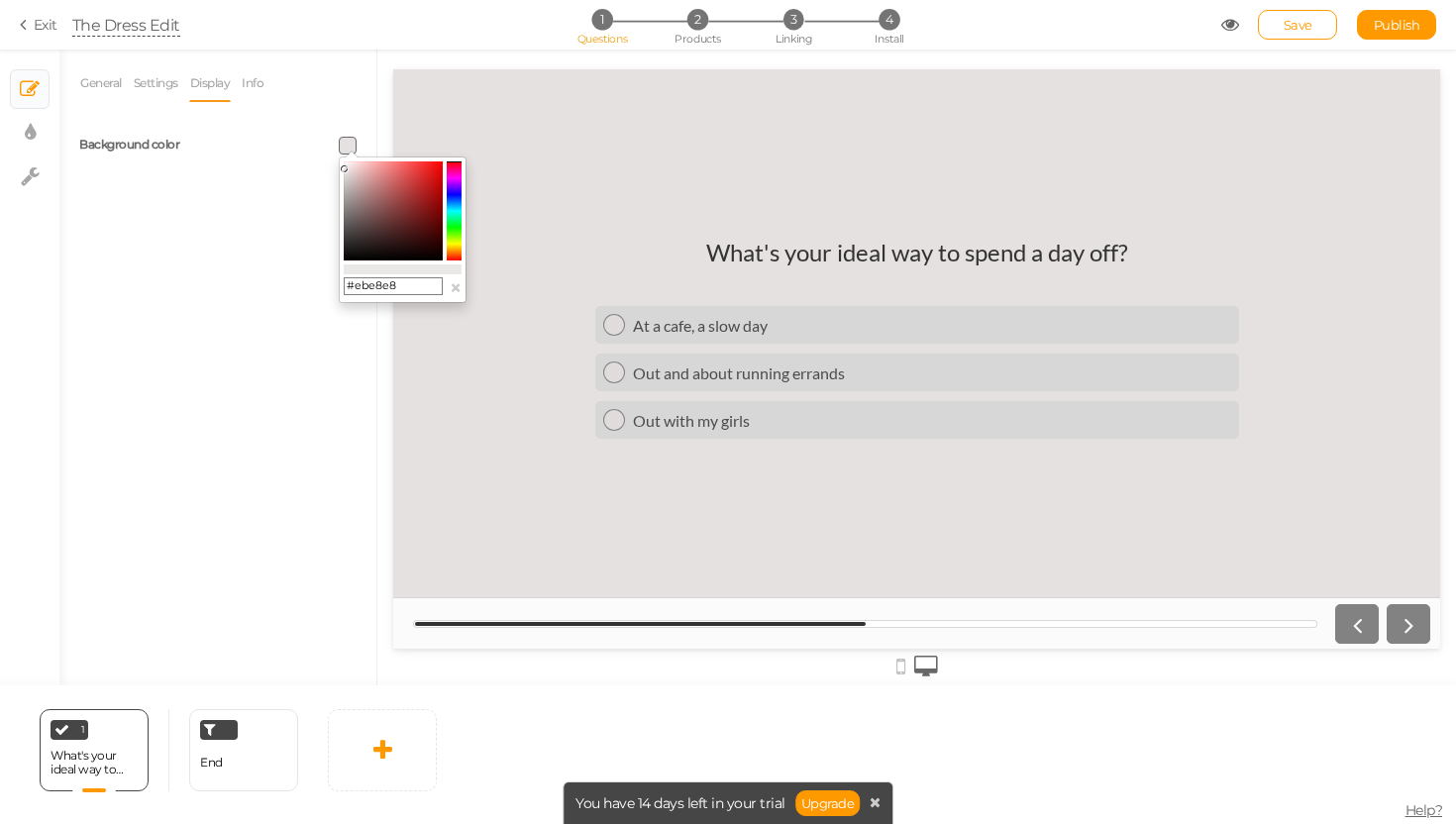 click at bounding box center [393, 211] 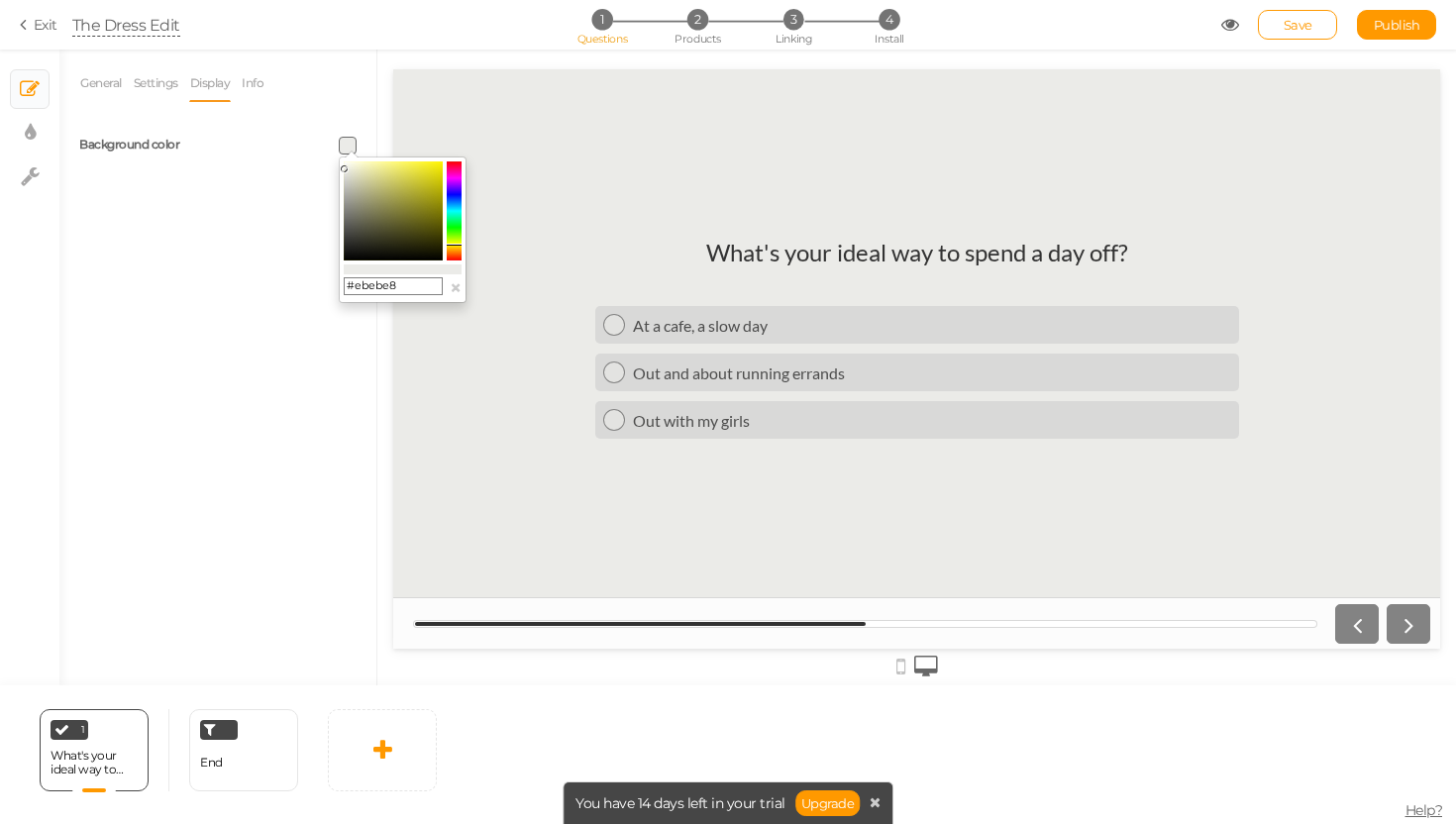 drag, startPoint x: 451, startPoint y: 218, endPoint x: 451, endPoint y: 245, distance: 27 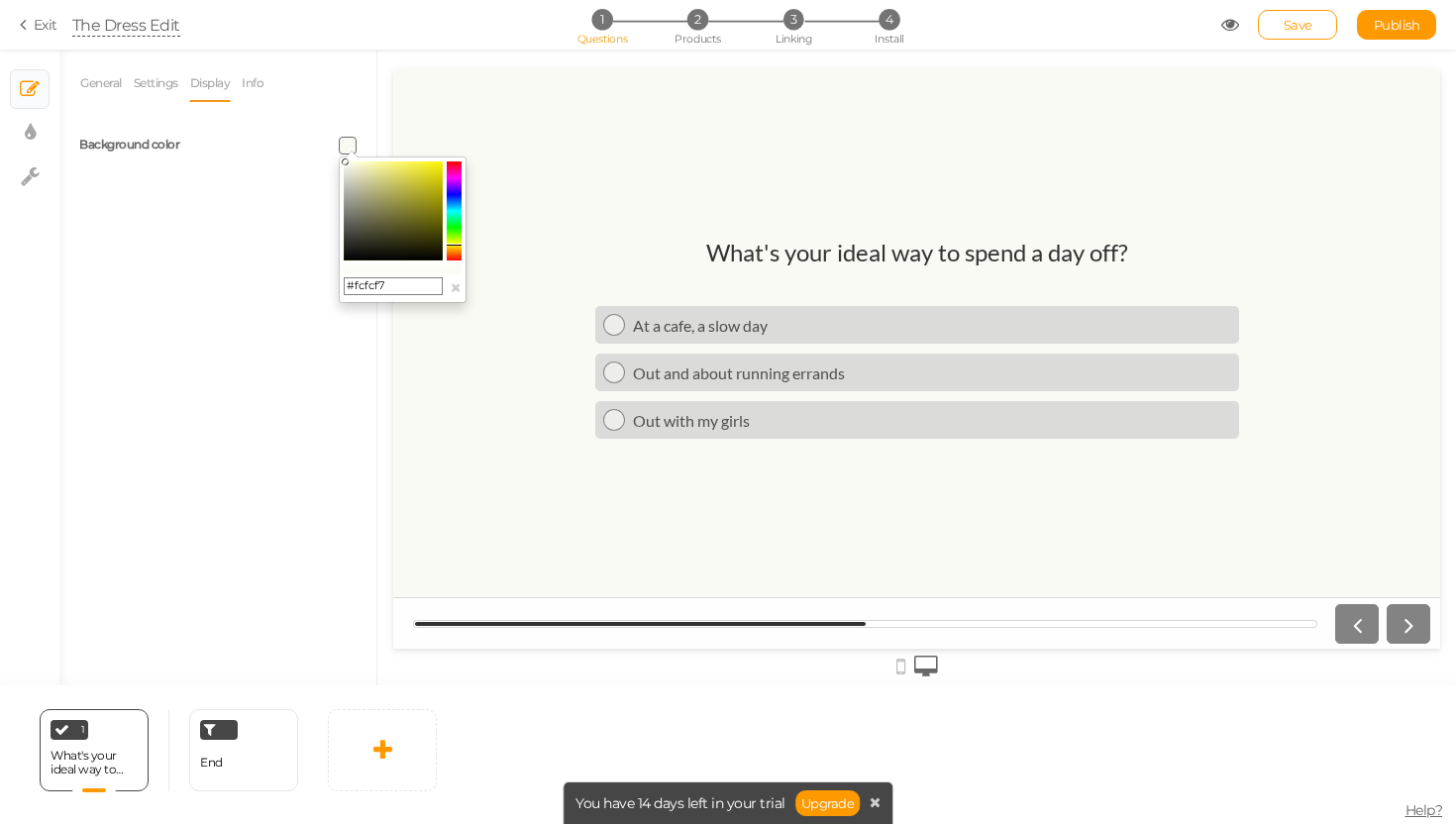 drag, startPoint x: 346, startPoint y: 175, endPoint x: 346, endPoint y: 162, distance: 13 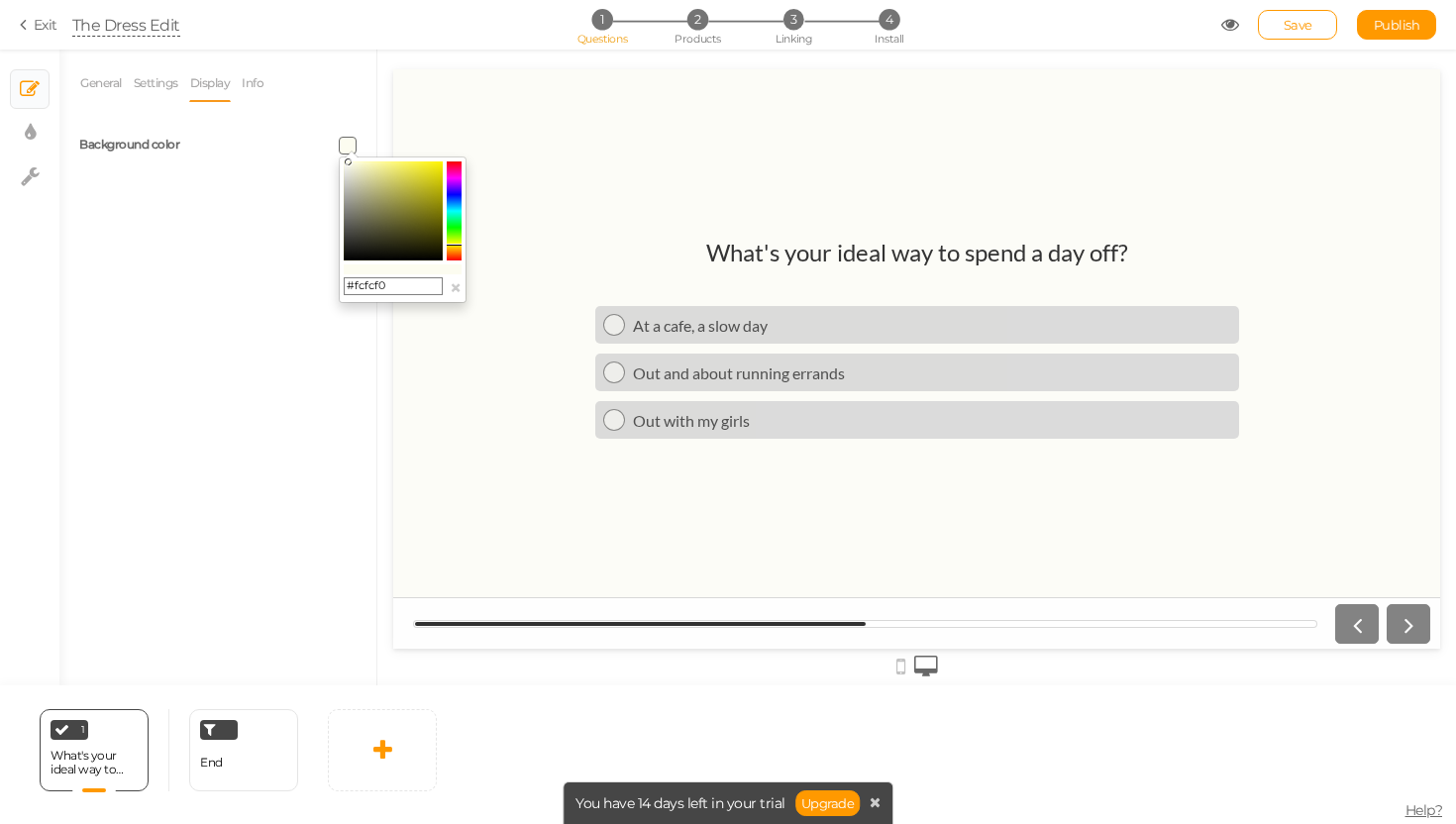click at bounding box center (348, 161) 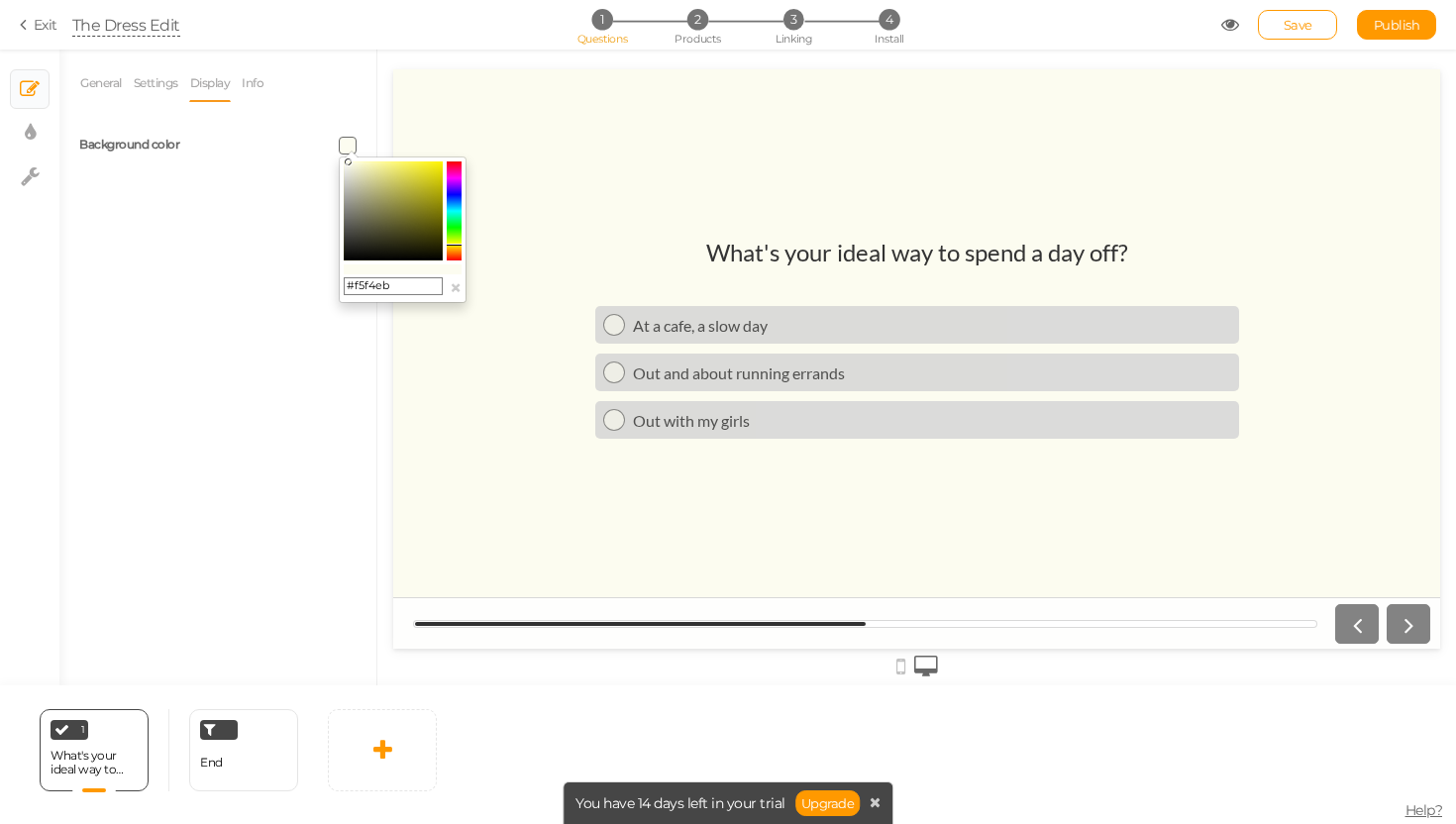 type on "#f5f5ed" 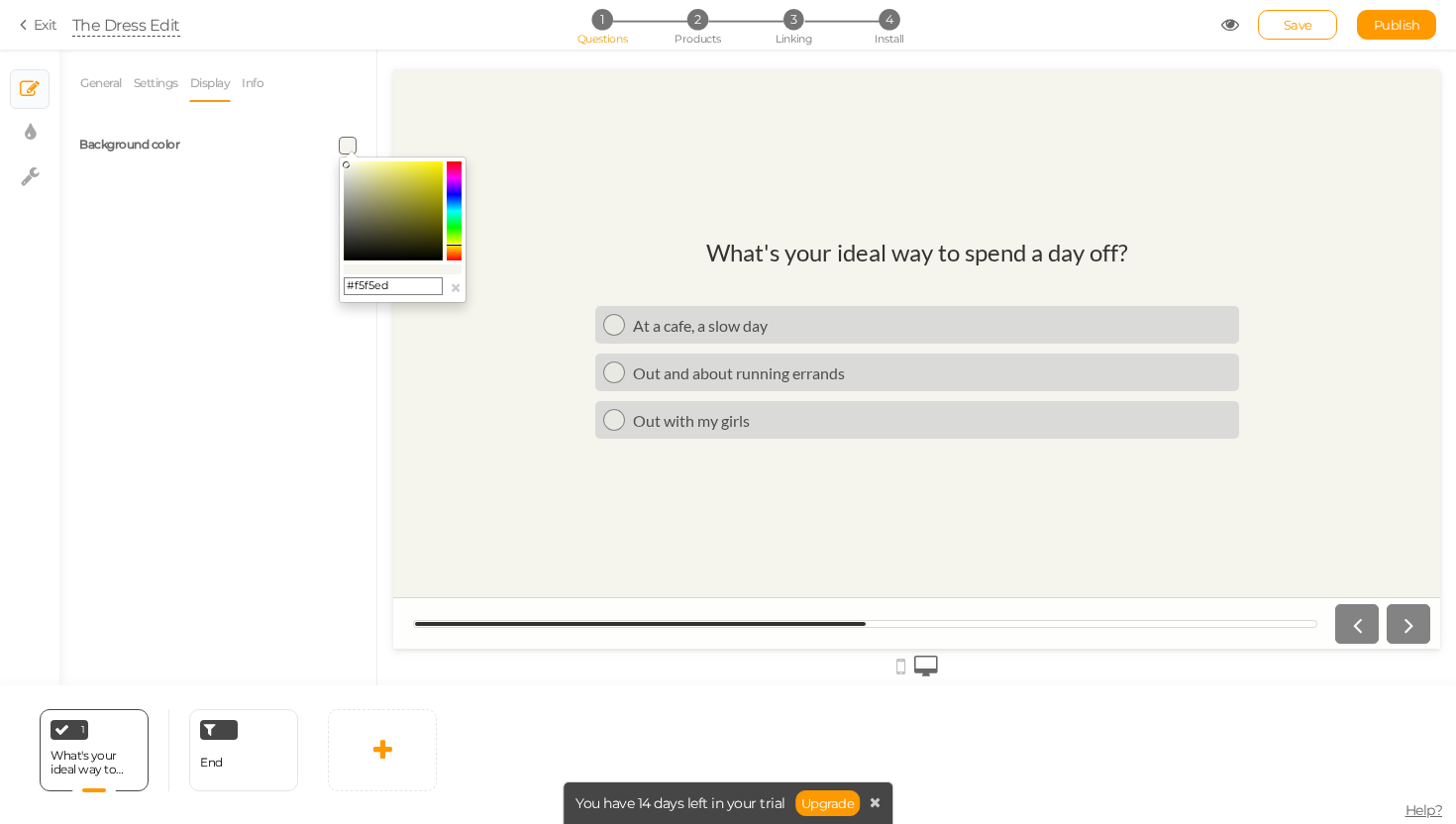 click at bounding box center [346, 164] 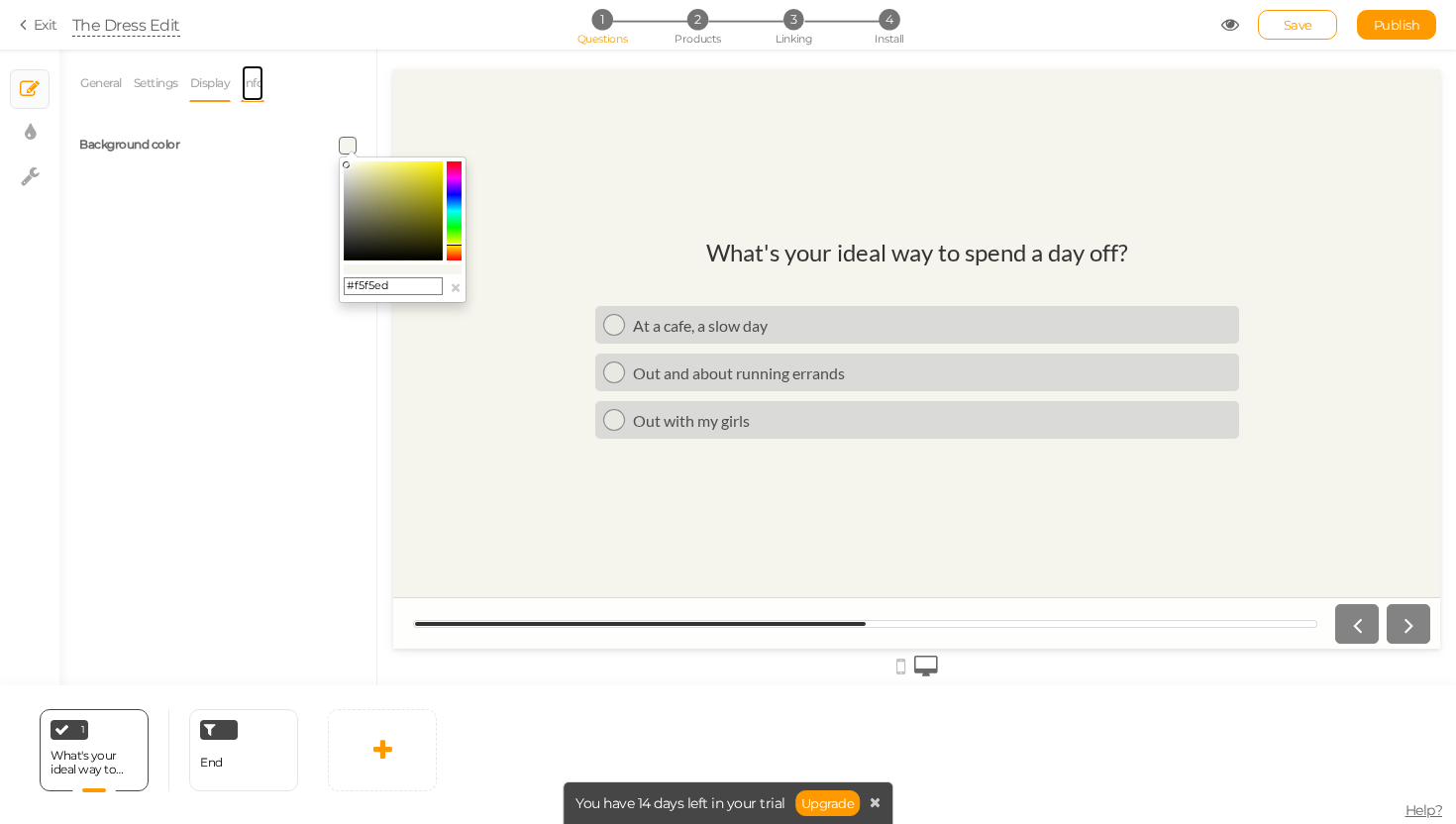click on "Info" at bounding box center (253, 83) 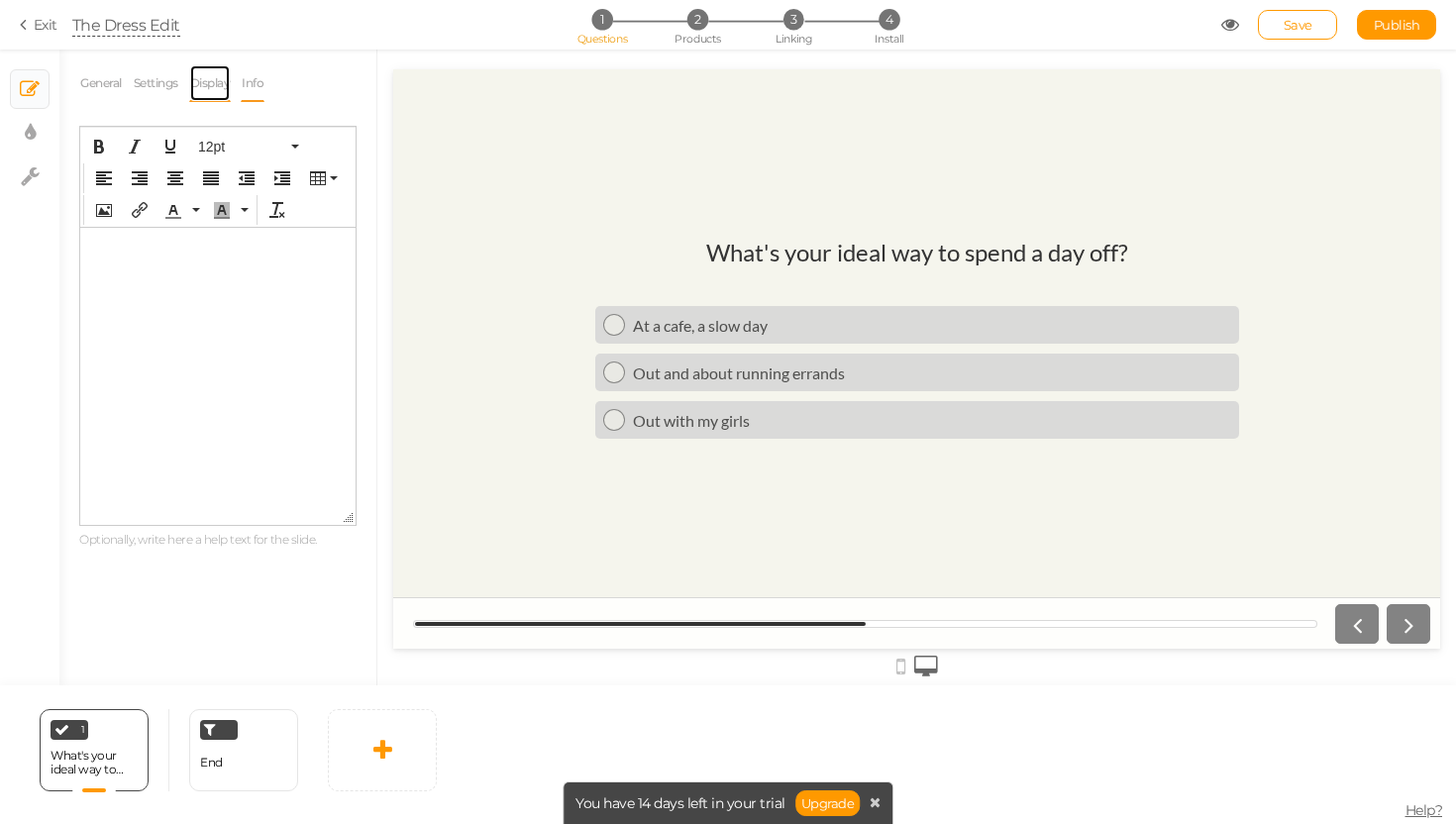 click on "Display" at bounding box center [210, 83] 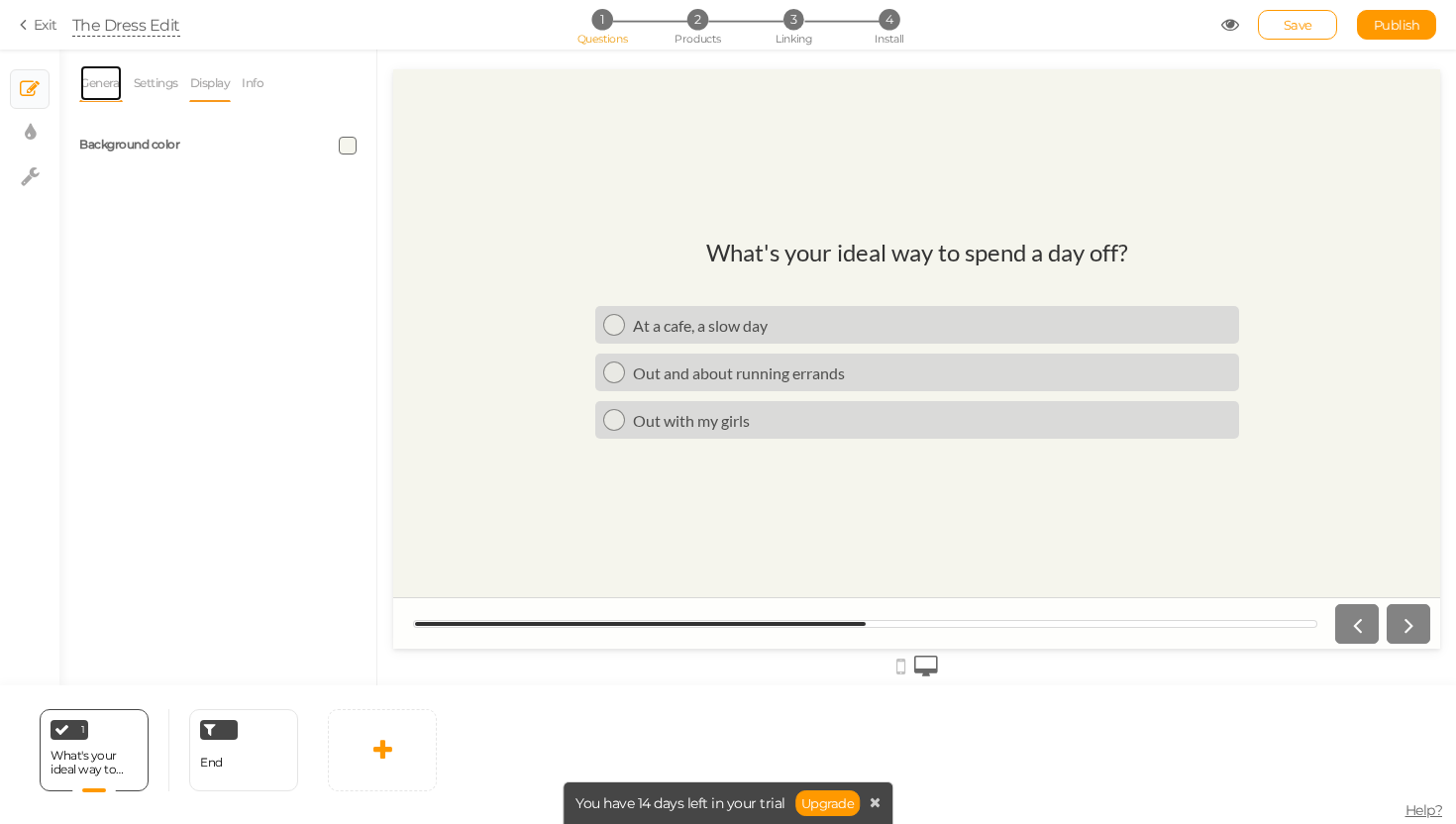 click on "General" at bounding box center [101, 83] 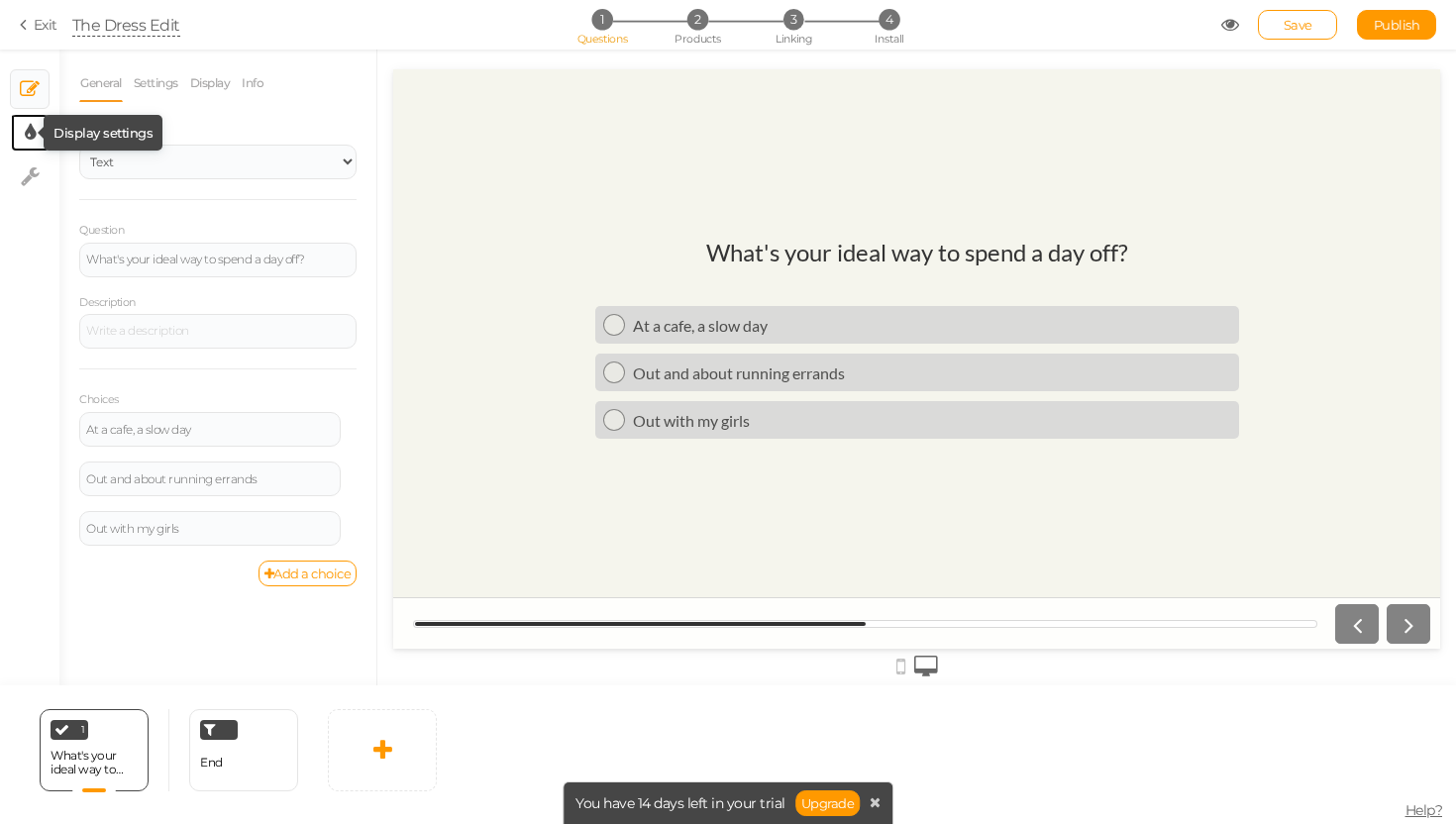 click at bounding box center (30, 133) 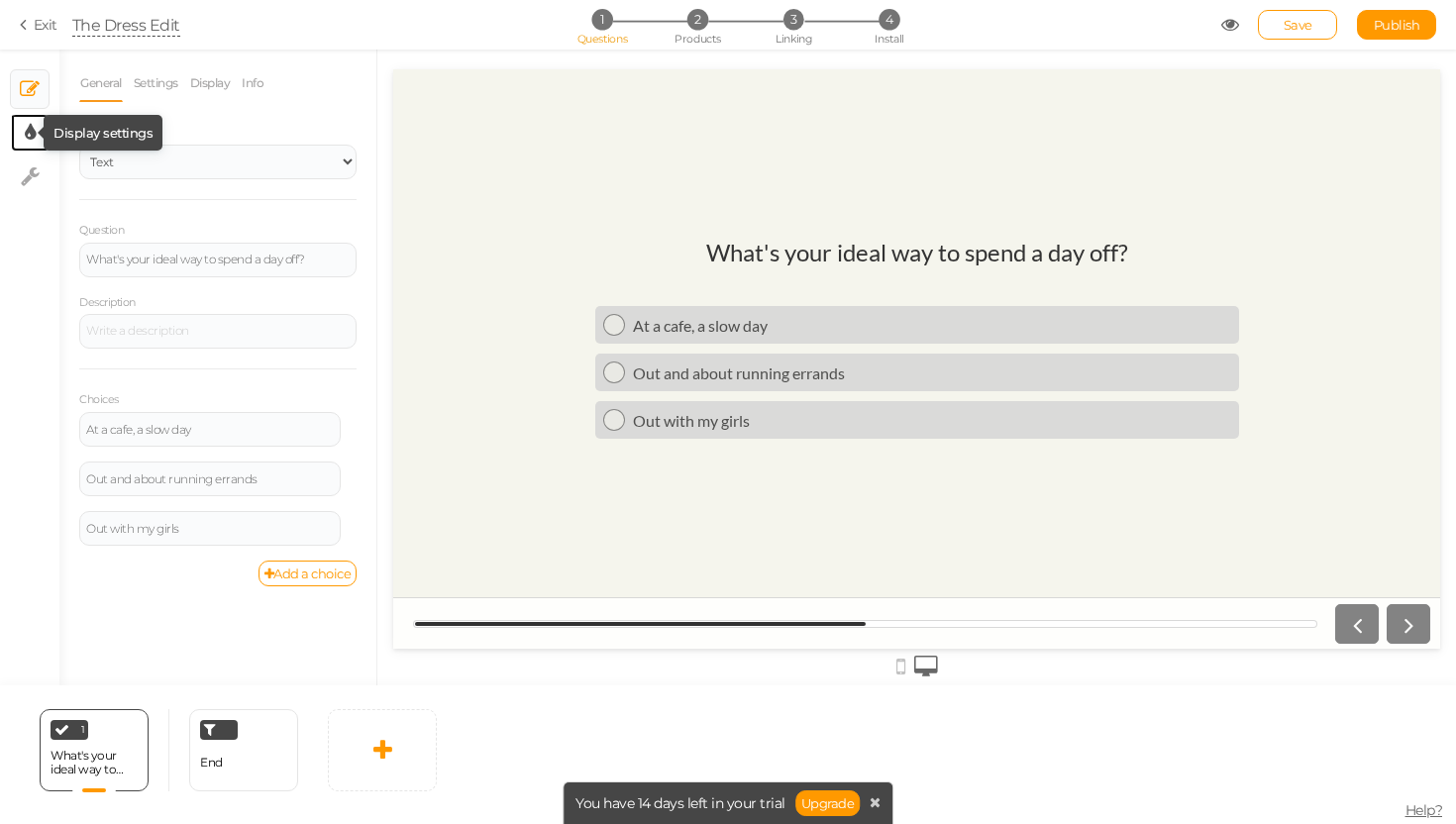 select on "2" 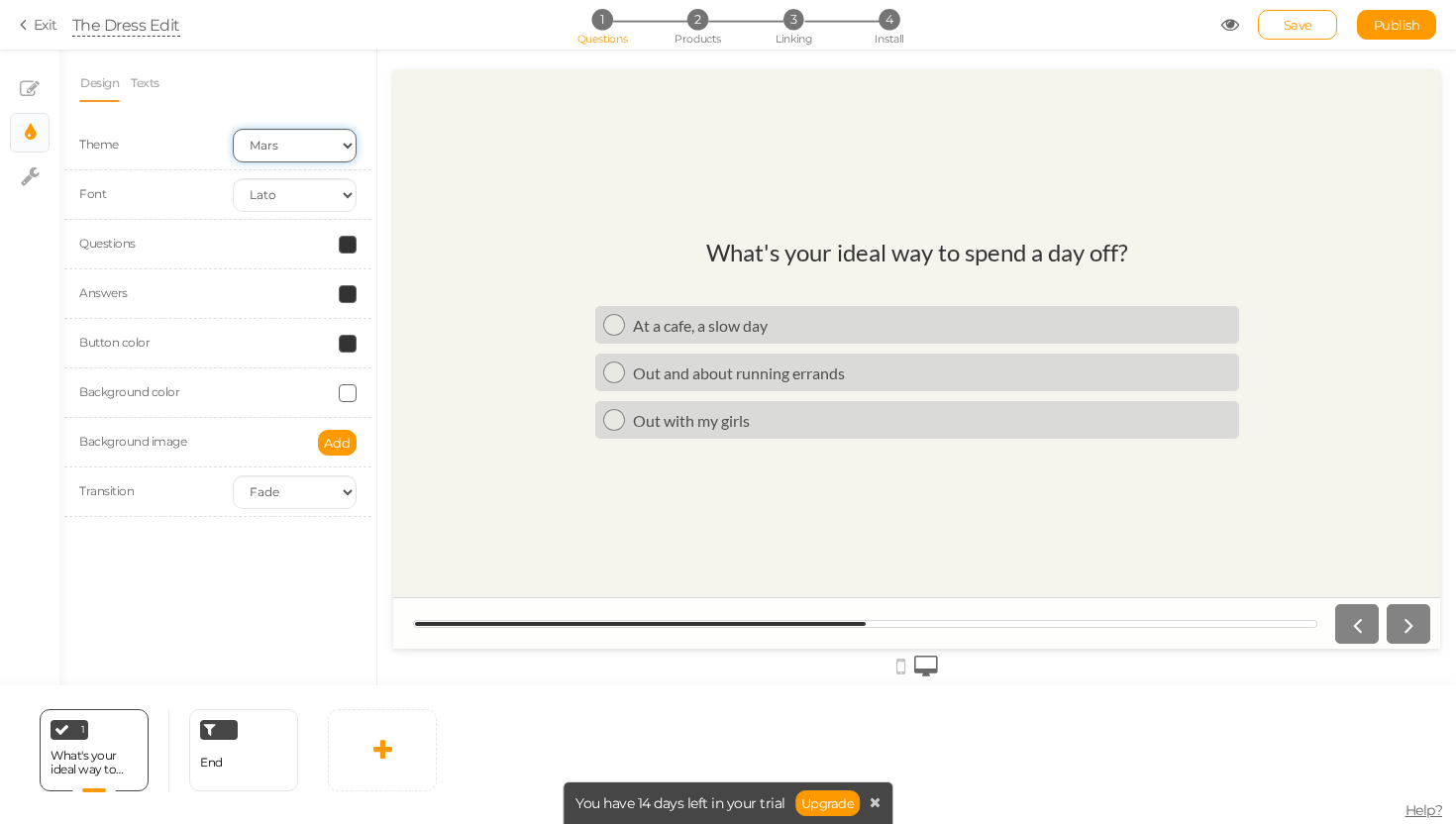 click on "Earth Mars" at bounding box center (294, 146) 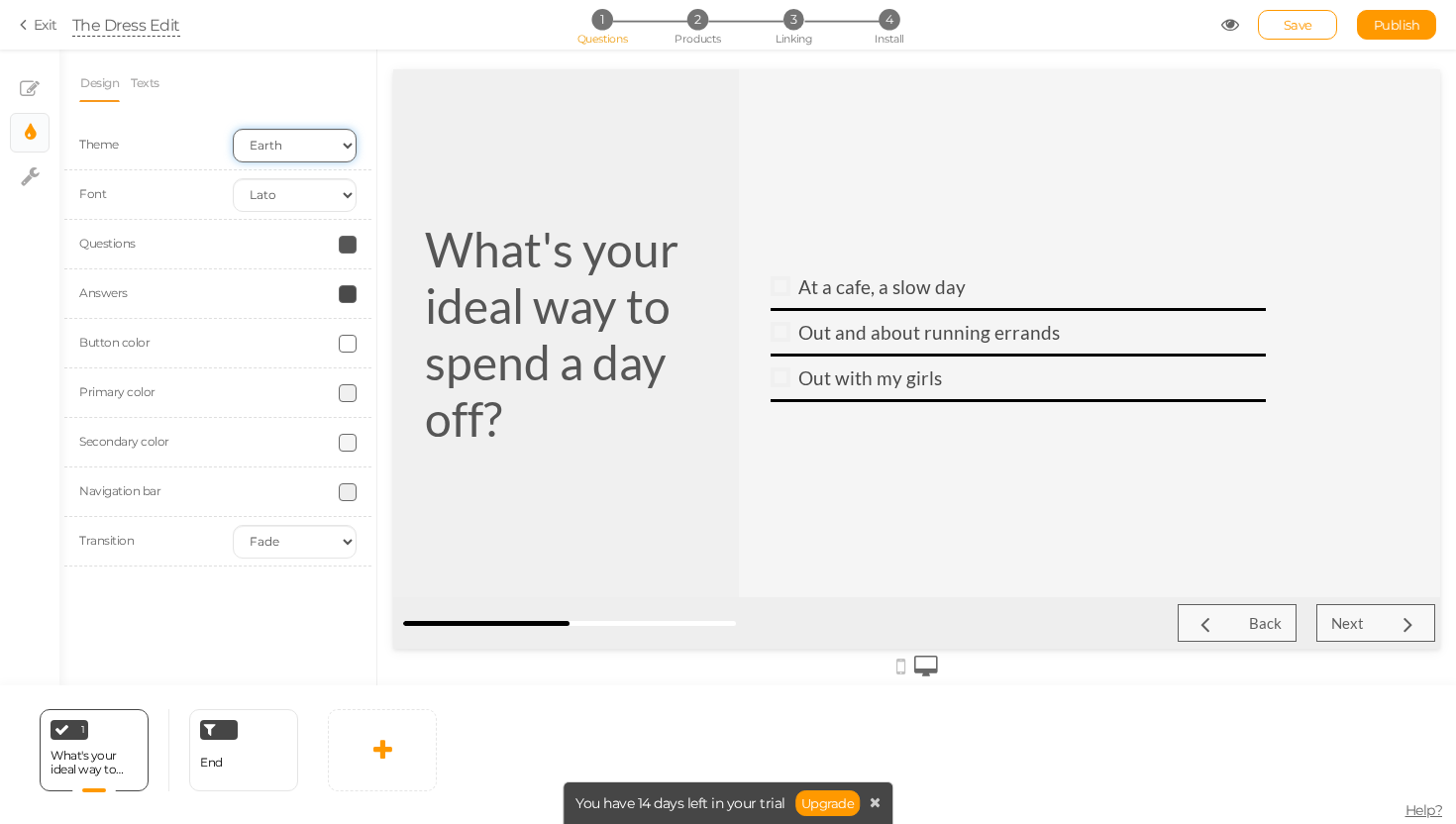 scroll, scrollTop: 0, scrollLeft: 0, axis: both 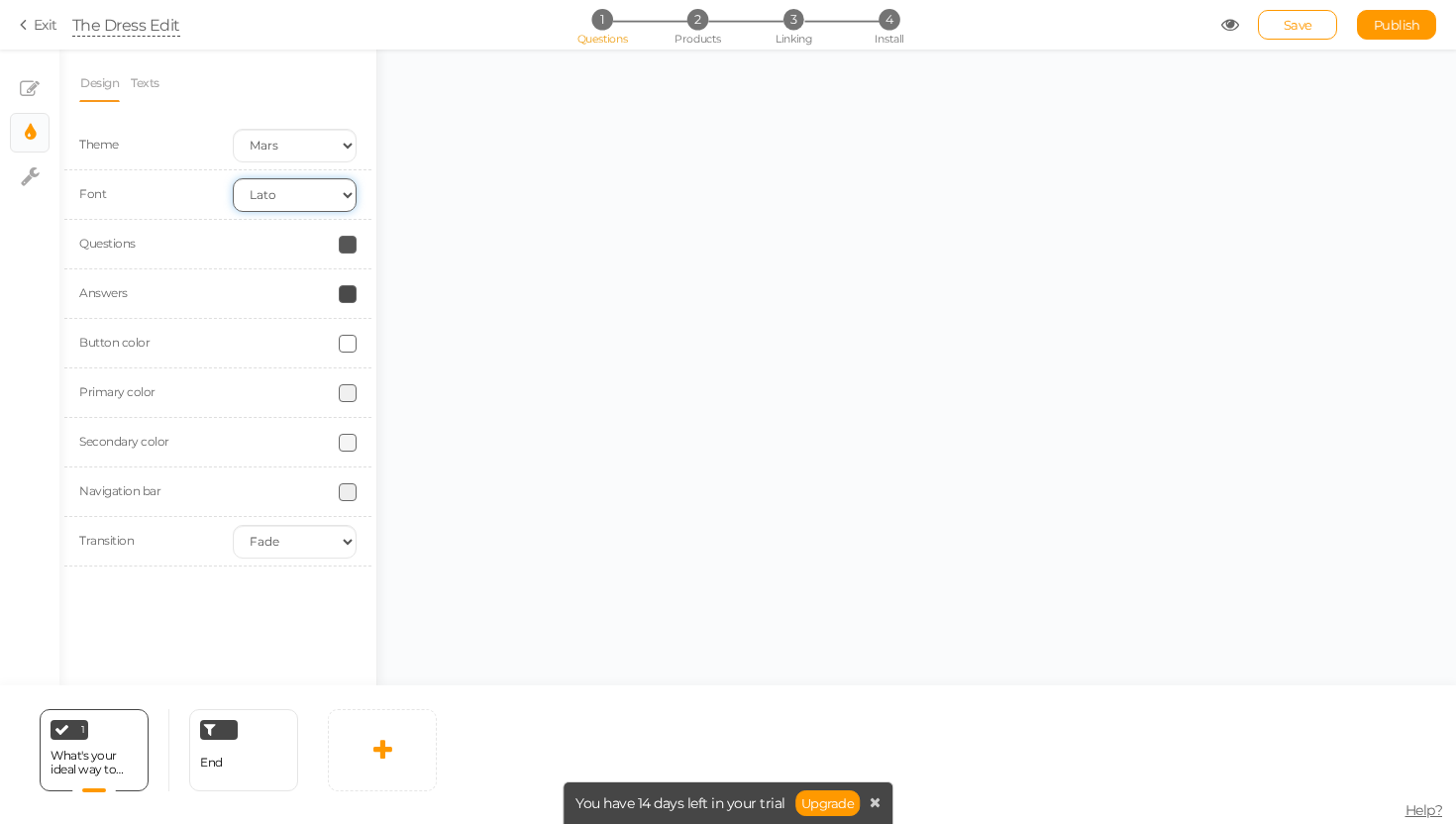 click on "Custom Default [PERSON_NAME] Montserrat Open Sans [PERSON_NAME] PT Sans Raleway Roboto Source Sans Pro" at bounding box center (294, 195) 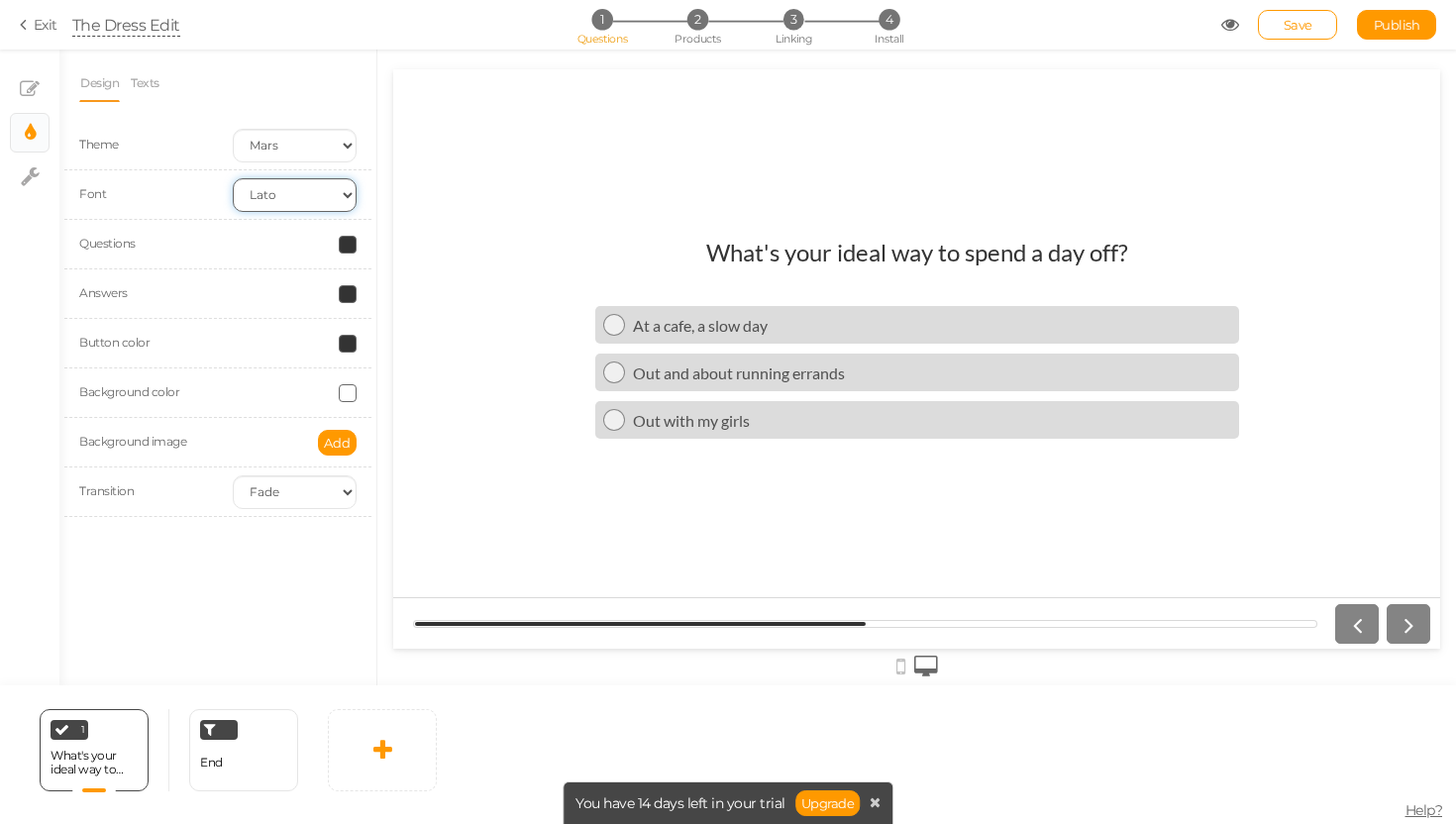 scroll, scrollTop: 0, scrollLeft: 0, axis: both 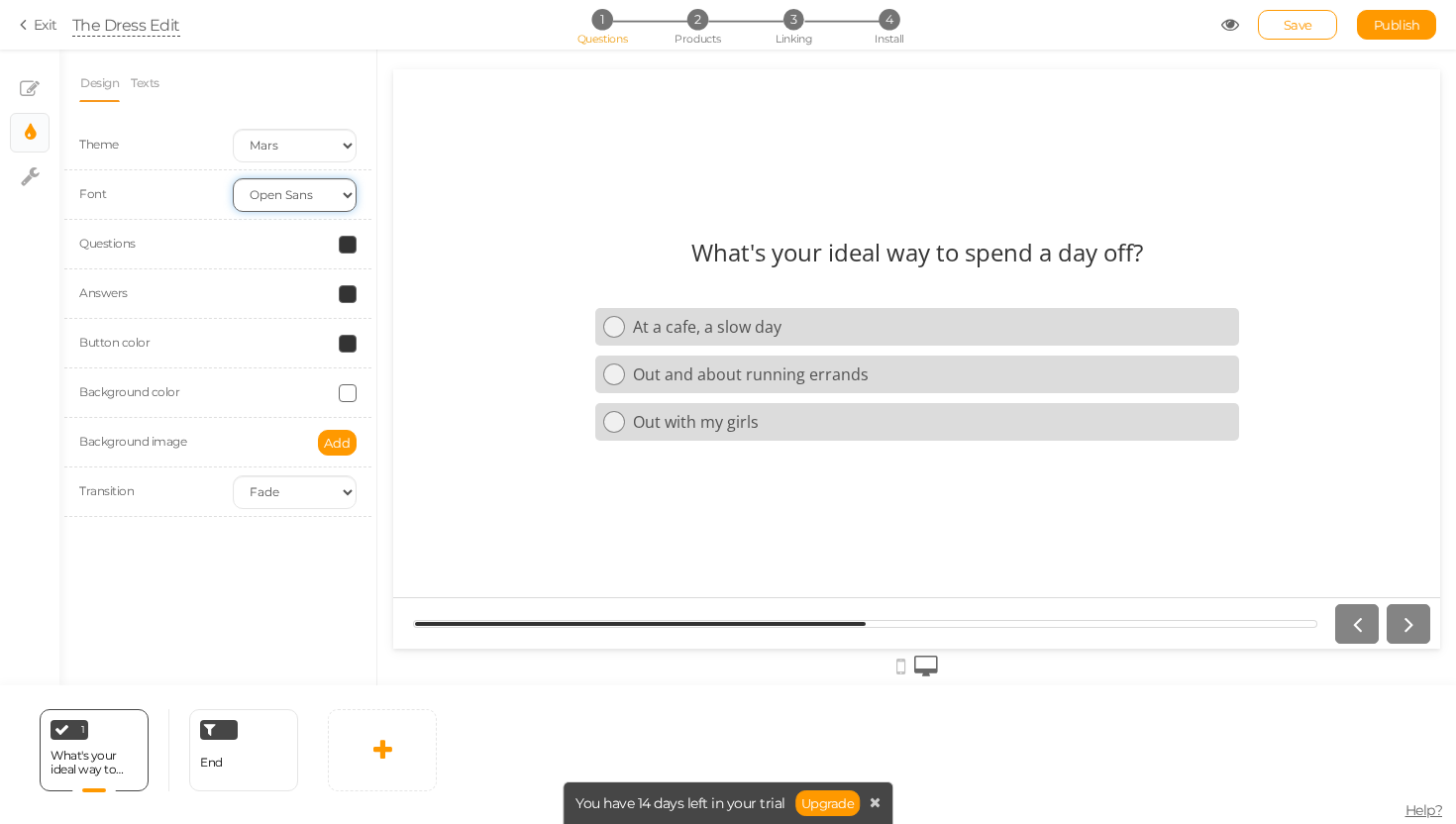 click on "Custom Default [PERSON_NAME] Montserrat Open Sans [PERSON_NAME] PT Sans Raleway Roboto Source Sans Pro" at bounding box center [294, 195] 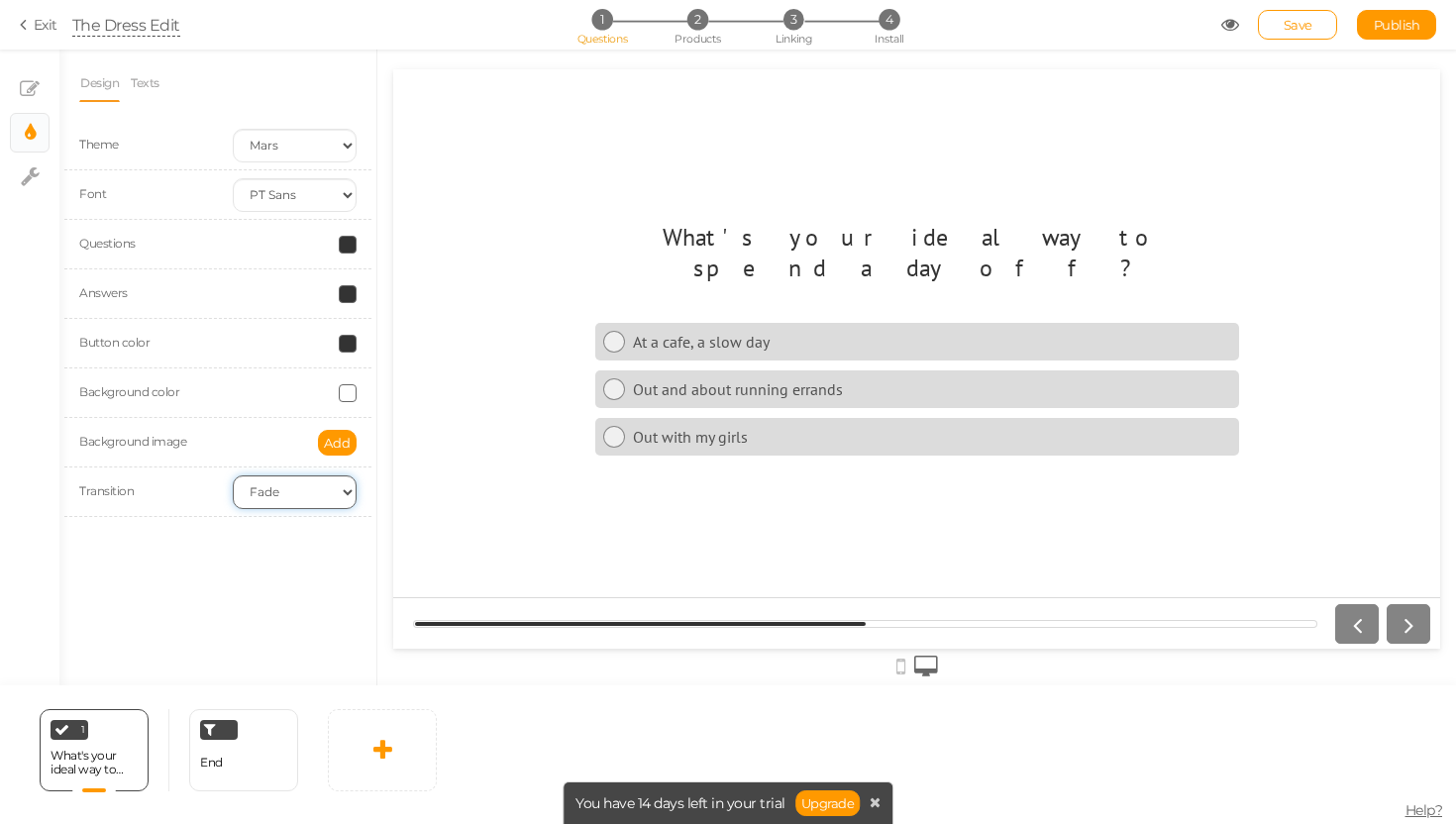 click on "None   Fade   Switch" at bounding box center (294, 492) 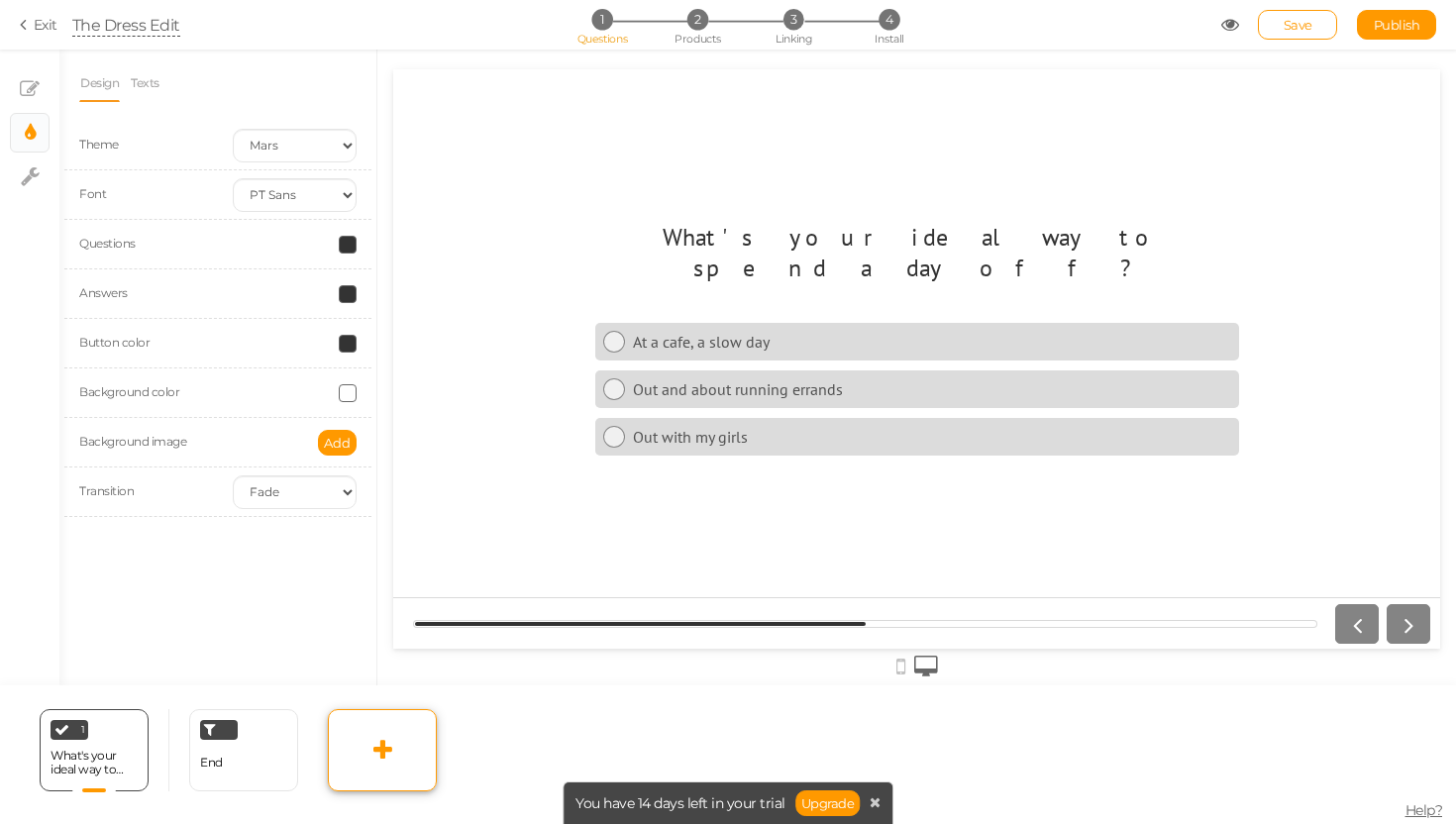 click at bounding box center (382, 750) 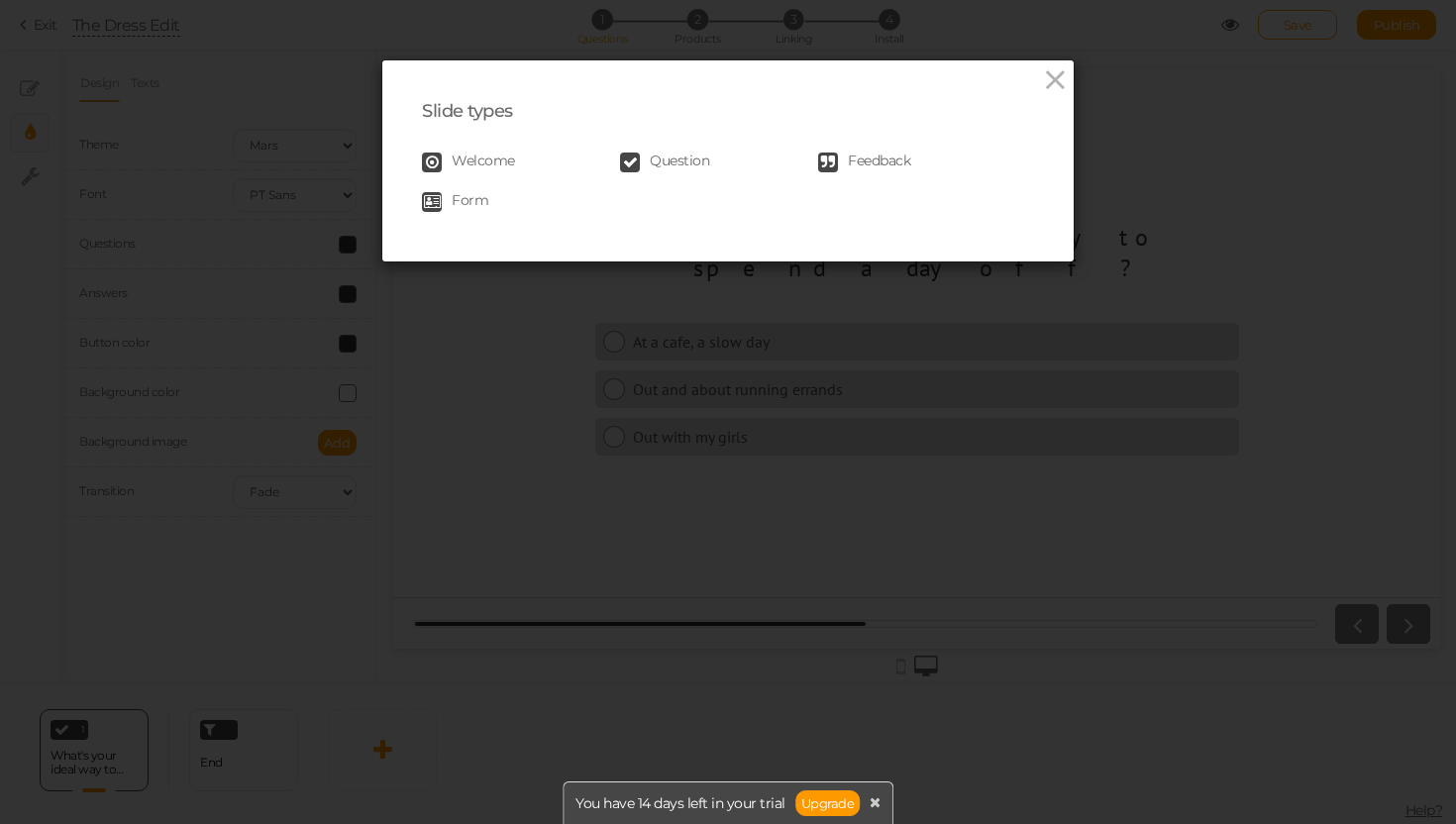 click on "Question" at bounding box center [679, 162] 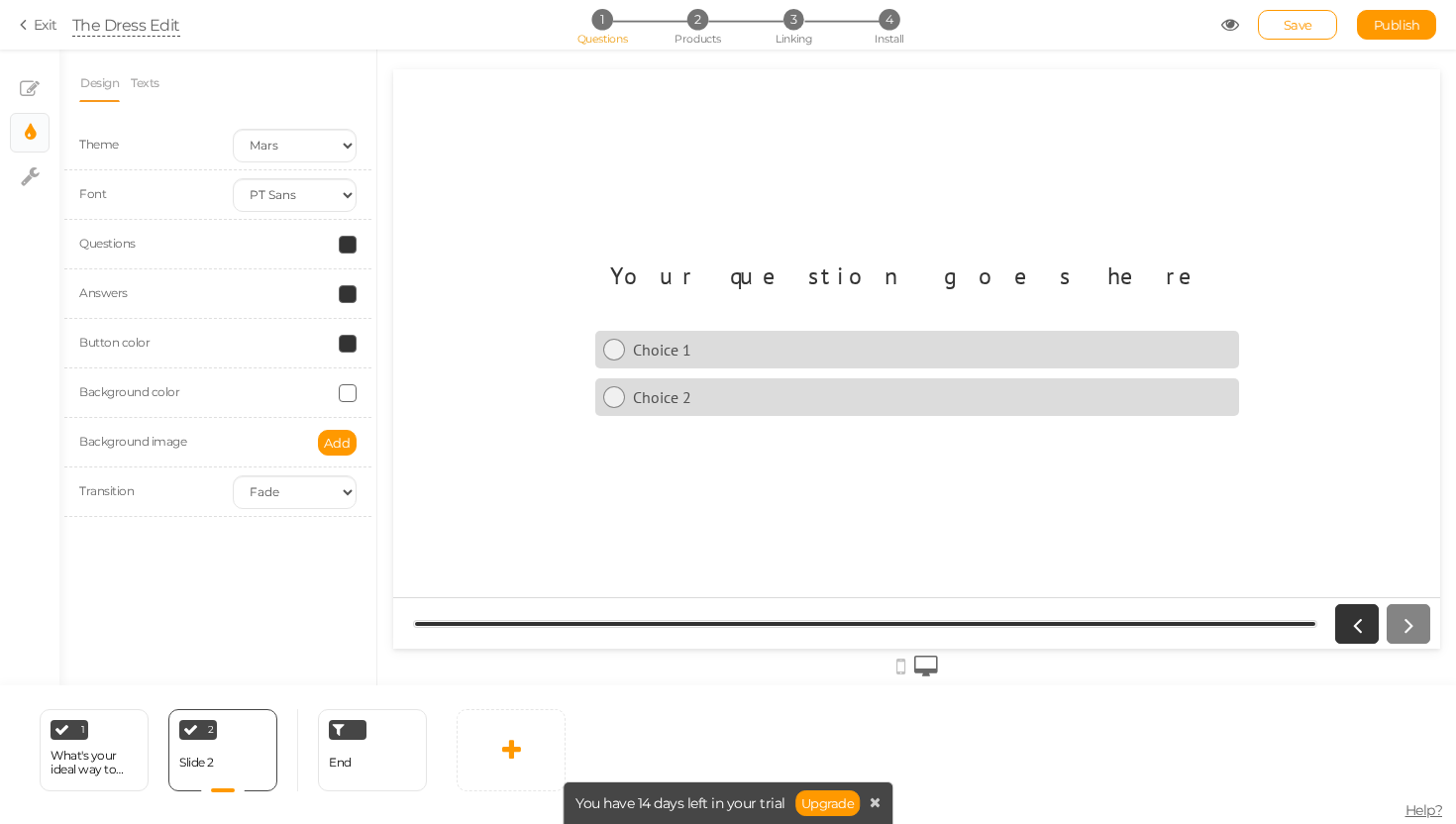 click on "Your question goes here" at bounding box center (917, 285) 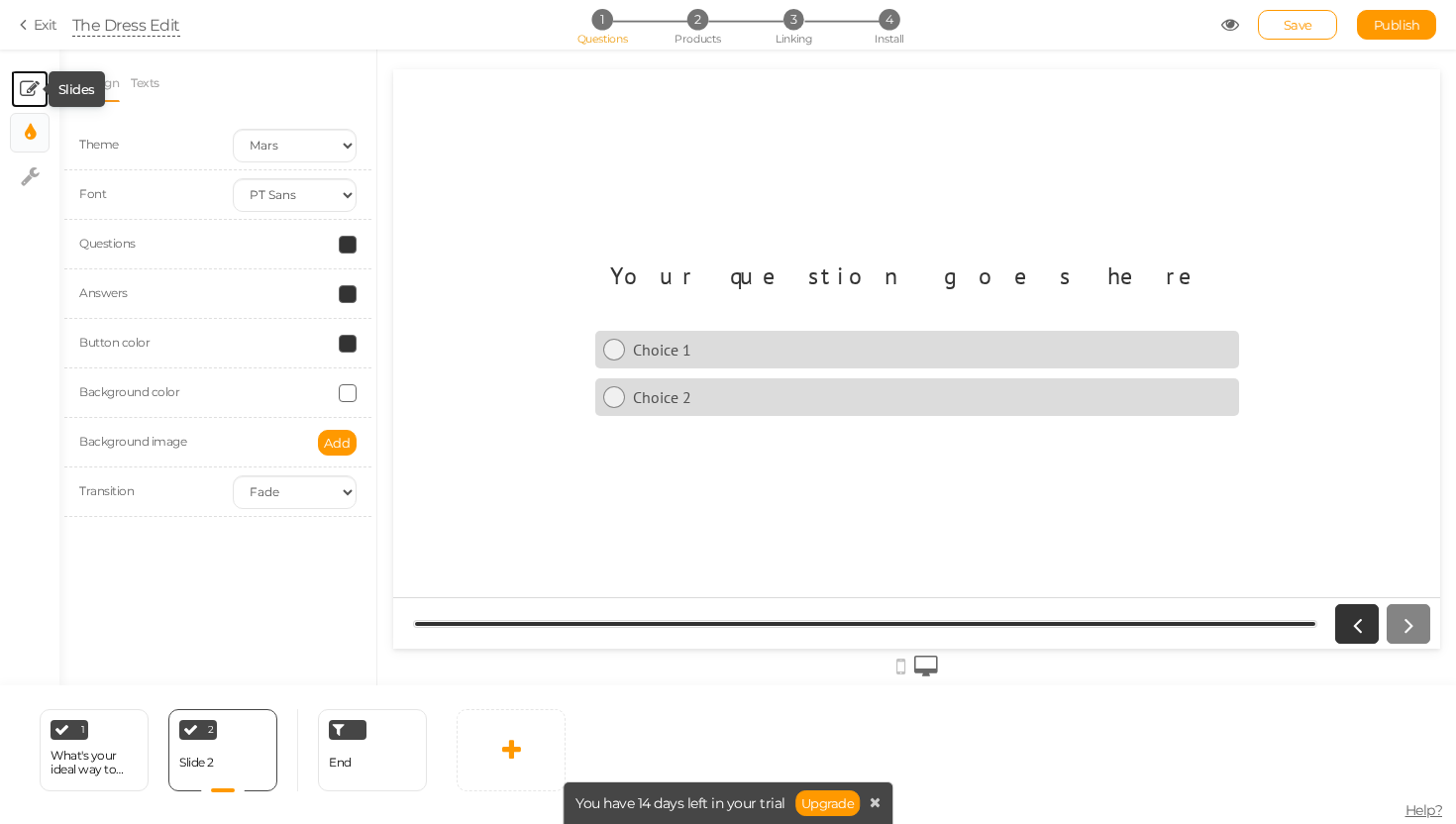 click at bounding box center (30, 89) 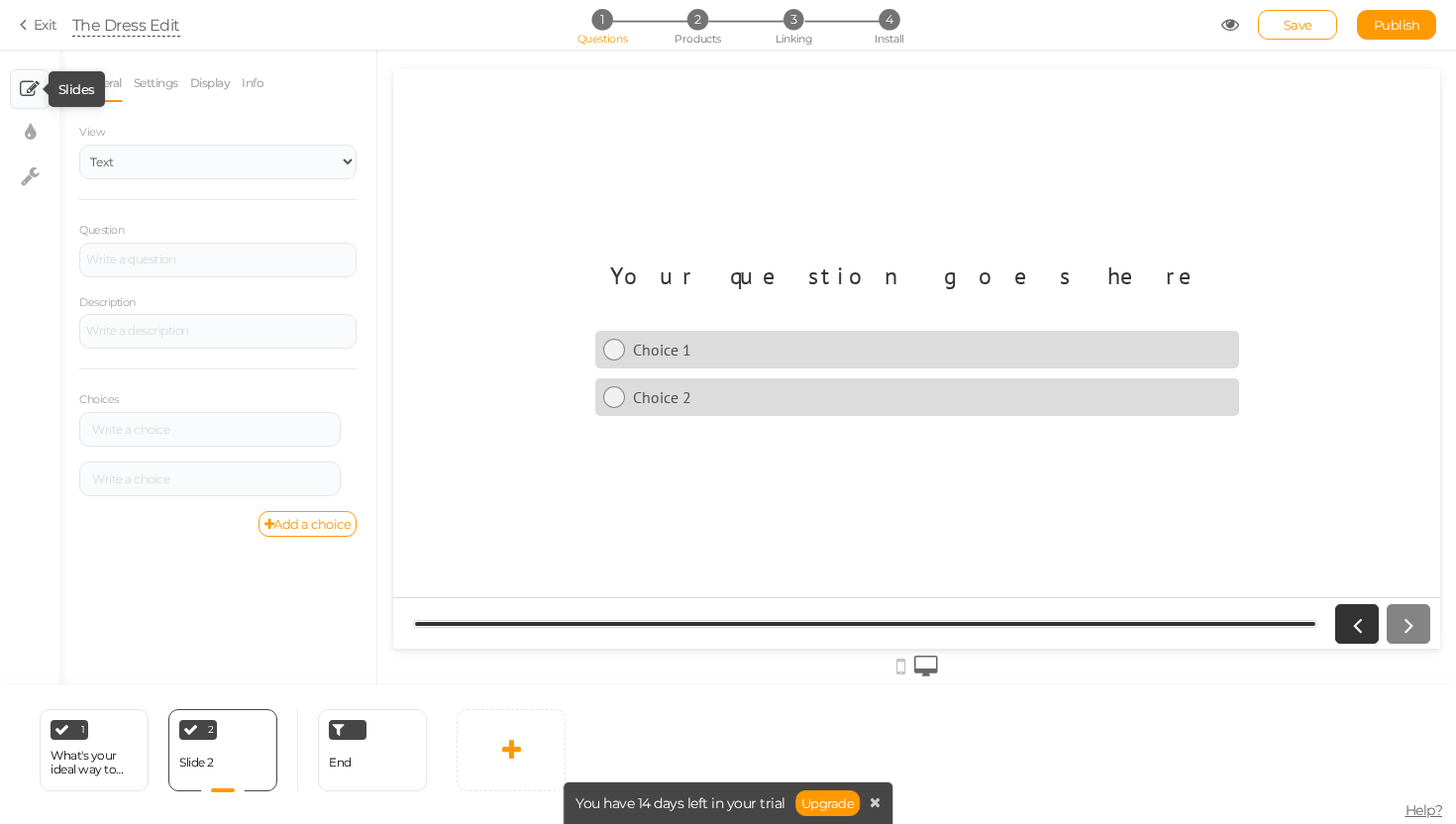 scroll, scrollTop: 0, scrollLeft: 0, axis: both 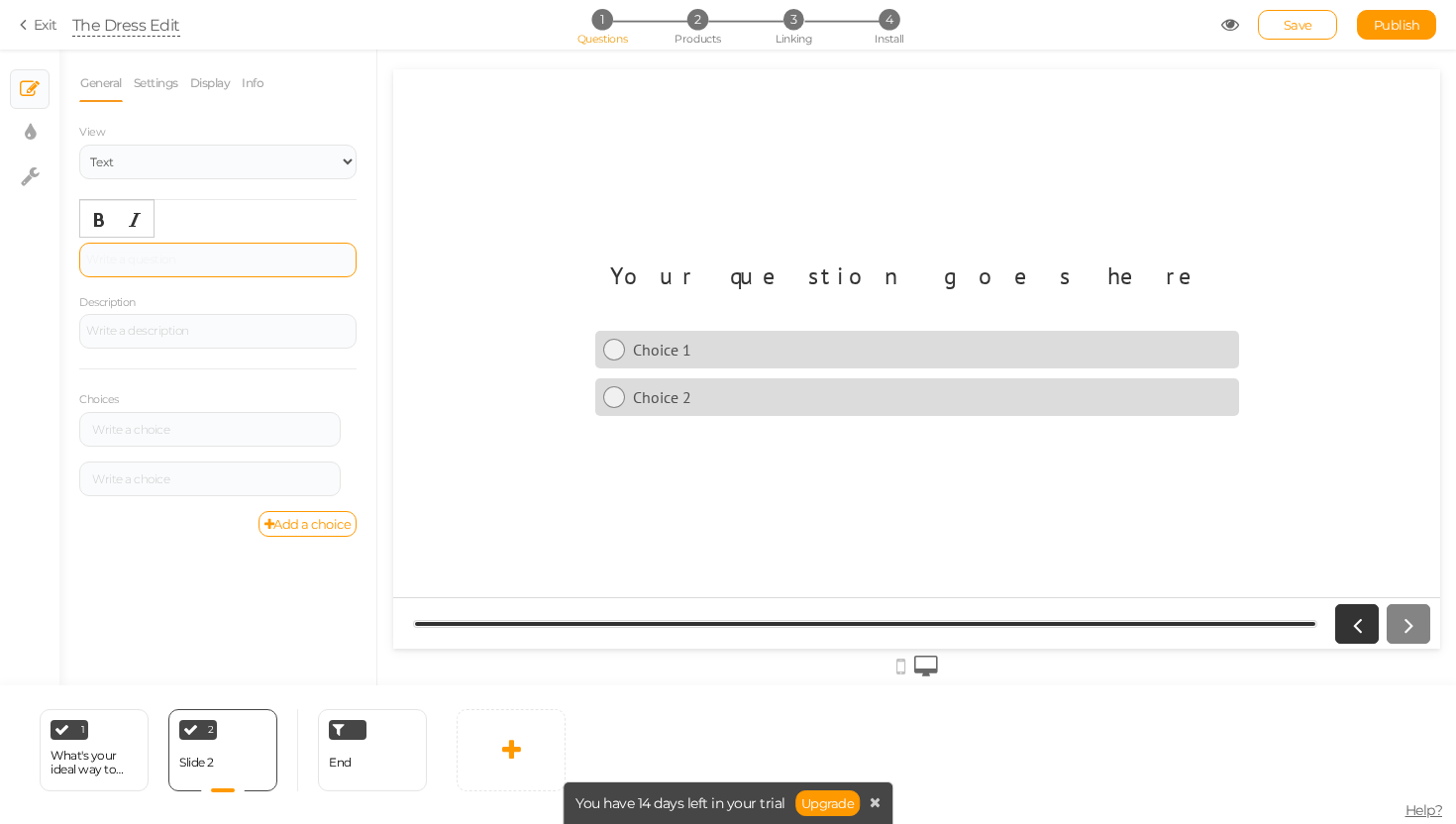 click at bounding box center (218, 259) 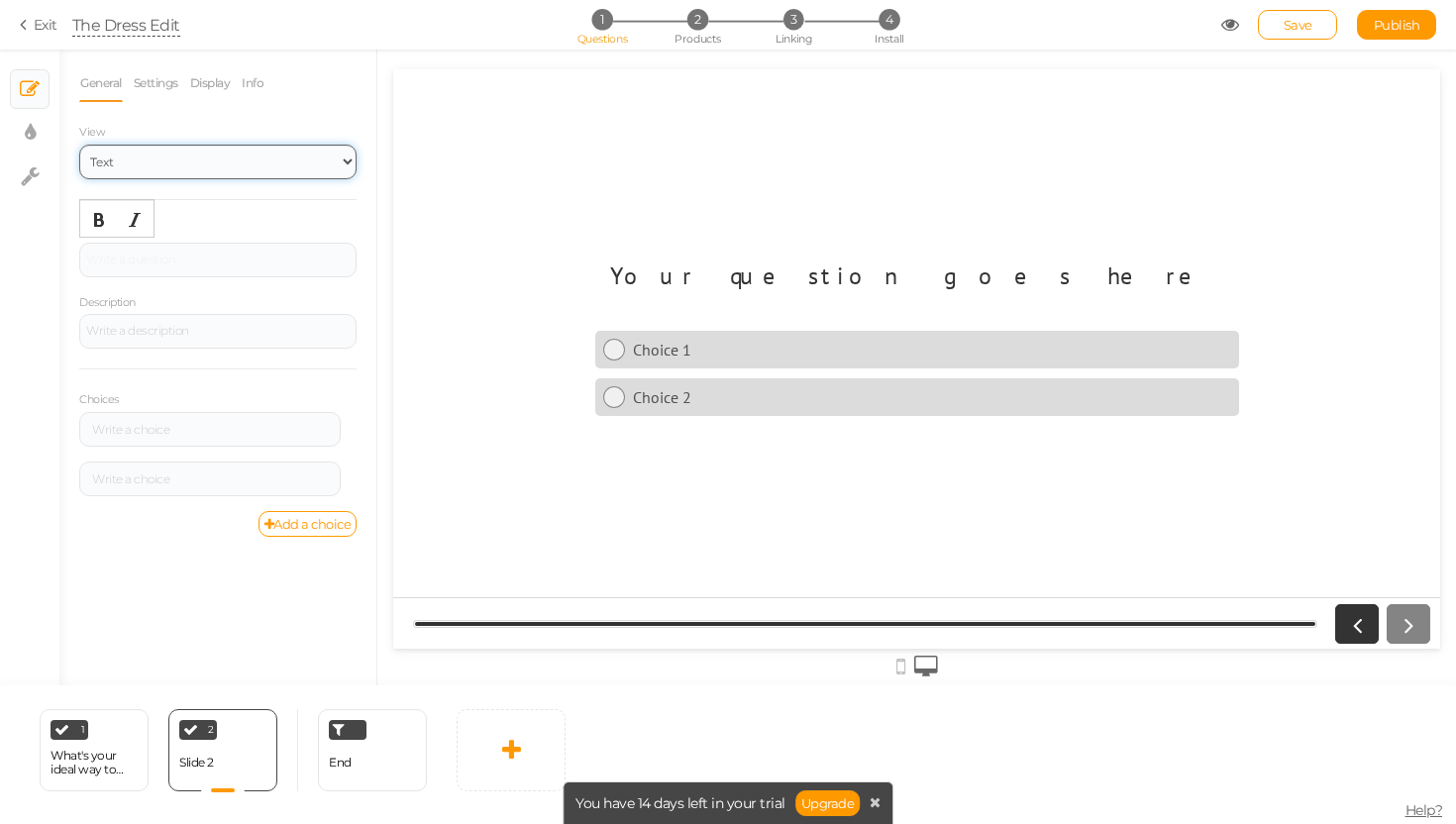 click on "Text Images Slider Dropdown" at bounding box center (218, 161) 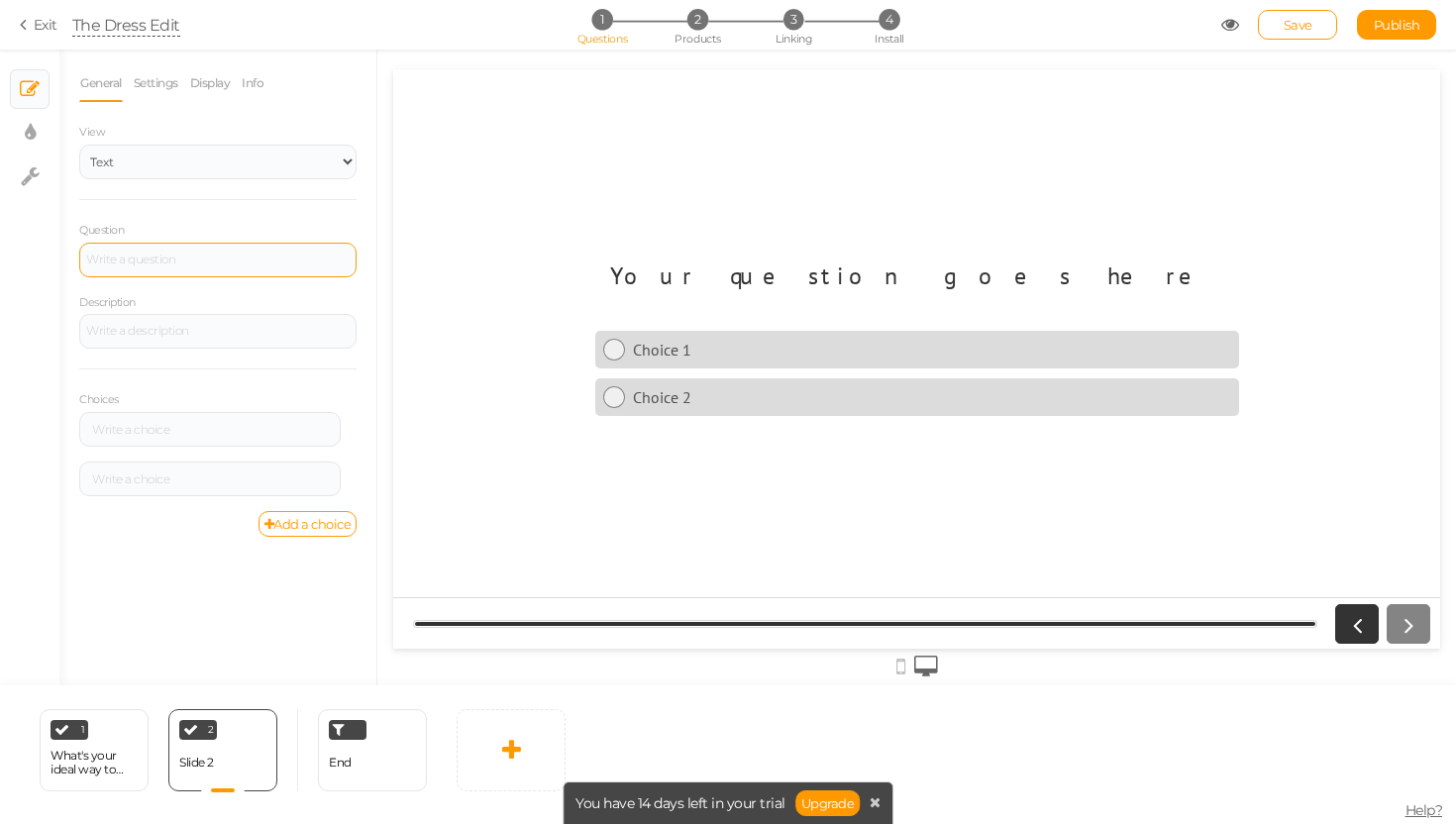 click at bounding box center (218, 259) 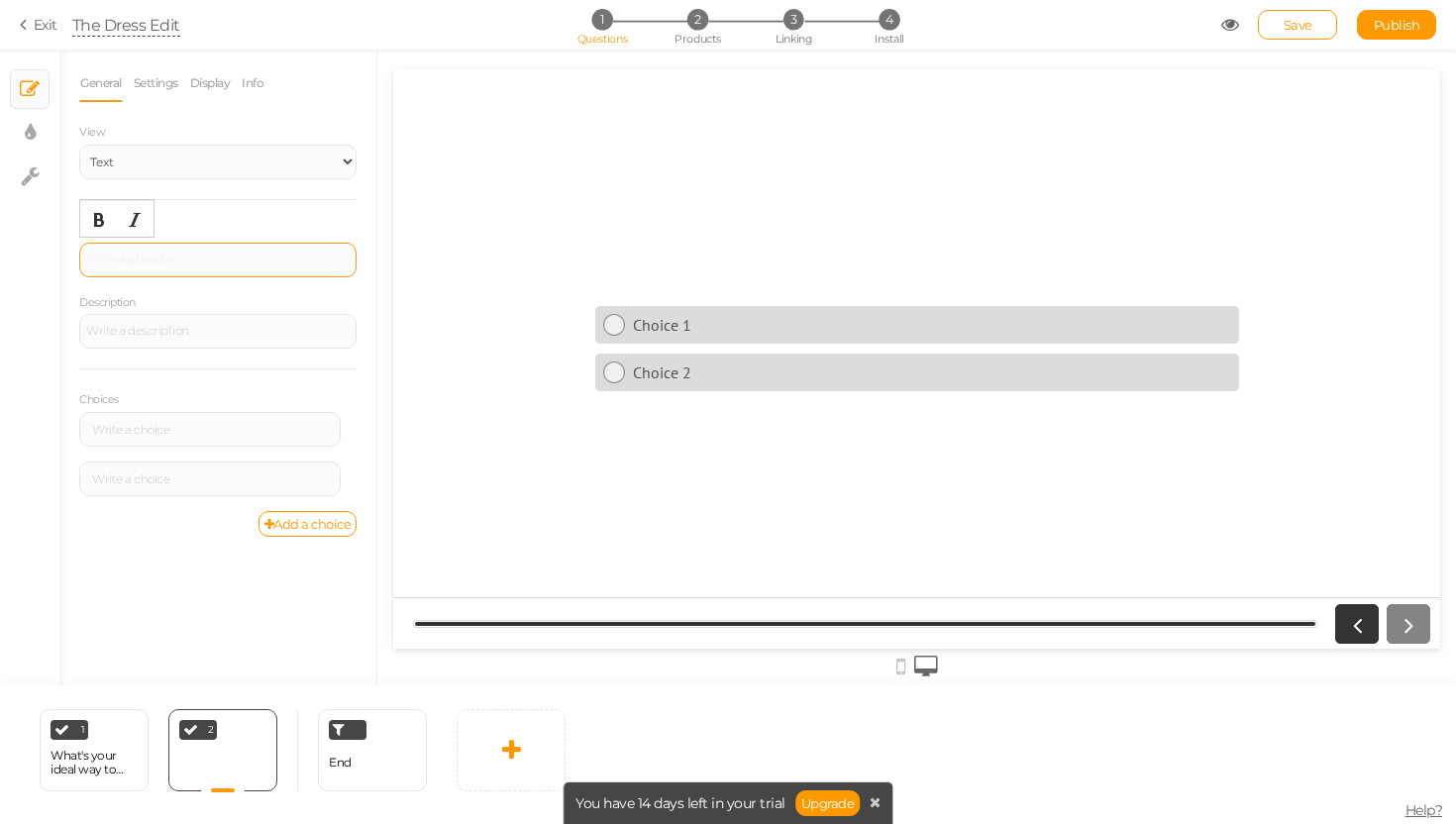 click at bounding box center [218, 259] 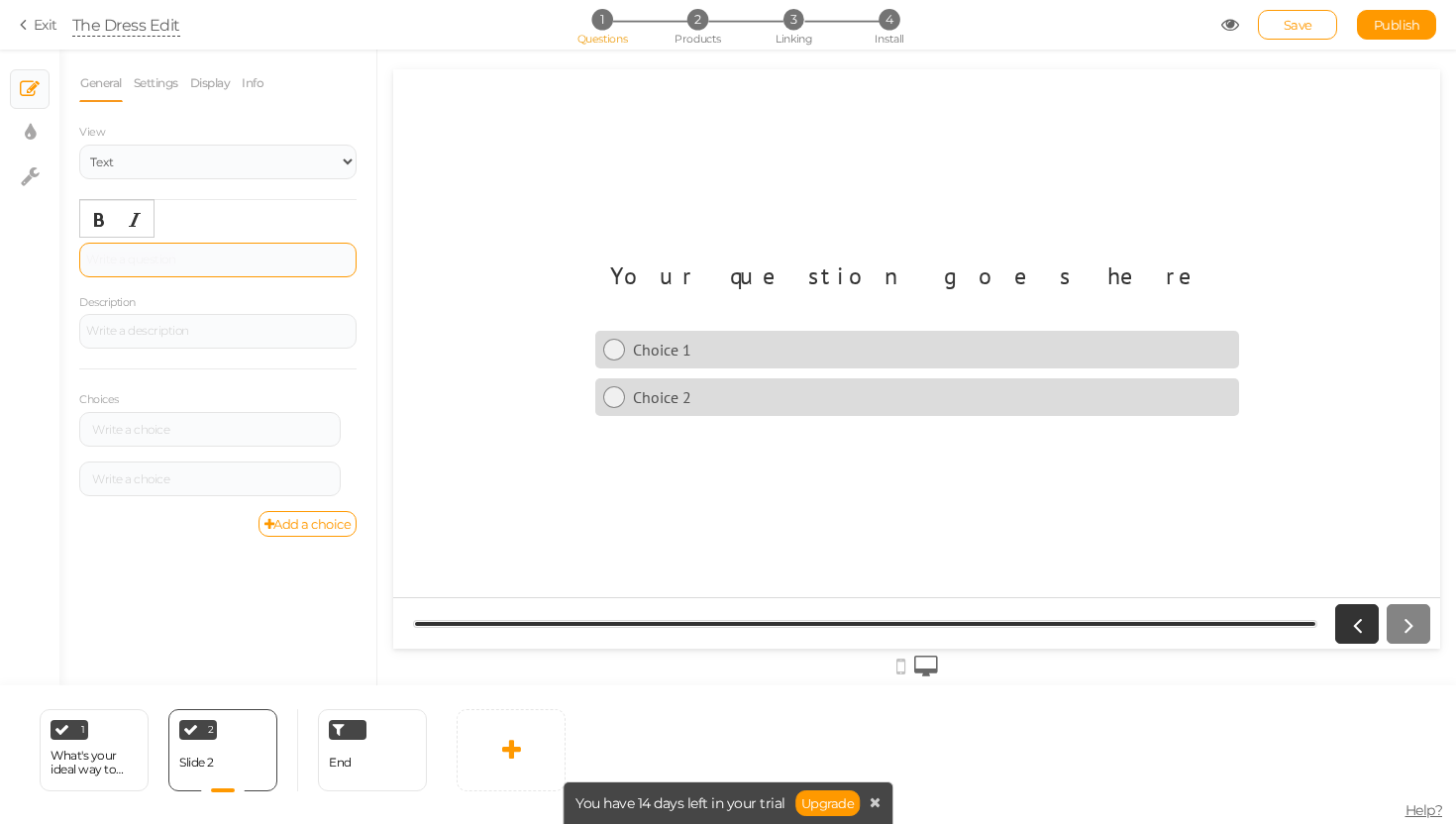 click at bounding box center [218, 259] 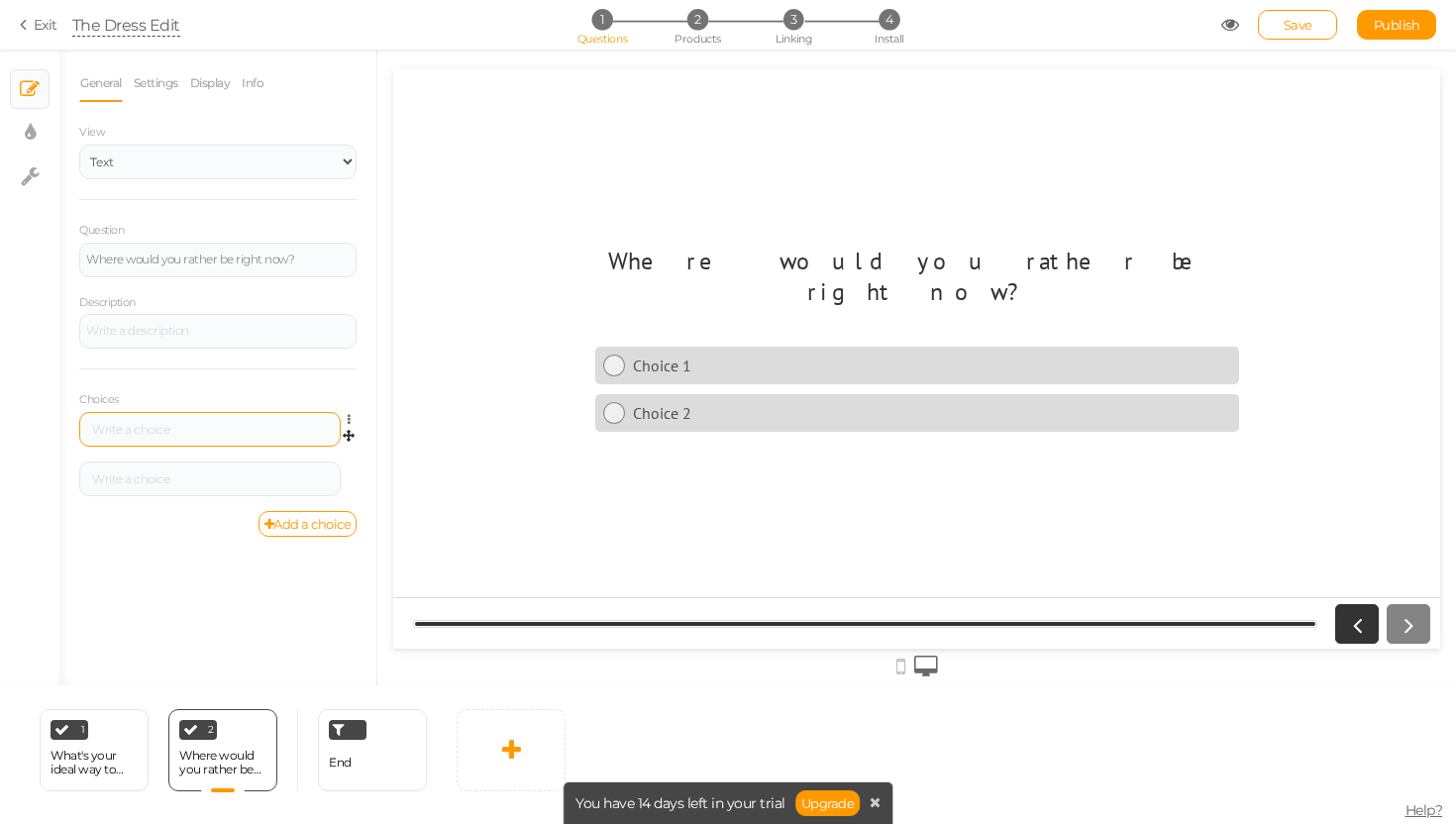 click at bounding box center [210, 429] 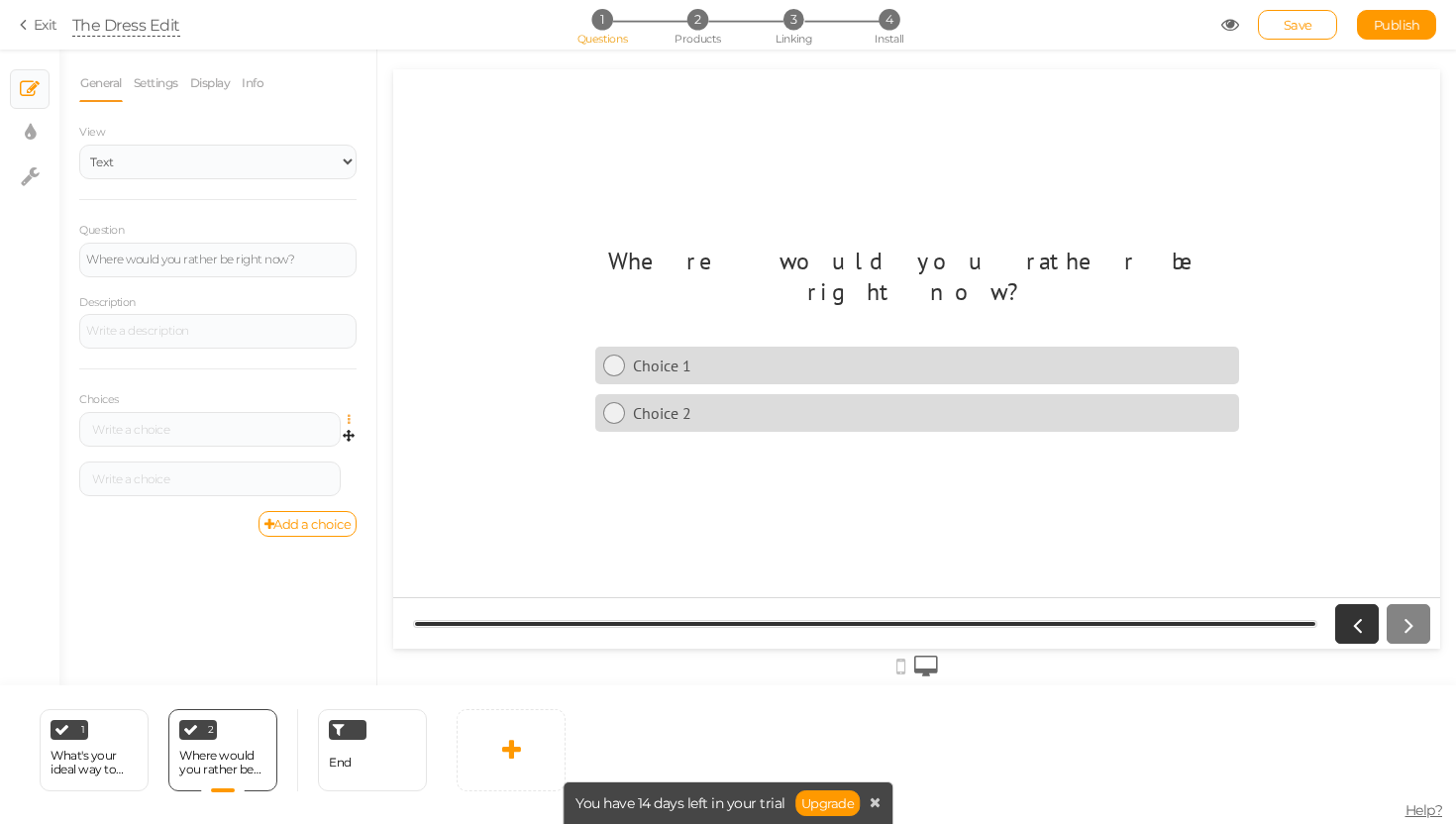 click at bounding box center (354, 420) 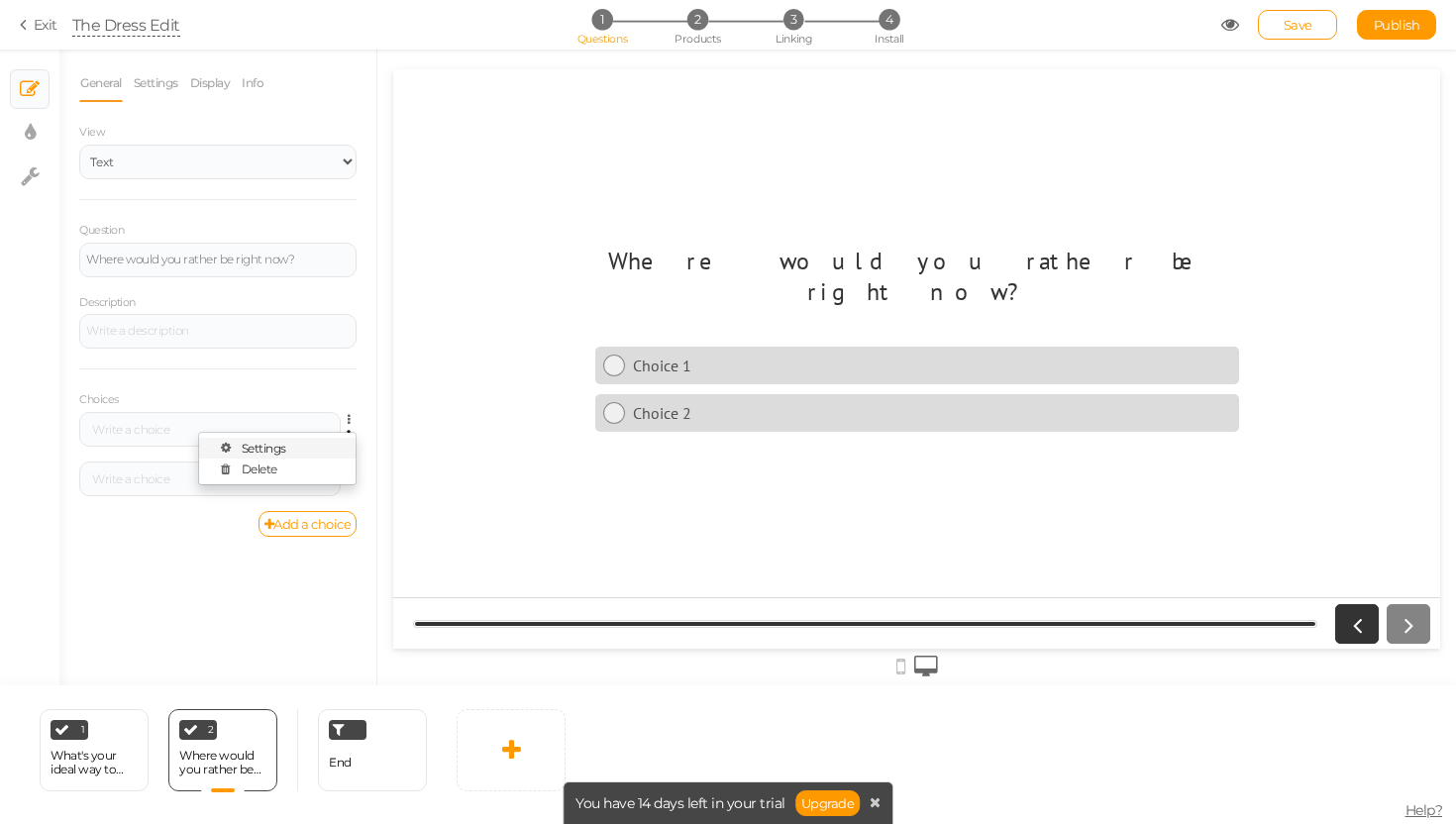 click on "Settings" at bounding box center [277, 448] 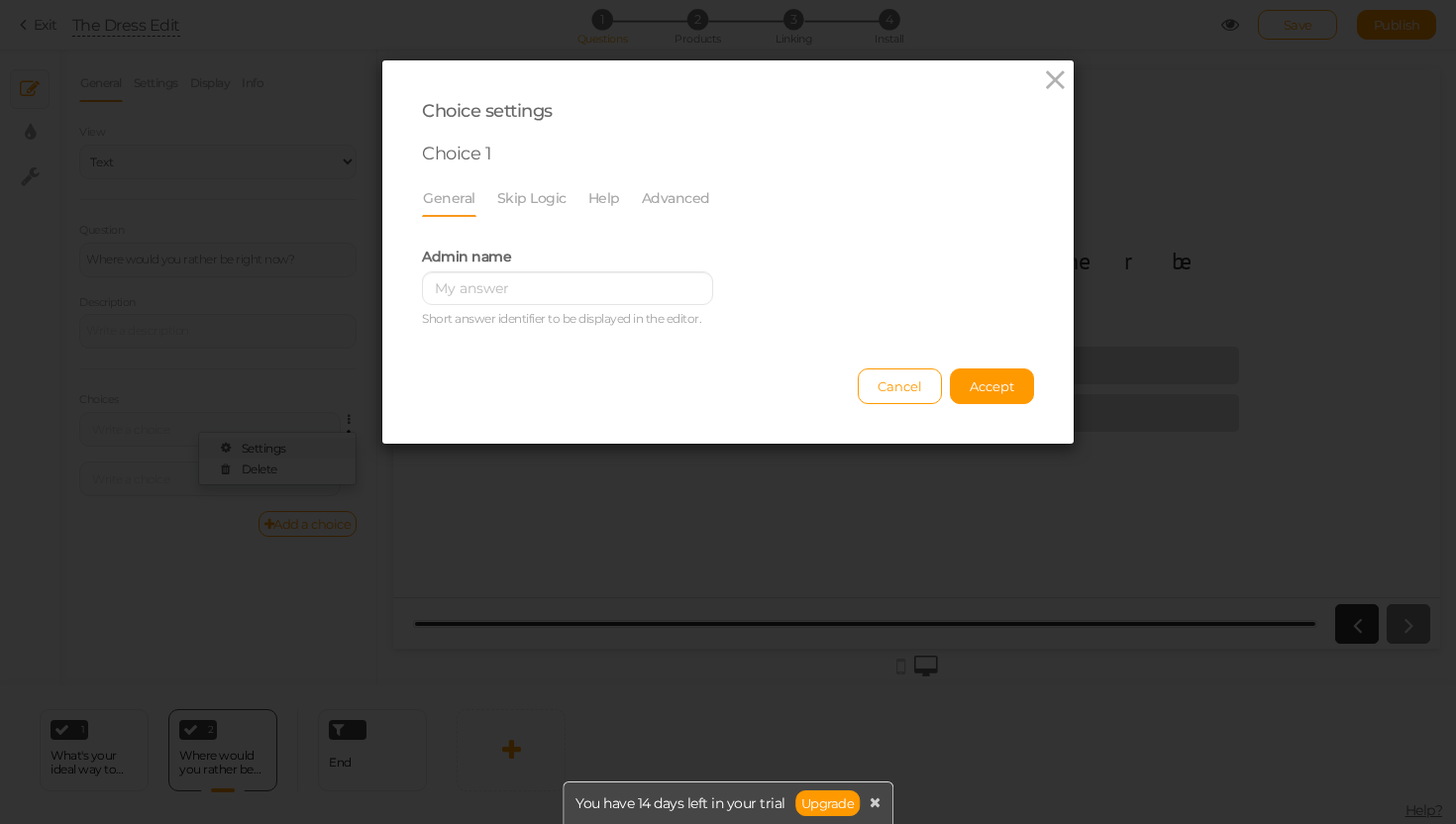 scroll, scrollTop: 0, scrollLeft: 0, axis: both 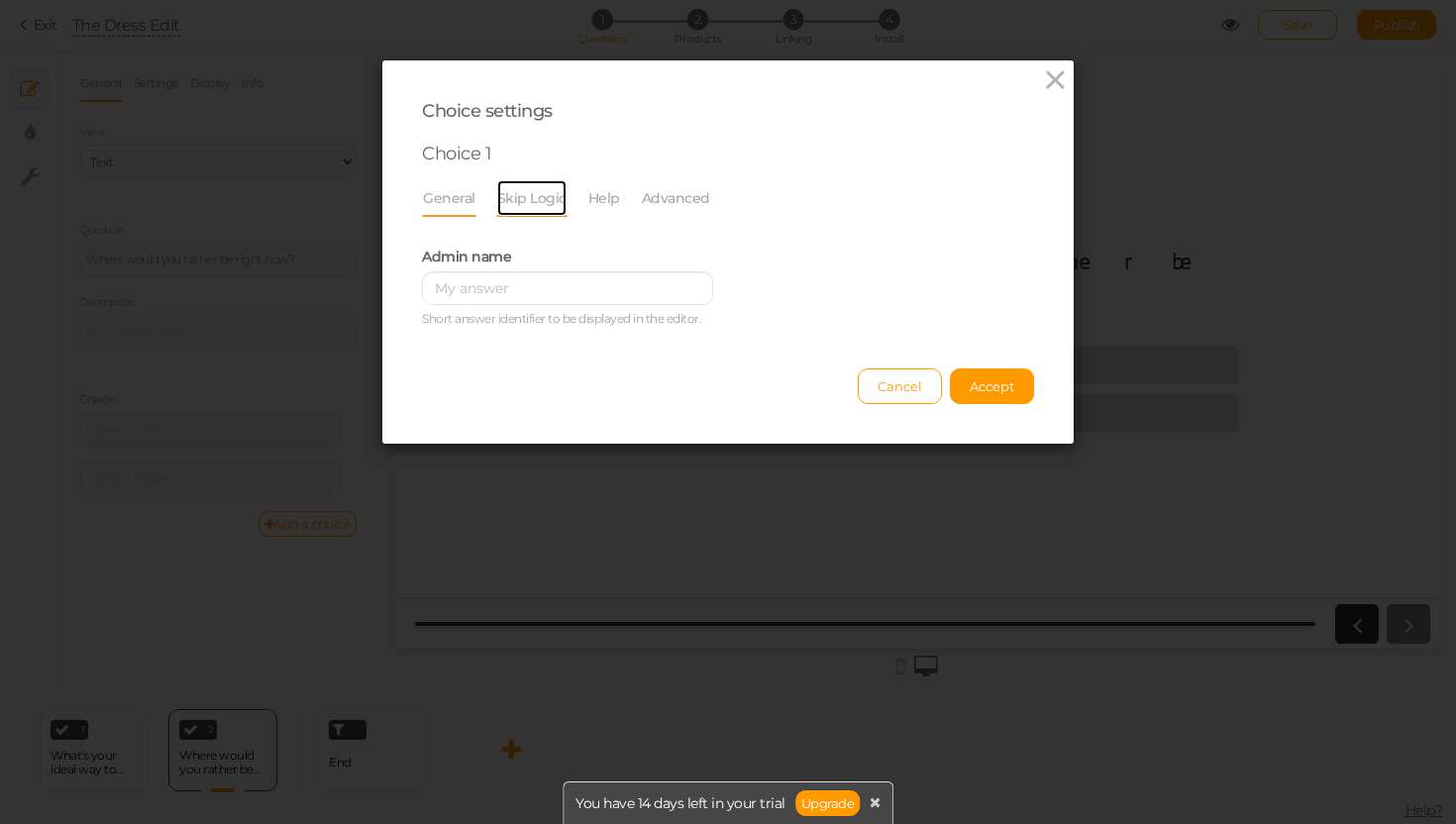 click on "Skip Logic" at bounding box center (532, 198) 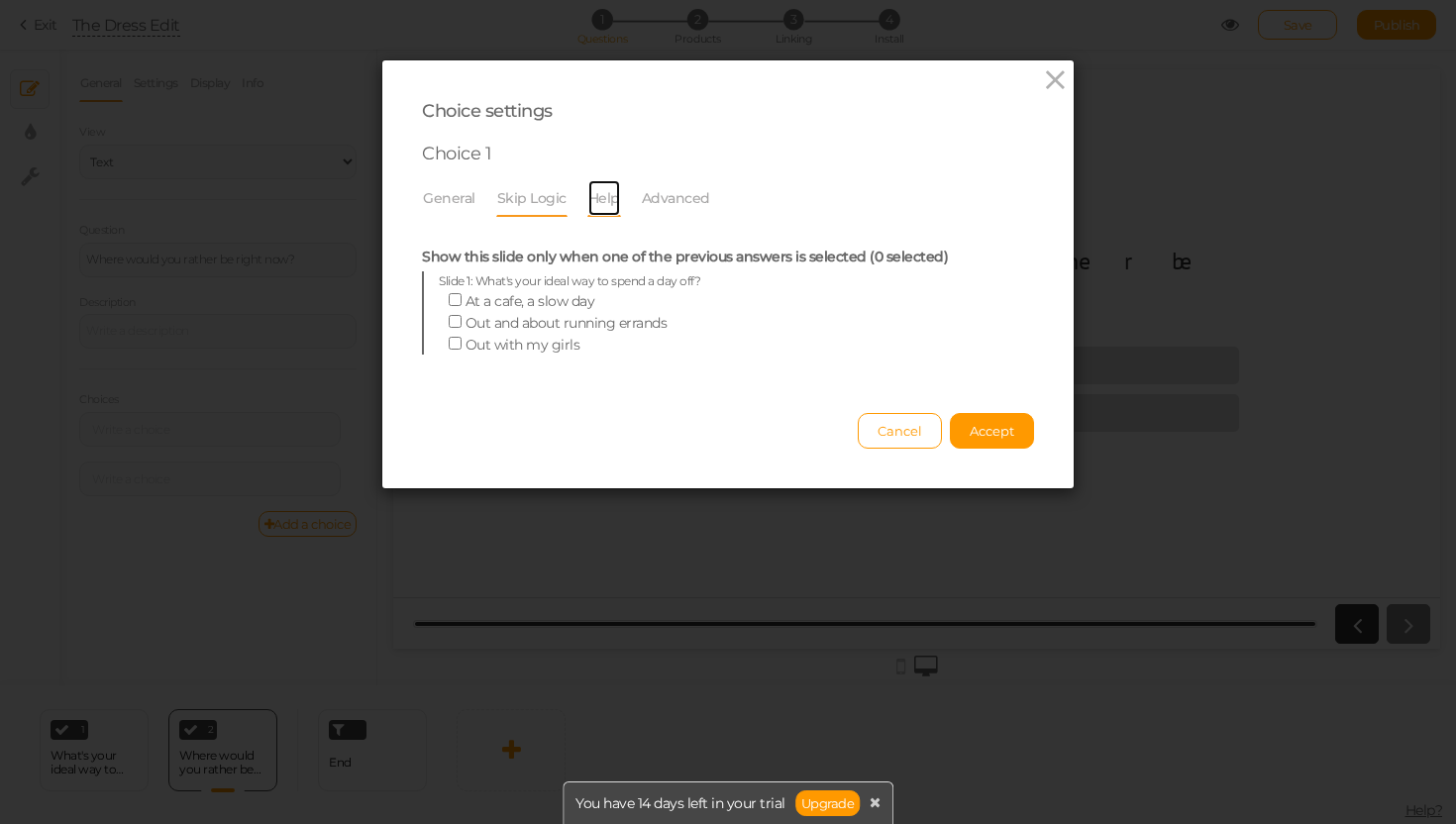 click on "Help" at bounding box center [604, 198] 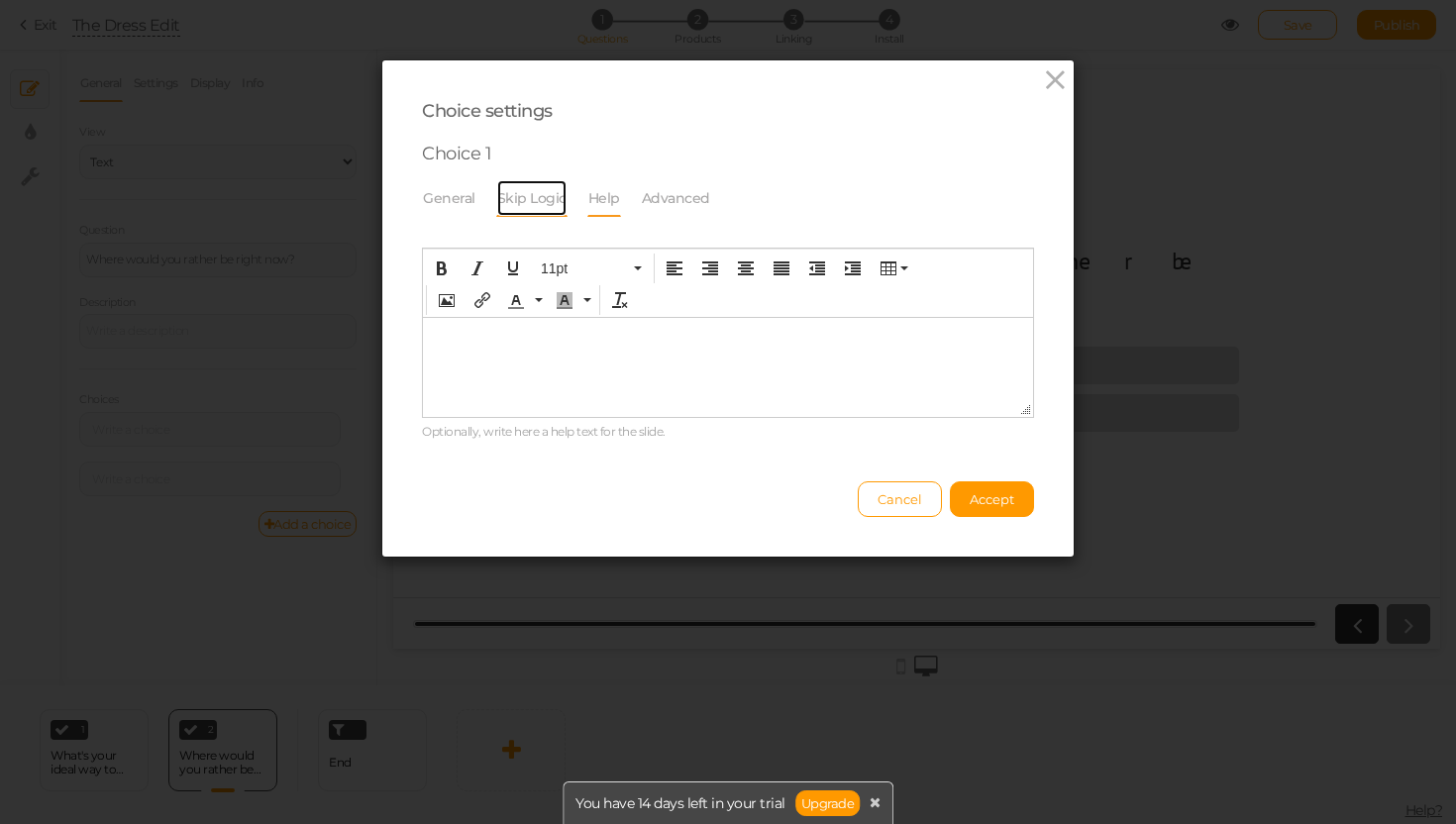 click on "Skip Logic" at bounding box center [532, 198] 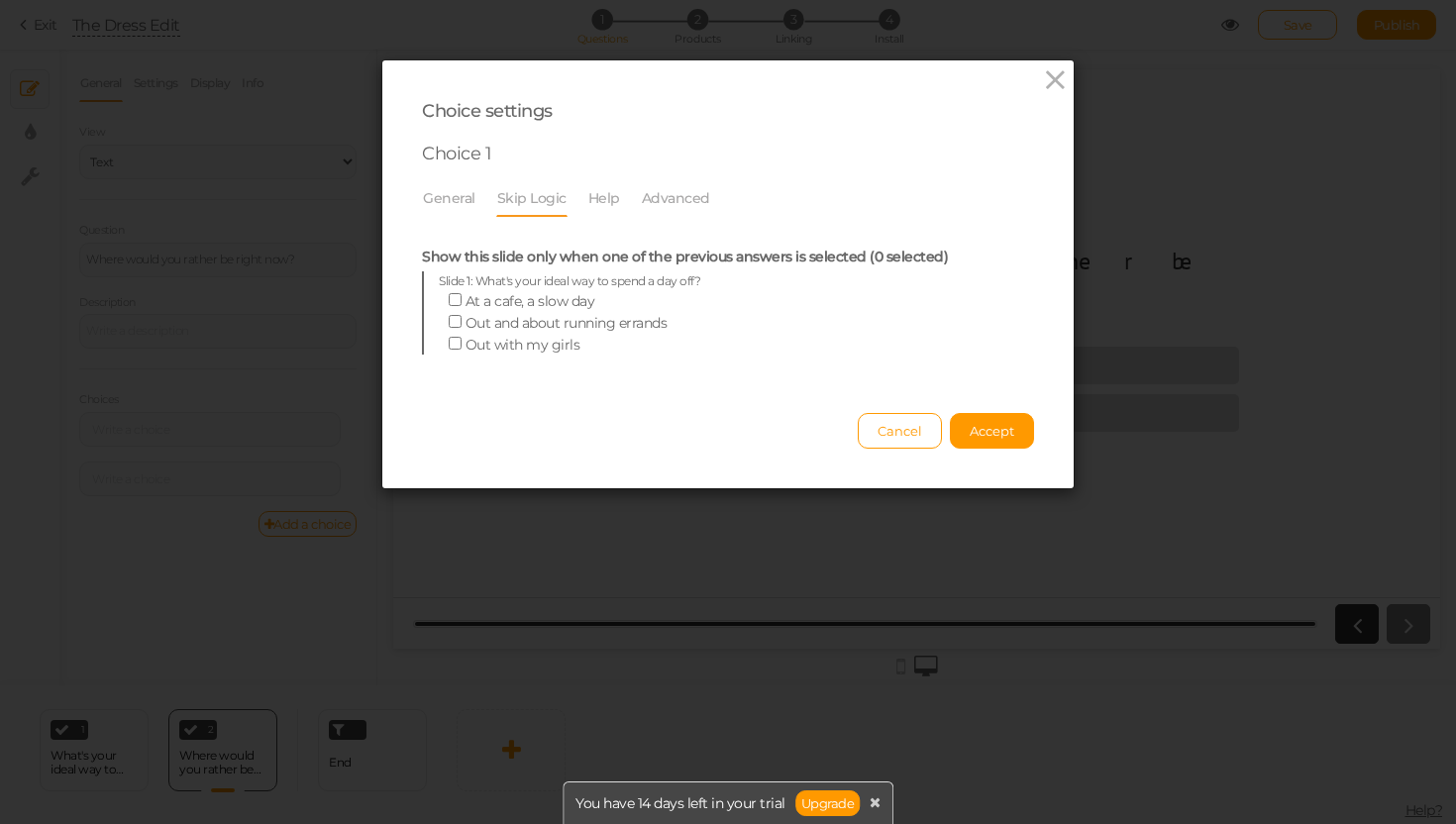 click on "Help" at bounding box center (614, 198) 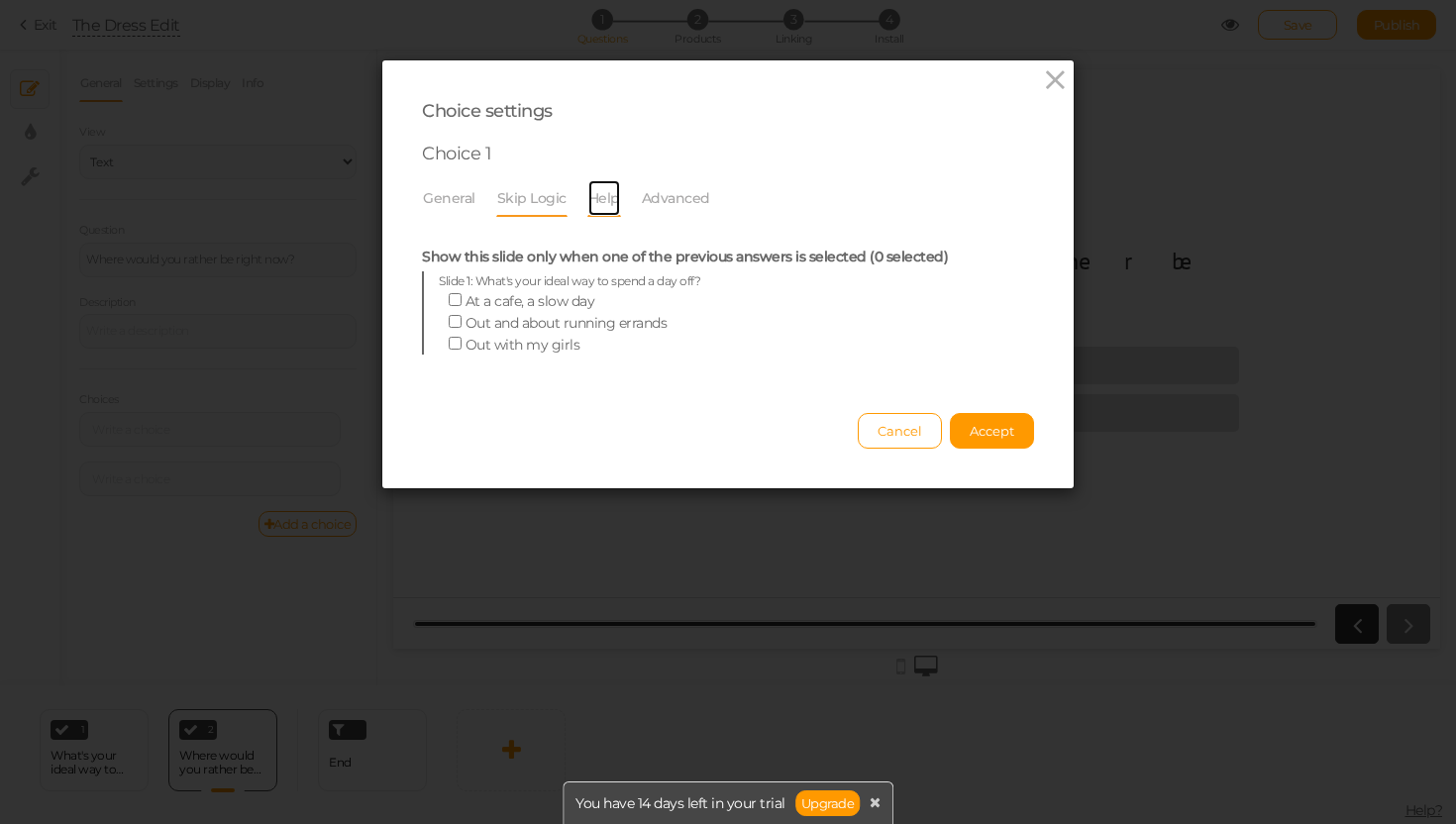 click on "Help" at bounding box center (604, 198) 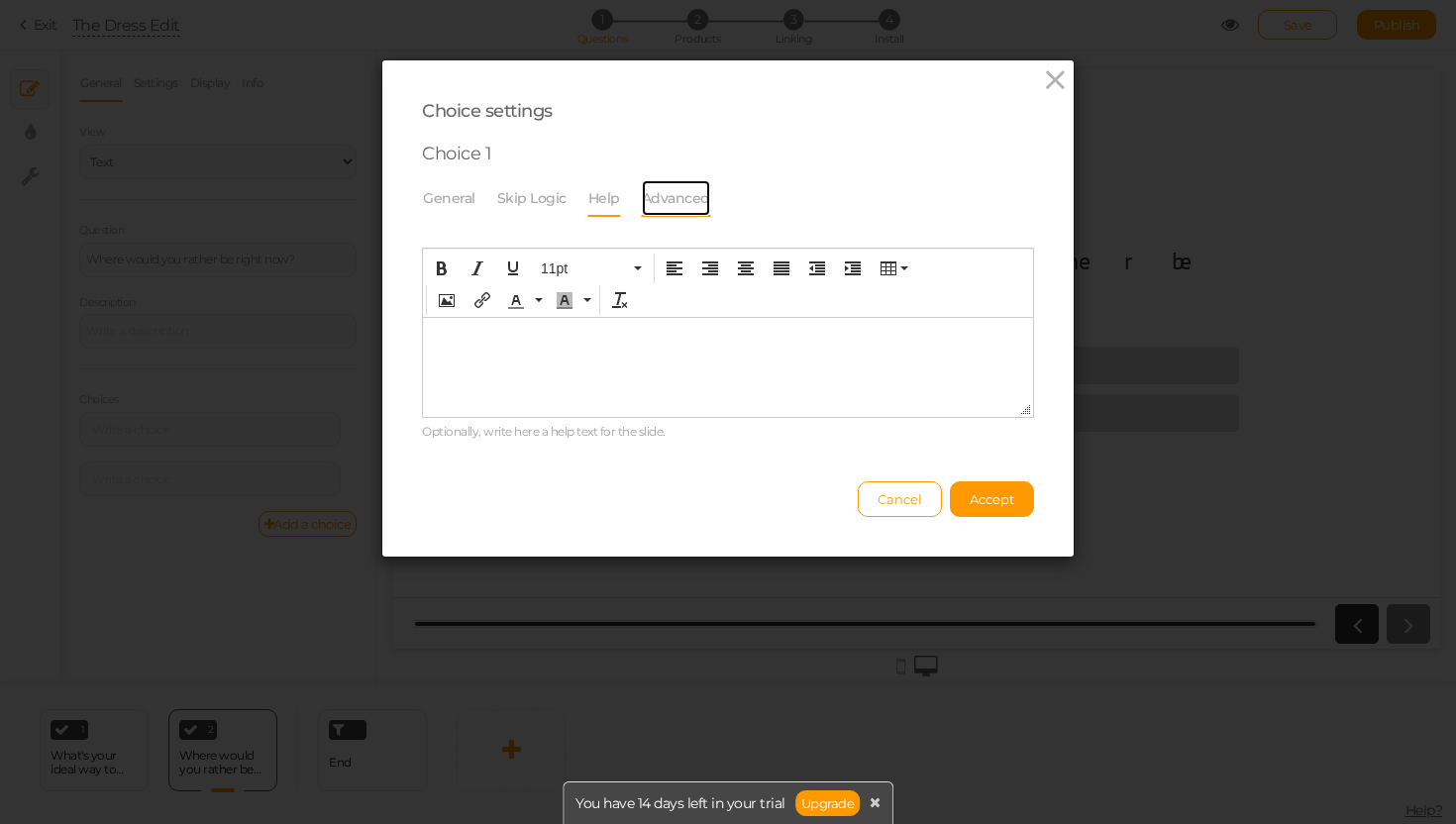 click on "Advanced" at bounding box center (676, 198) 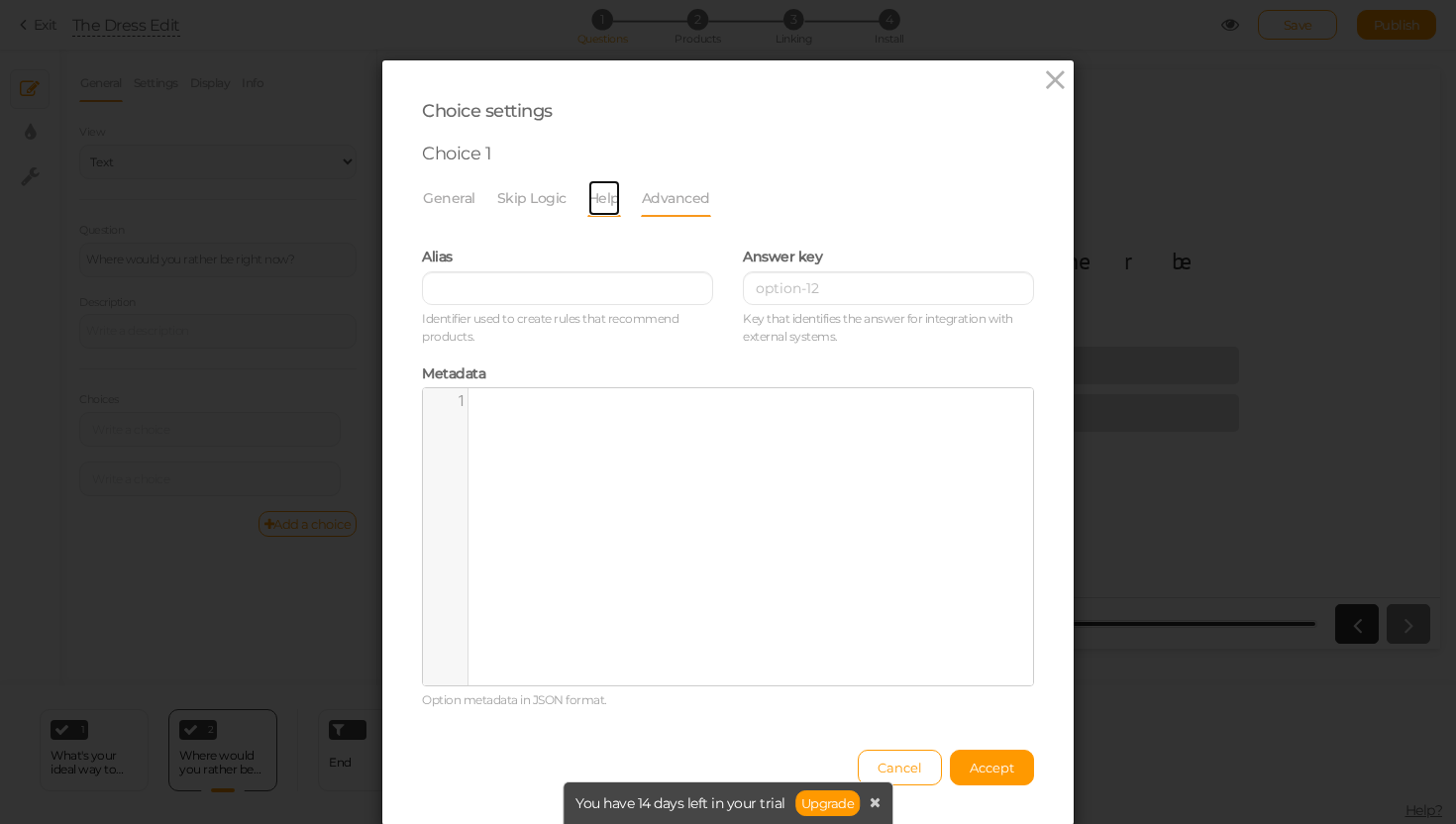 click on "Help" at bounding box center [604, 198] 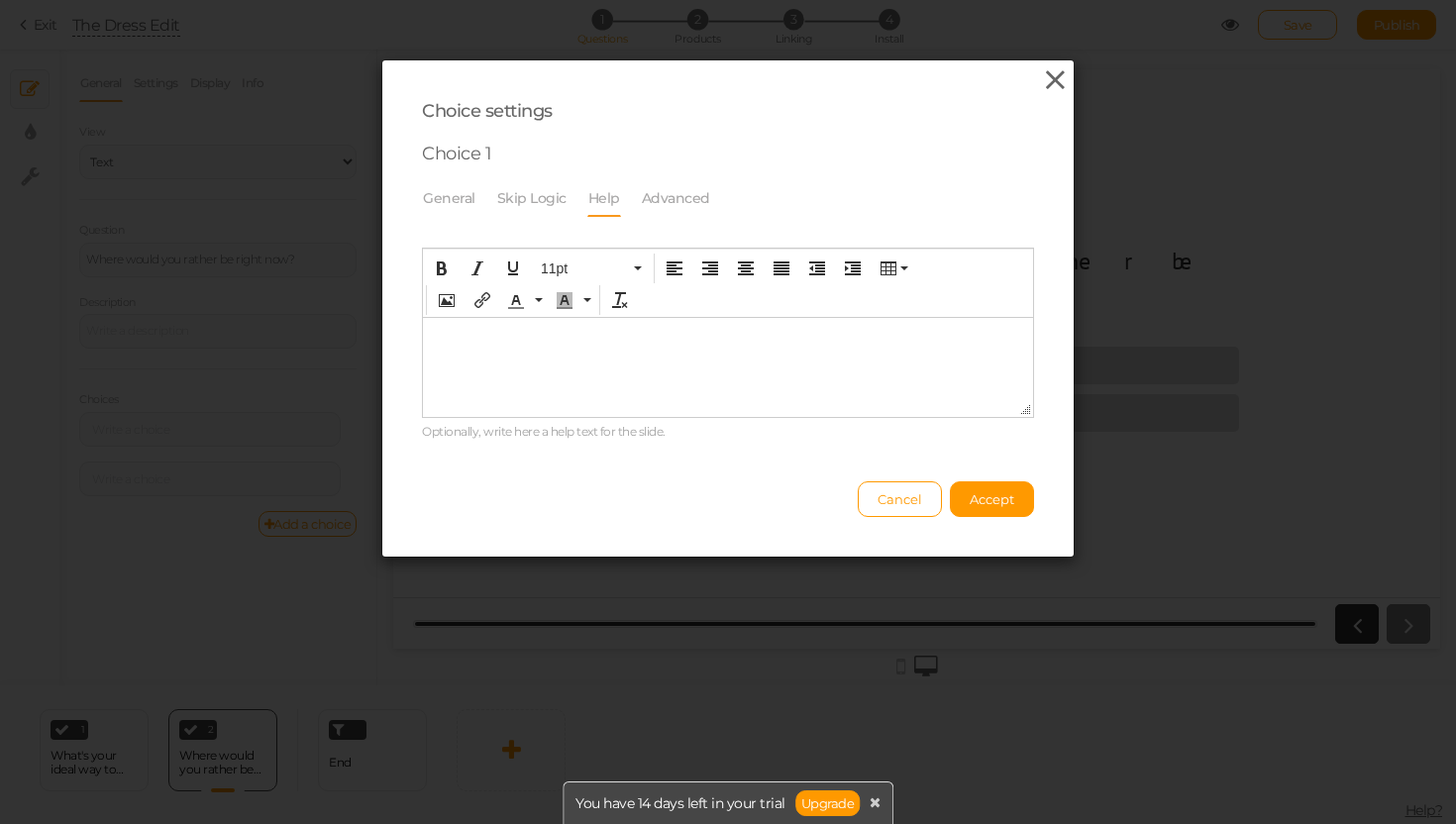 click at bounding box center (1055, 80) 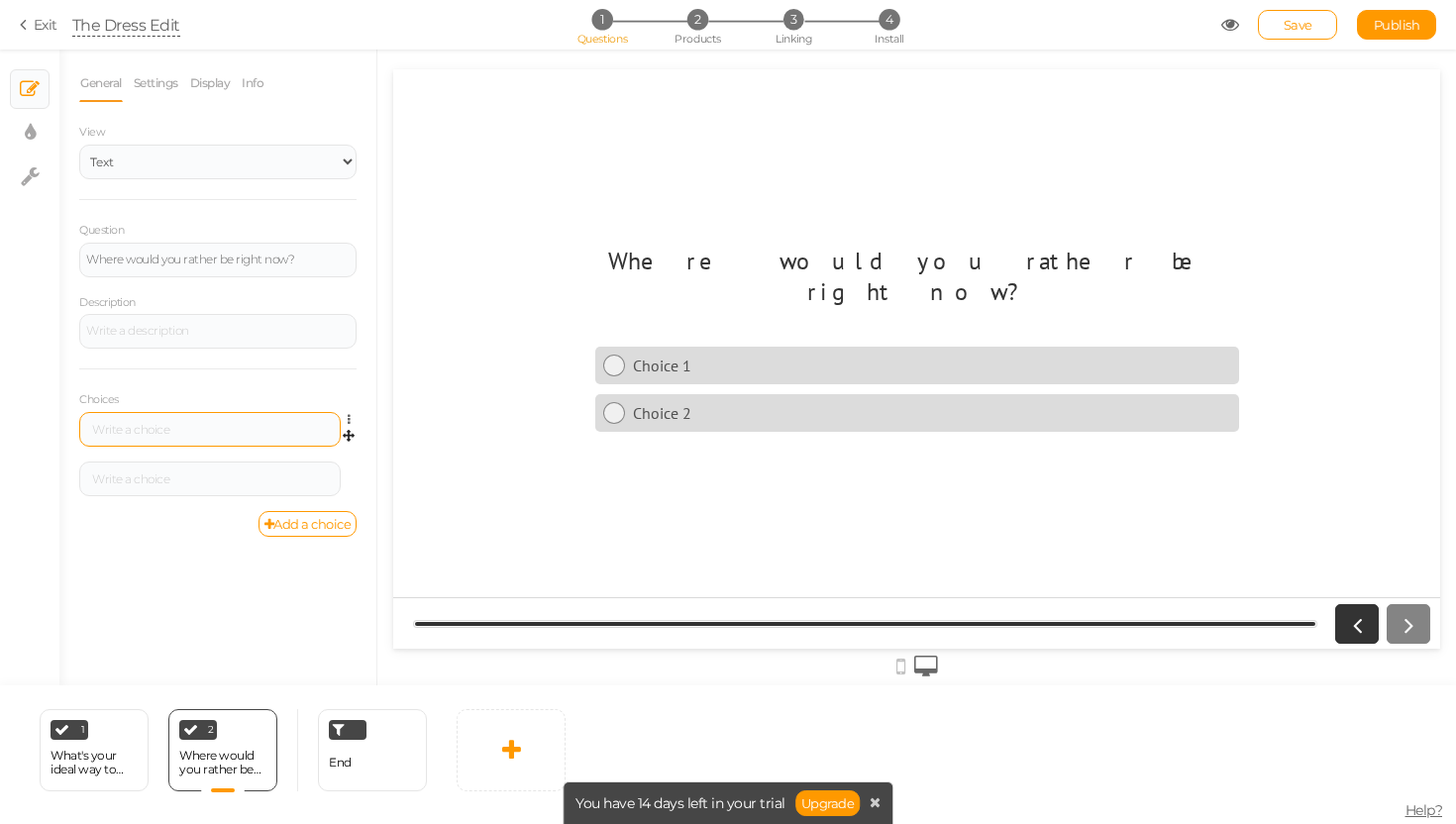 click at bounding box center [210, 429] 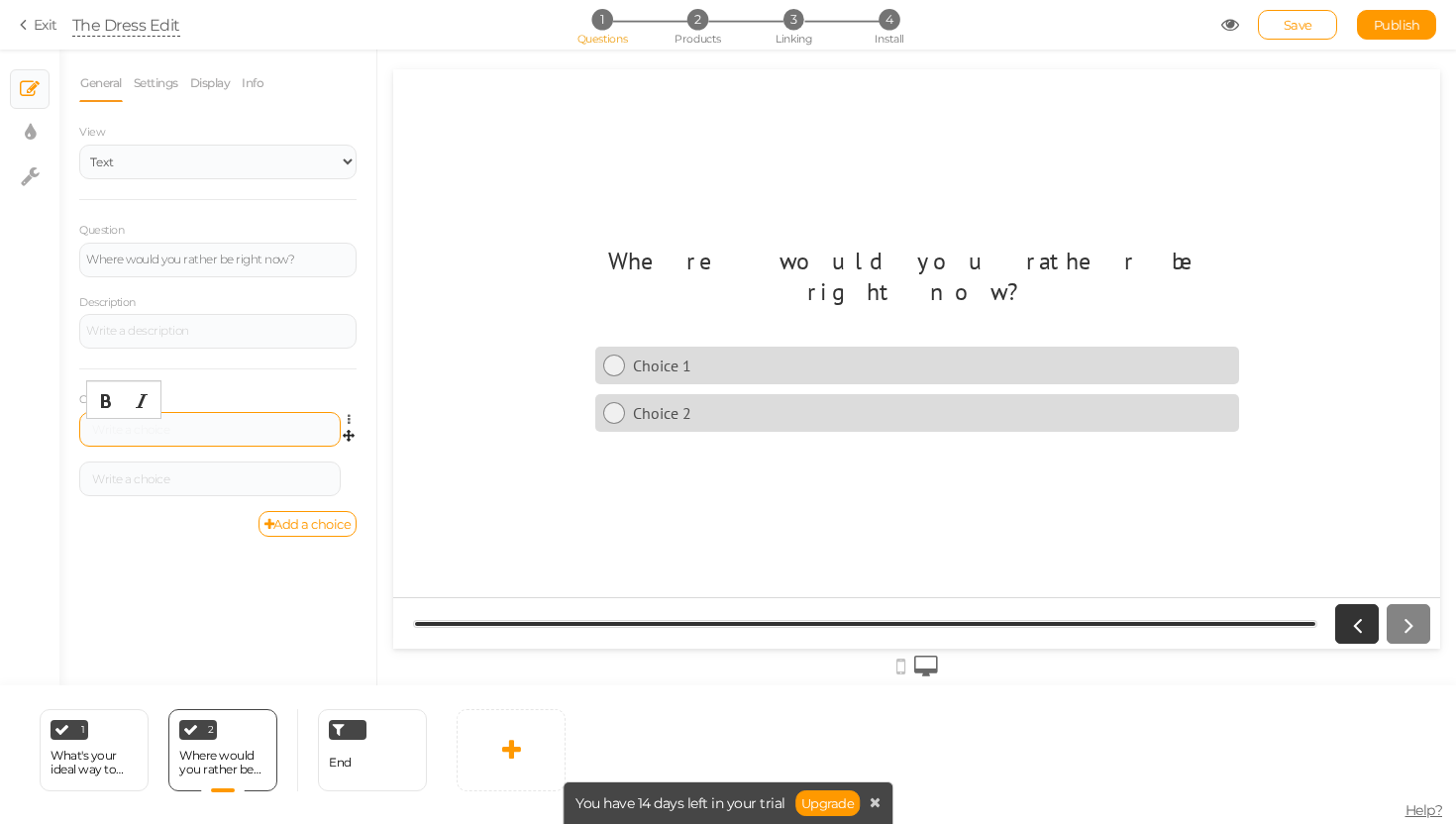 type 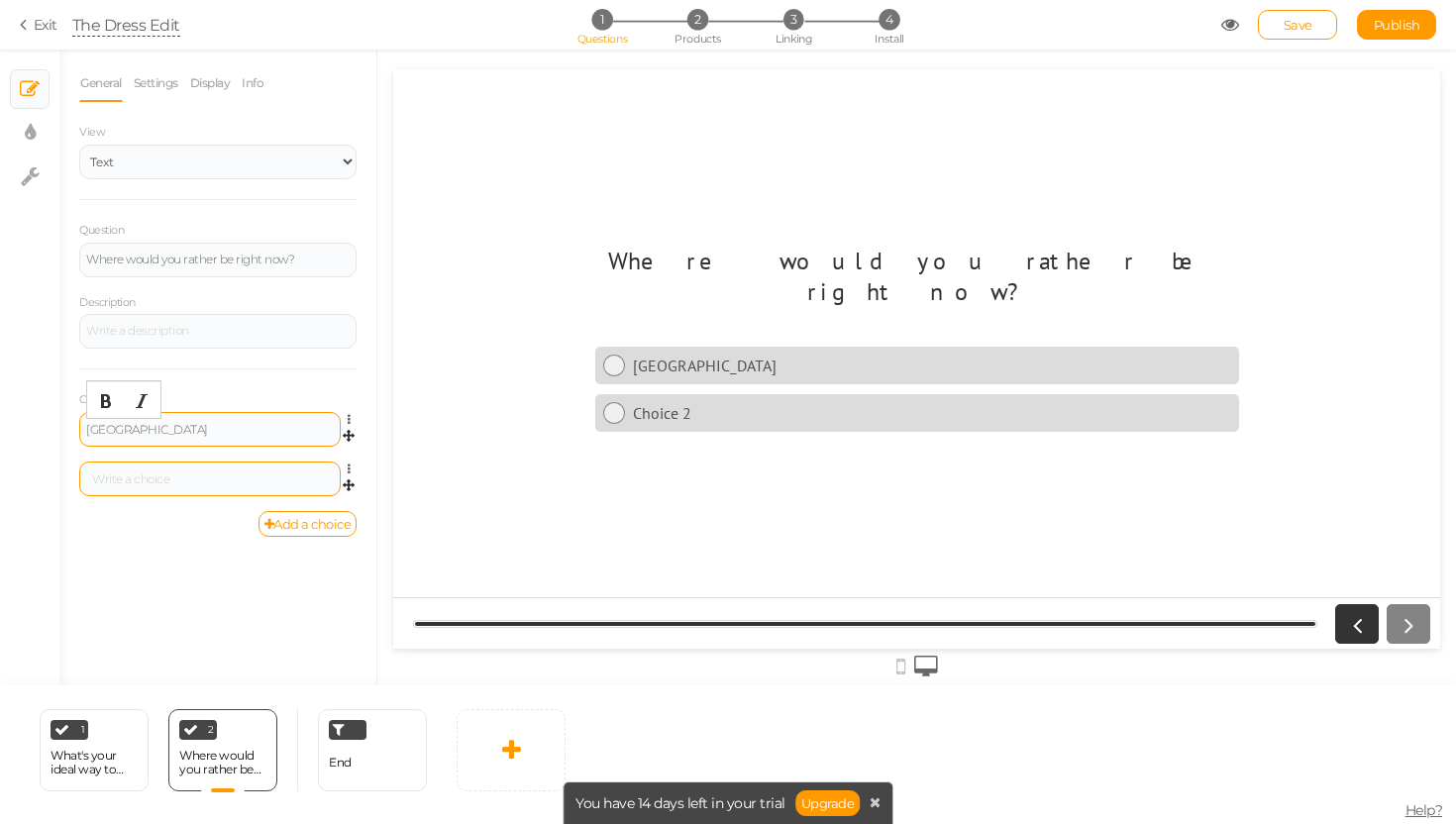 click at bounding box center [210, 479] 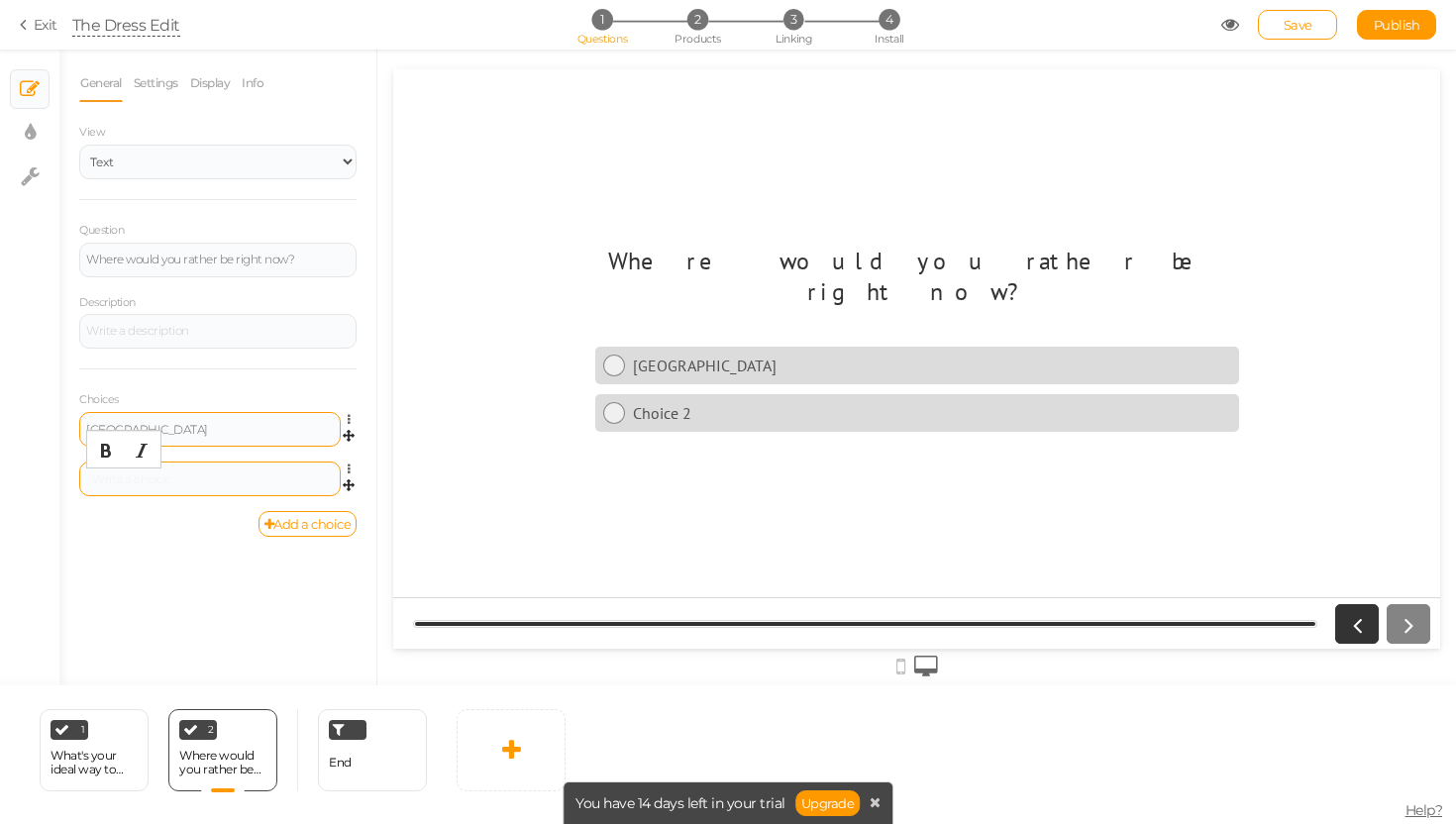 type 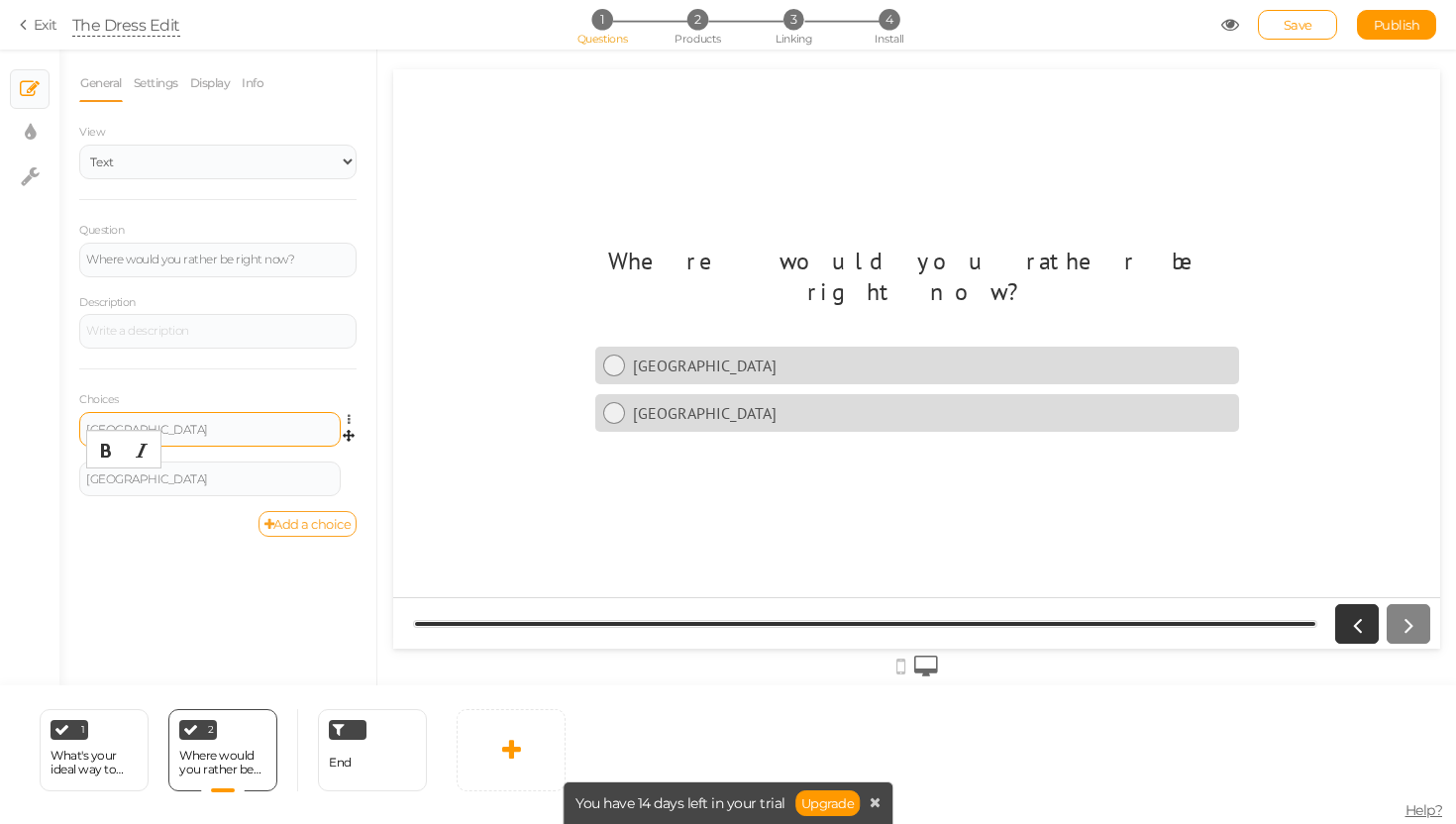 click on "Add a choice" at bounding box center [308, 524] 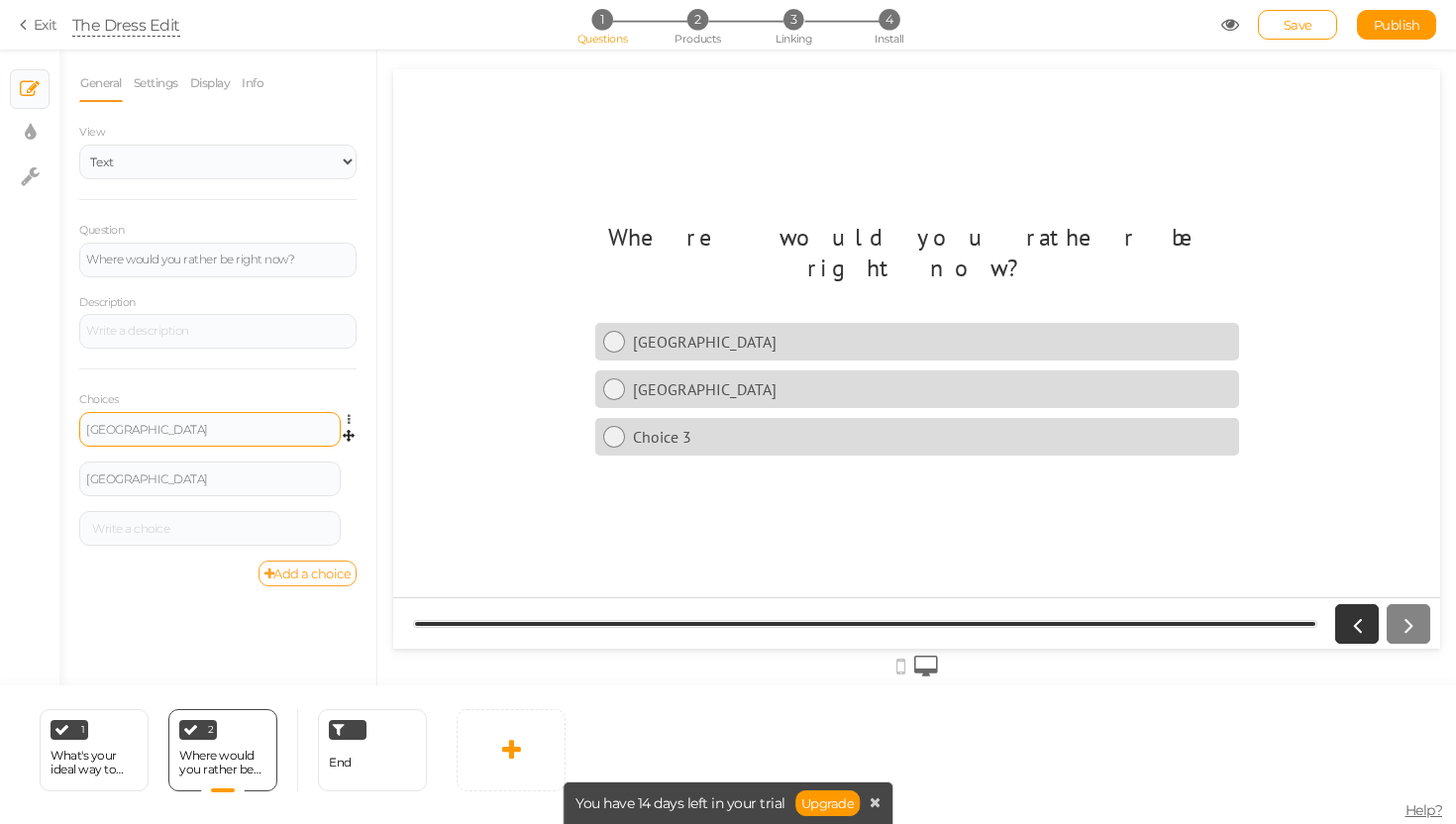 click at bounding box center [210, 529] 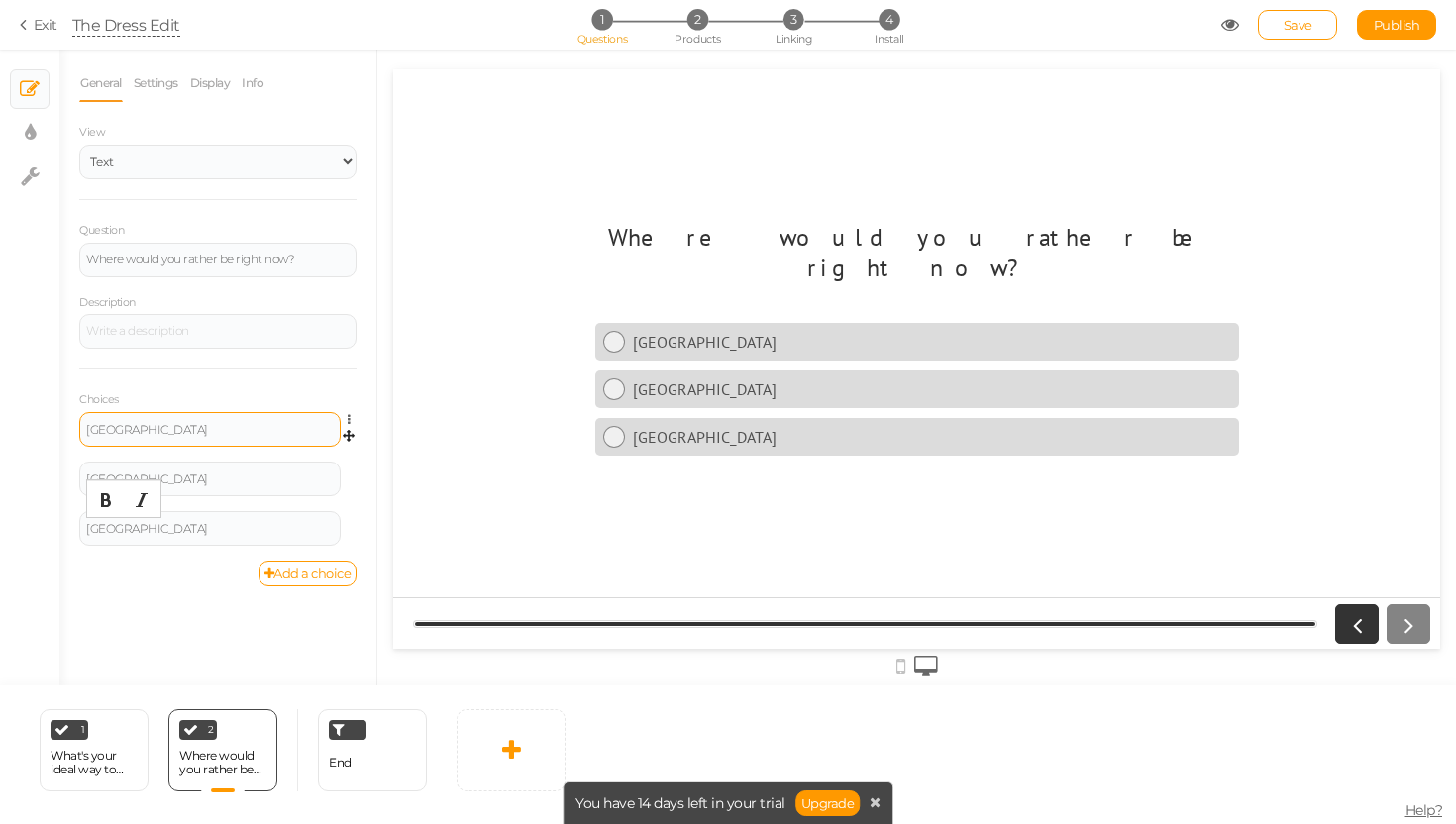 click on "General
Settings
Display
Info
View     Text Images Slider Dropdown                                 Question   Where would you rather be right now?                         Description                                                       Choices                 [GEOGRAPHIC_DATA]                         Settings             Delete                             [GEOGRAPHIC_DATA]                         Settings             Delete                             [GEOGRAPHIC_DATA]                         Settings             Delete                                        Add a choice
Optional    Allows skipping this slide.           Select a maximum number of choices     No limit   1   2   3   4   5   6   7   8   9   10                  Disable autoadvance    Disables auto-advance for this slide.           Admin name
Background color         Set
11pt         p" at bounding box center (218, 374) 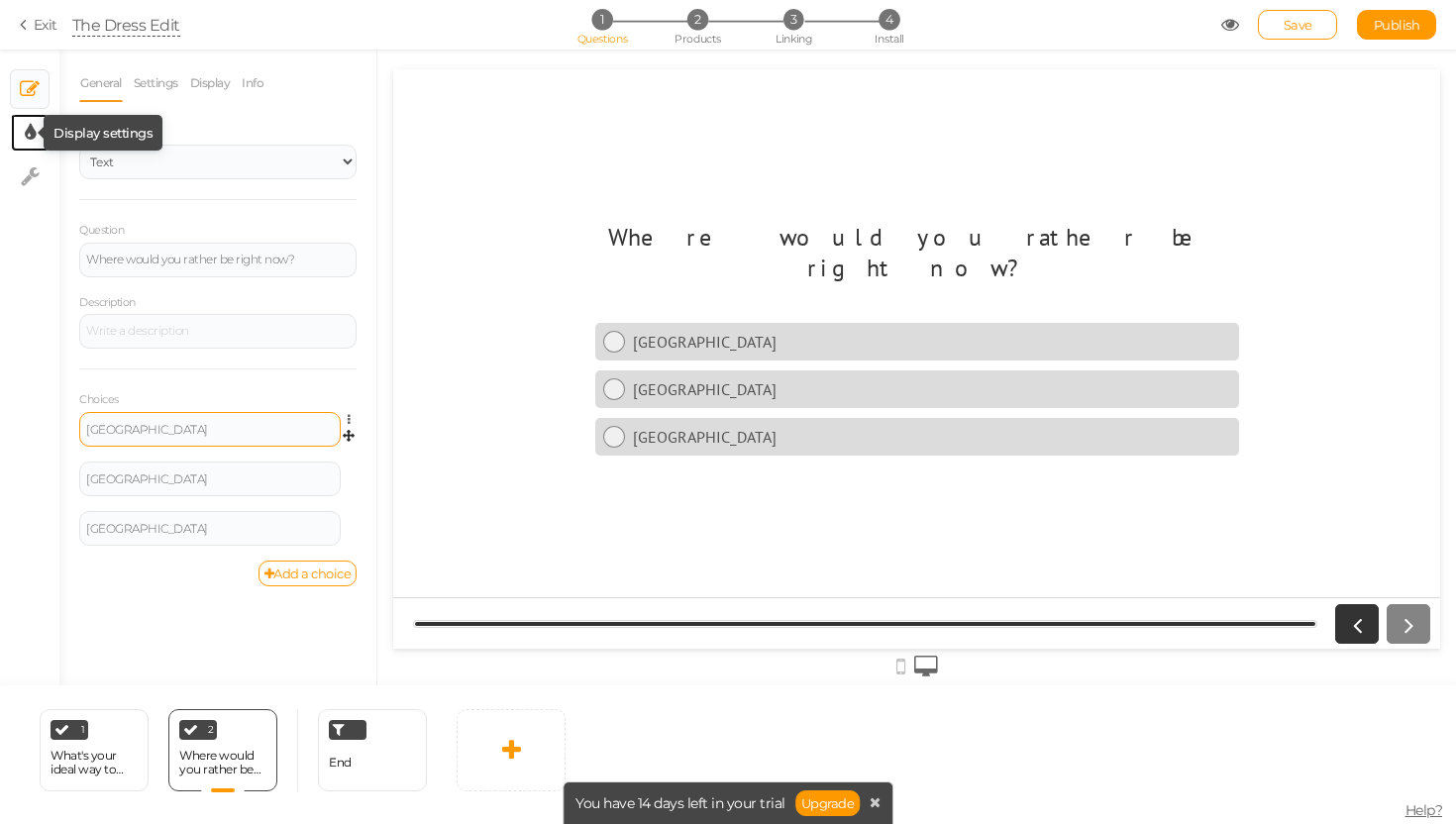 click at bounding box center (30, 133) 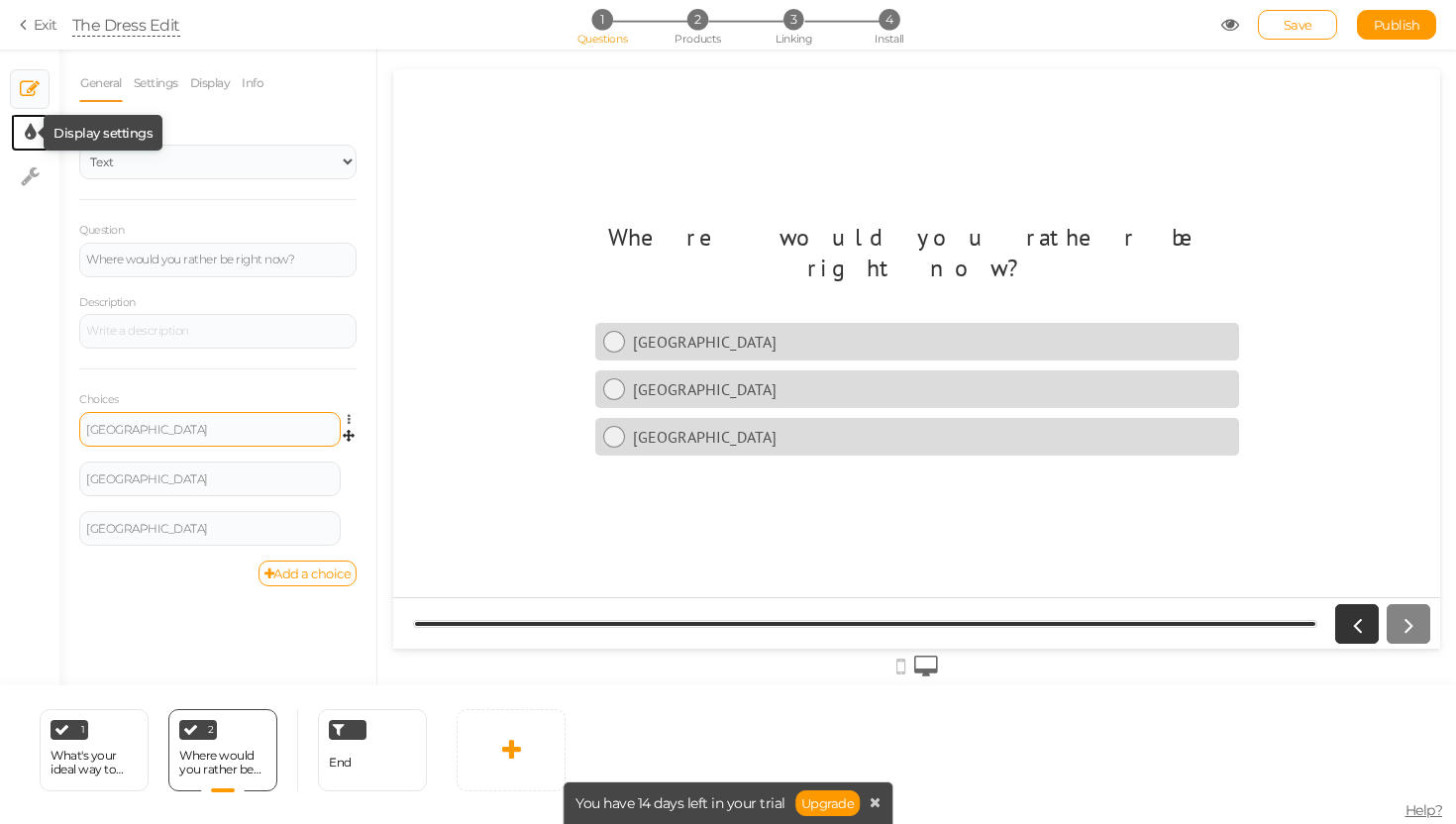 select on "2" 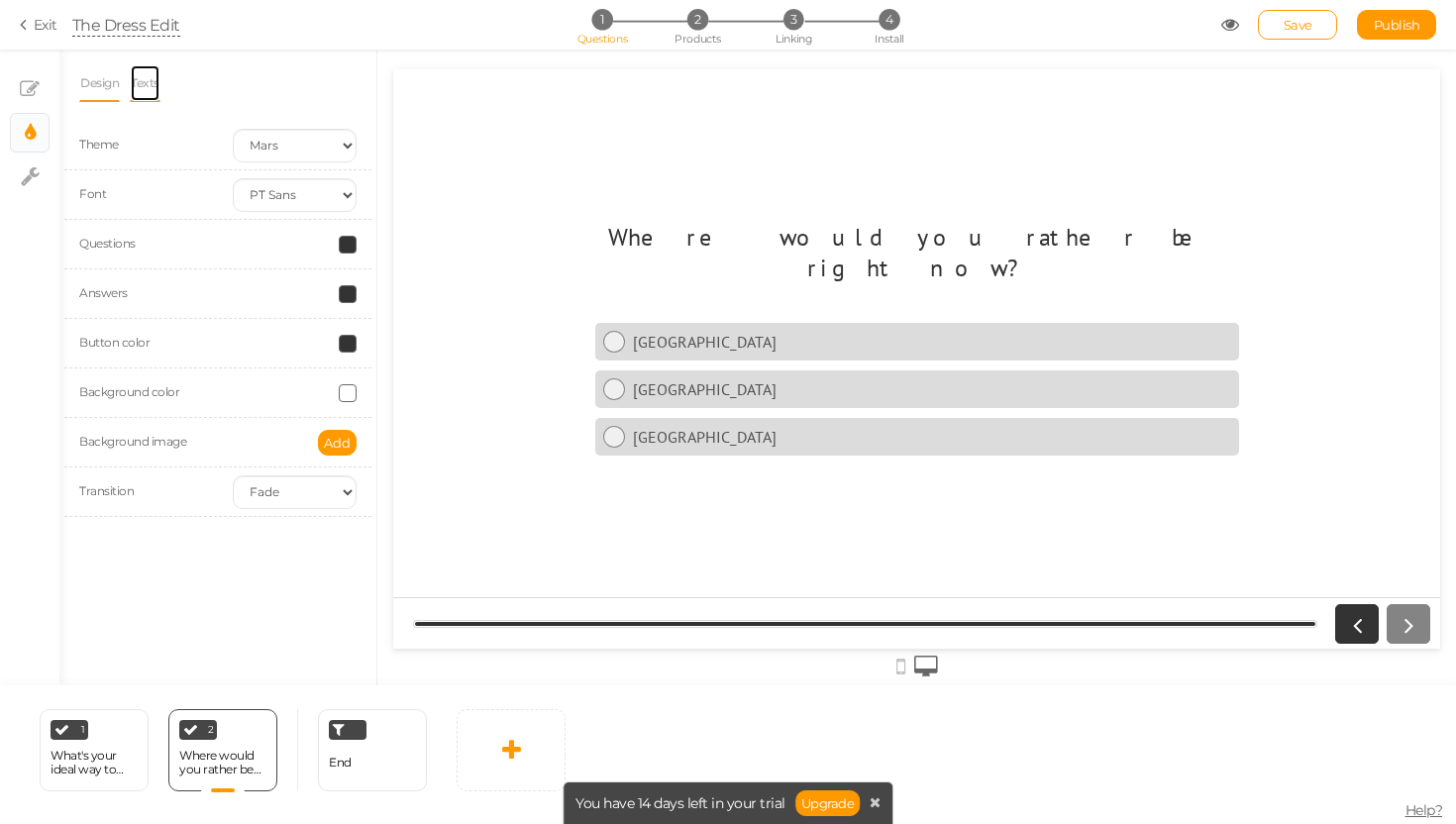 click on "Texts" at bounding box center (145, 83) 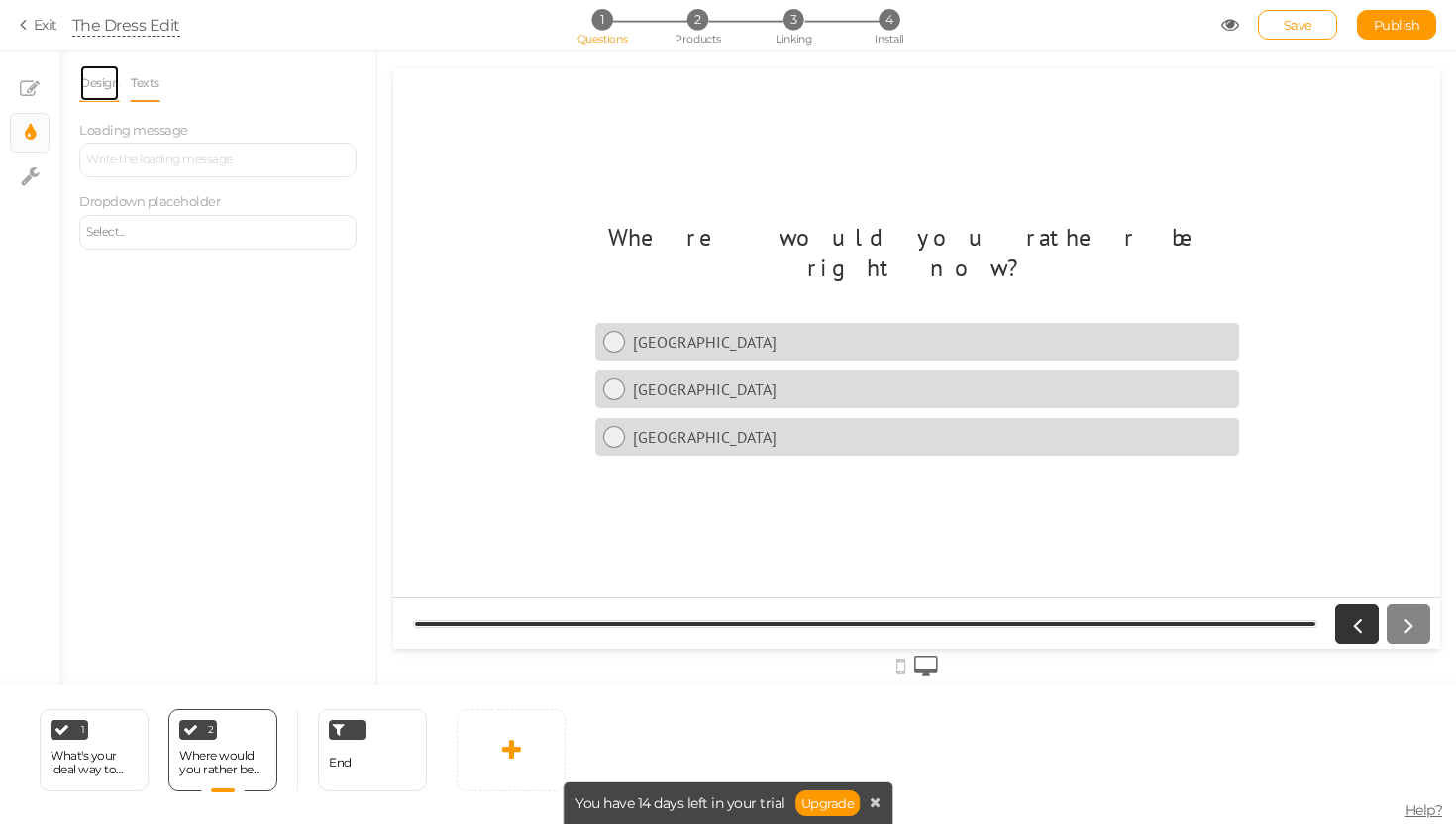 click on "Design" at bounding box center [99, 83] 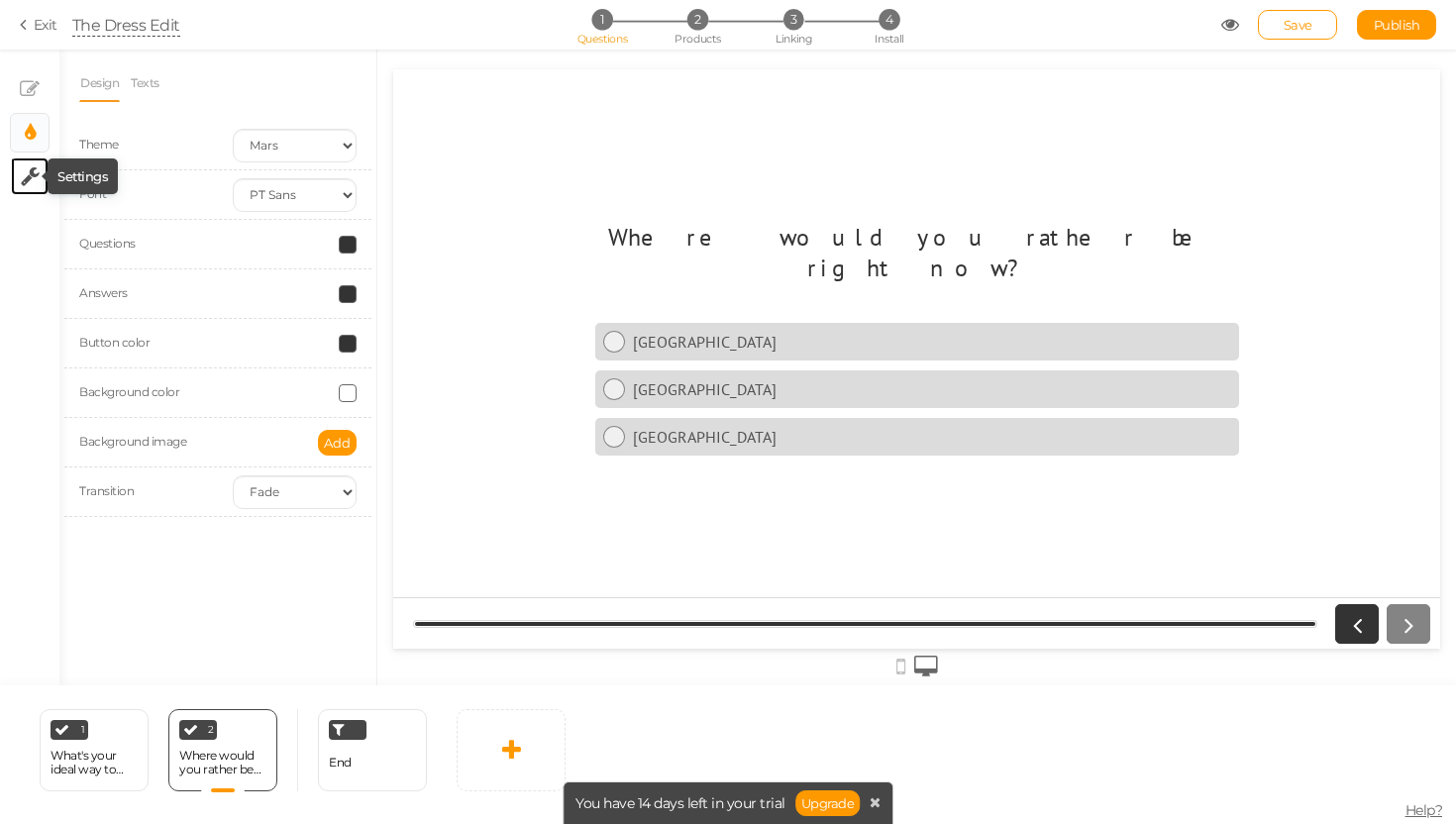 click at bounding box center (30, 176) 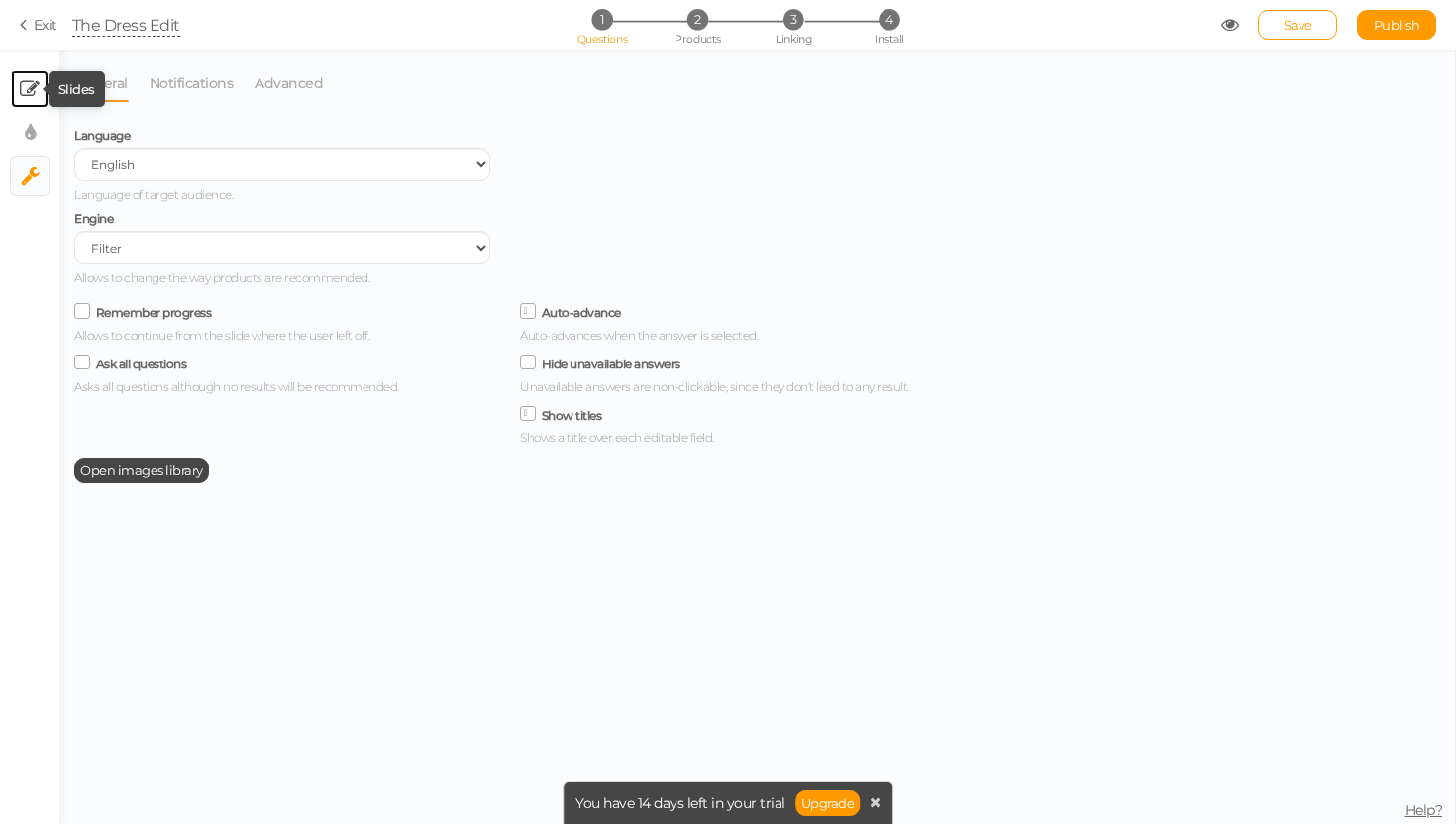 click at bounding box center [30, 89] 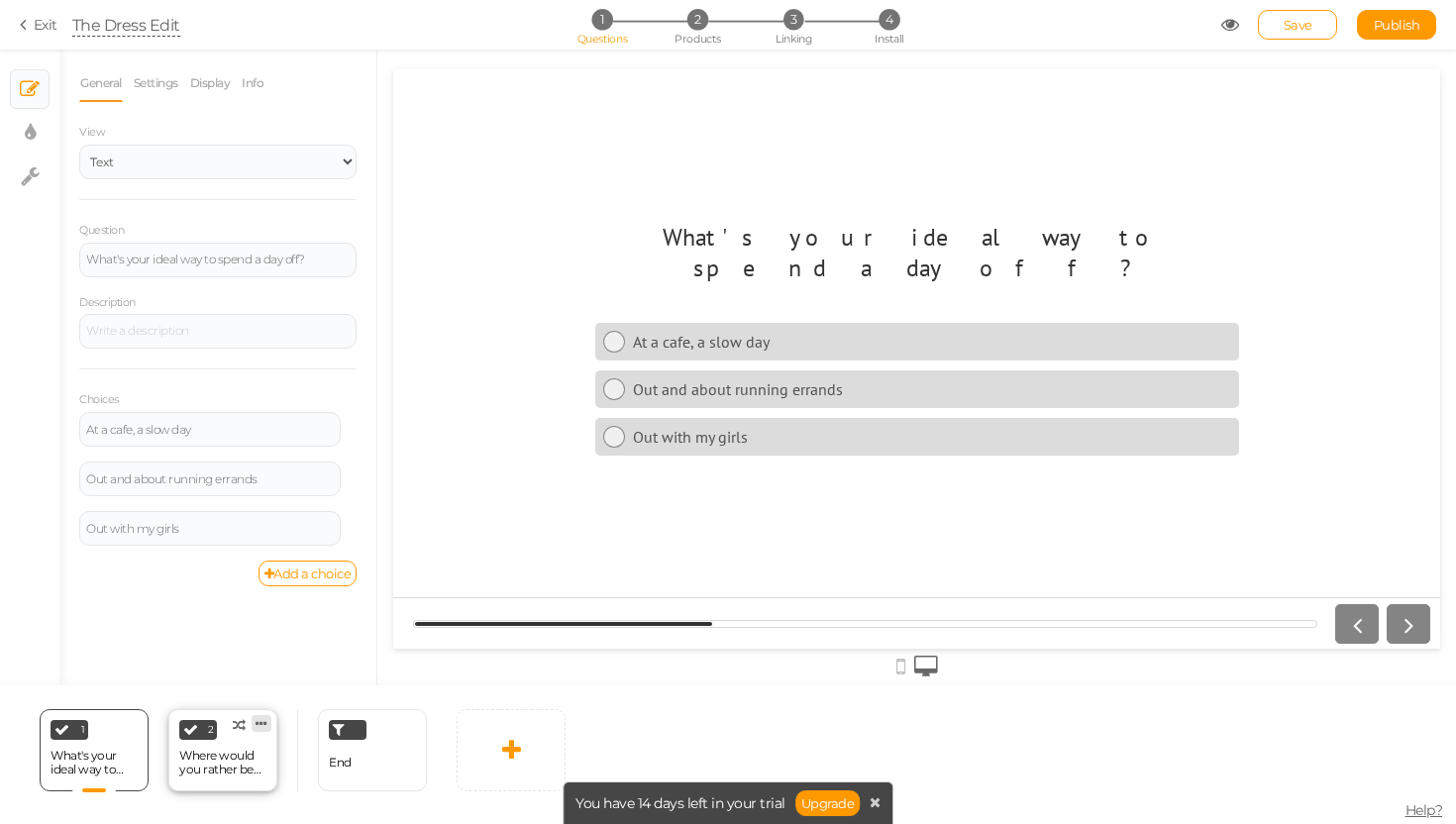 scroll, scrollTop: 0, scrollLeft: 0, axis: both 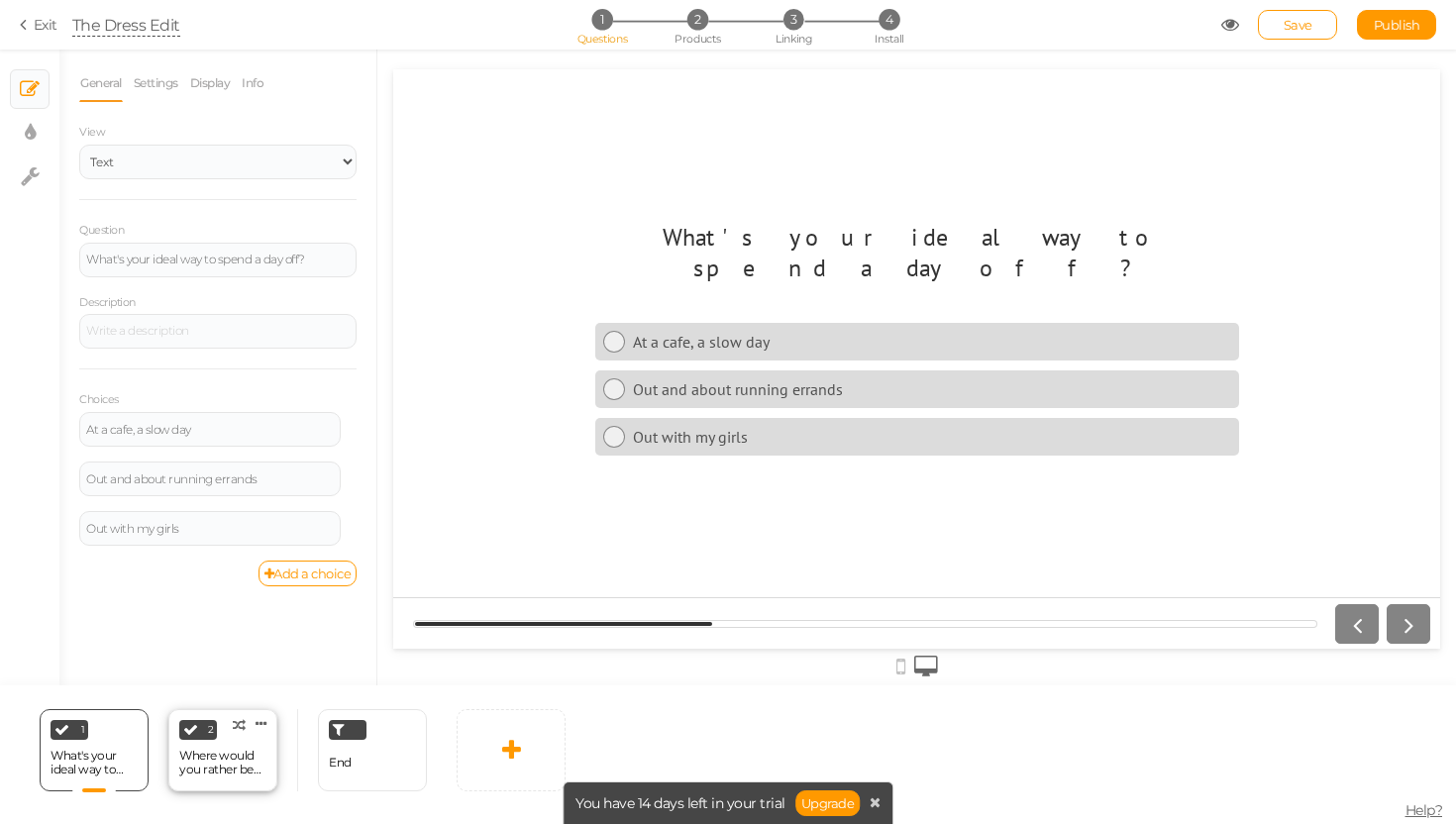 click on "Where would you rather be right now?" at bounding box center (223, 763) 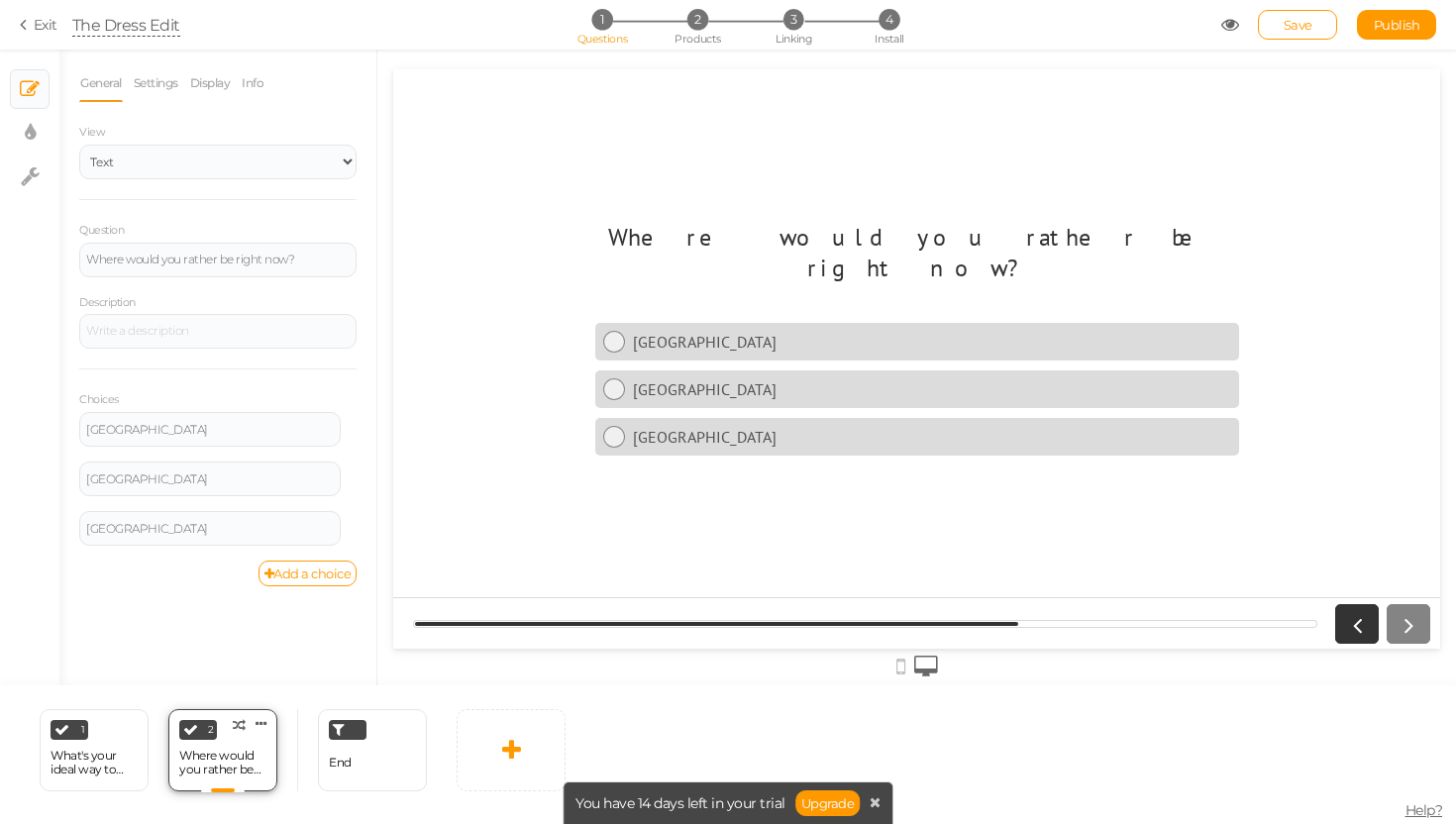 scroll, scrollTop: 0, scrollLeft: 0, axis: both 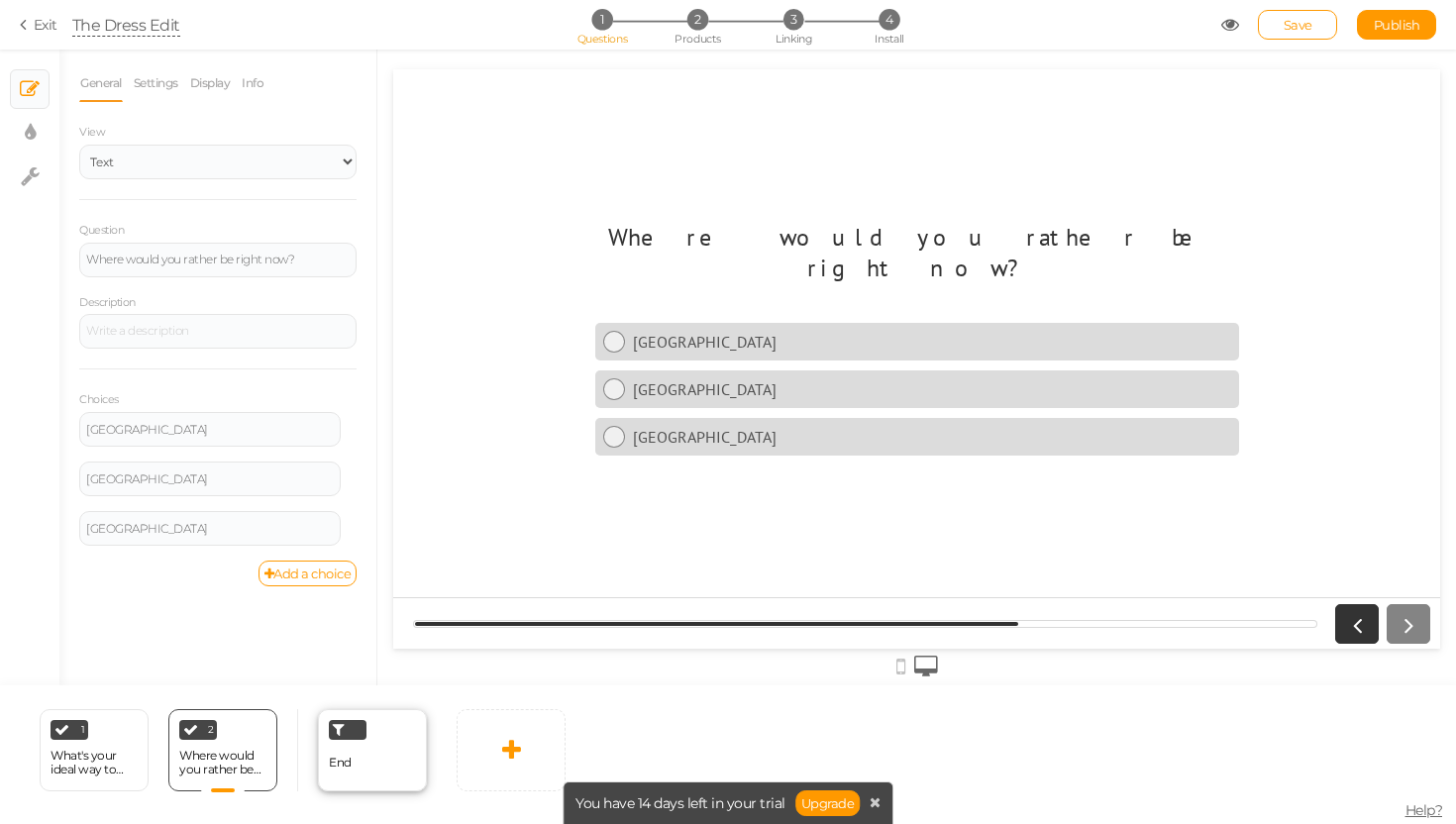 click on "End" at bounding box center [372, 750] 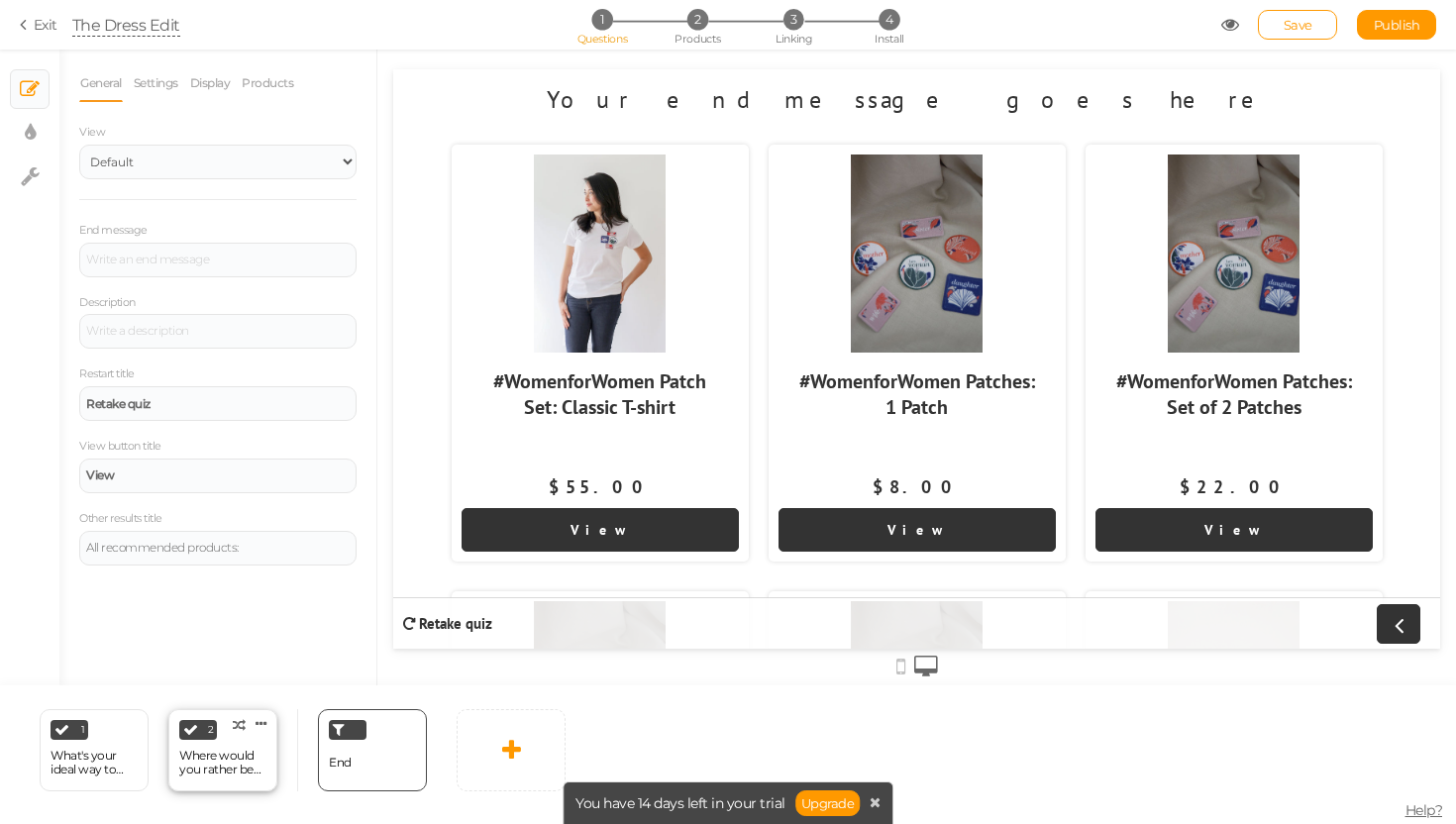 click on "Where would you rather be right now?" at bounding box center [223, 763] 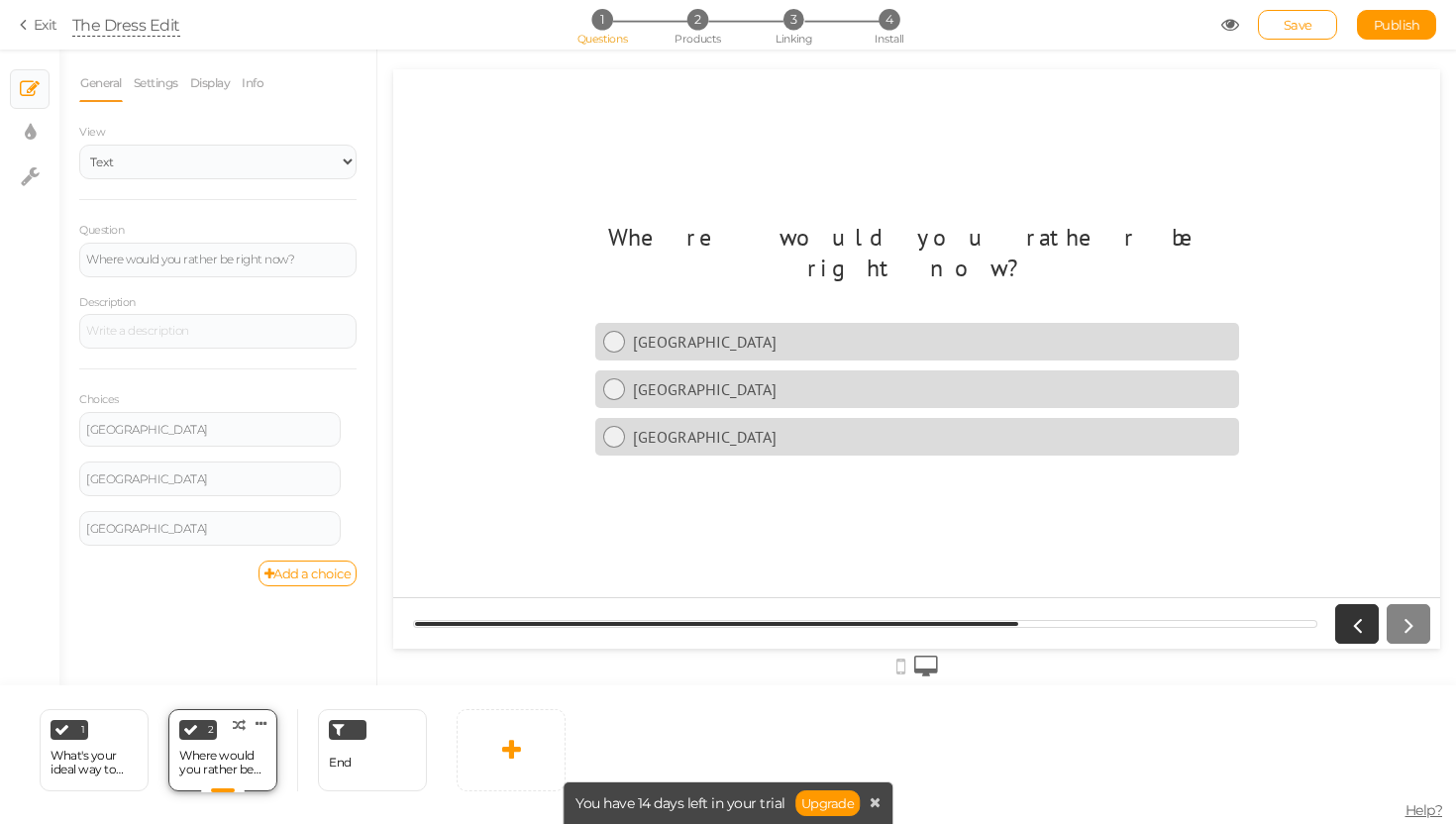 scroll, scrollTop: 0, scrollLeft: 0, axis: both 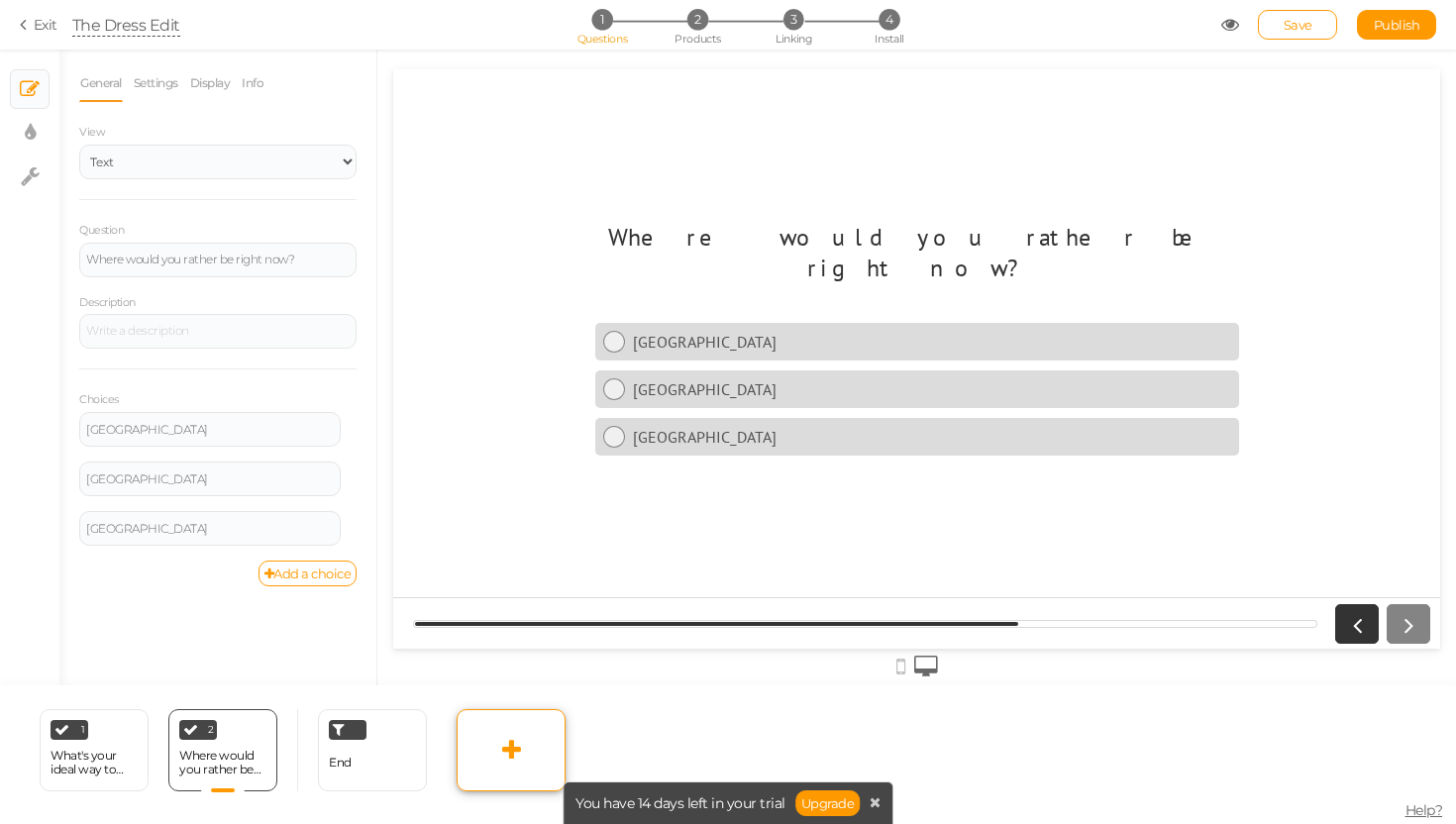 click at bounding box center (511, 750) 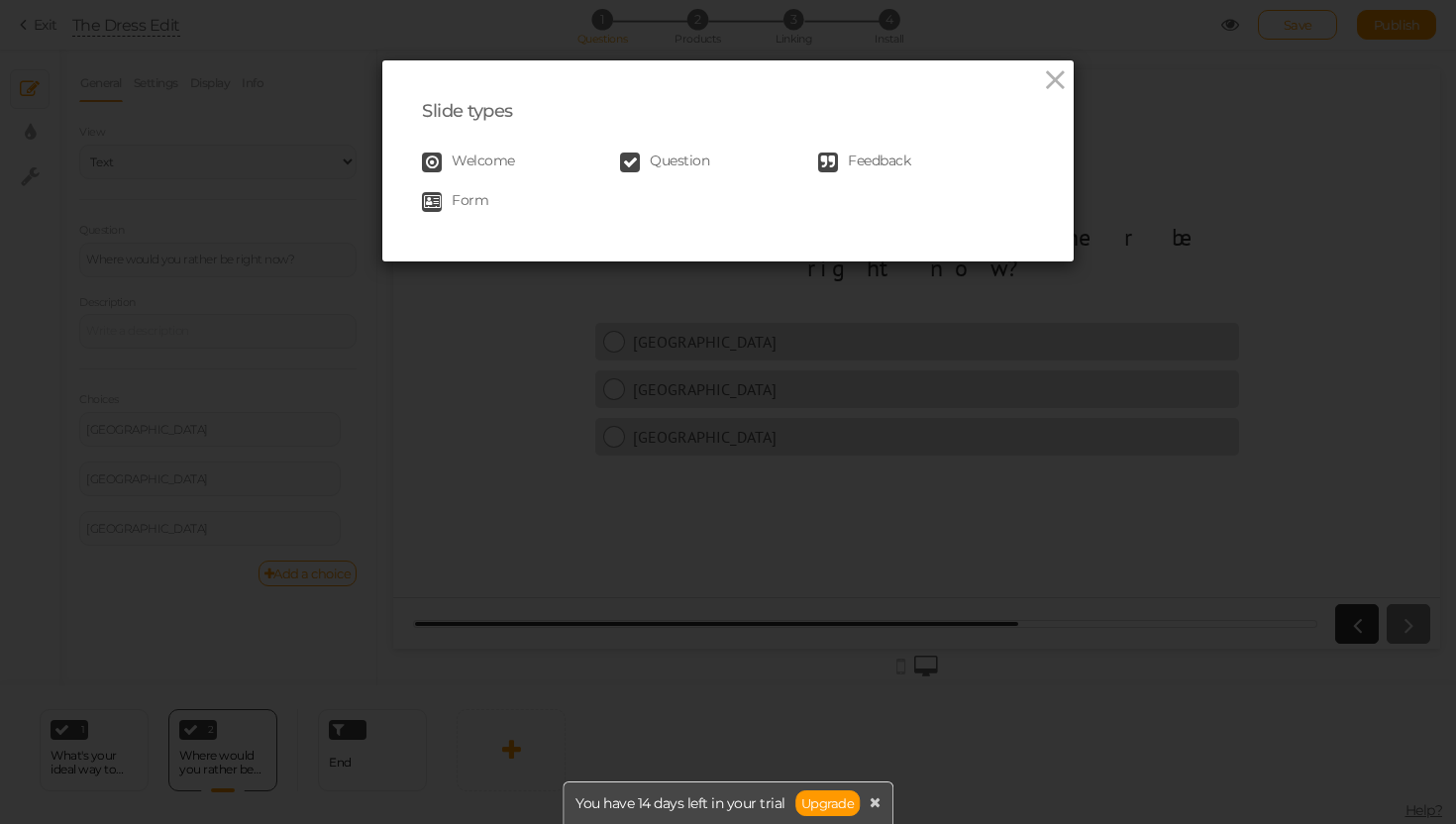click on "Question" at bounding box center [679, 162] 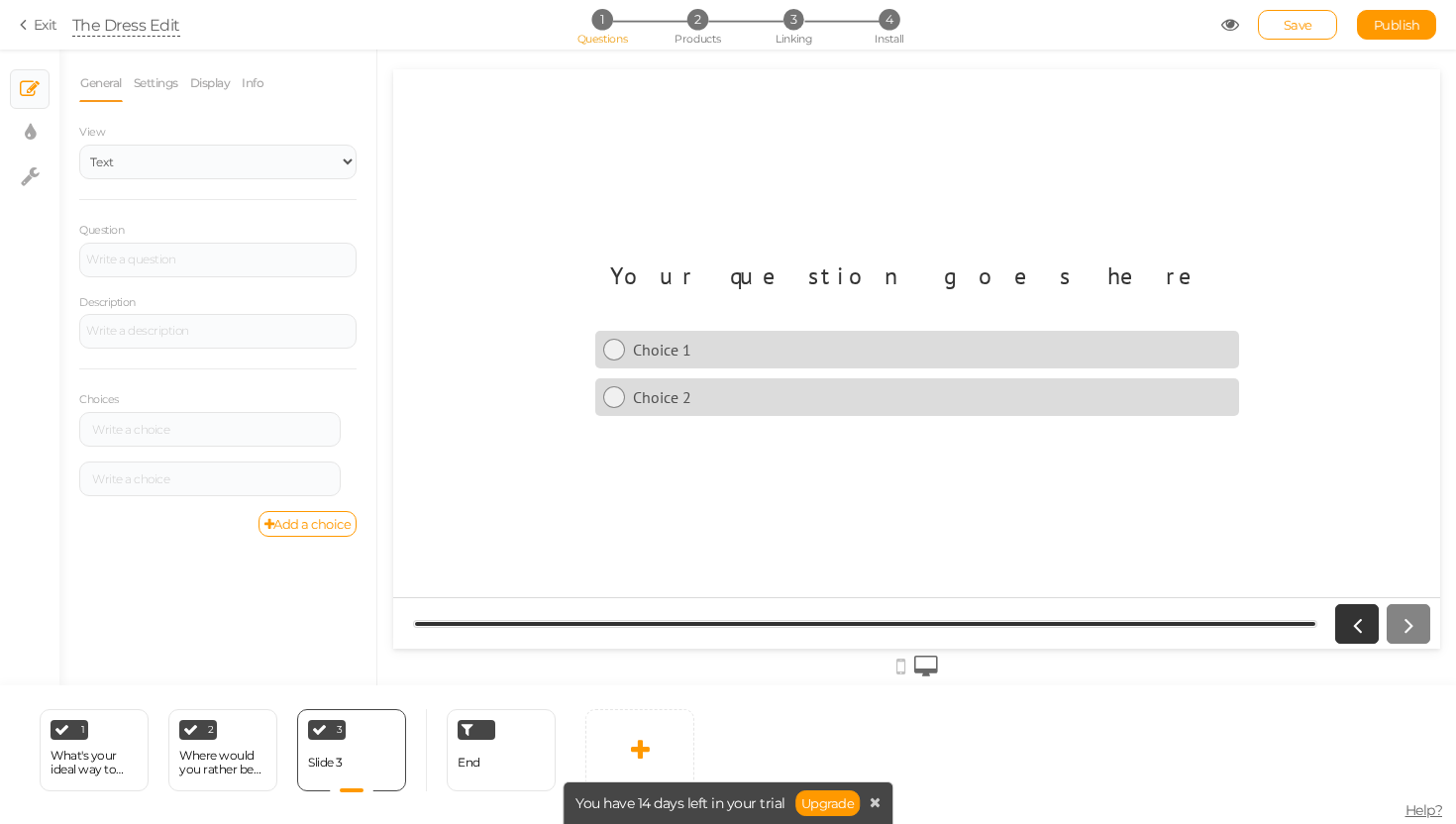 scroll, scrollTop: 0, scrollLeft: 0, axis: both 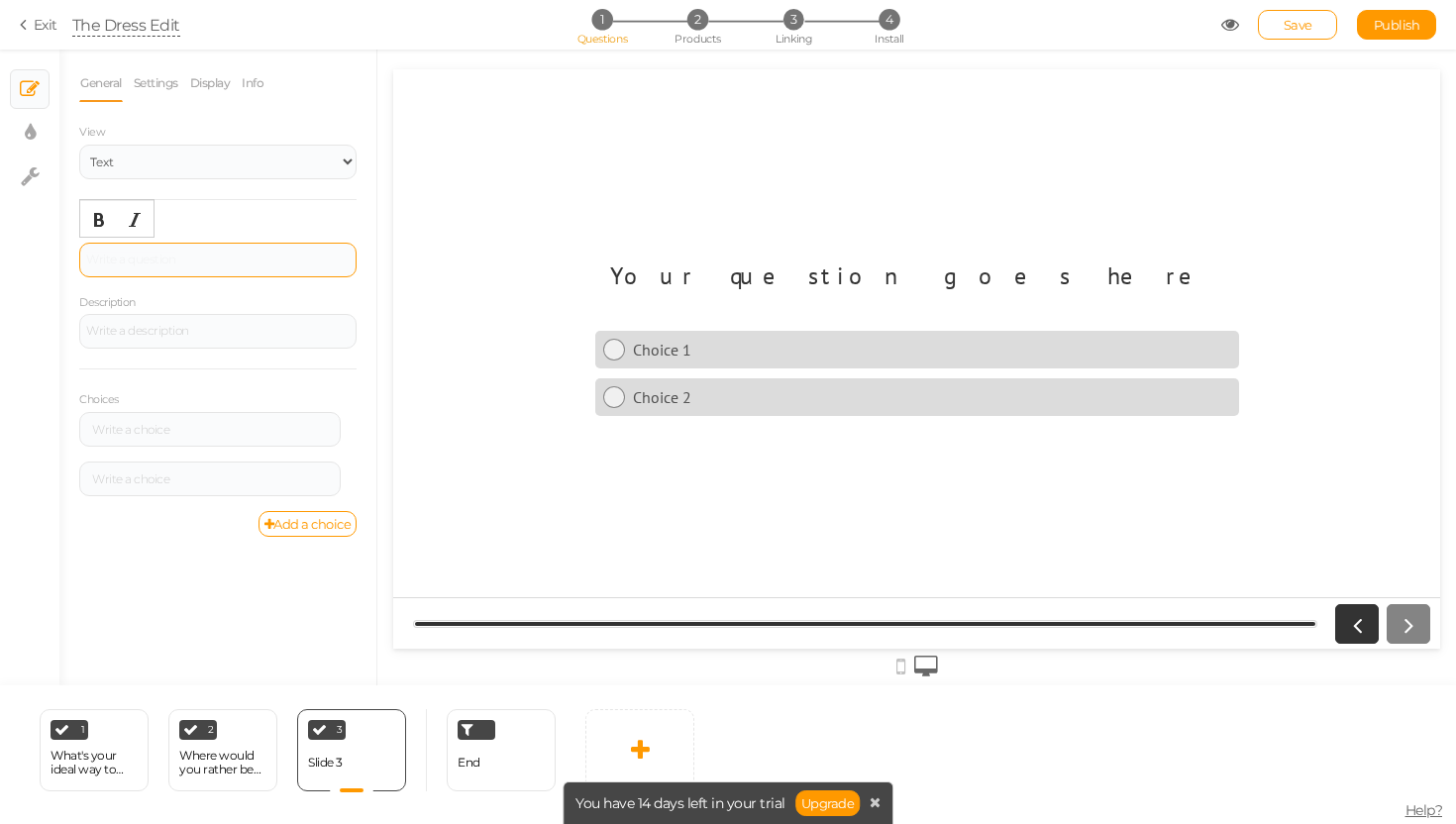 click at bounding box center [218, 259] 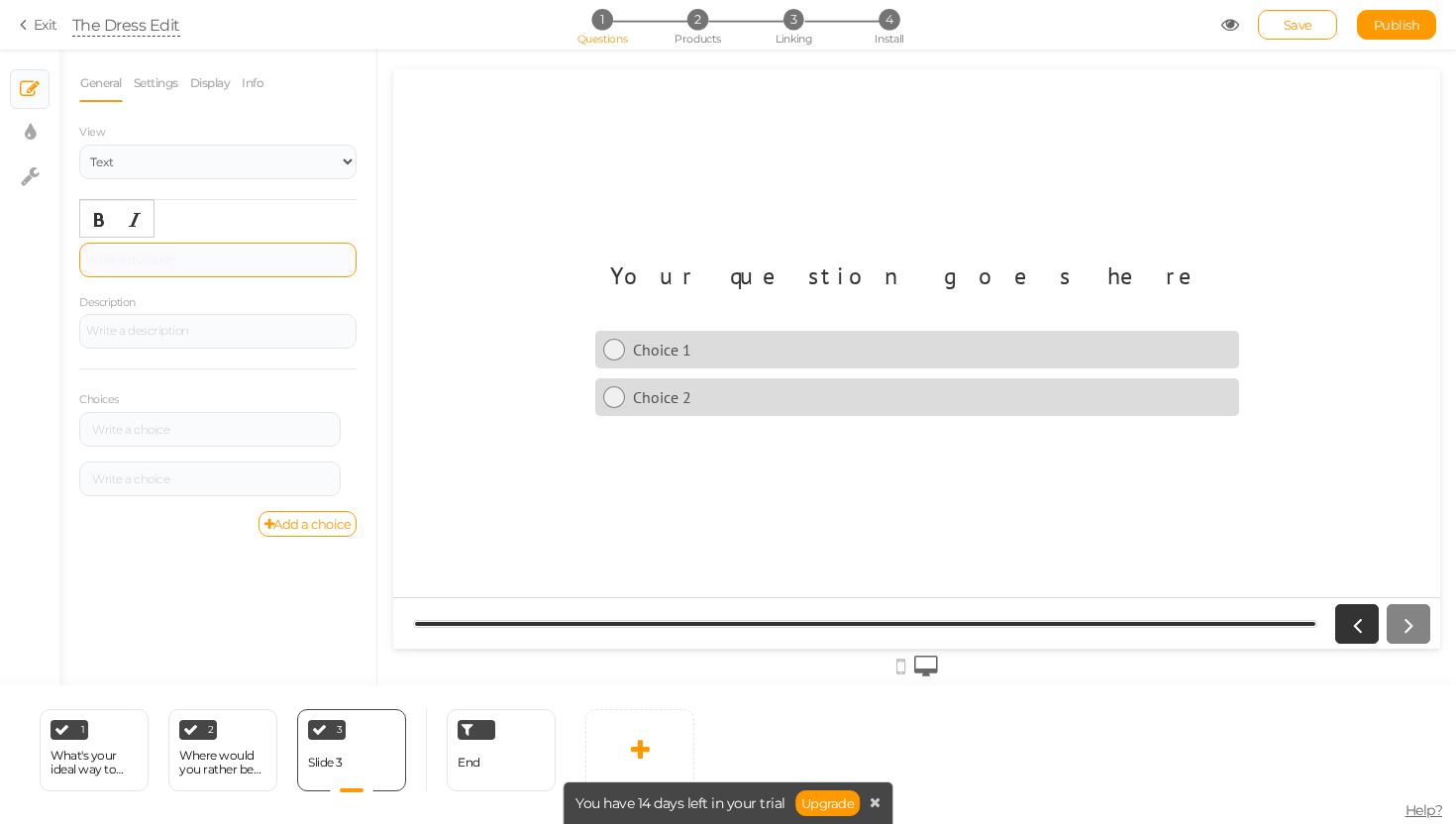 type 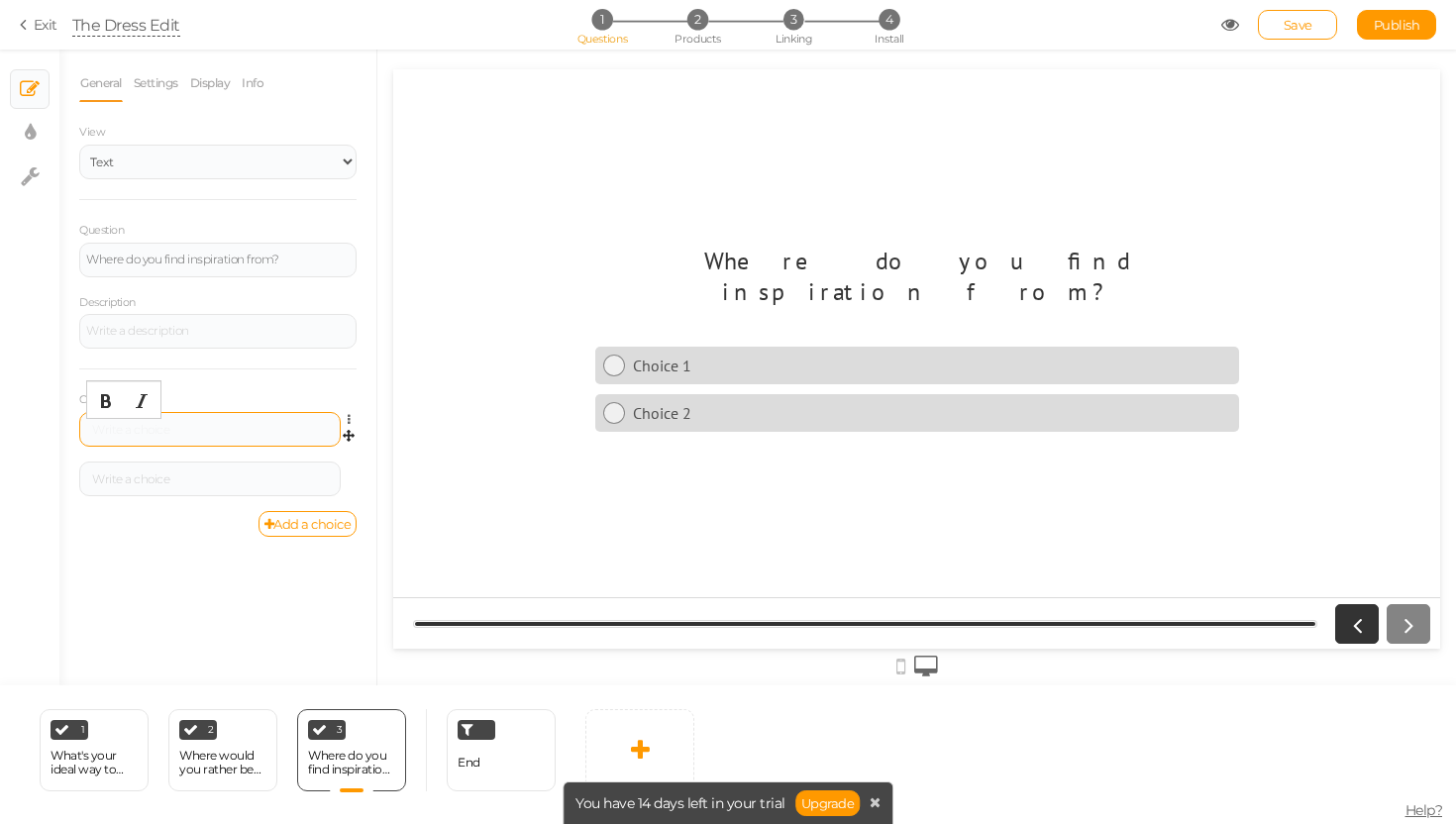 click at bounding box center [210, 430] 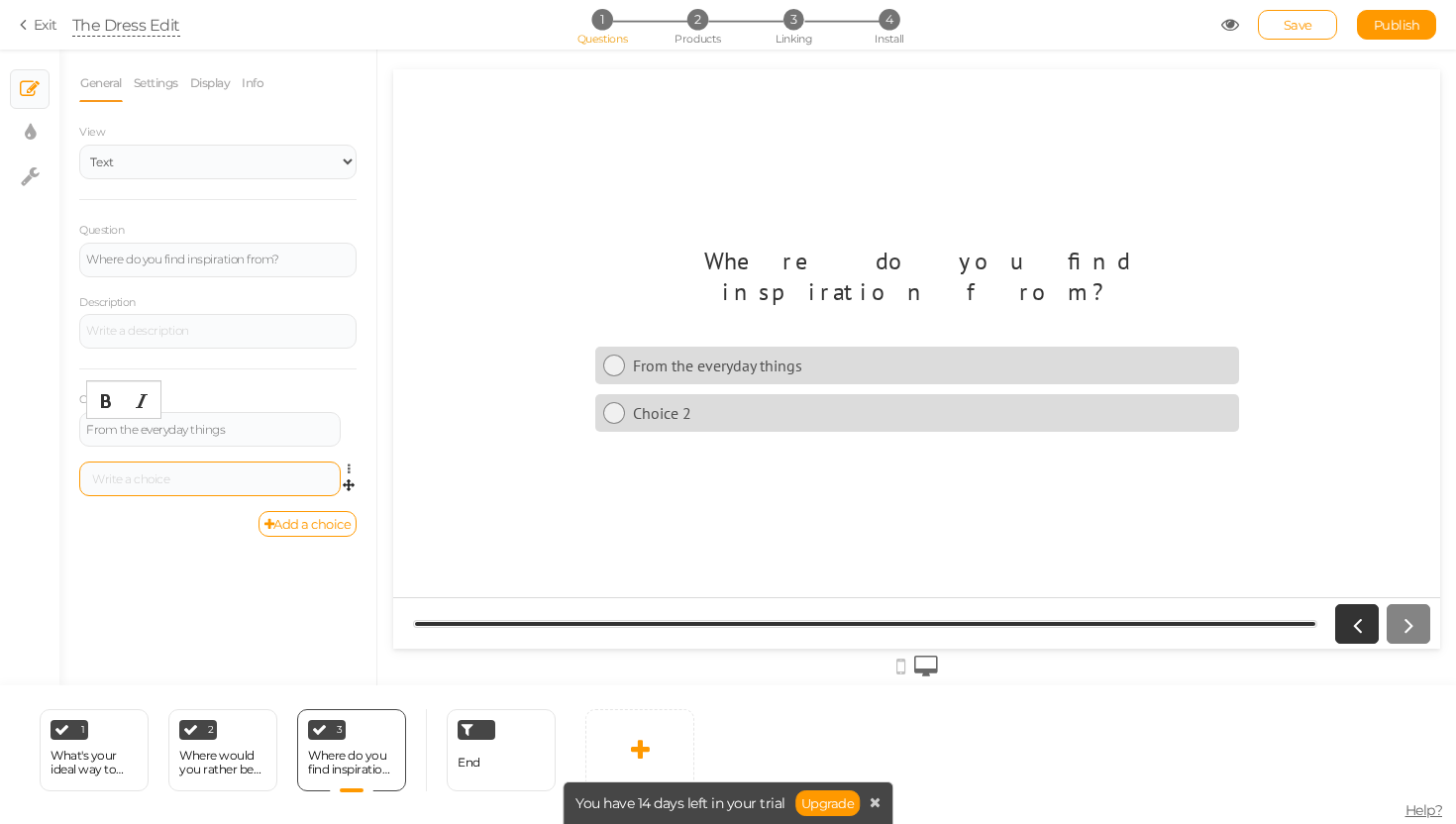 click at bounding box center (210, 479) 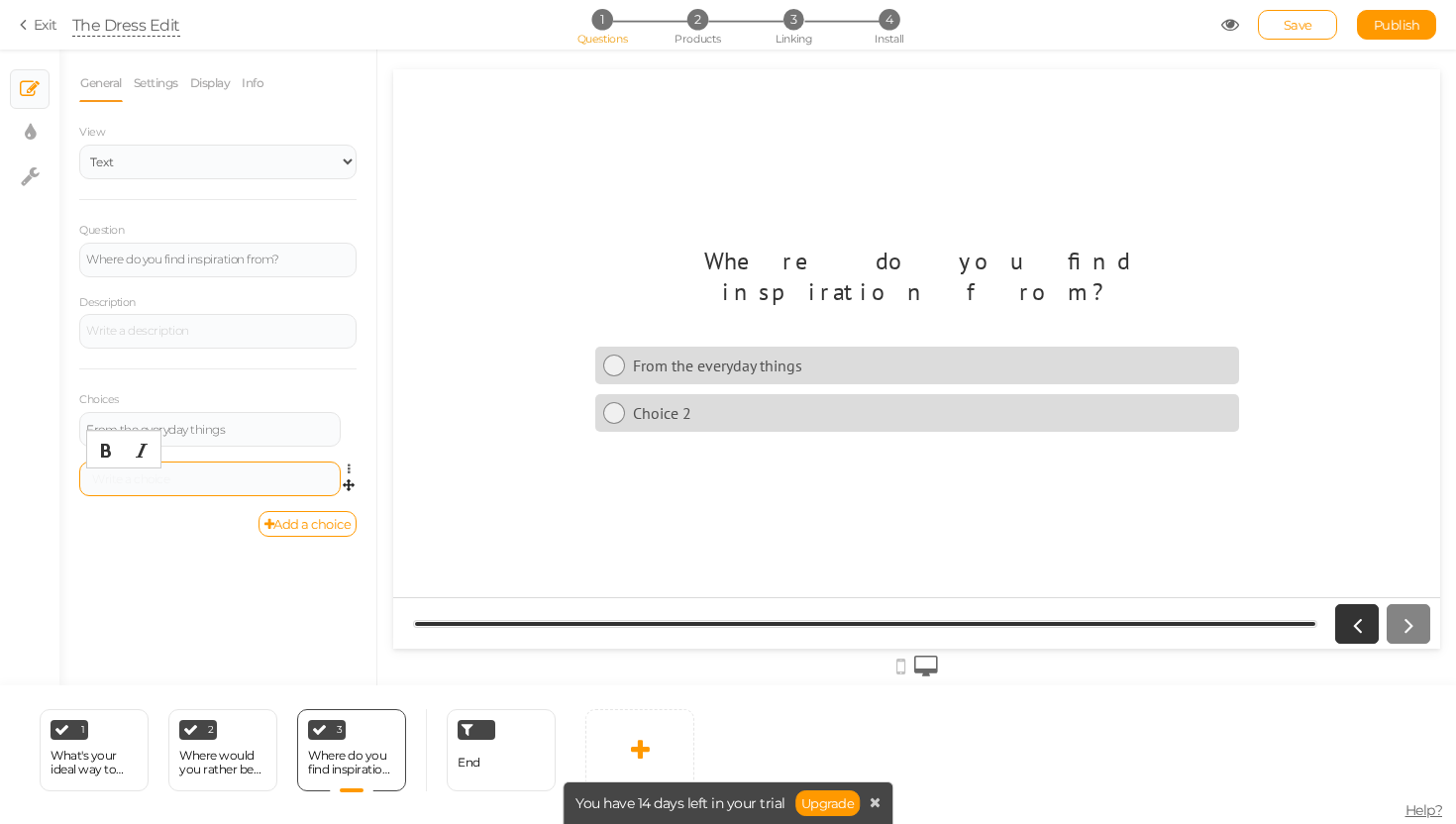type 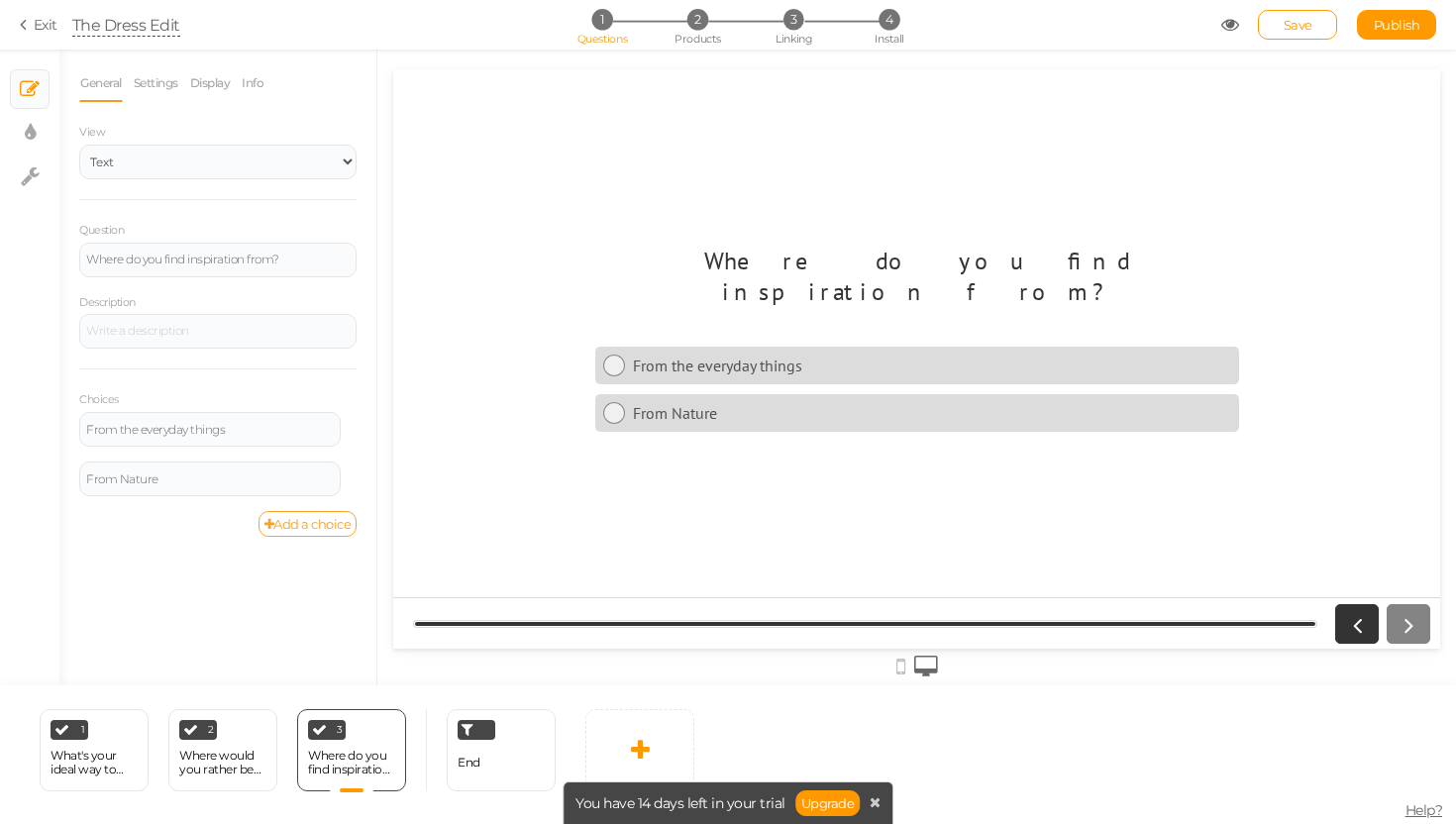 click on "Add a choice" at bounding box center [308, 524] 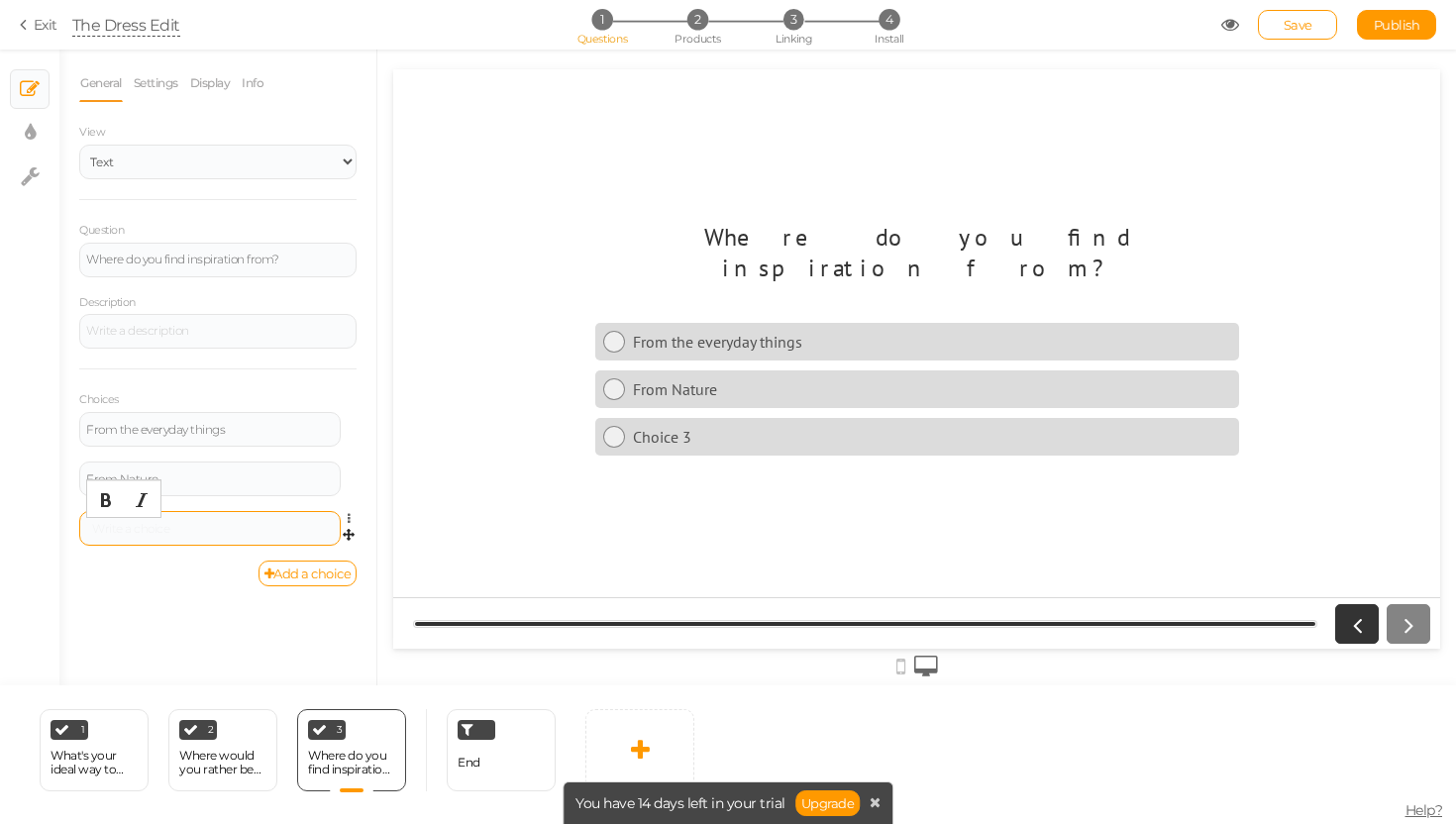 click at bounding box center [210, 529] 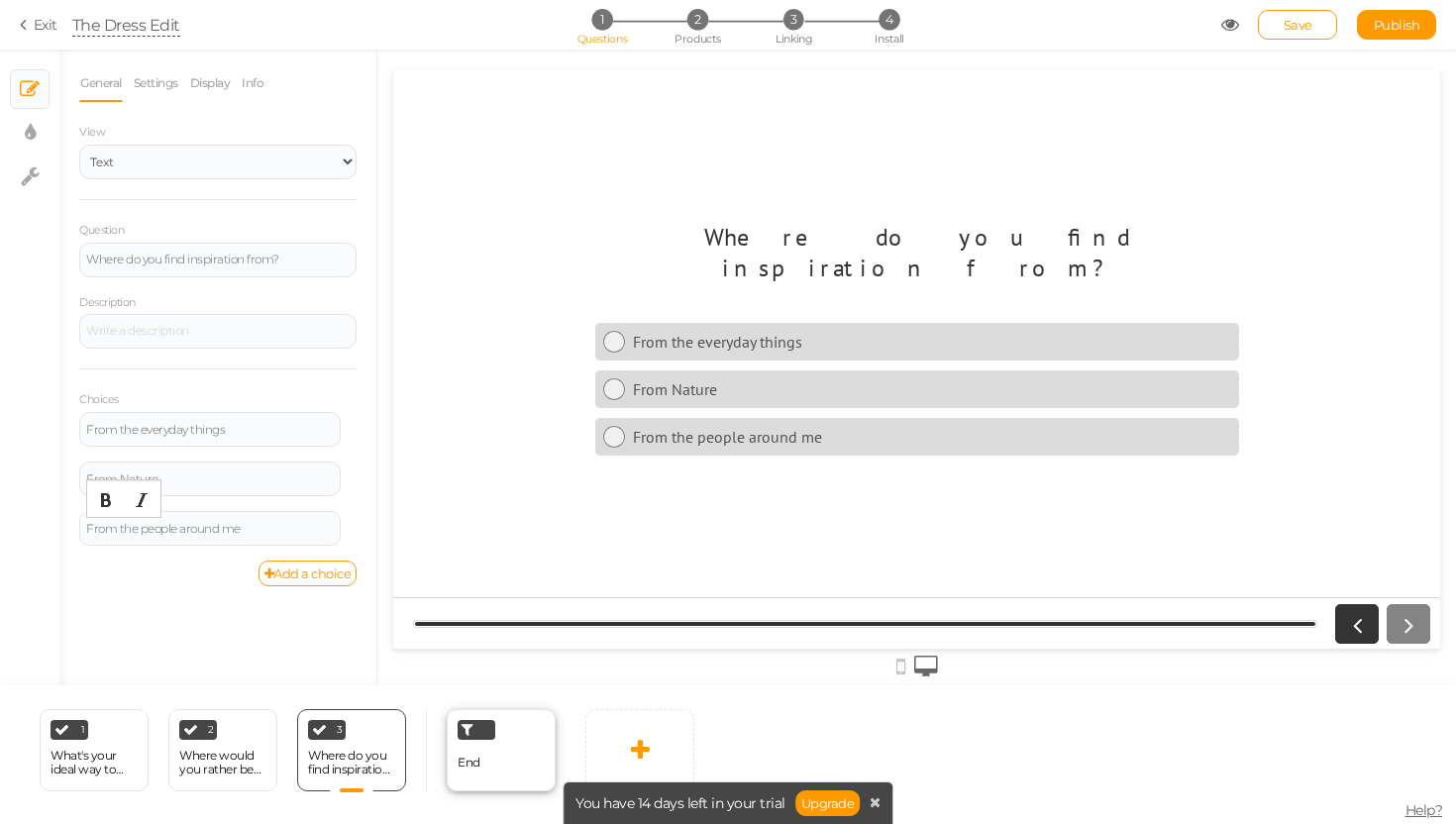click on "End" at bounding box center (501, 750) 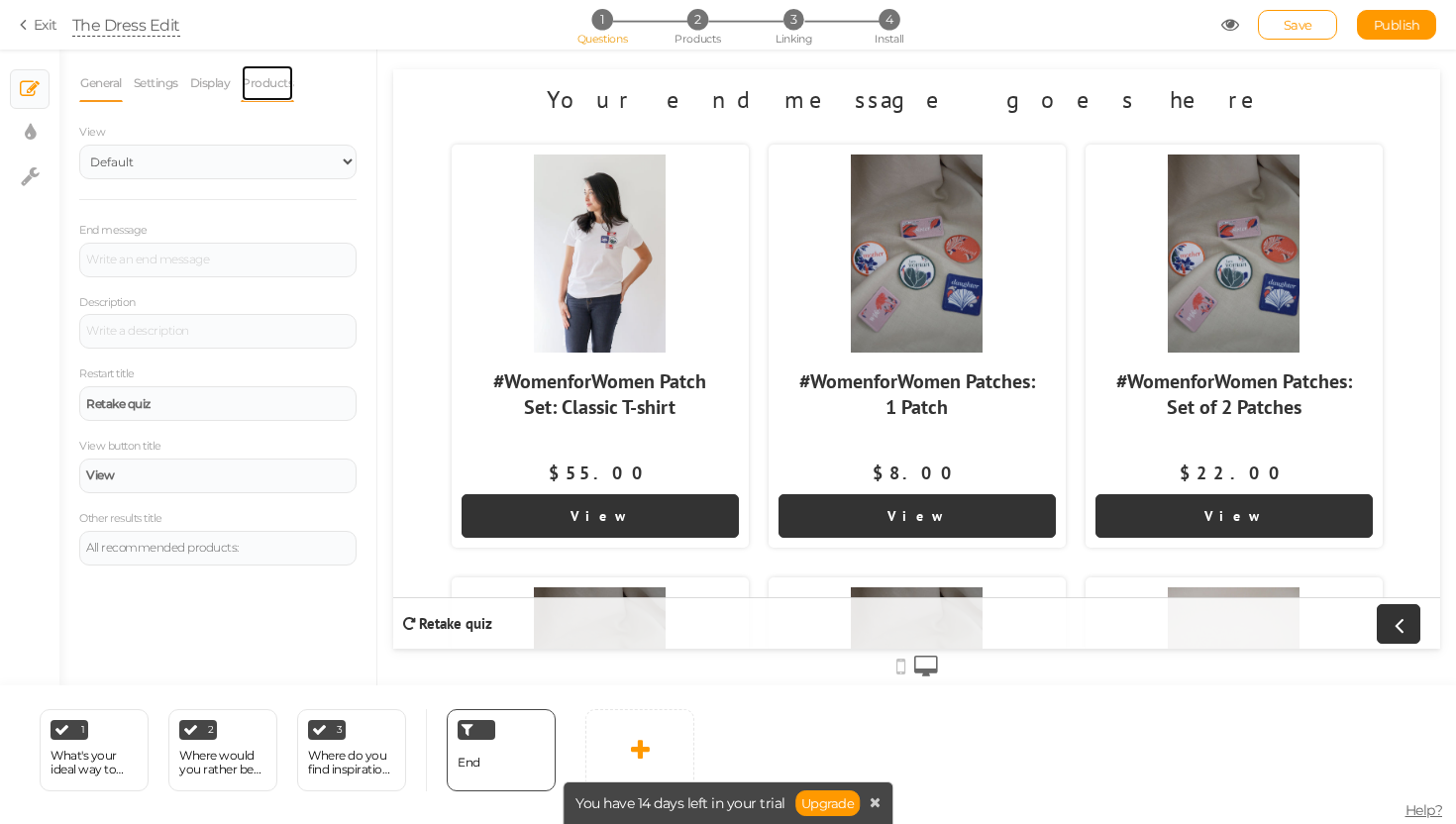 click on "Products" at bounding box center (267, 83) 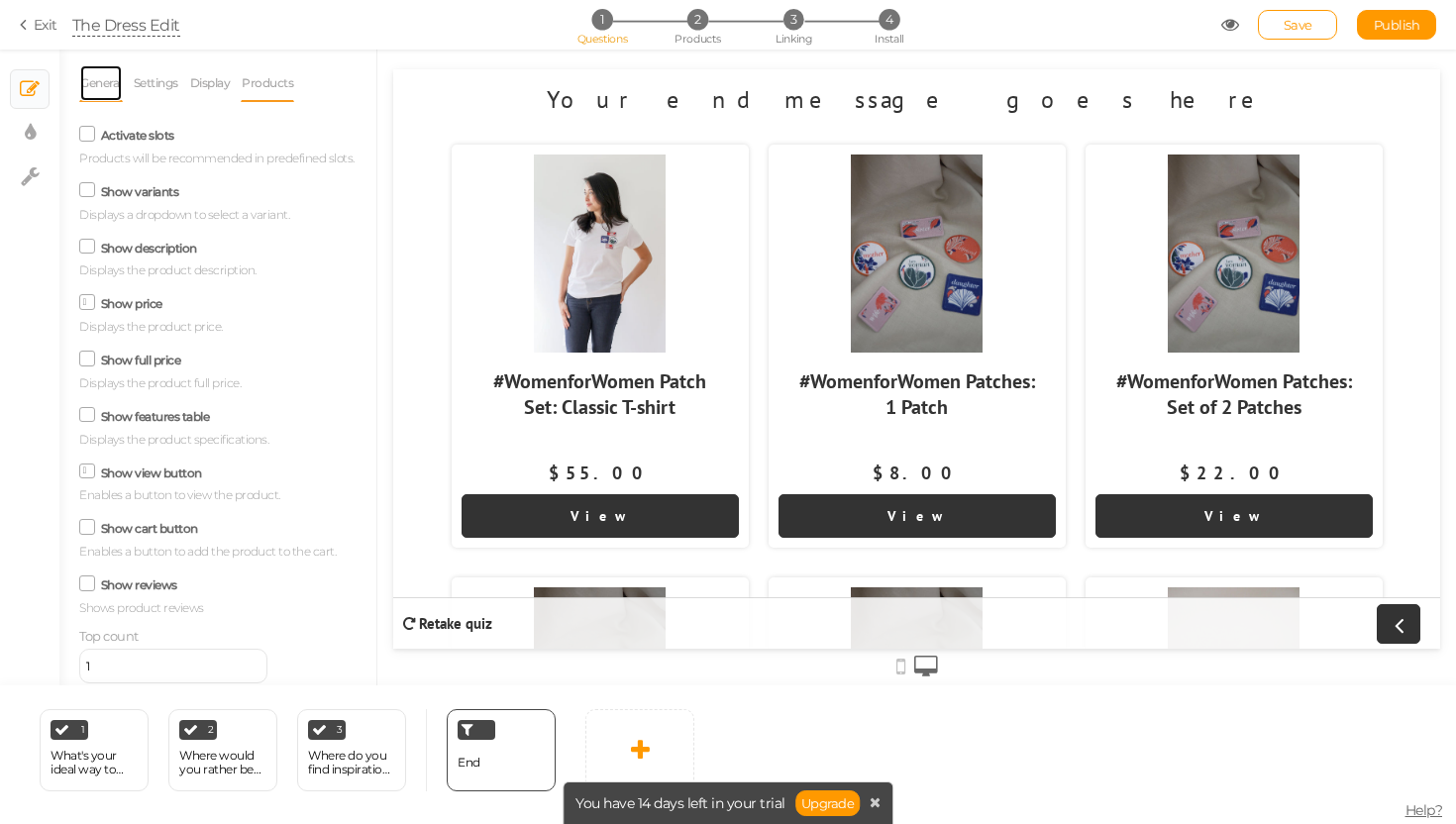 click on "General" at bounding box center (101, 83) 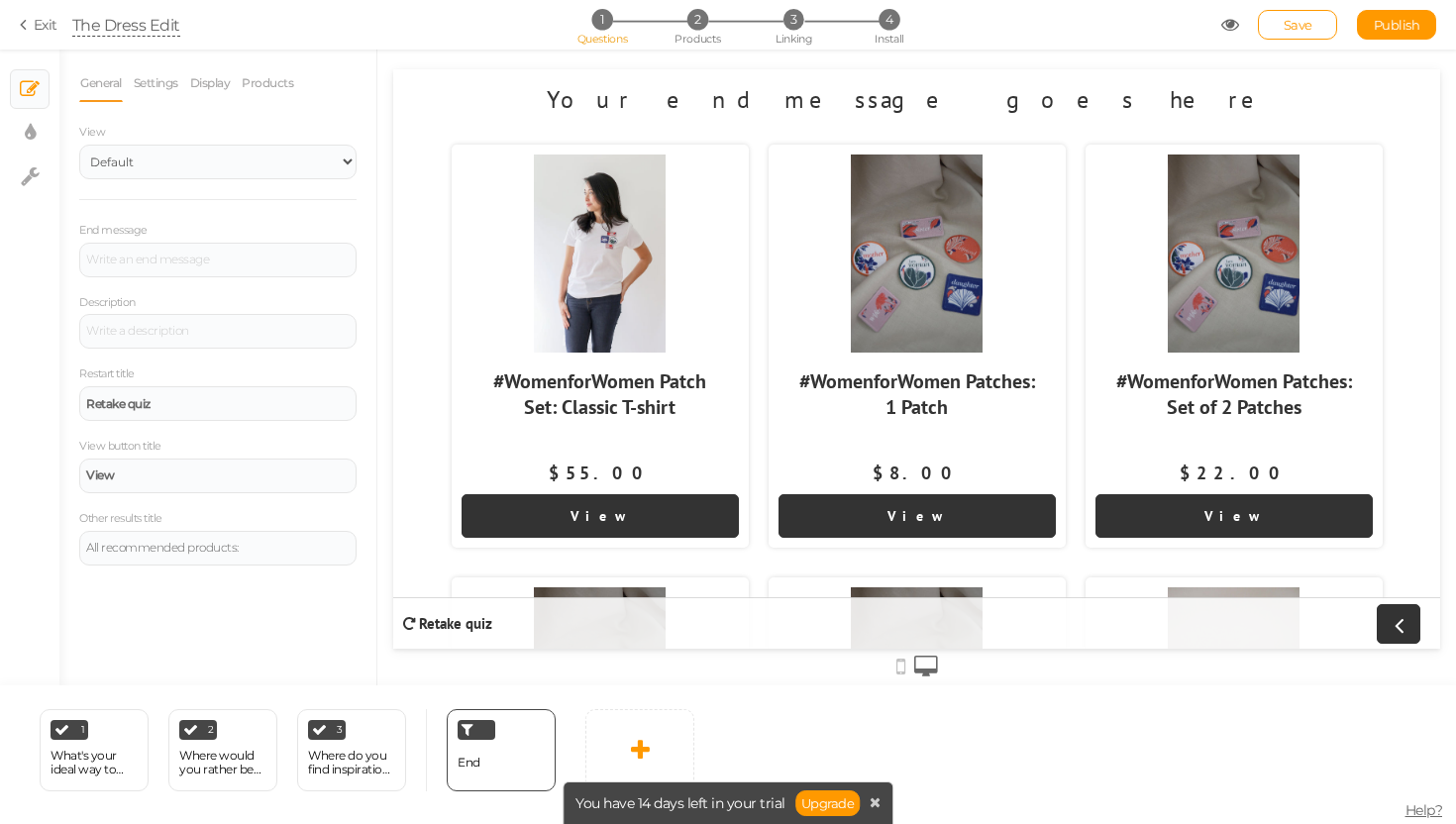 click on "General
Settings
Display
Products
View     Default Top                                 End message                           Description                           Restart title   Retake quiz                         View button title   View                                                                                     Other results title   All recommended products:
Forget results    The user will always see the pickzen as if it were the first time.              Open results in a new tab    When a user clicks on a recommended product, it will be opened in a new tab.
Background color         Set                           Product text         Set                           Product background                                         Product image size         Cover Contain   Default                       No-results title                           Loading title" at bounding box center (218, 315) 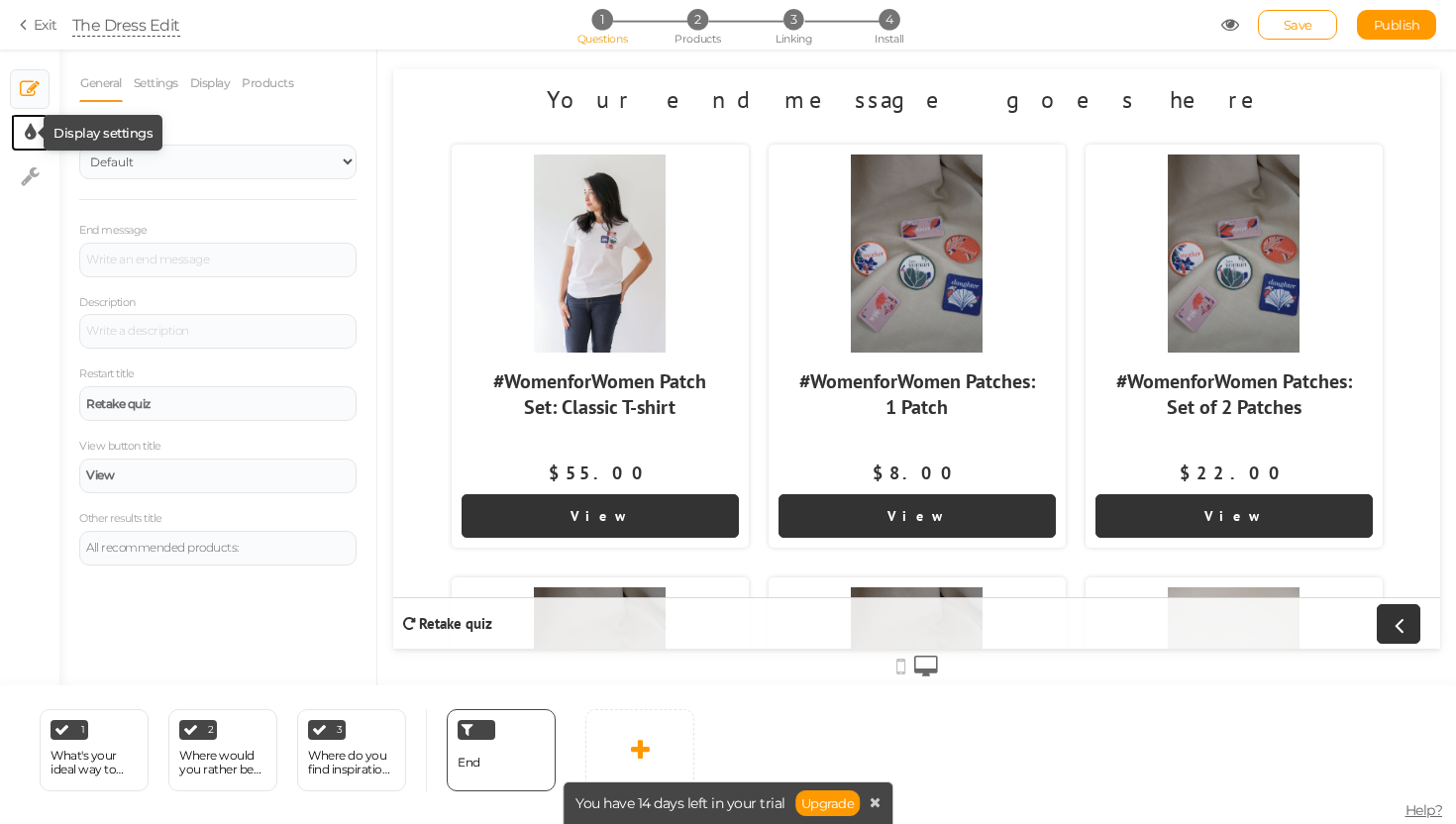 click at bounding box center [30, 133] 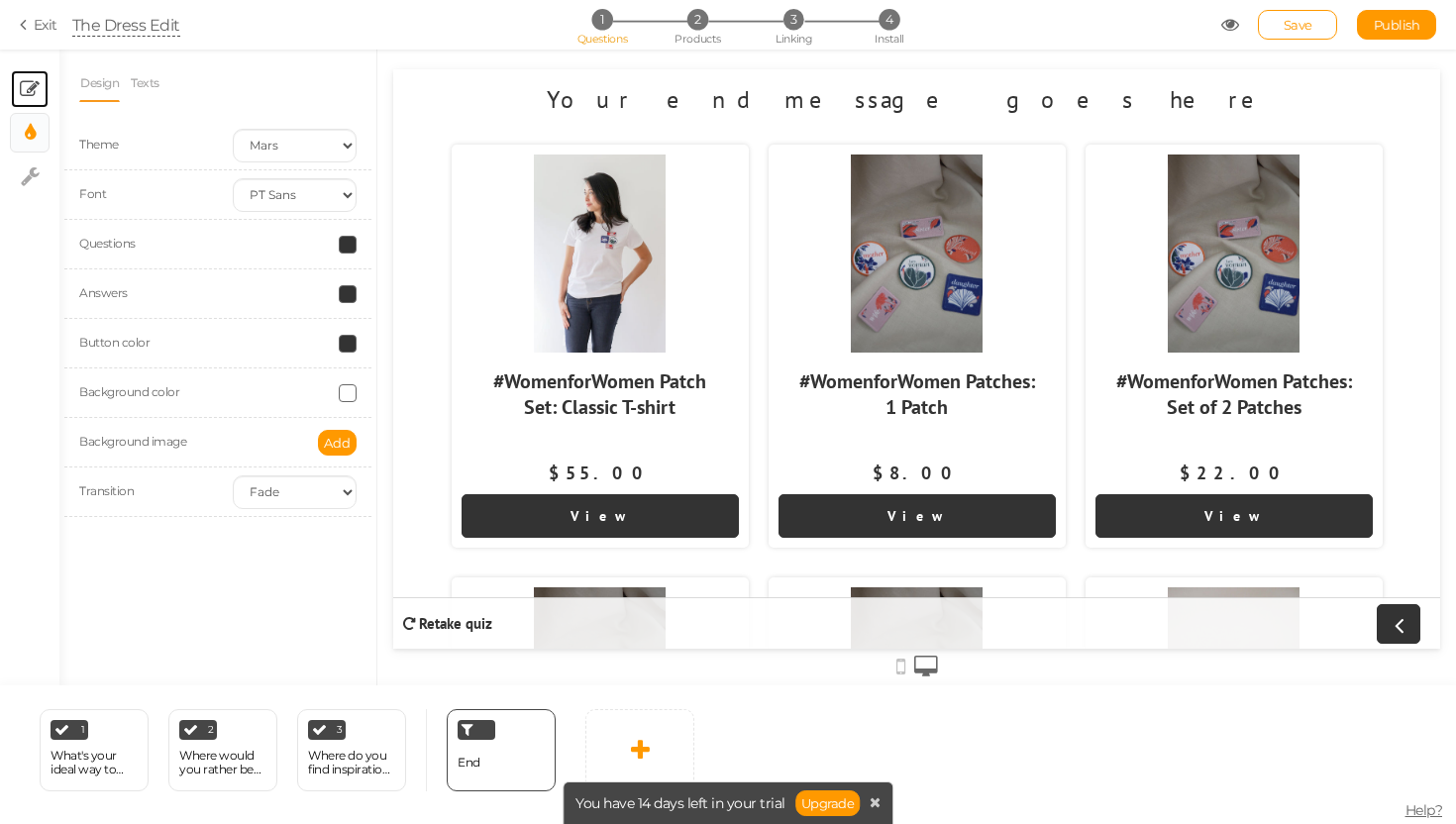 click on "× Slides" at bounding box center (30, 89) 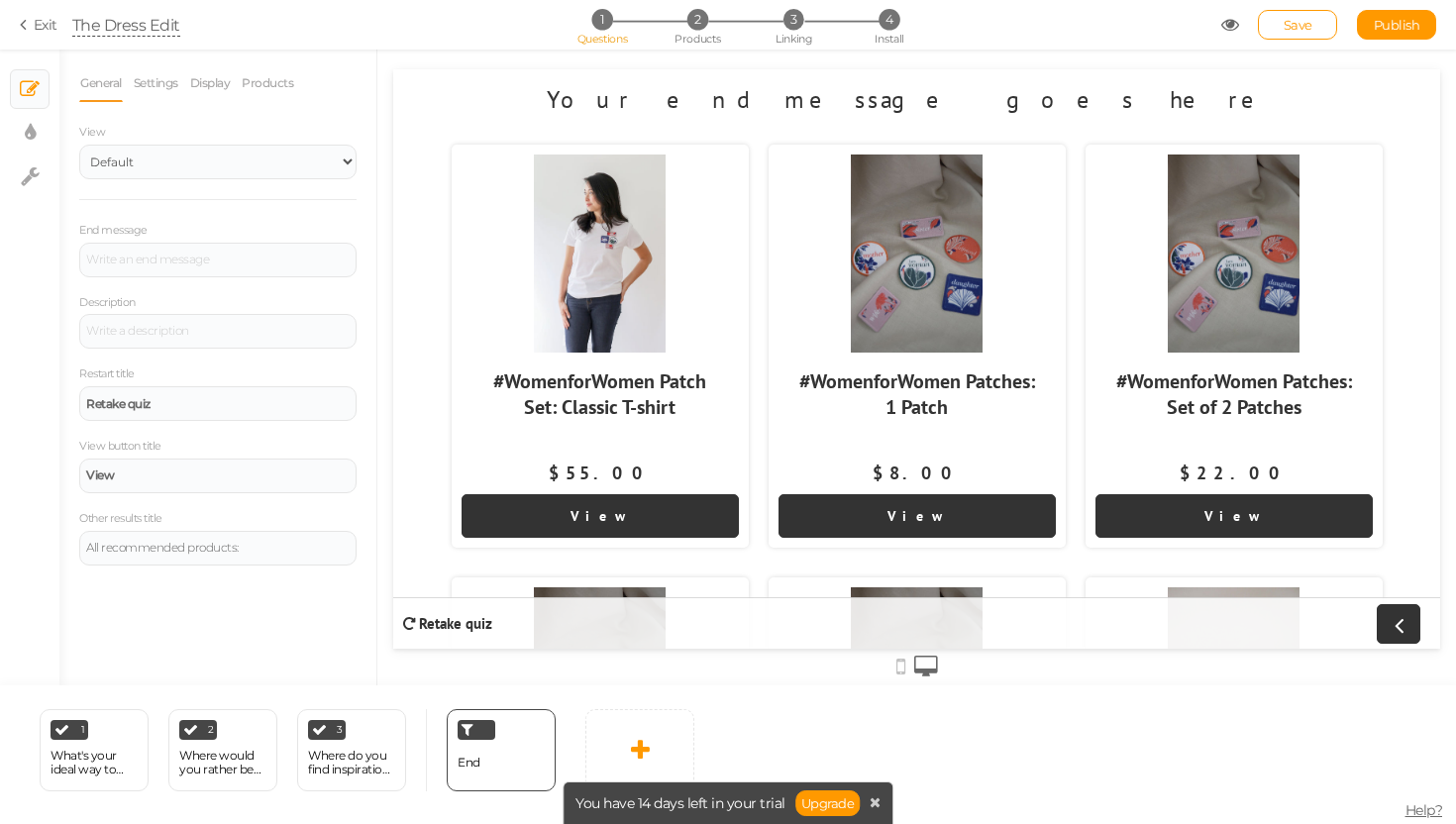 click at bounding box center [600, 553] 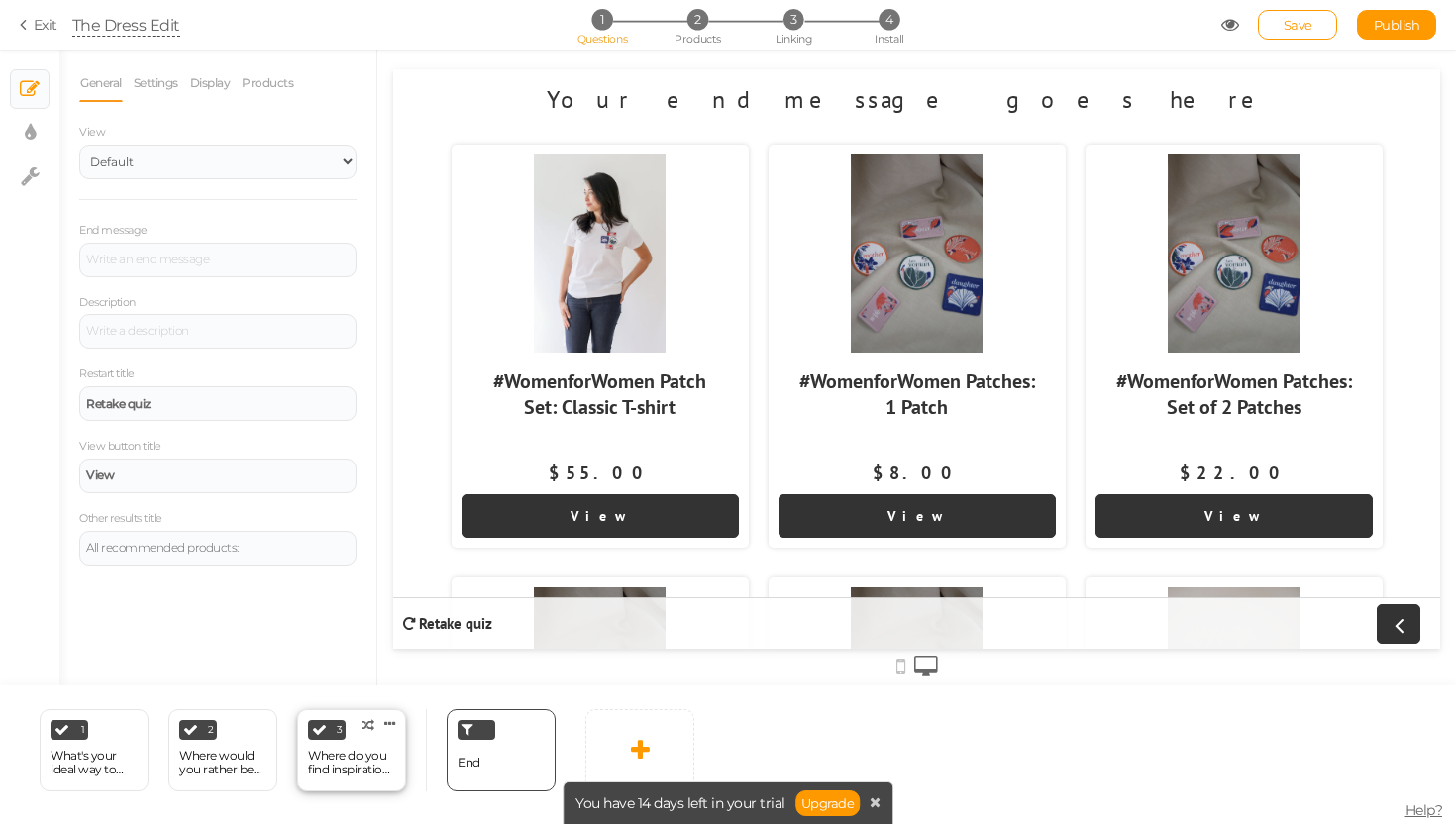click on "3         Where do you find inspiration from?         × Define the conditions to show this slide.                     Clone             Change type             Delete" at bounding box center [352, 750] 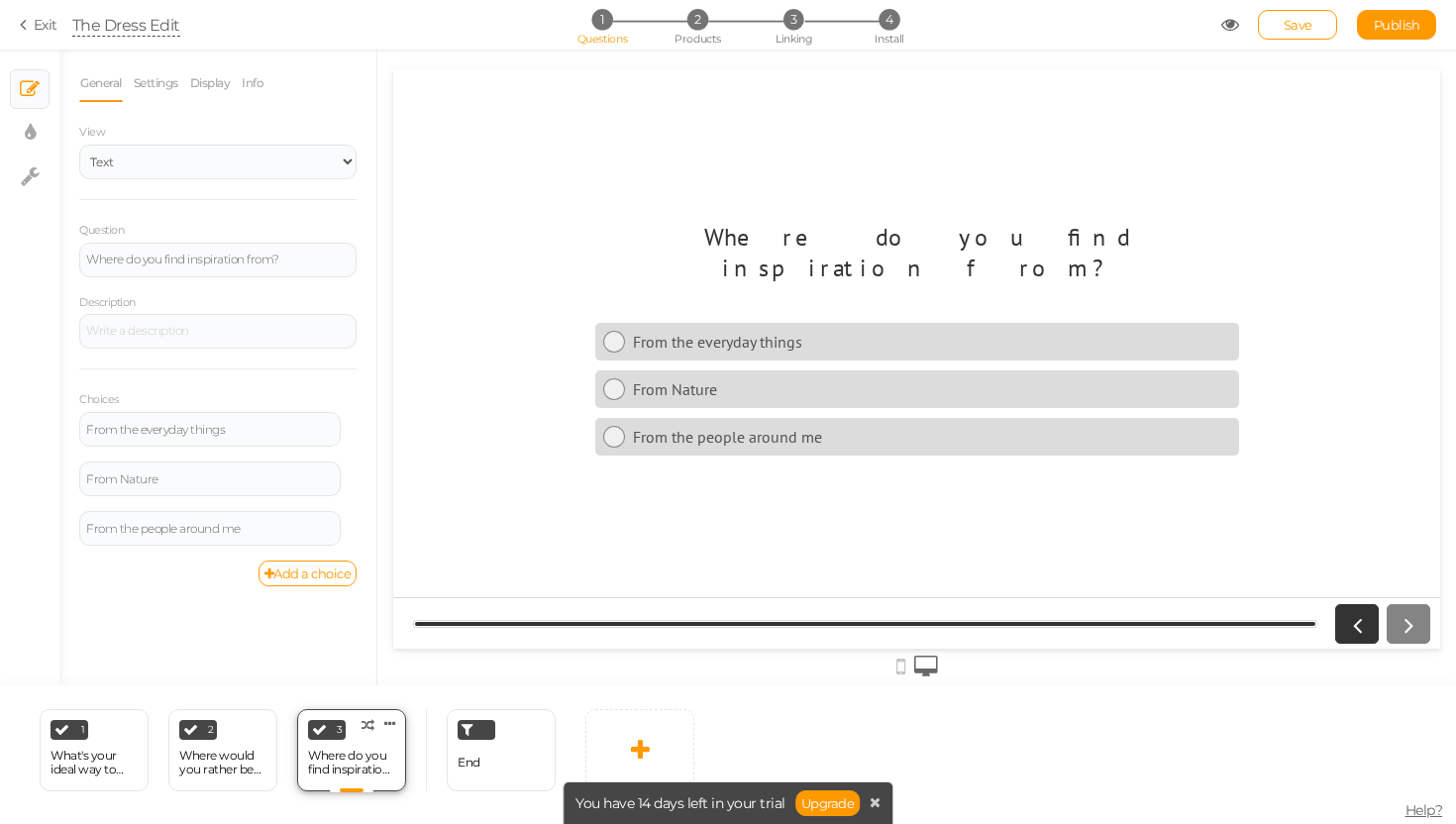 scroll, scrollTop: 0, scrollLeft: 0, axis: both 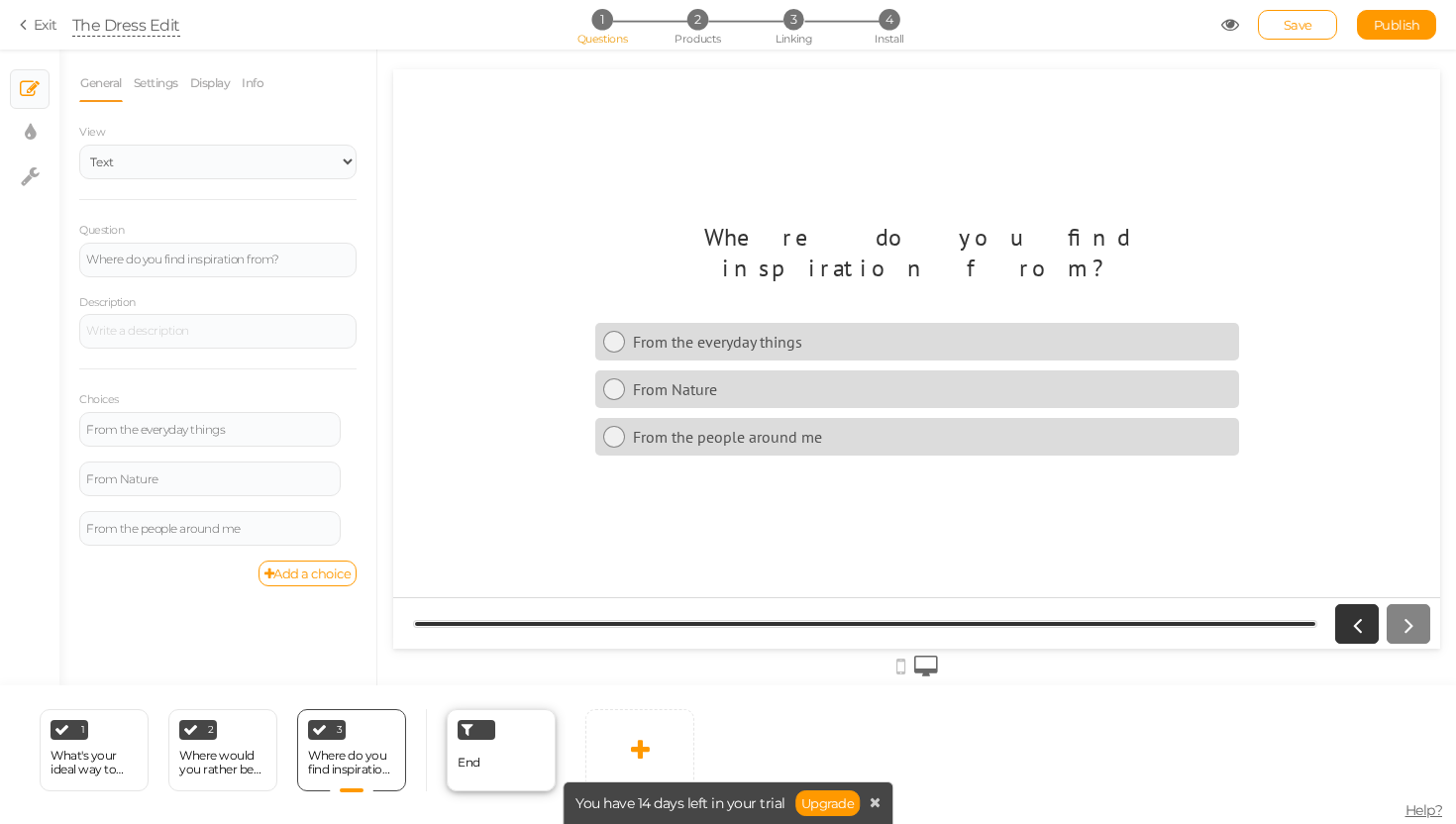 click on "End" at bounding box center [468, 763] 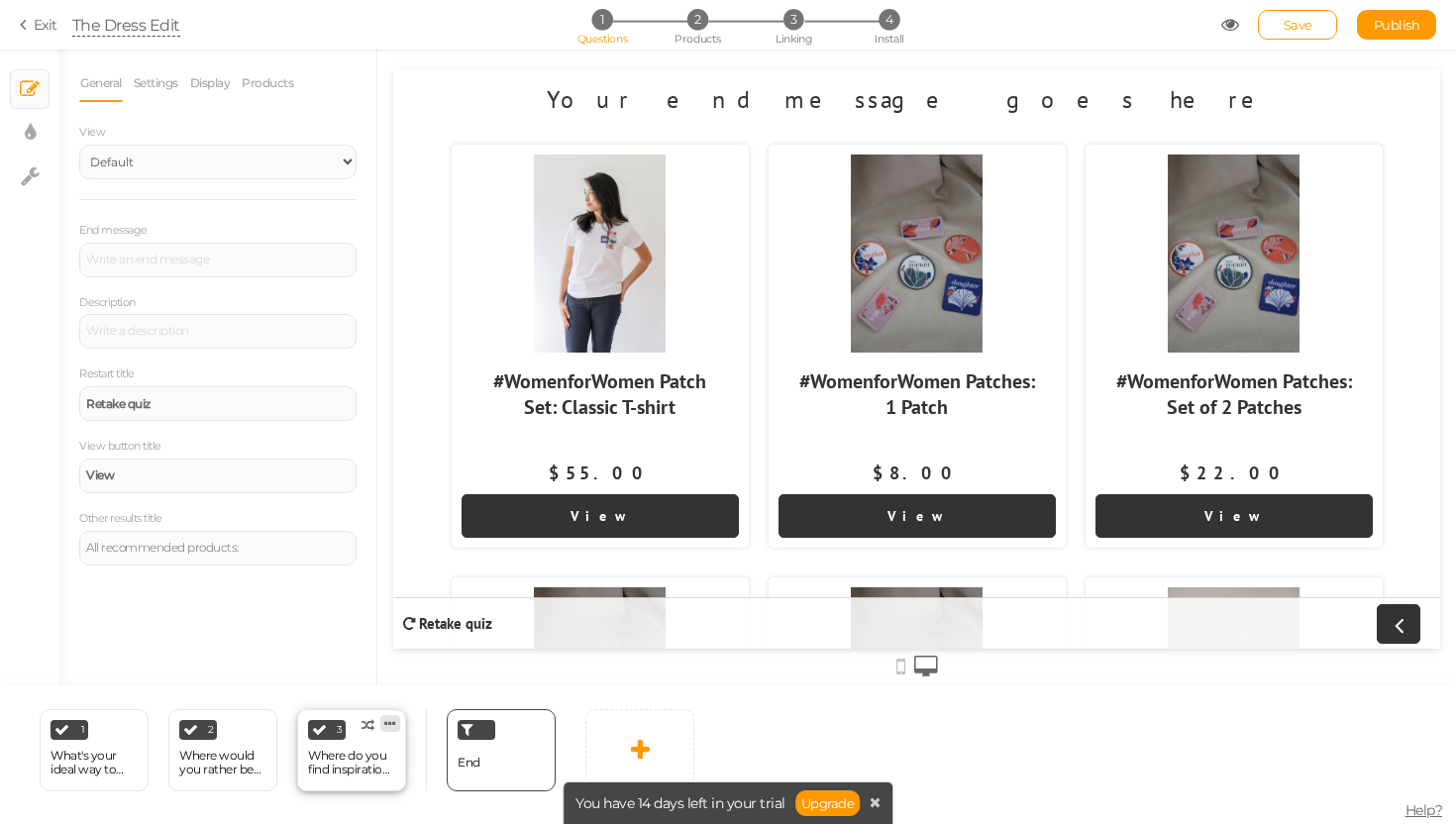 click at bounding box center (390, 723) 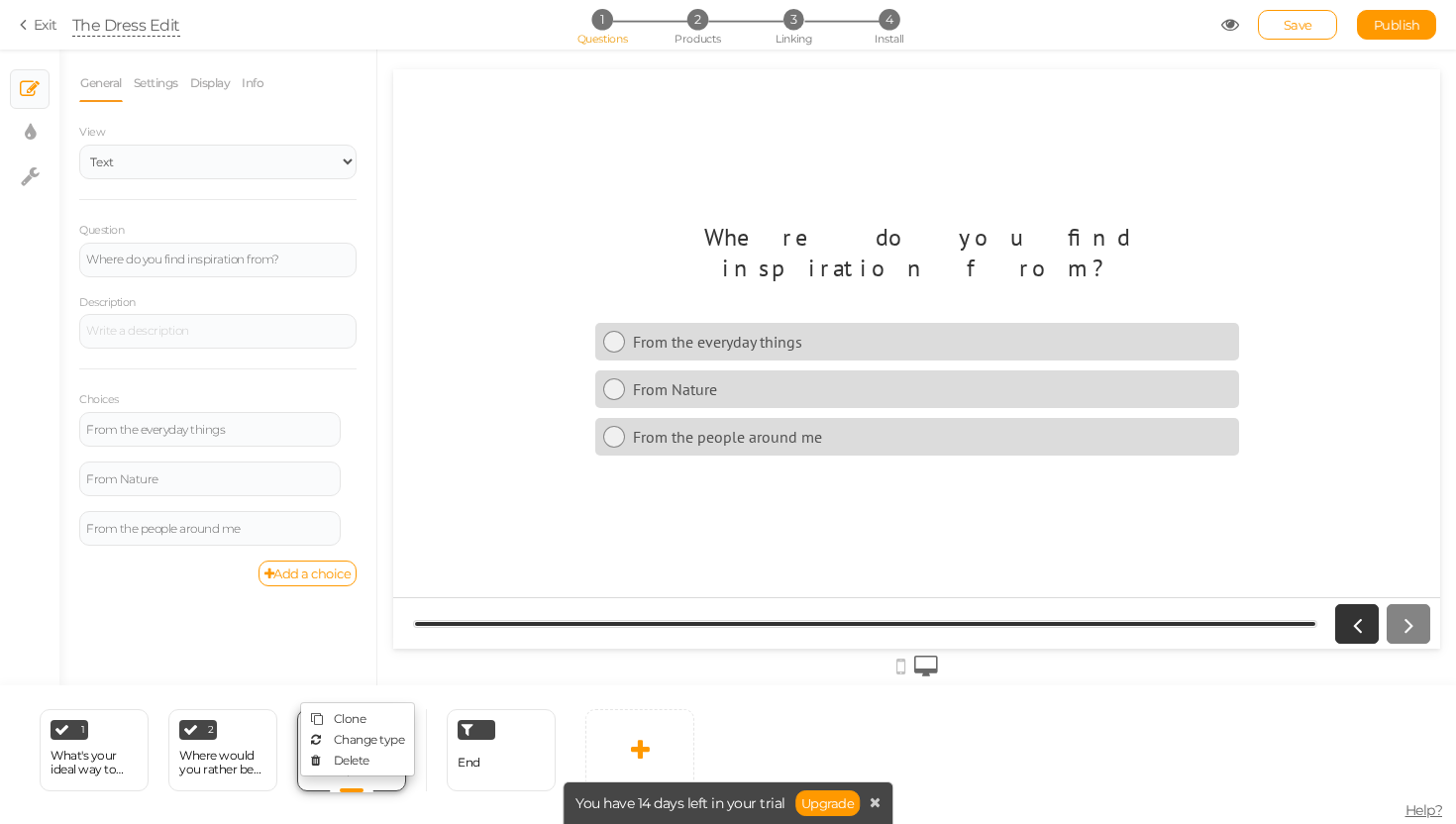 scroll, scrollTop: 0, scrollLeft: 0, axis: both 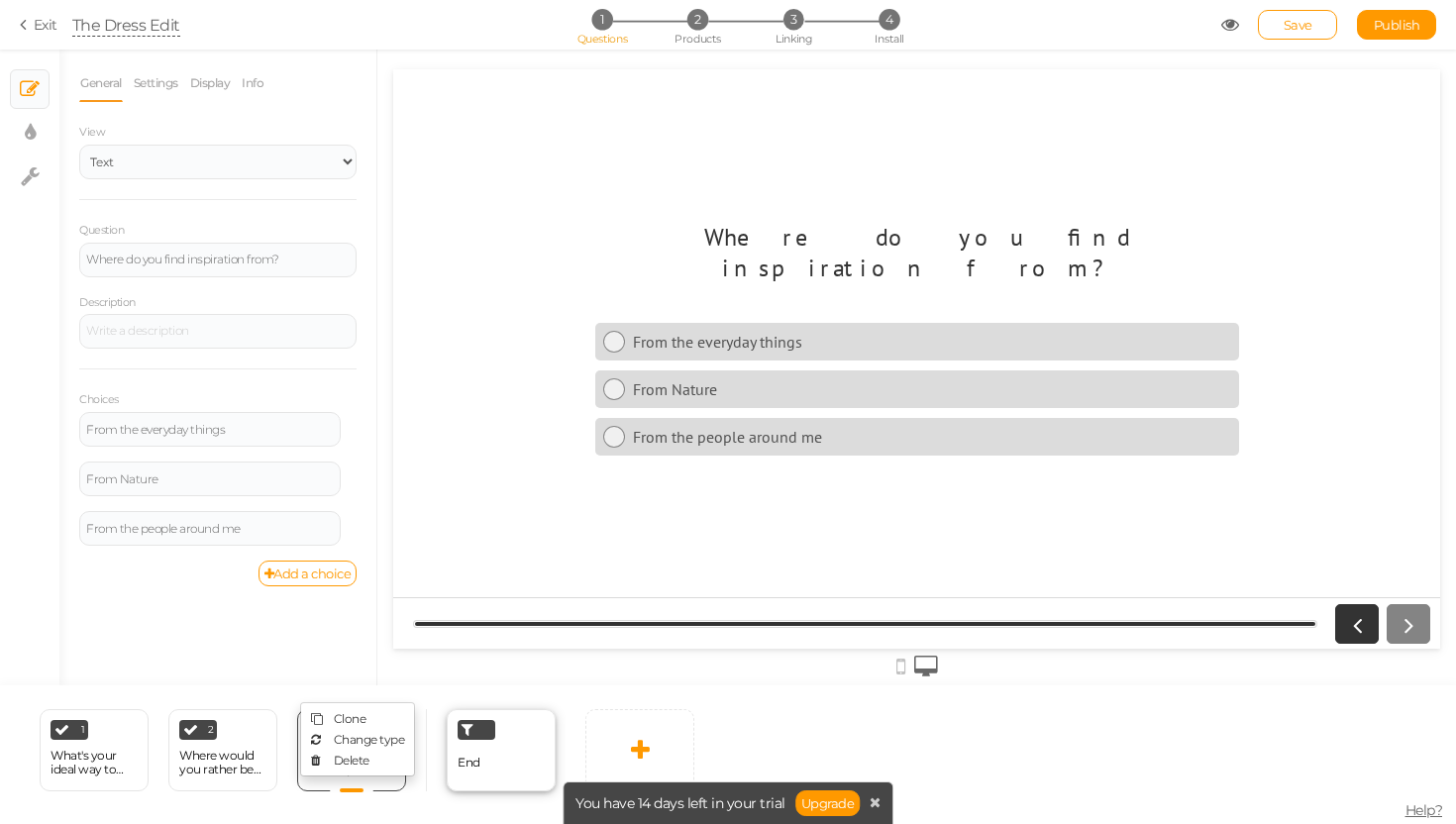click on "End" at bounding box center (501, 750) 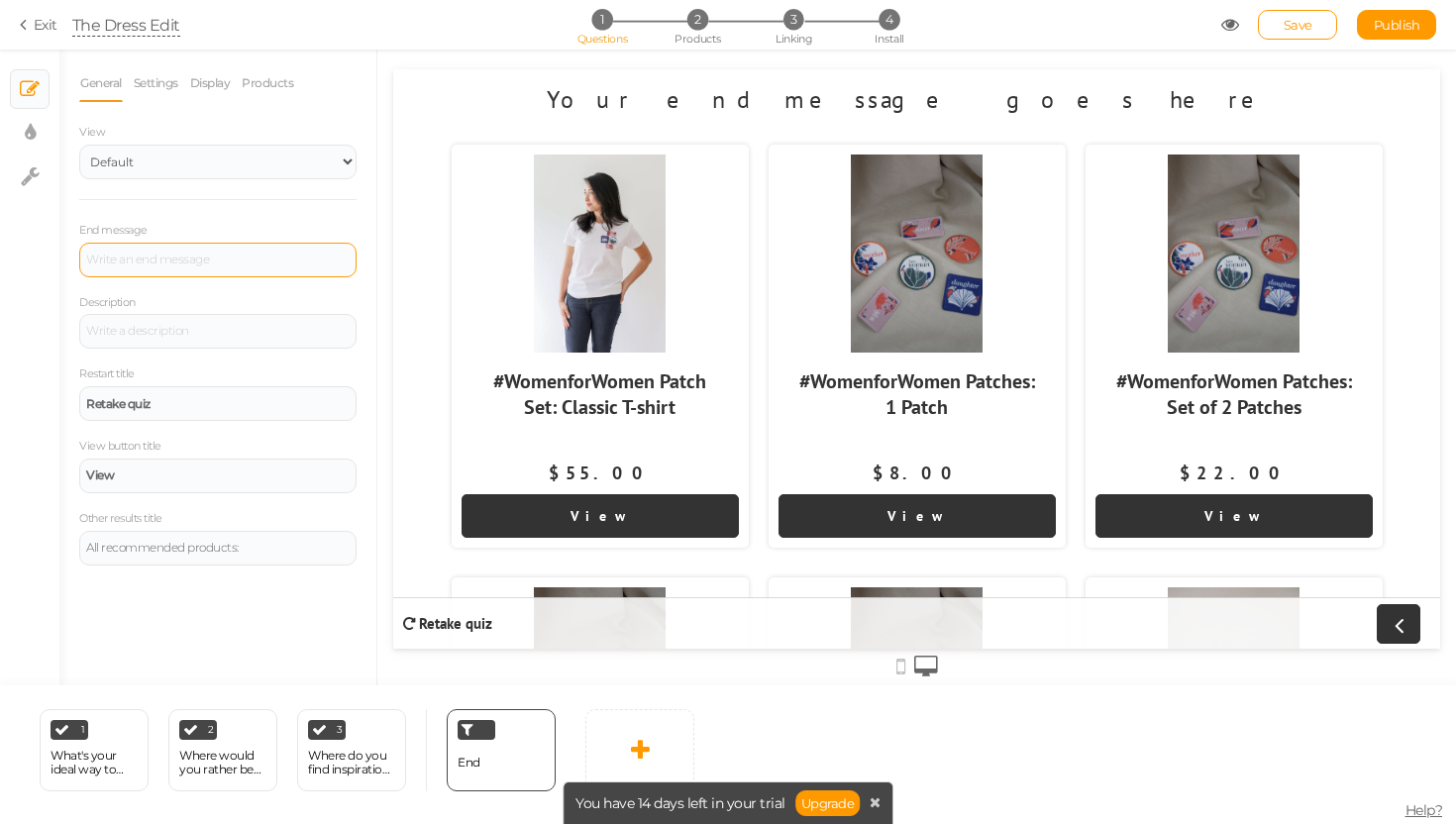 click at bounding box center [218, 259] 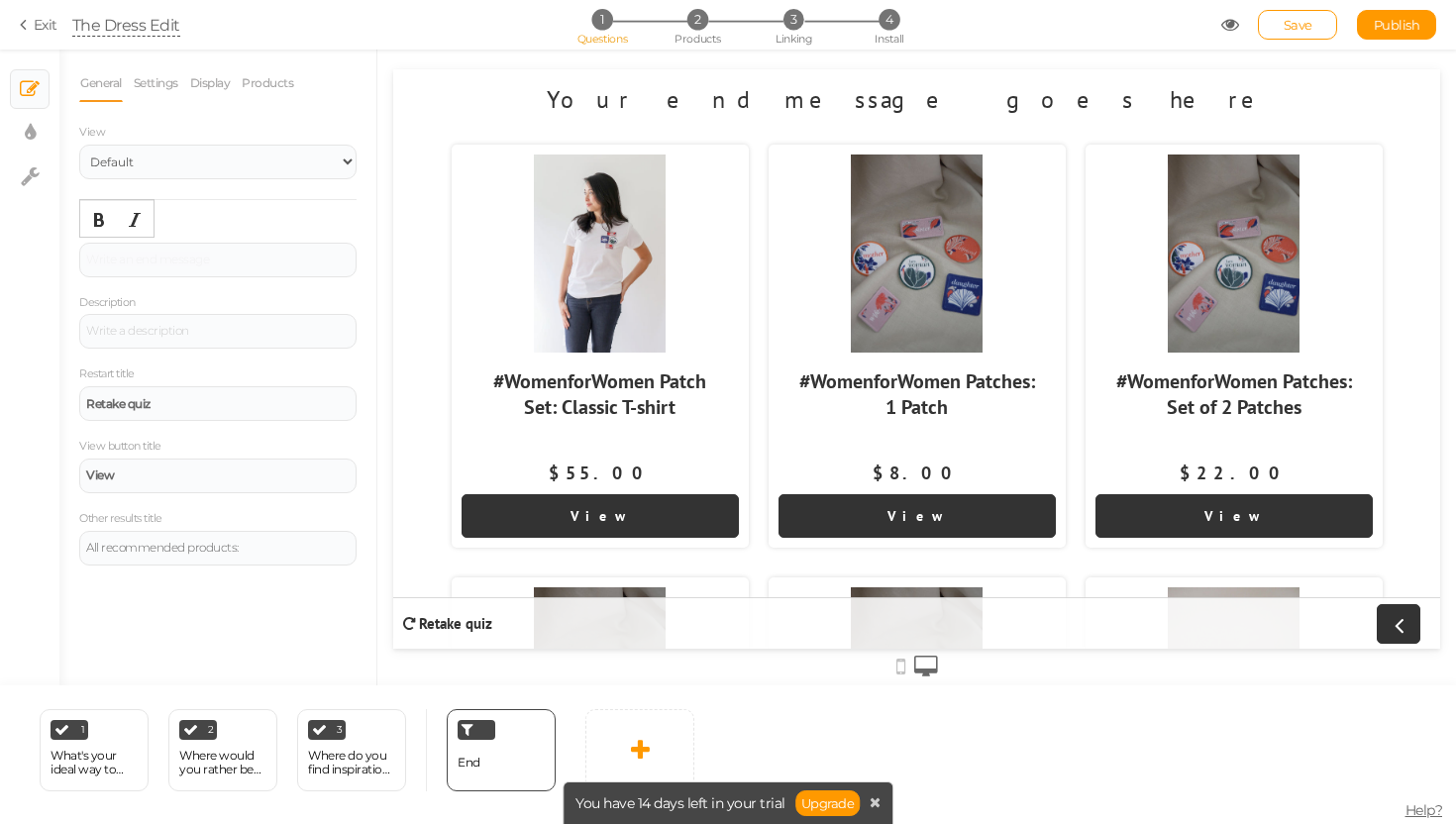 click on "Your end message goes here" at bounding box center (916, 109) 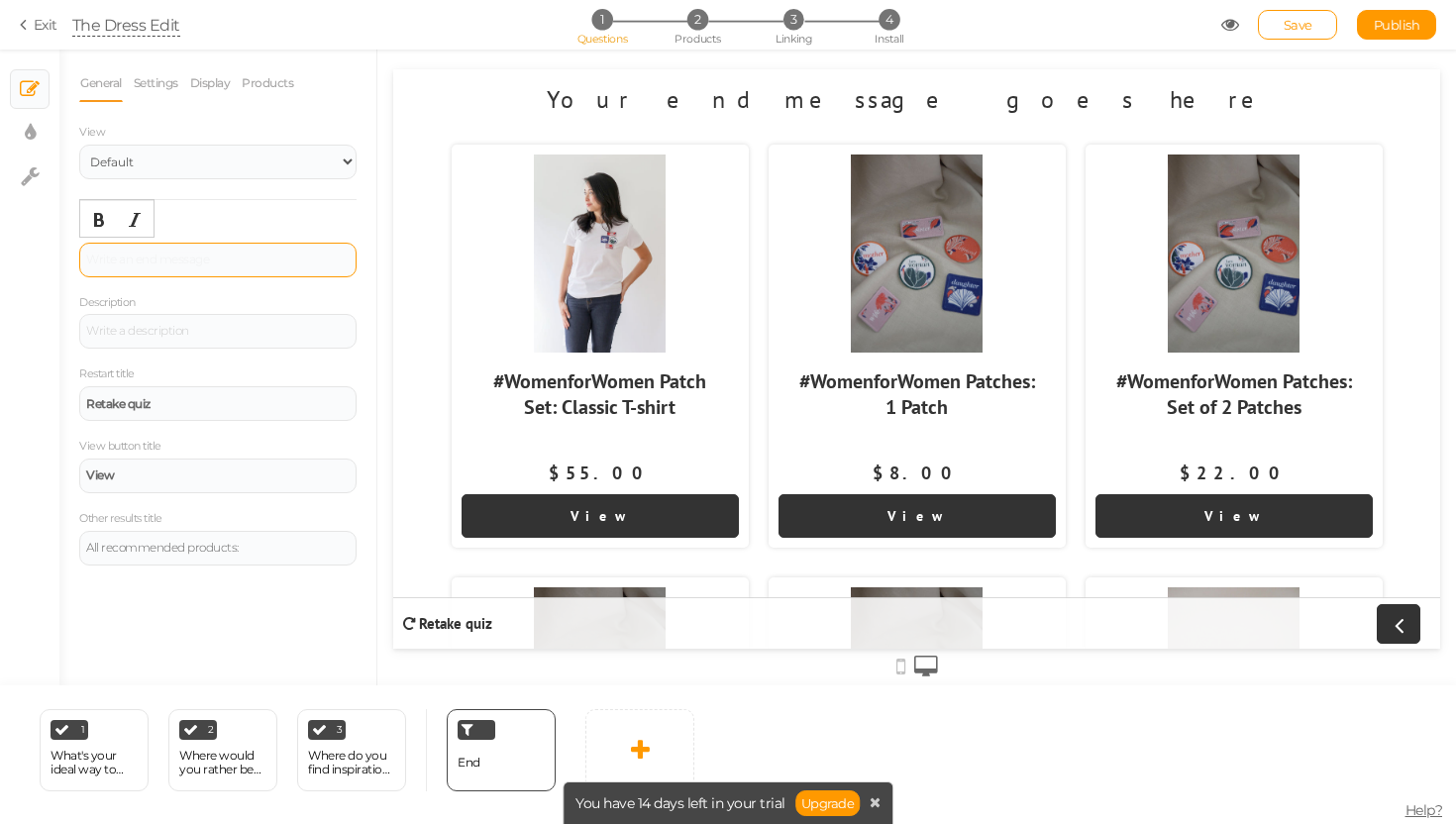 click at bounding box center (218, 259) 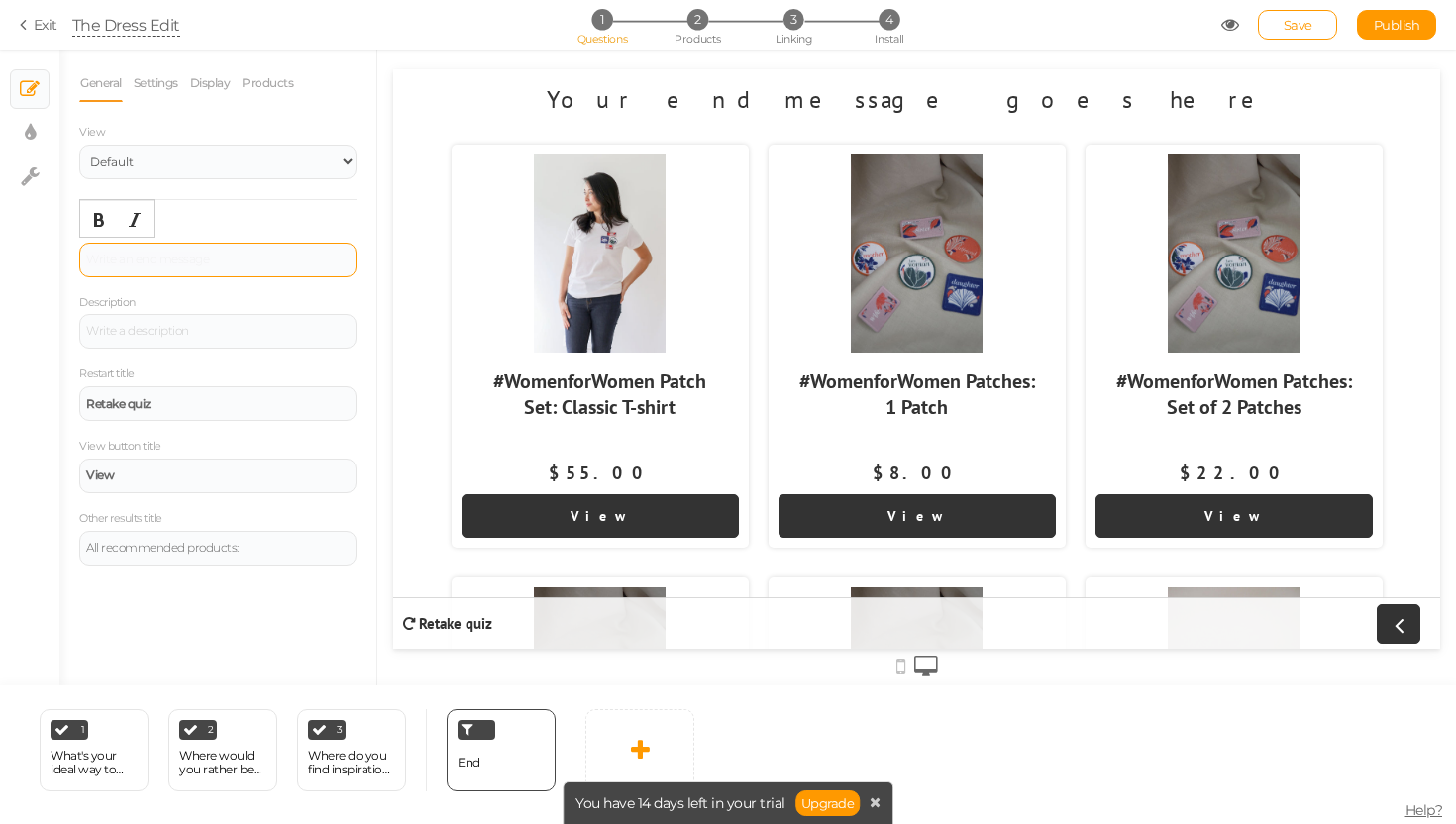 click at bounding box center [218, 259] 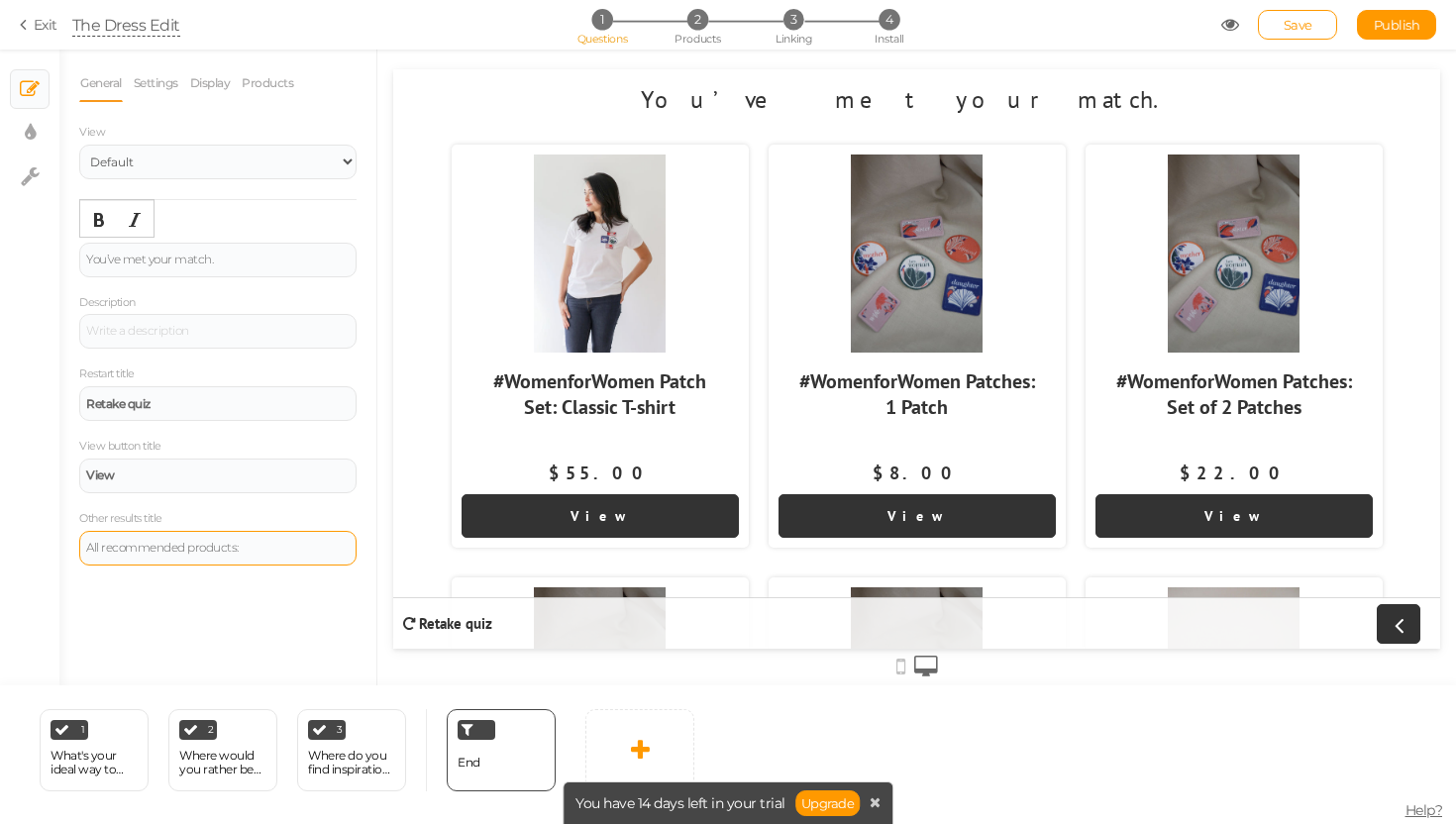 click on "All recommended products:" at bounding box center (218, 548) 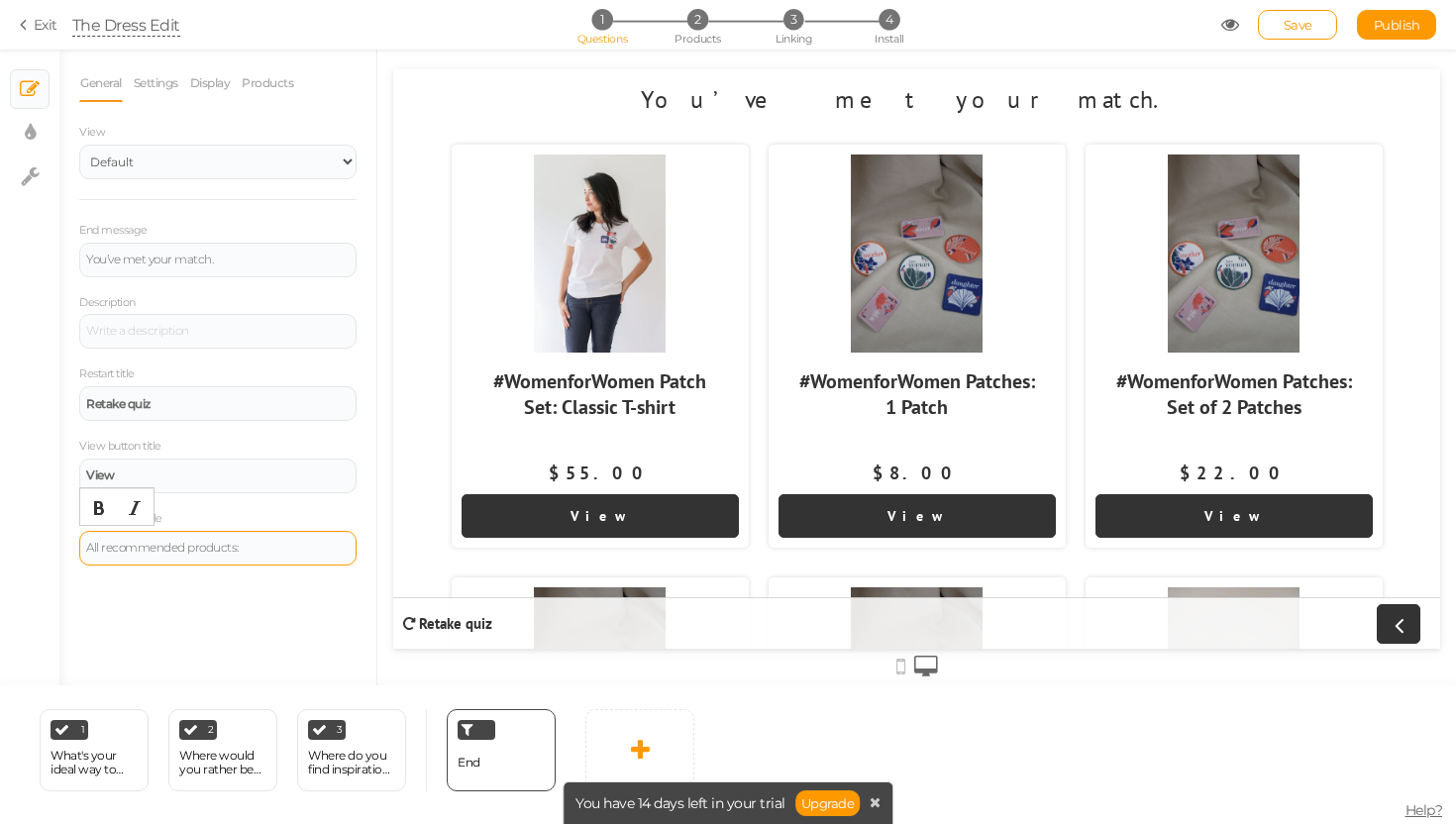 click on "All recommended products:" at bounding box center (218, 548) 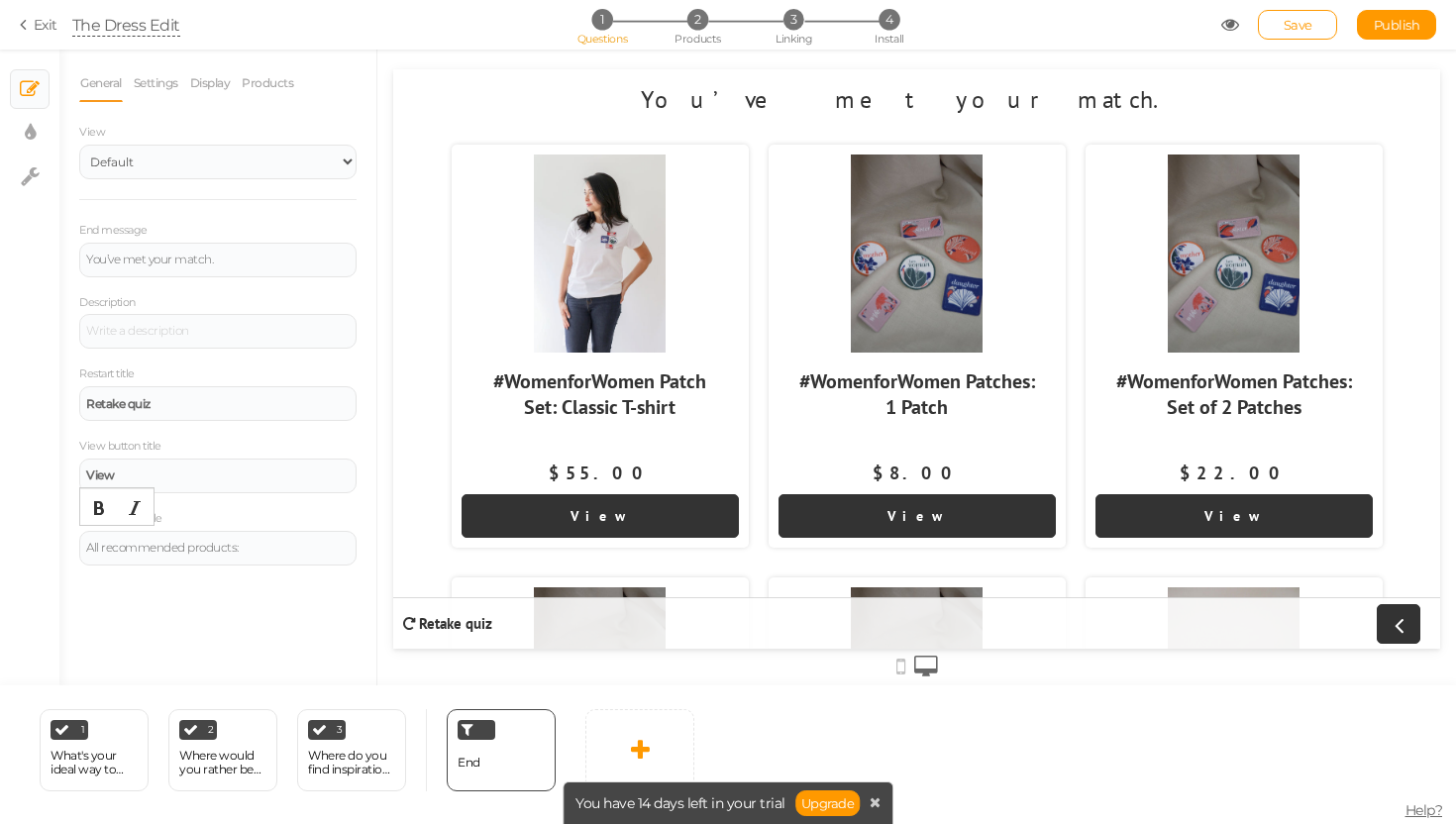 click on "General
Settings
Display
Products
View     Default Top                                 End message   You’ve met your match.                         Description                           Restart title   Retake quiz                         View button title   View                                                                                     Other results title   All recommended products:
Forget results    The user will always see the pickzen as if it were the first time.              Open results in a new tab    When a user clicks on a recommended product, it will be opened in a new tab.
Background color         Set                           Product text         Set                           Product background                                         Product image size         Cover Contain   Default                       No-results title" at bounding box center [218, 374] 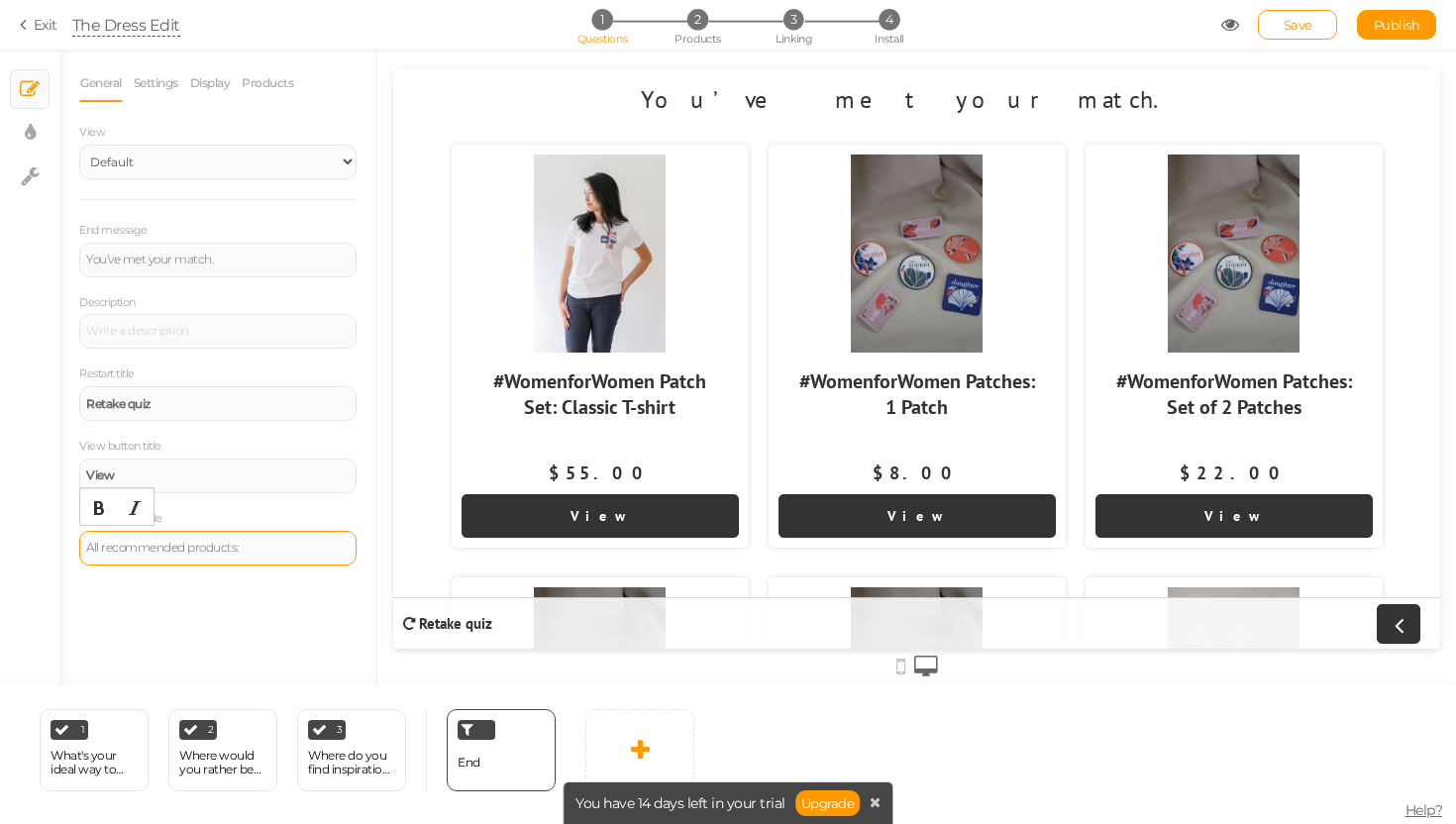 click on "All recommended products:" at bounding box center [218, 548] 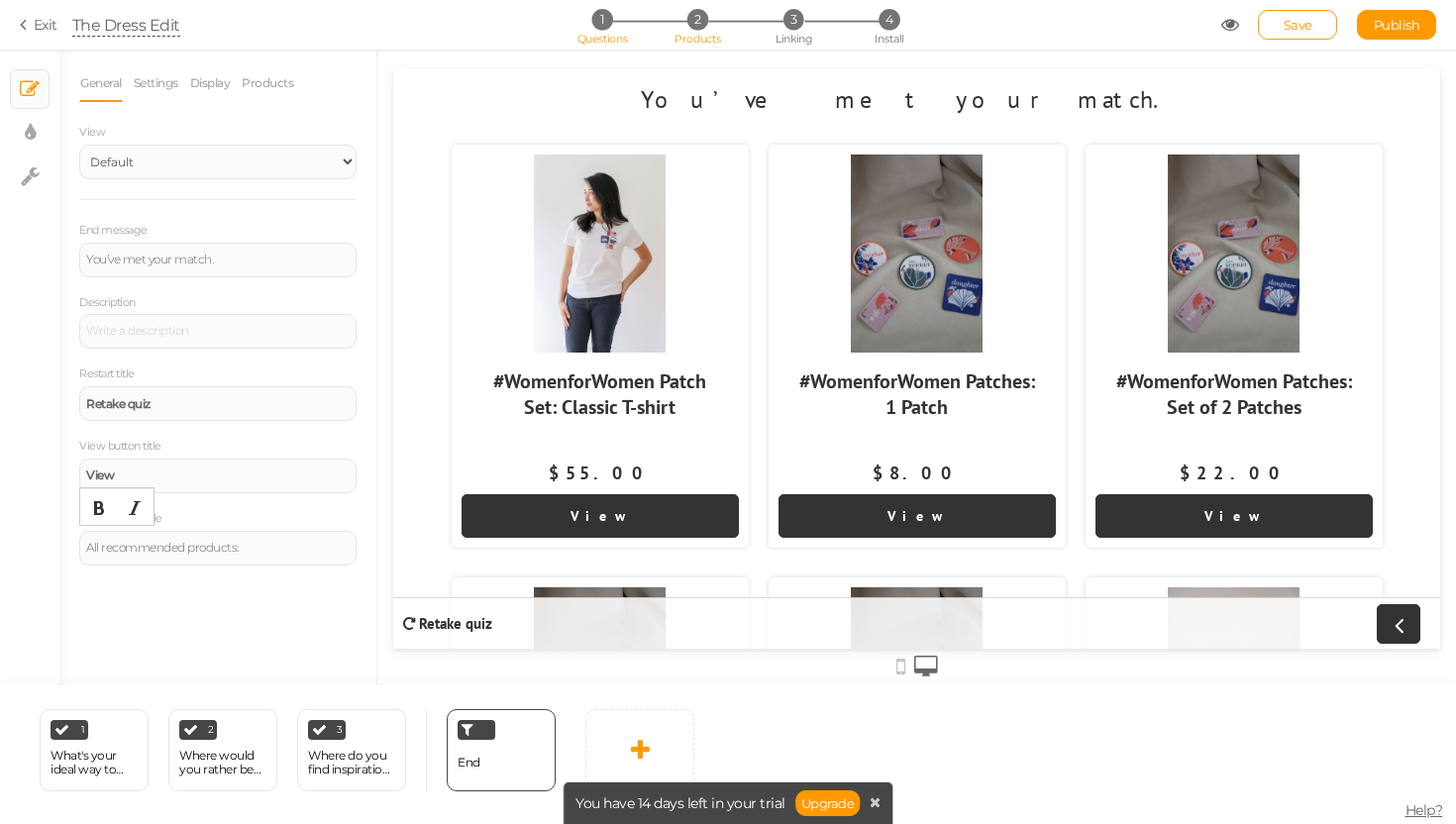 click on "2" at bounding box center (697, 19) 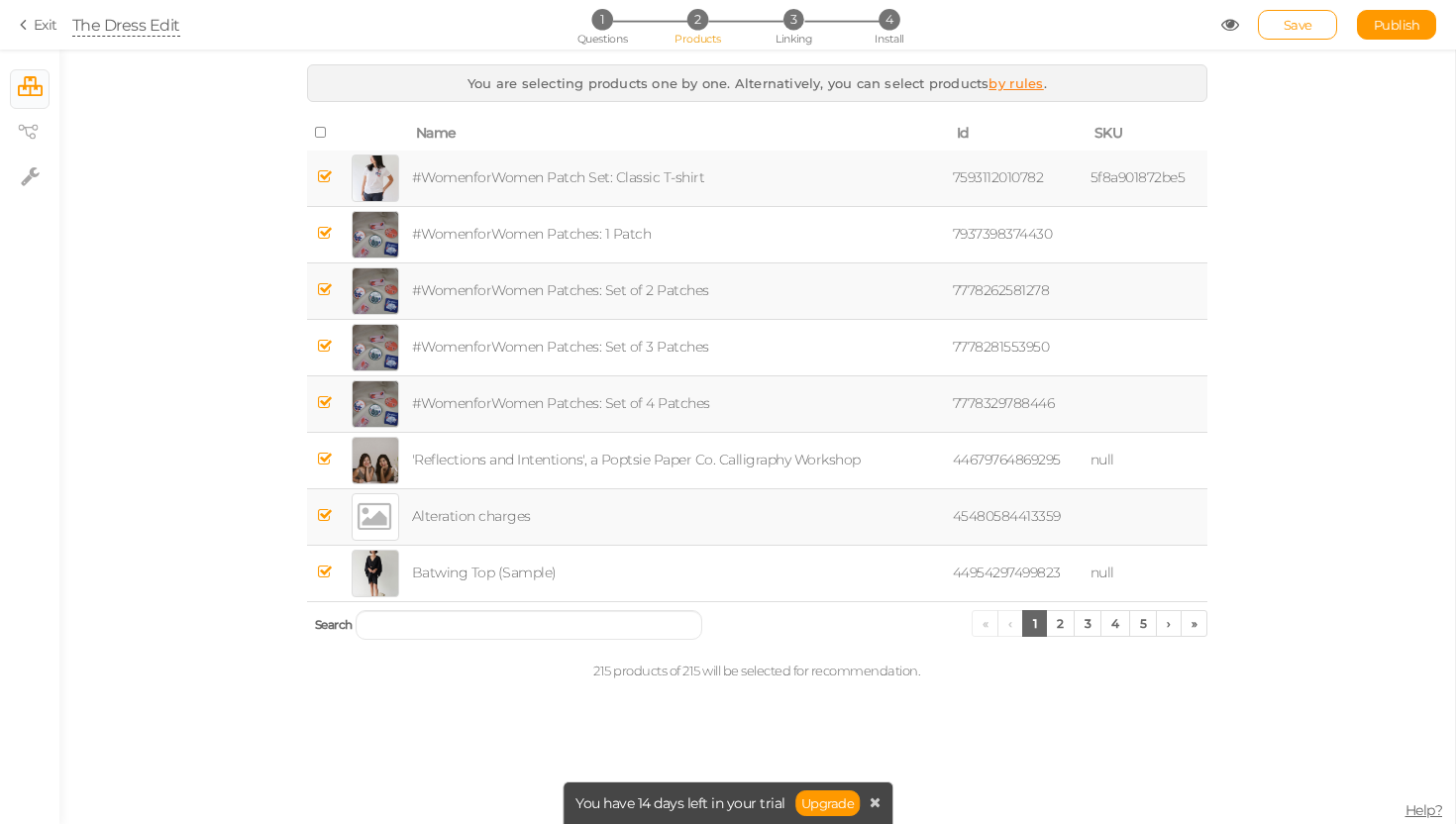 click at bounding box center (322, 133) 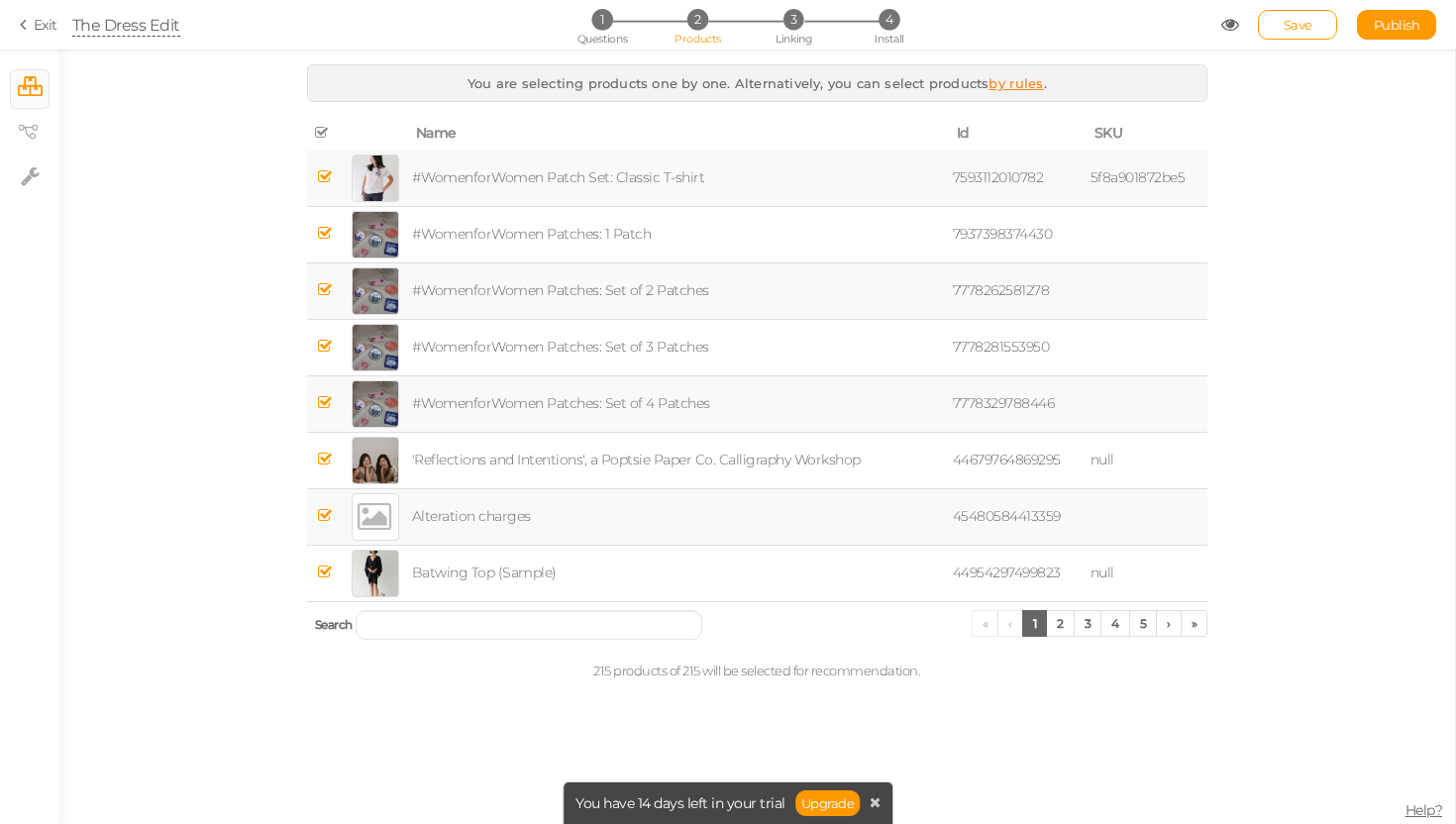 click at bounding box center (322, 133) 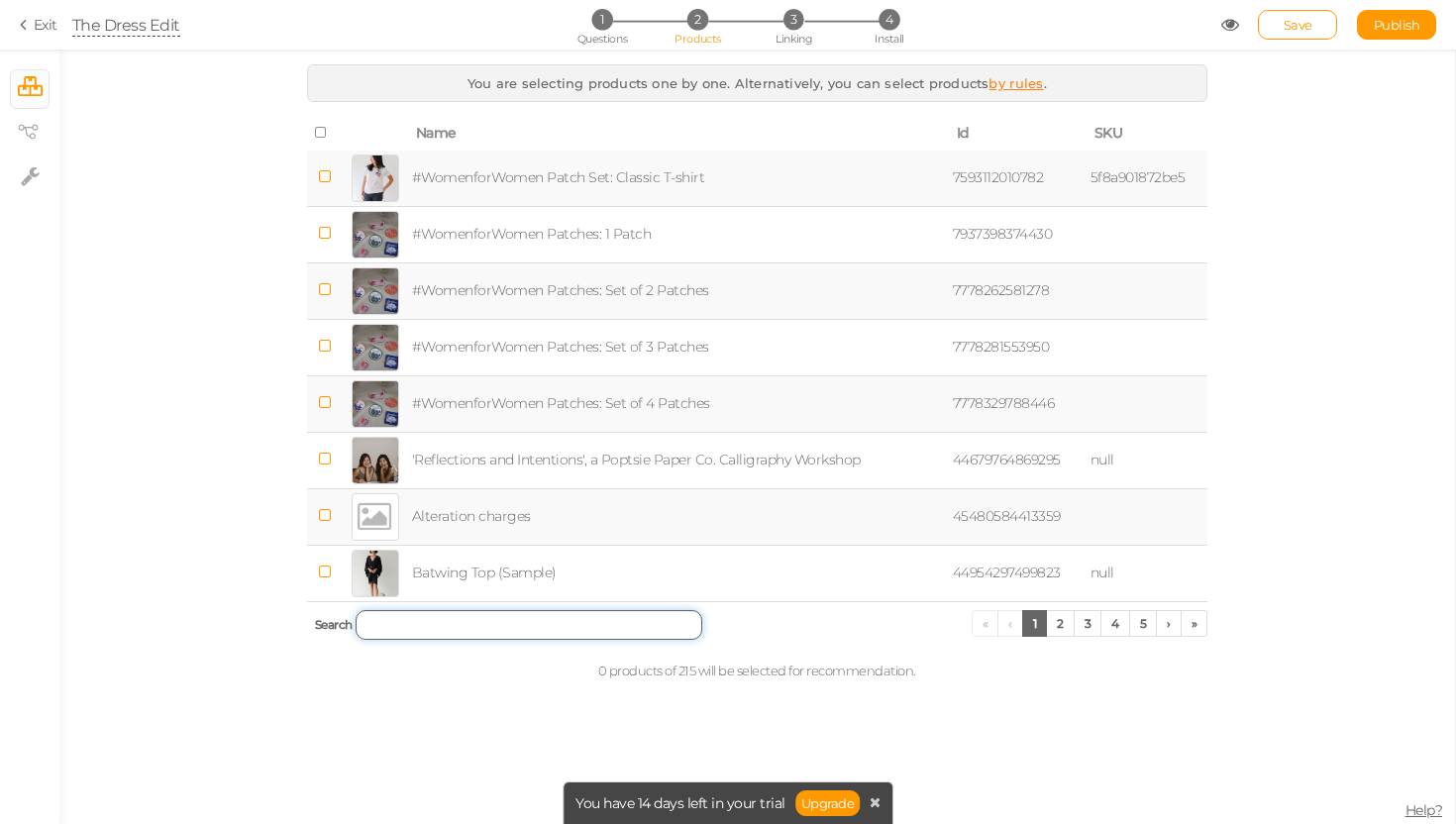 click at bounding box center [529, 625] 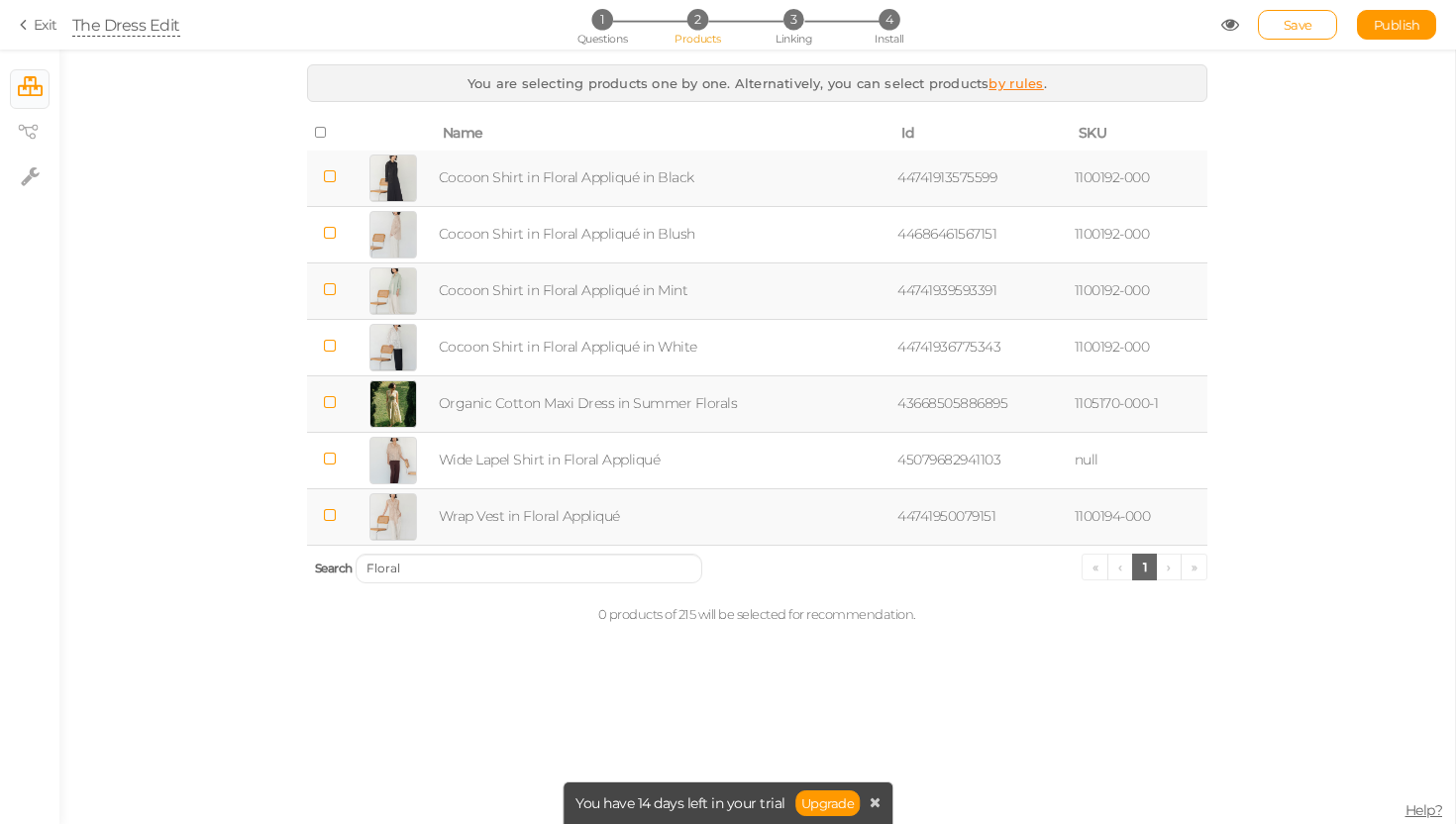 click on "Organic Cotton Maxi Dress in Summer Florals" at bounding box center (665, 403) 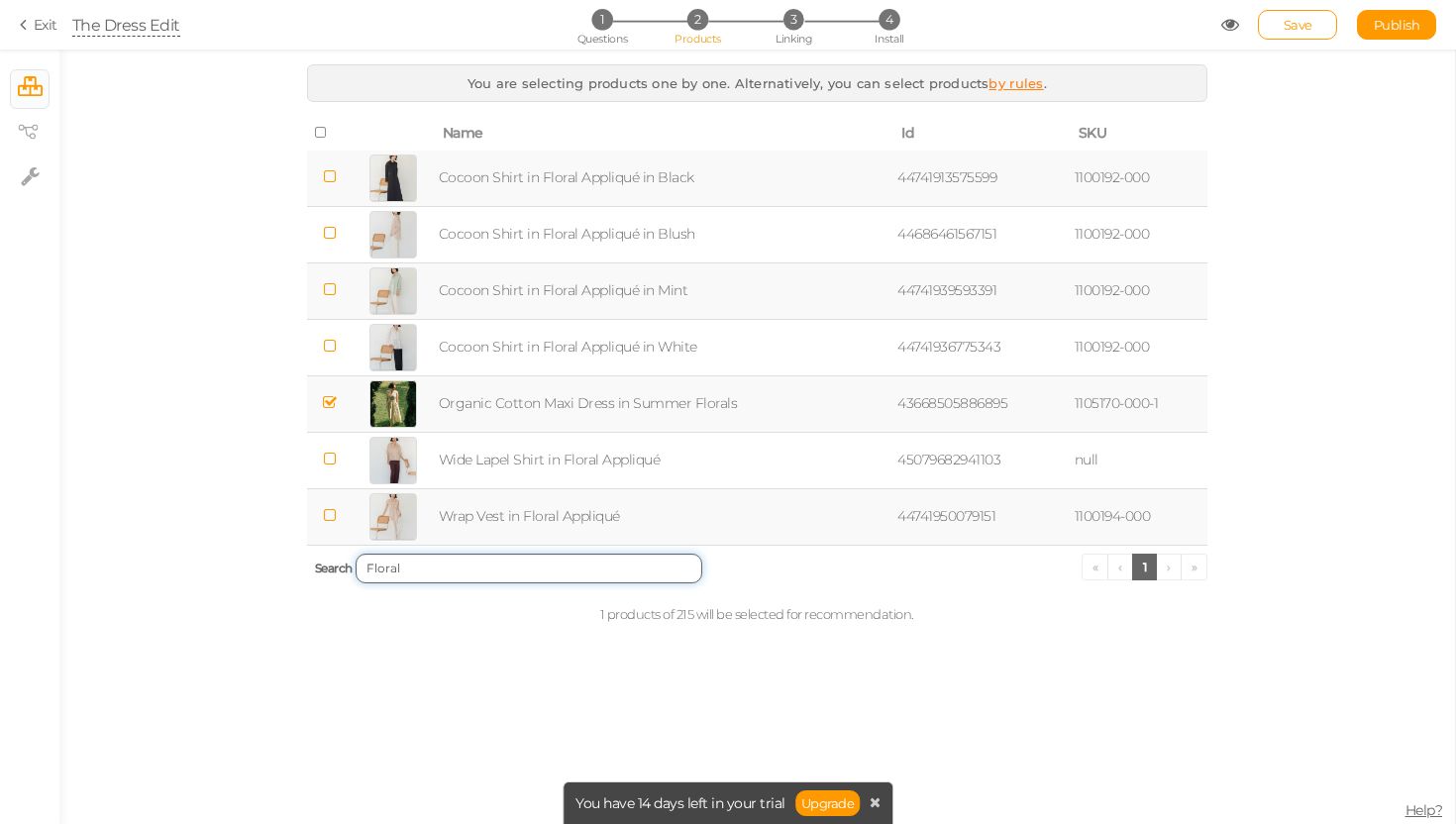 click on "Floral" at bounding box center (529, 568) 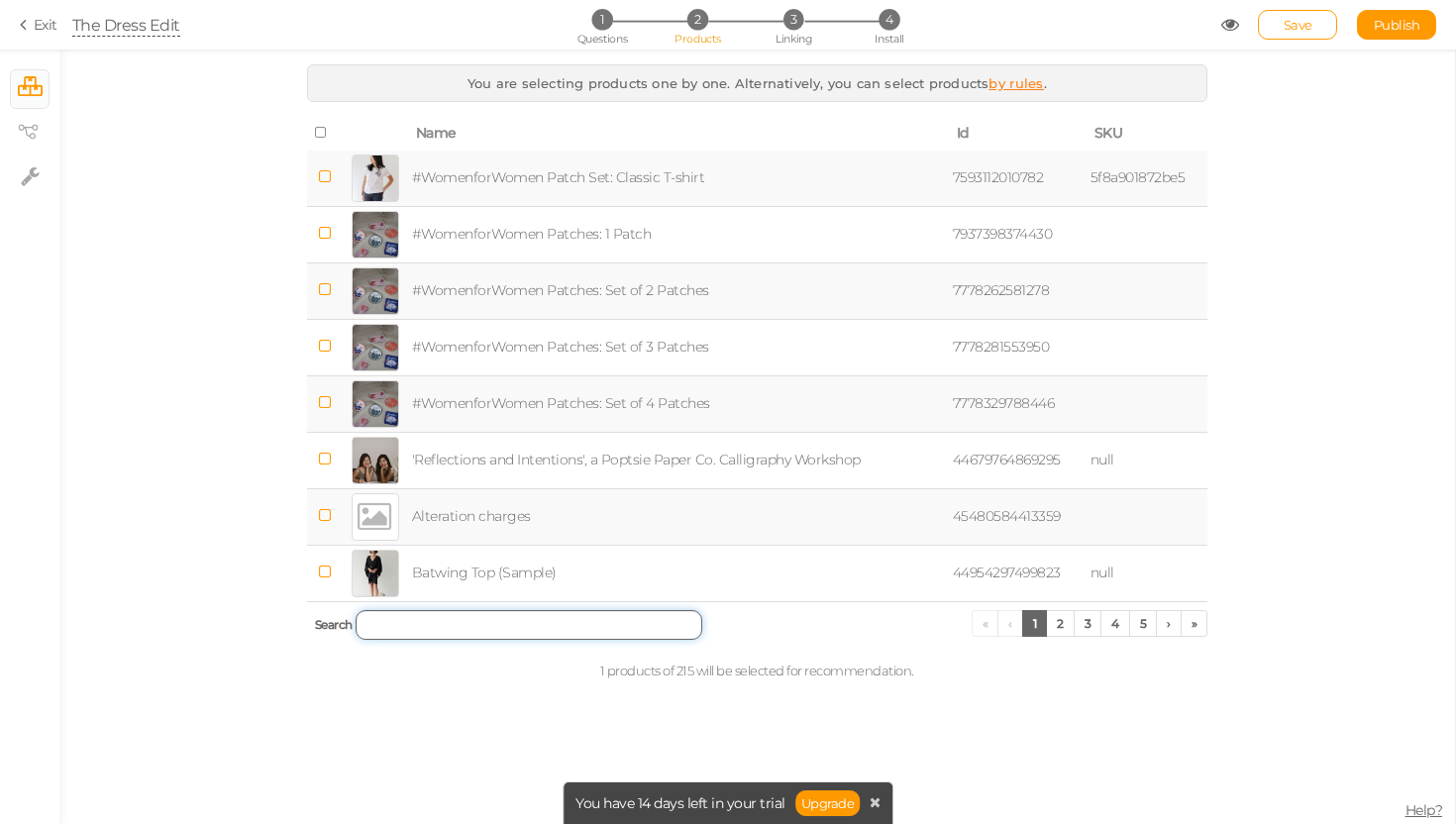 type on "c" 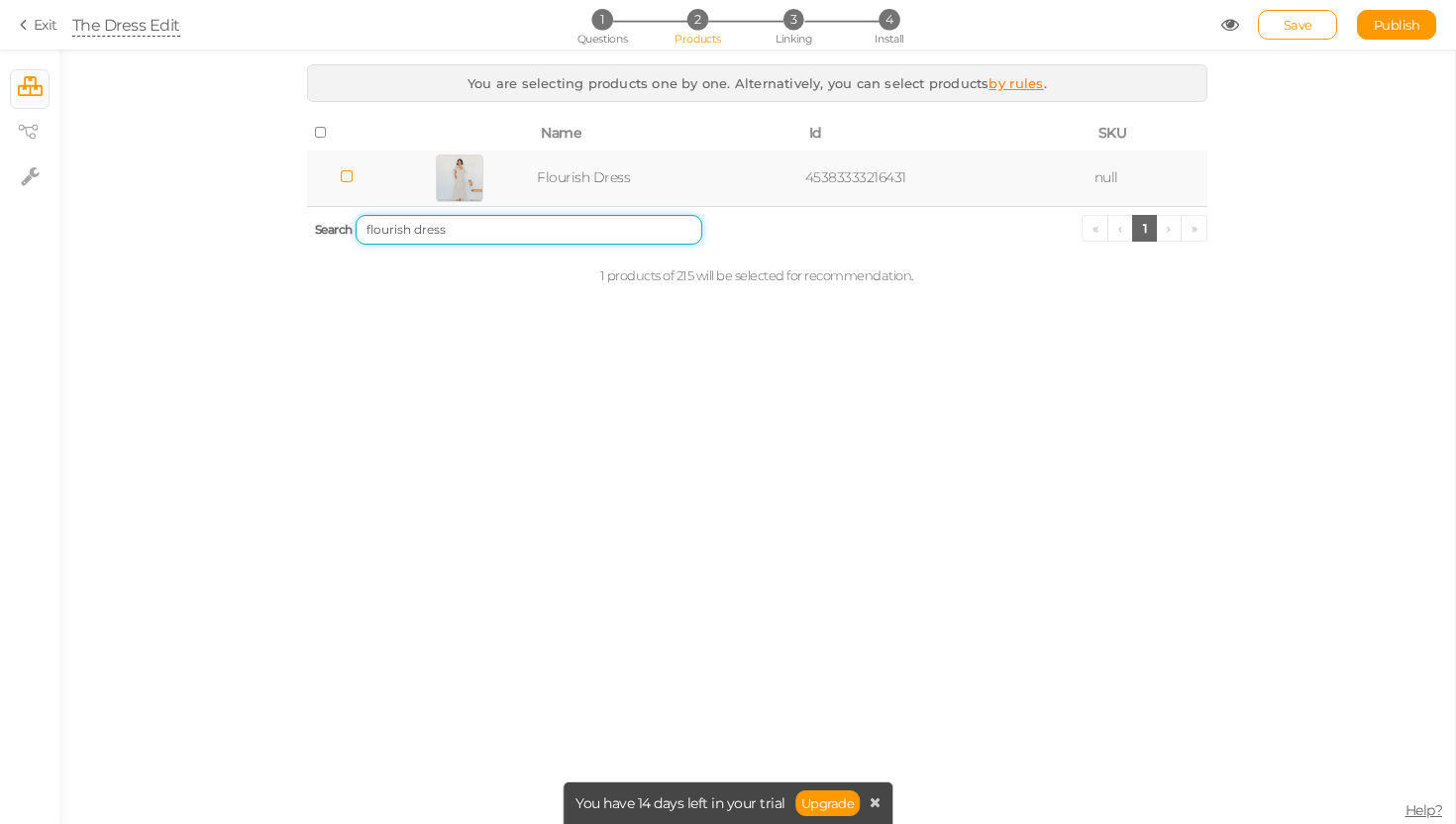 type on "flourish dress" 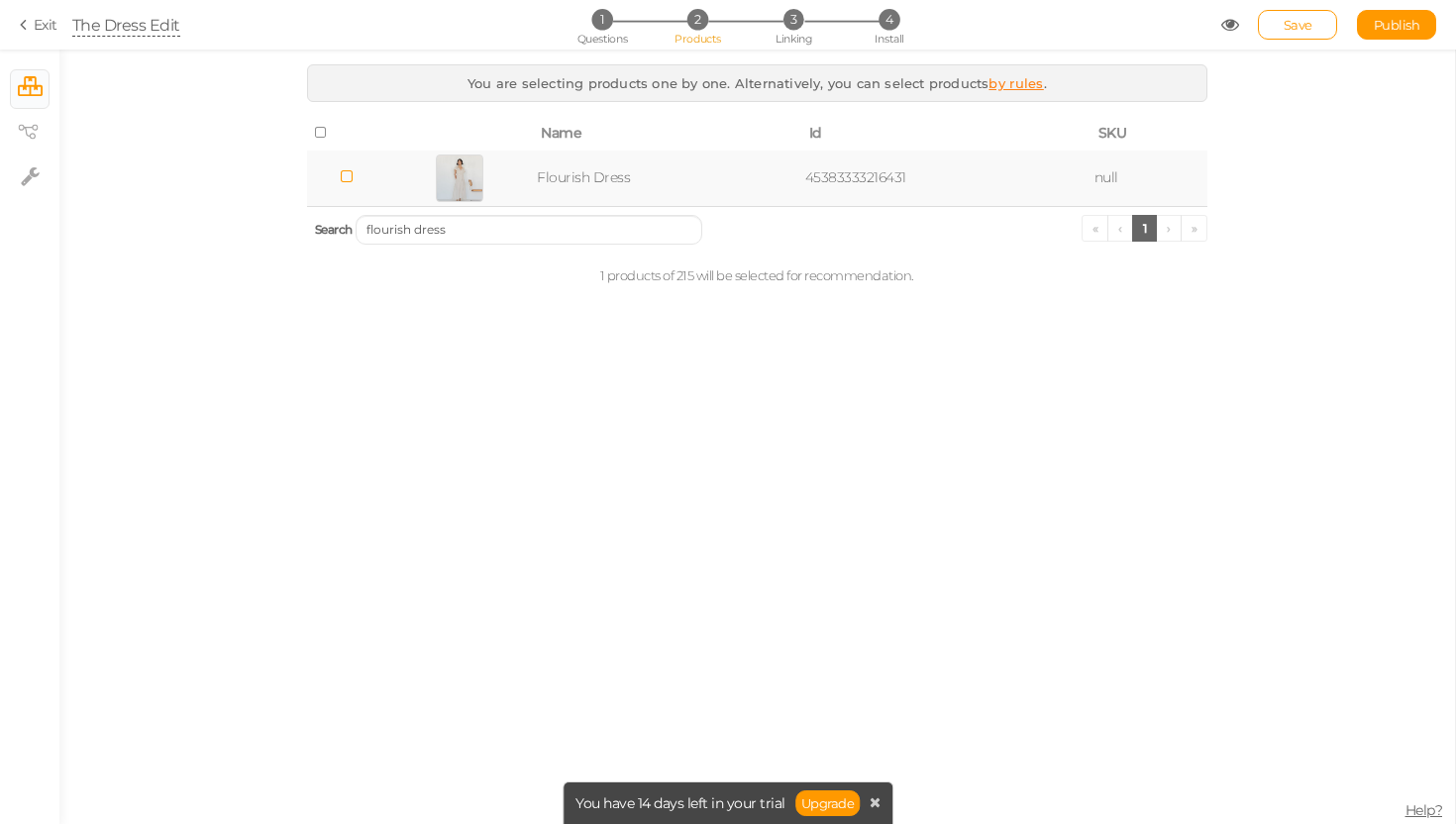 click on "by rules" at bounding box center (1015, 83) 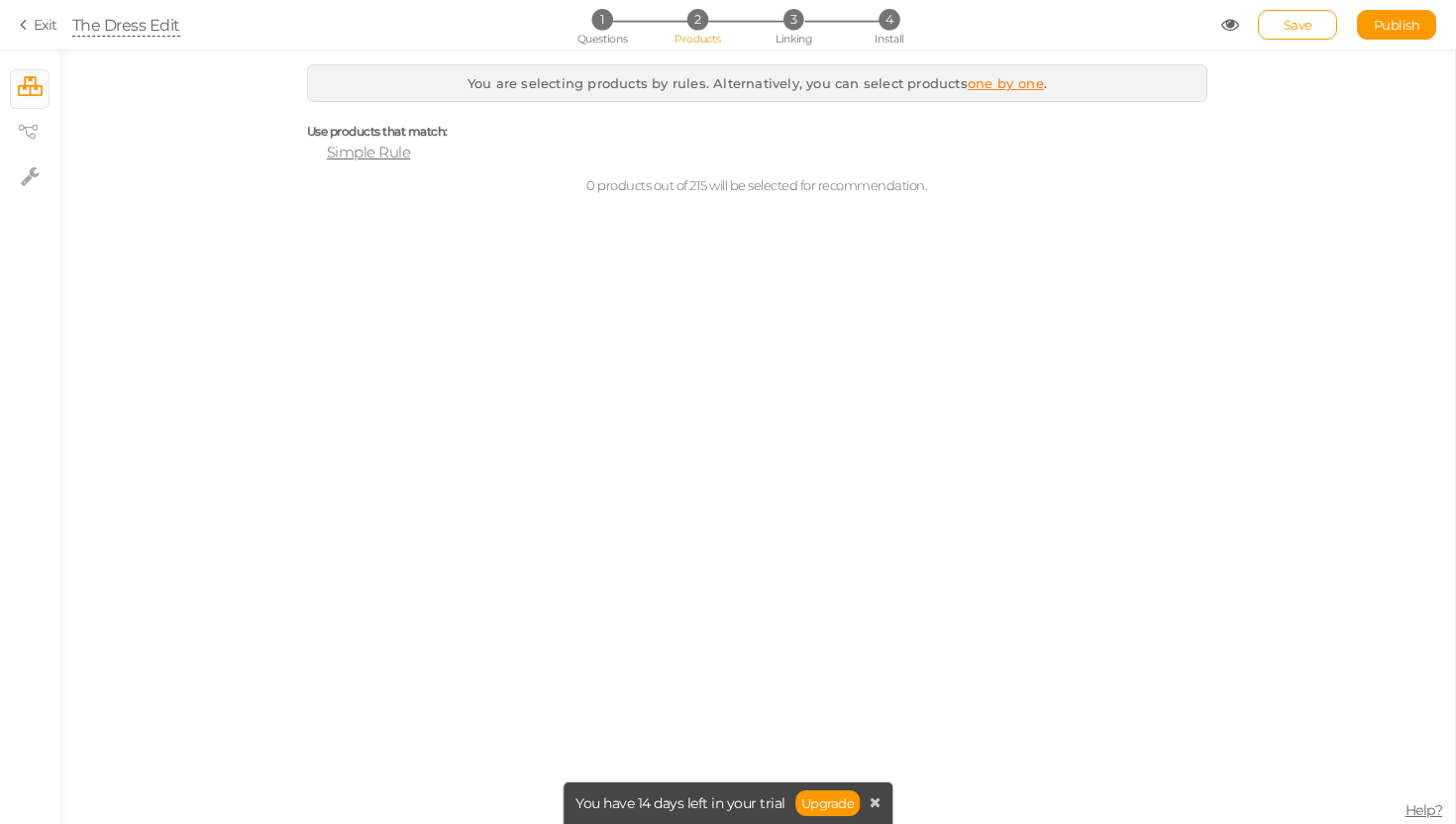 click on "Simple Rule" at bounding box center (368, 152) 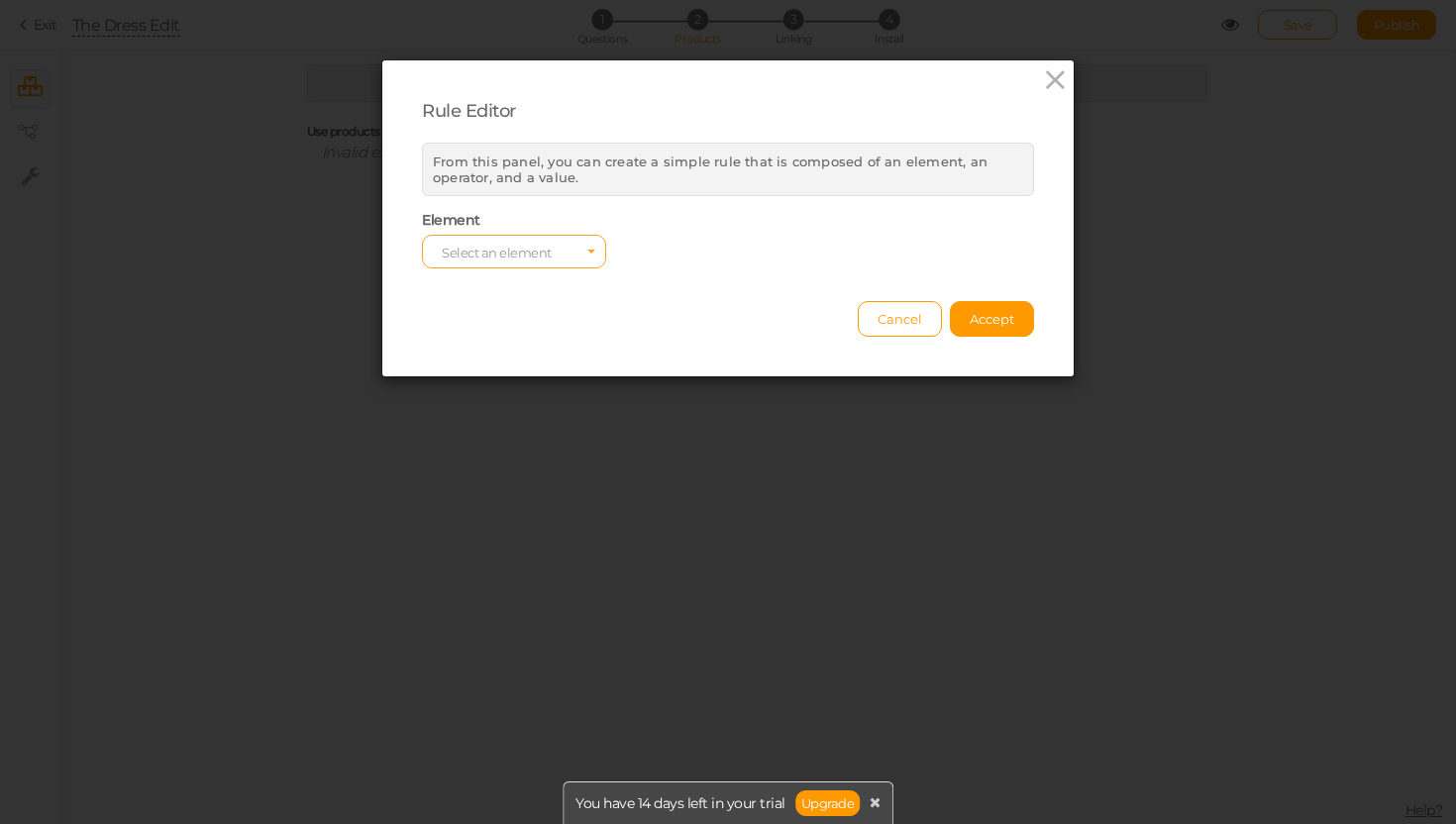 click on "Select an element" at bounding box center (514, 252) 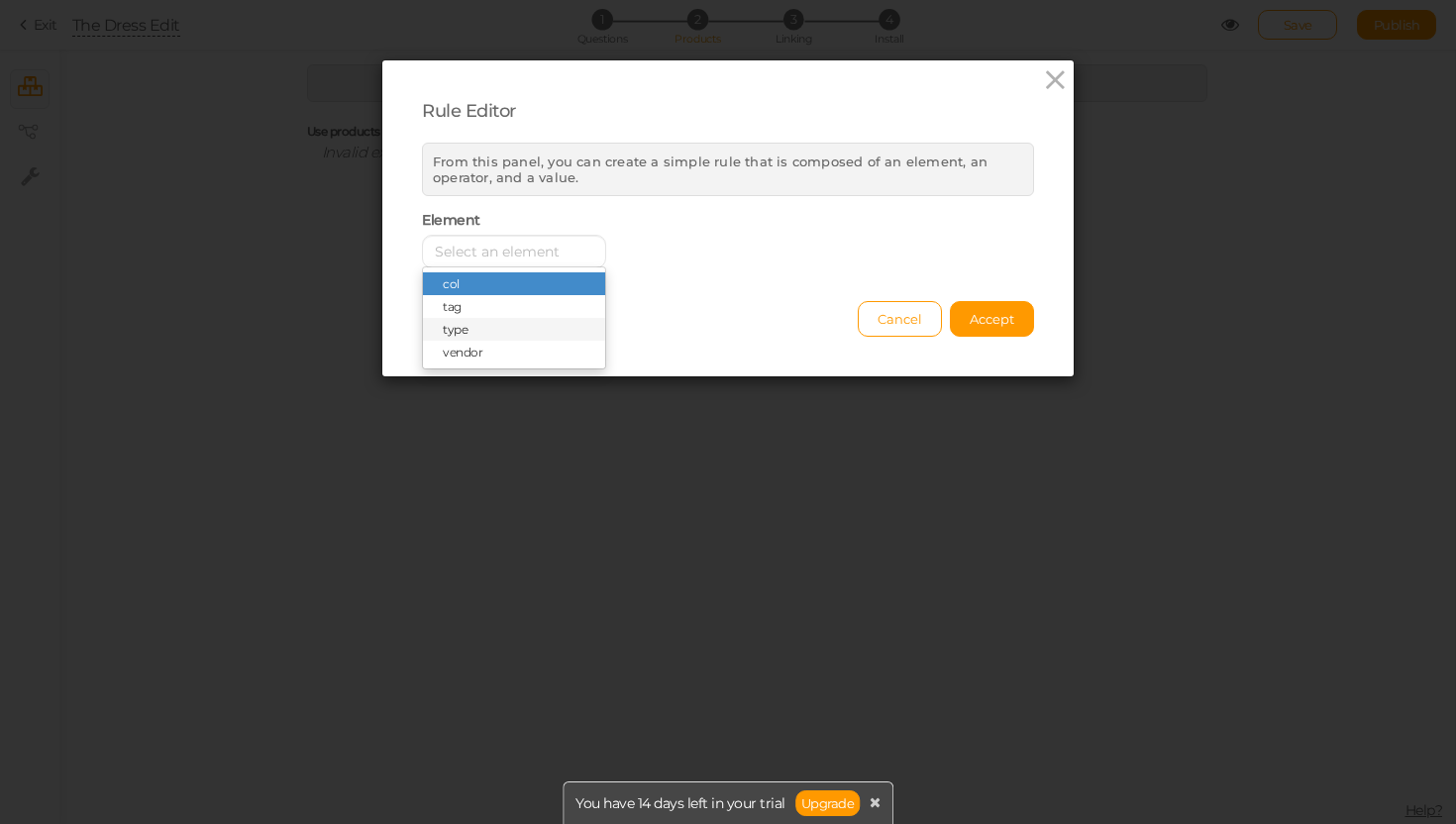 click on "type" at bounding box center (514, 329) 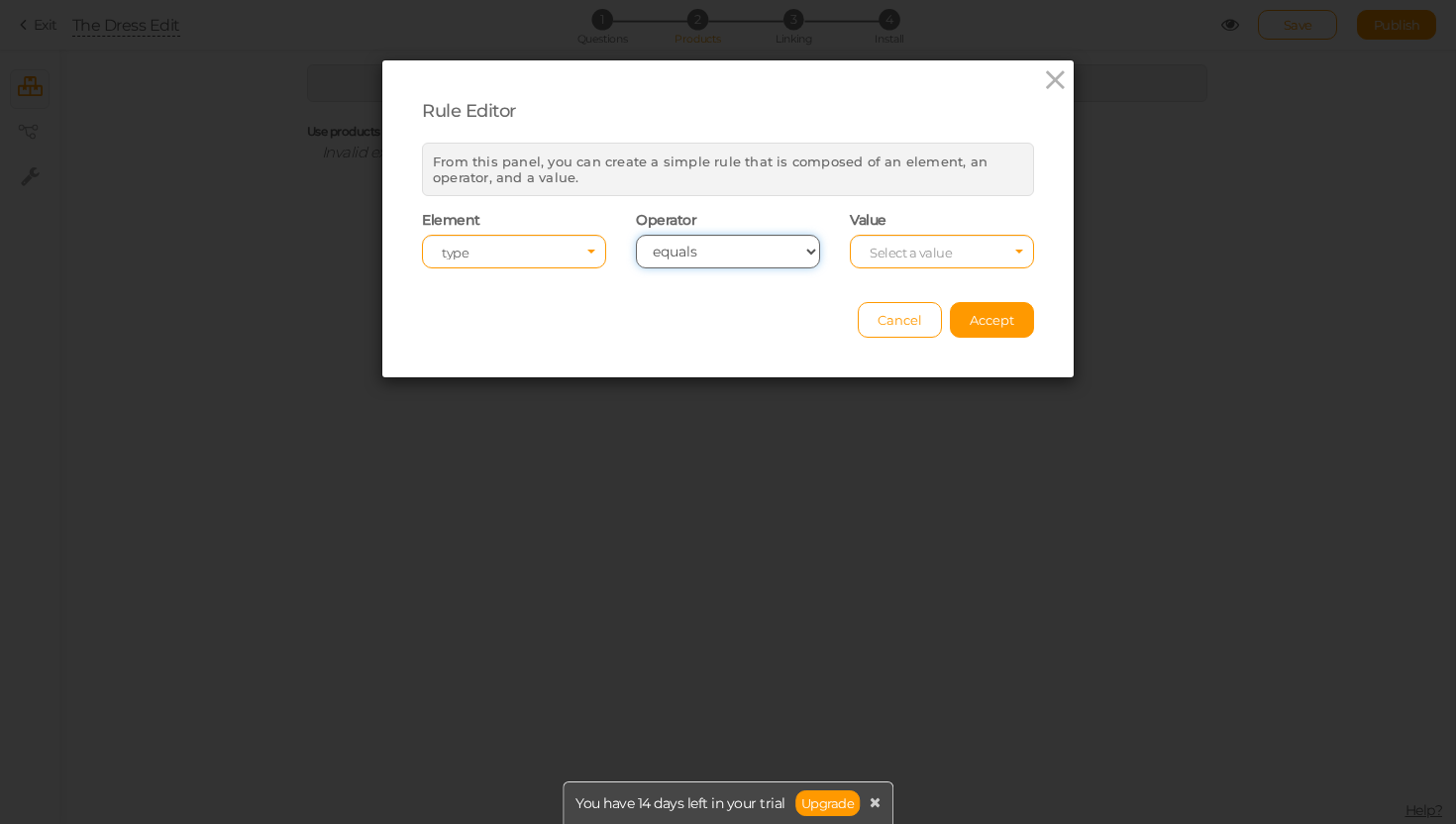 click on "equals contains not contains different less than greater than less than or equals greater than or equals" at bounding box center (728, 252) 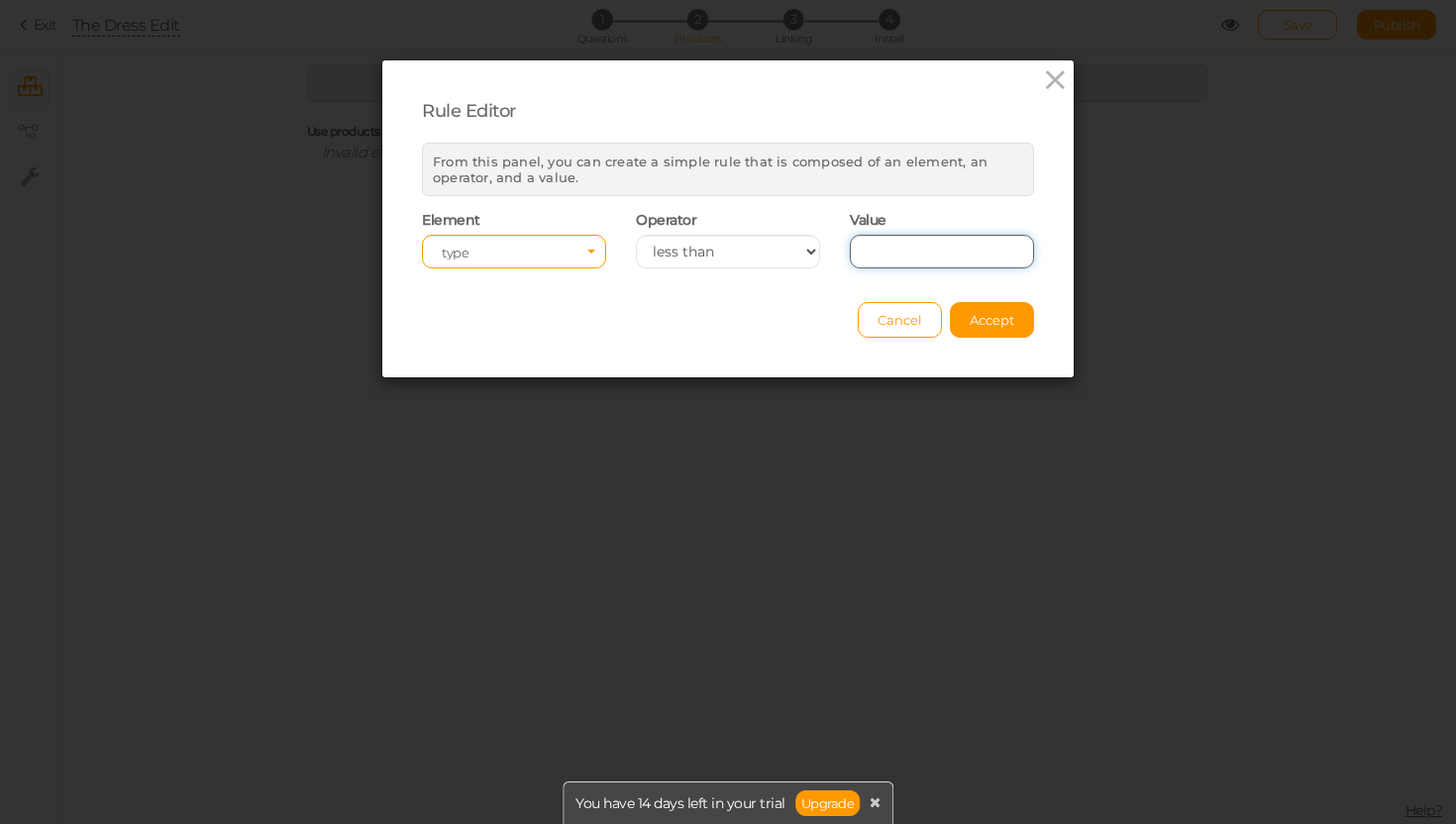 click at bounding box center (942, 252) 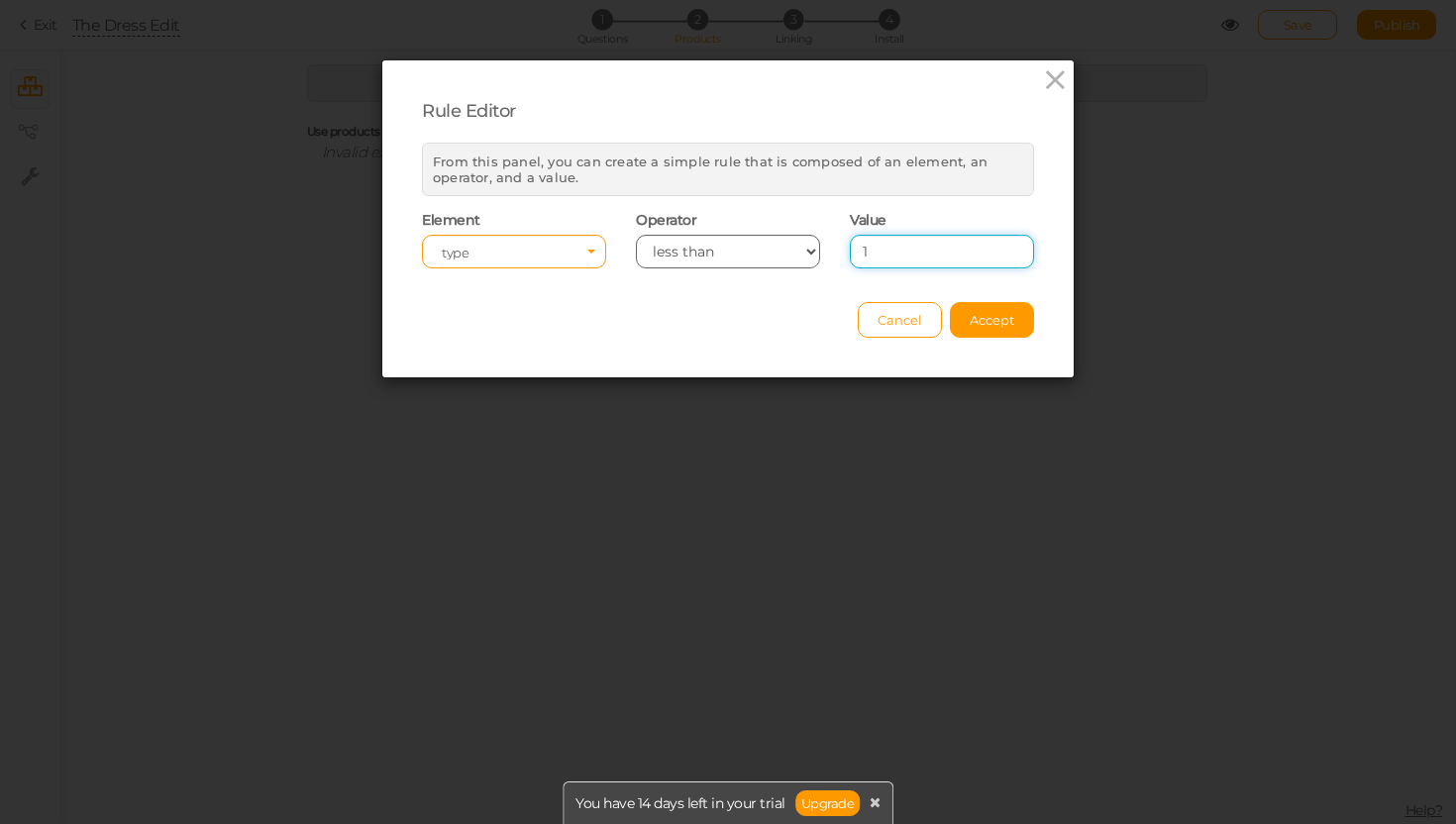 type on "1" 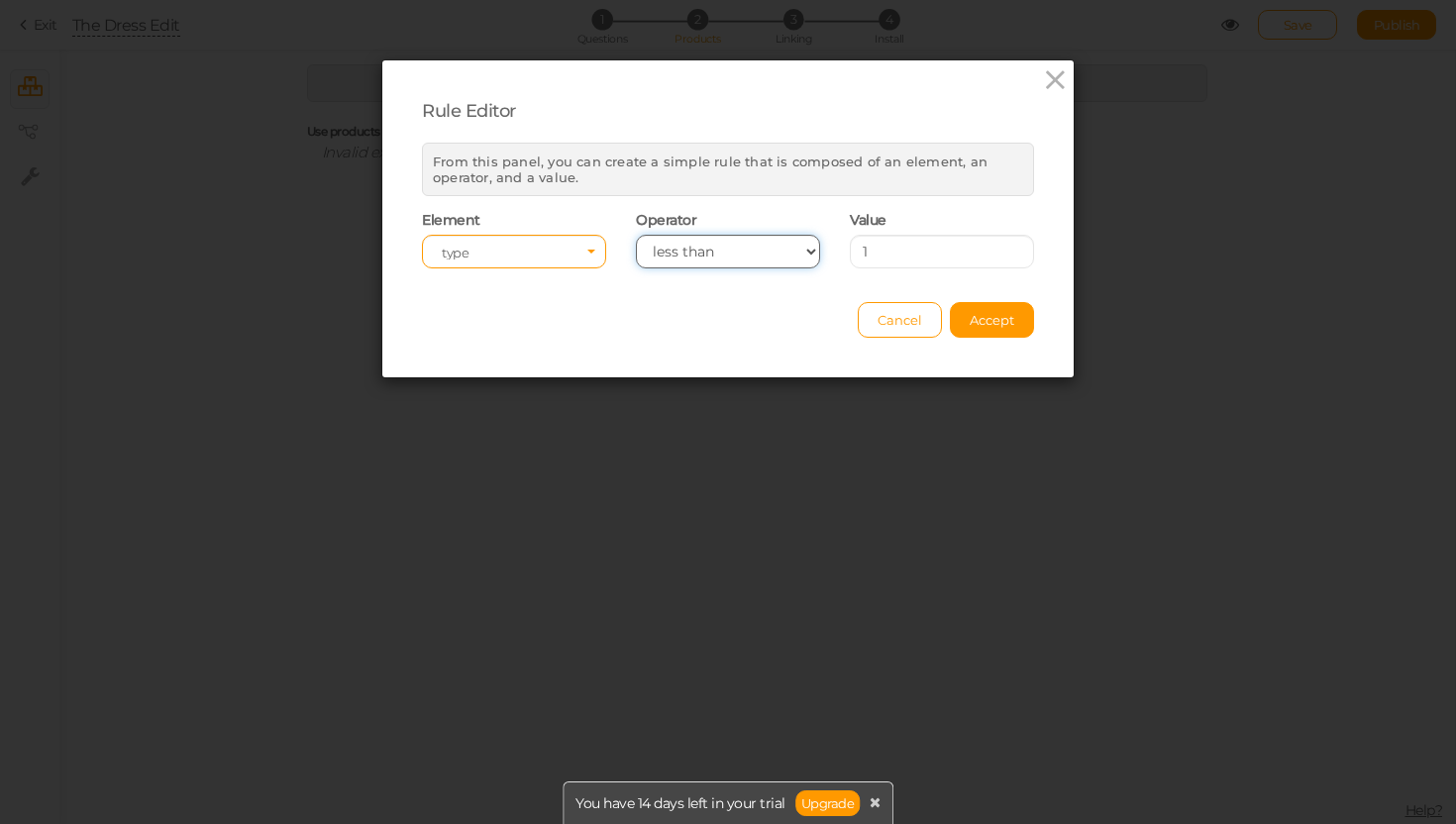 click on "equals contains not contains different less than greater than less than or equals greater than or equals" at bounding box center [728, 252] 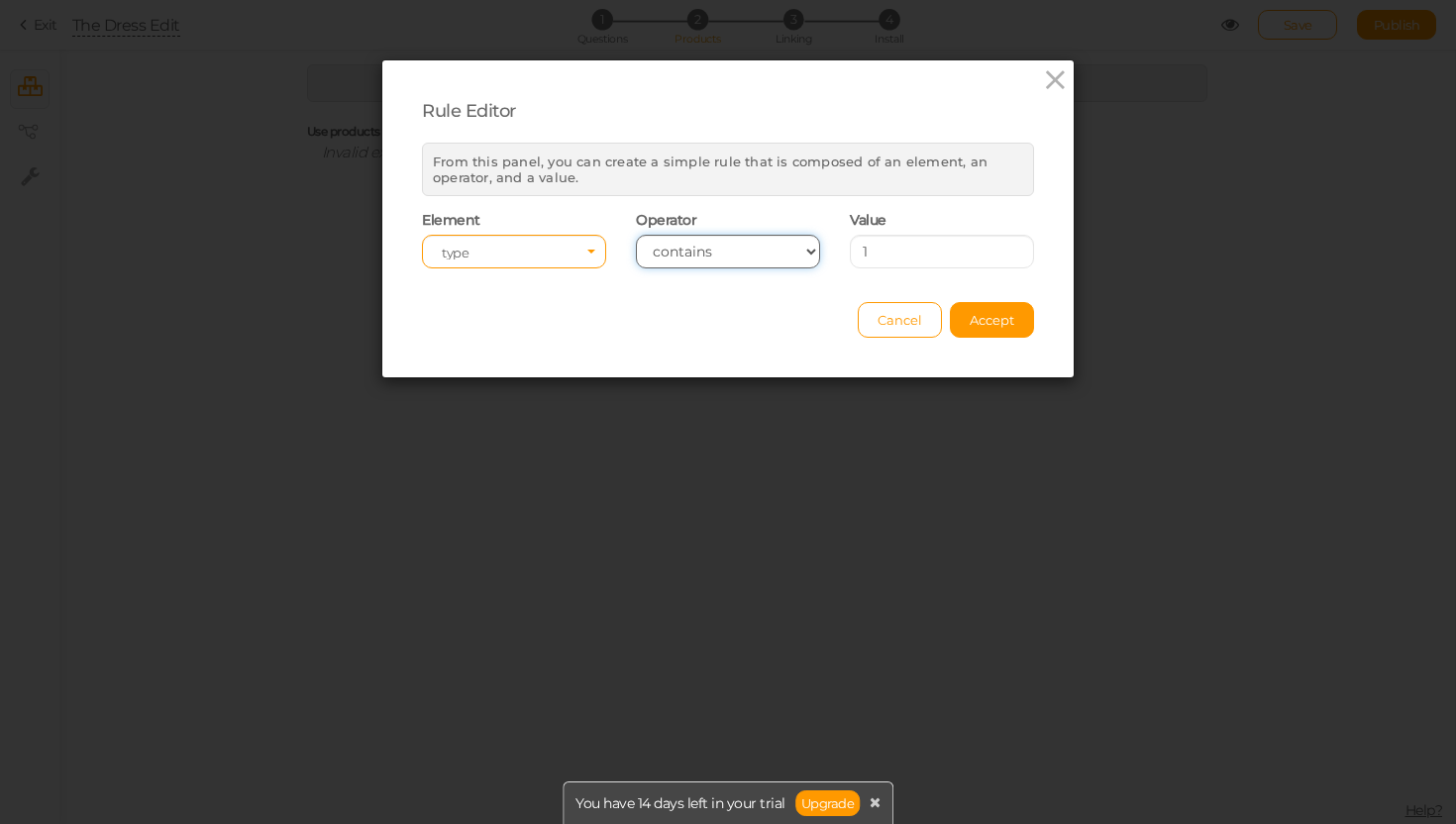 click on "equals contains not contains different less than greater than less than or equals greater than or equals" at bounding box center [728, 252] 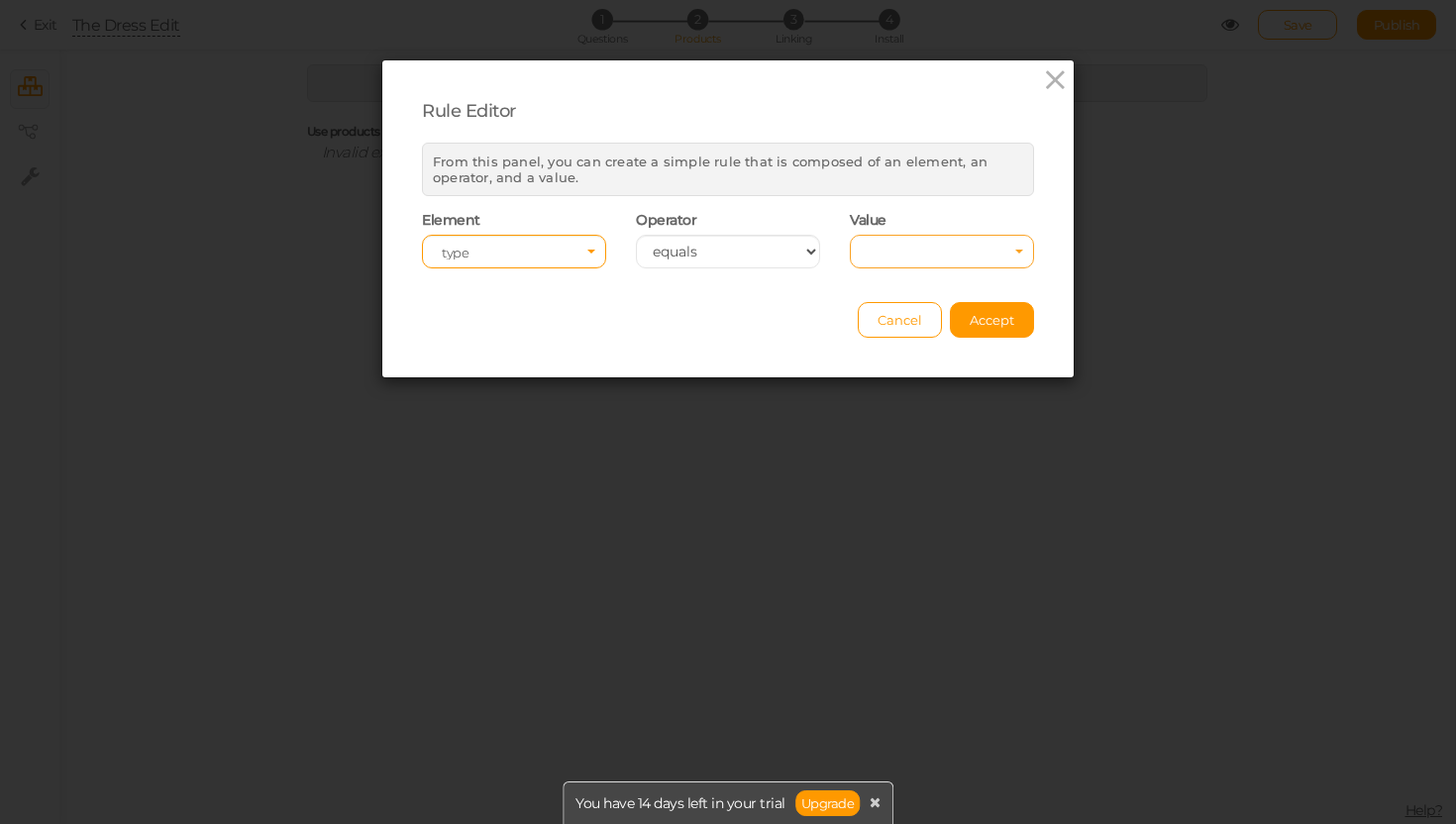 click at bounding box center [942, 253] 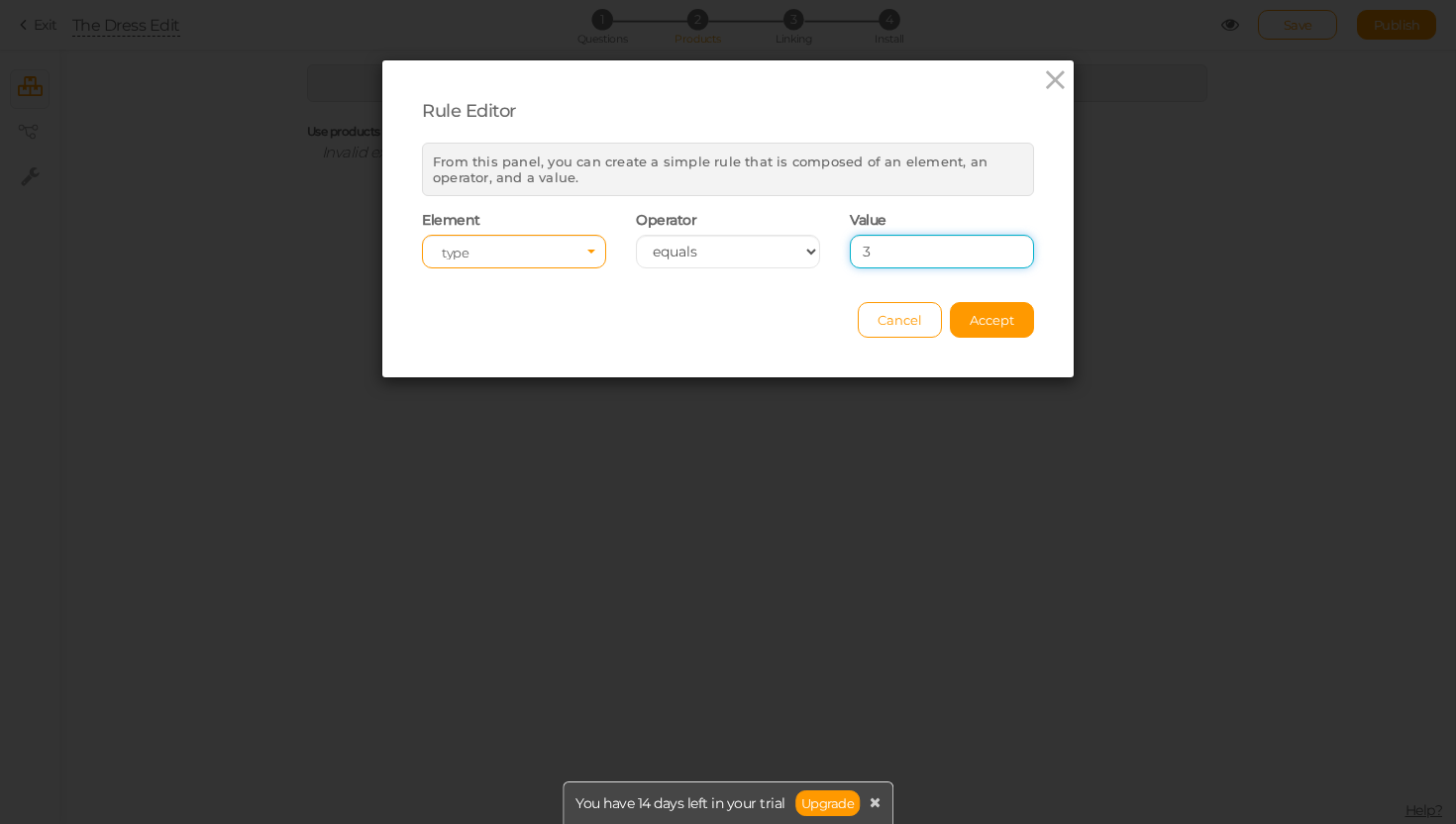 type on "3" 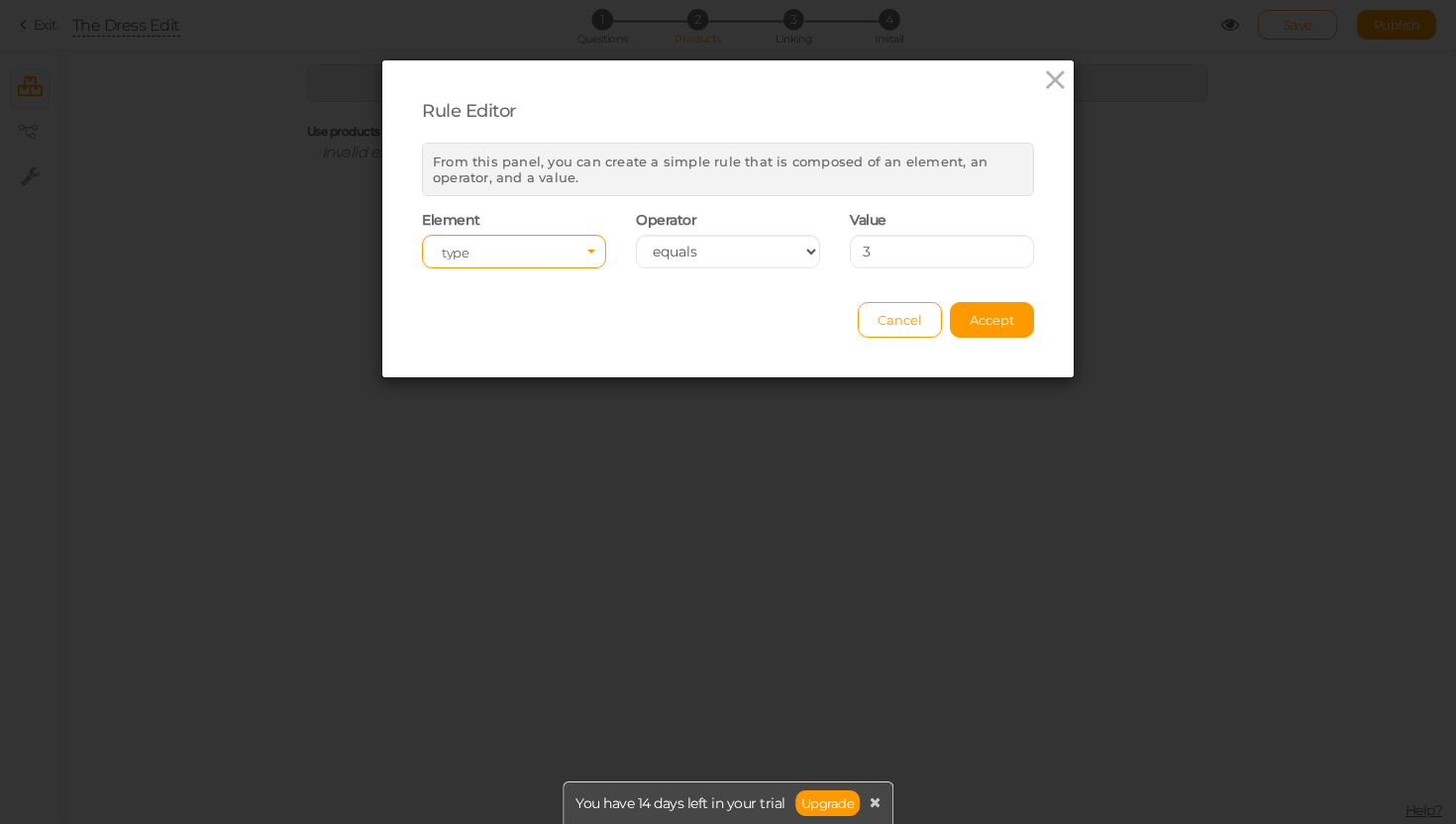click on "Cancel   Accept" at bounding box center [728, 310] 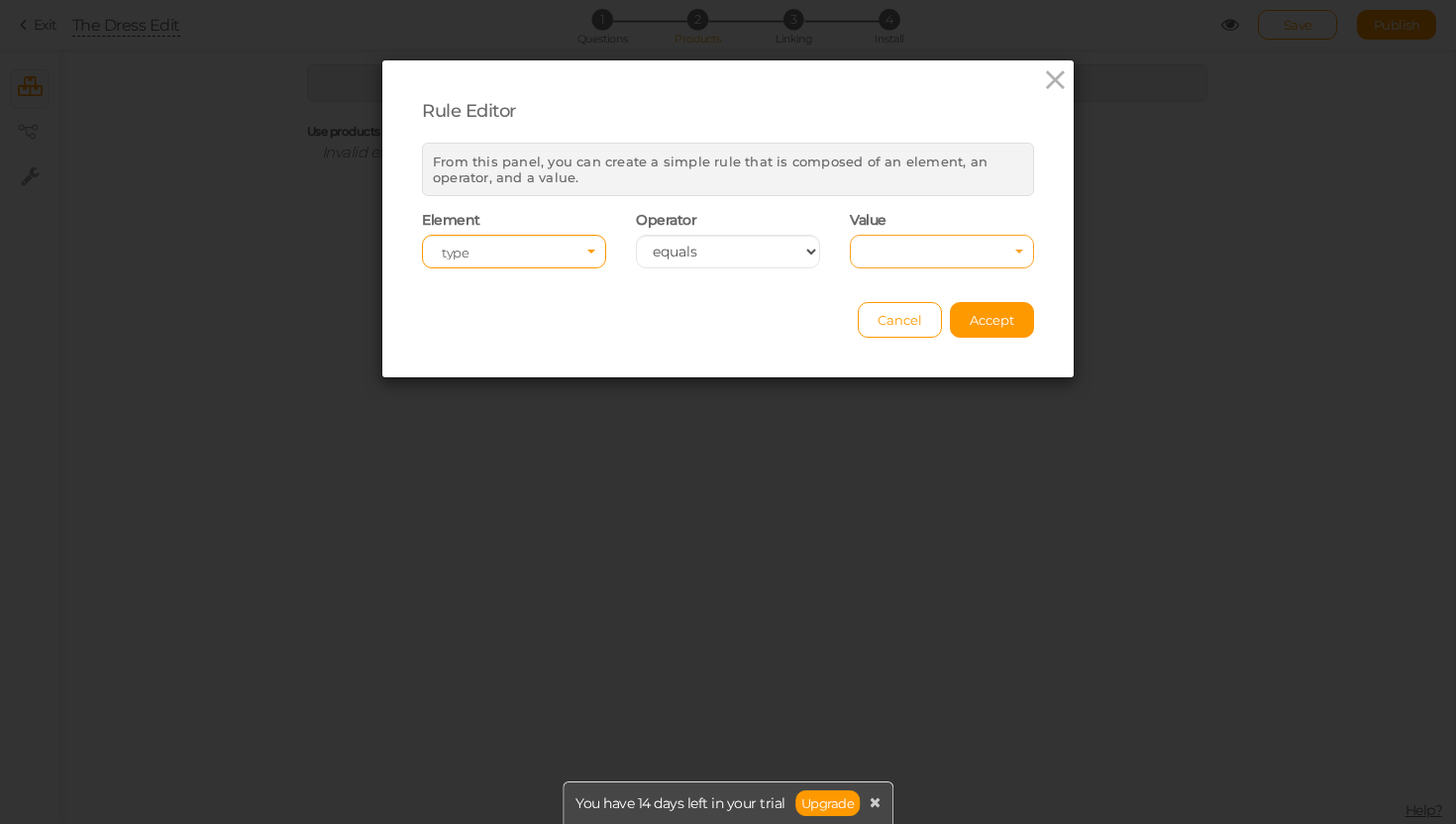 click at bounding box center [942, 253] 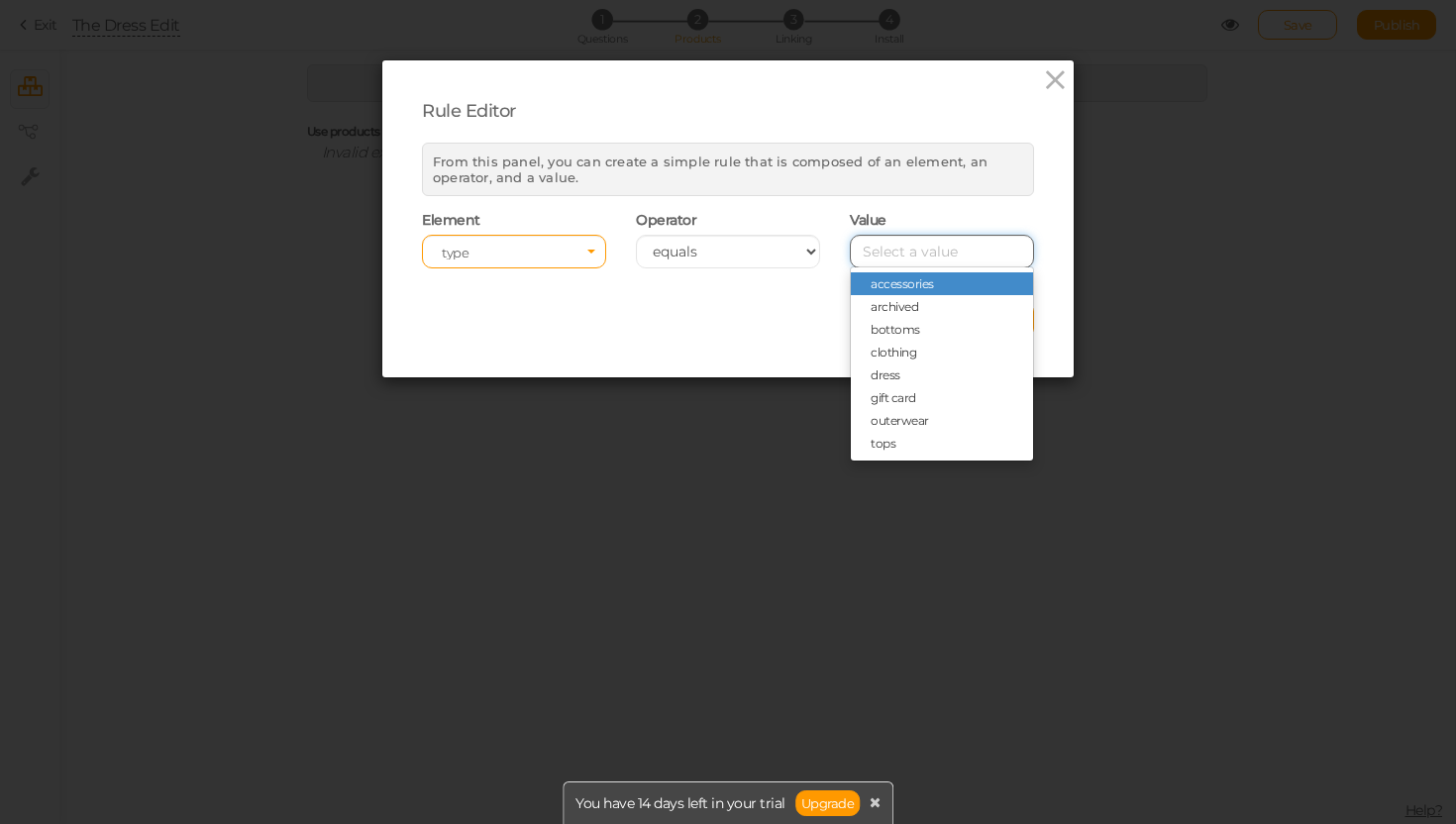 type on "3" 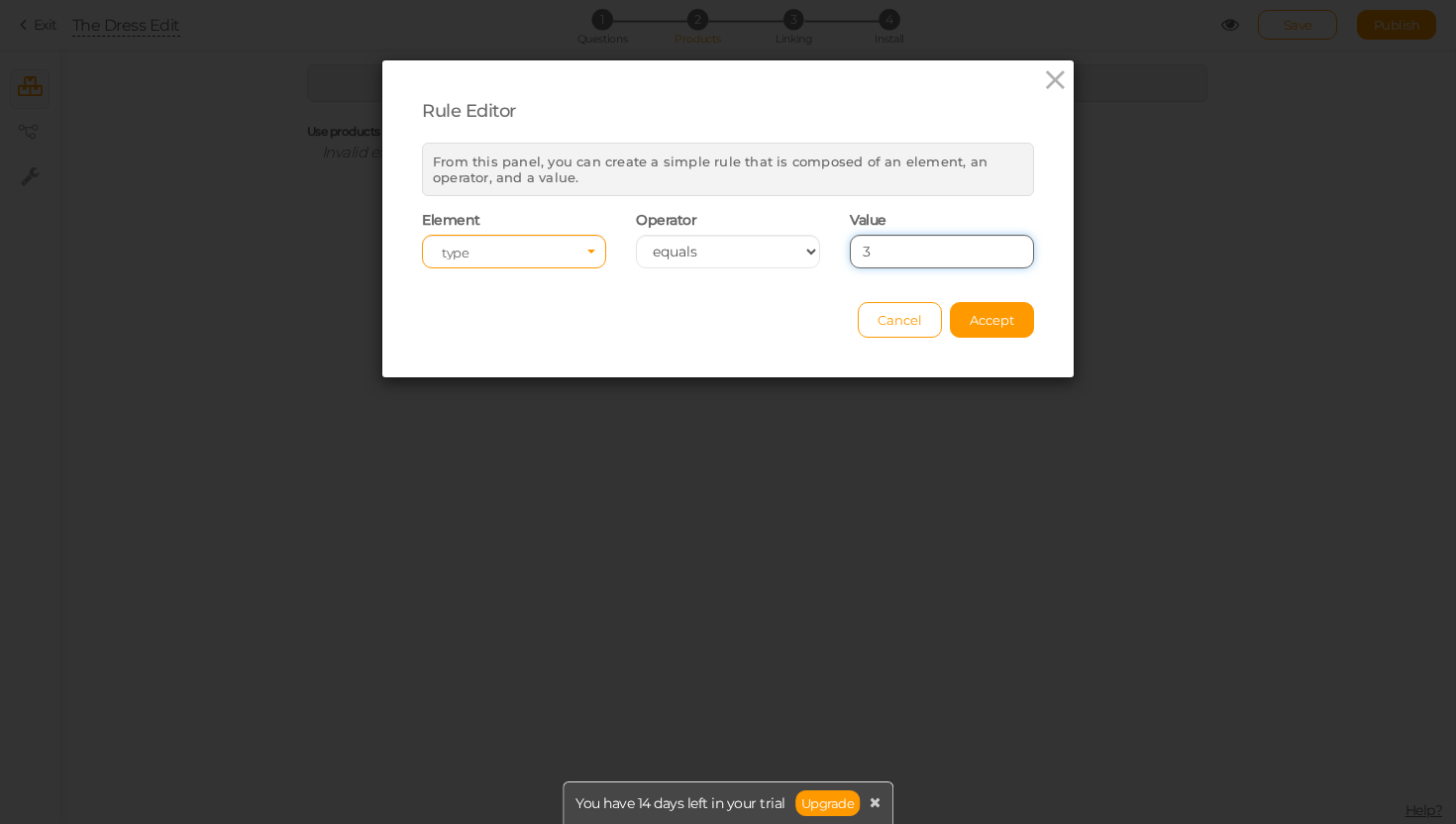 click on "3" at bounding box center (942, 252) 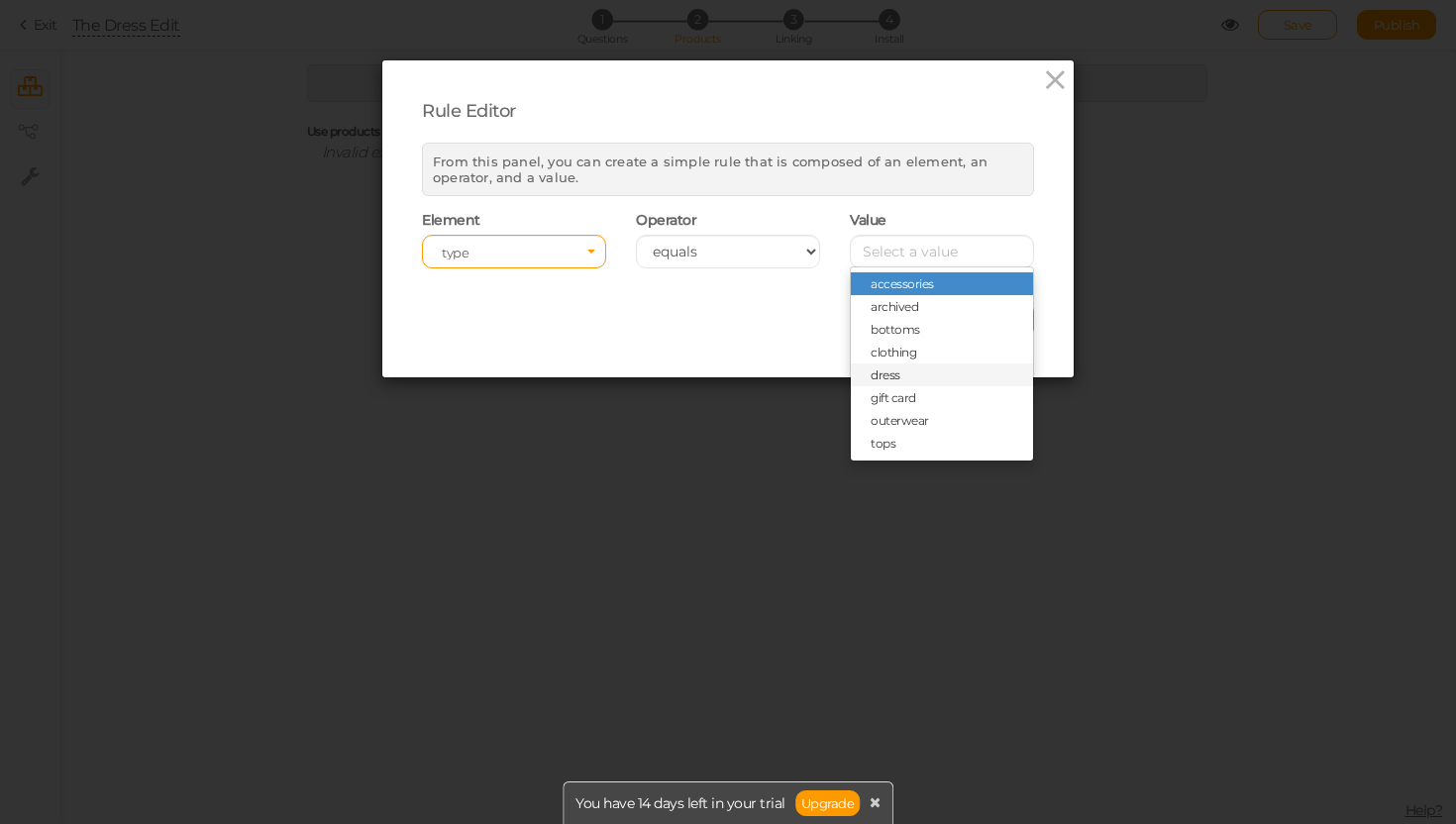 click on "dress" at bounding box center (942, 374) 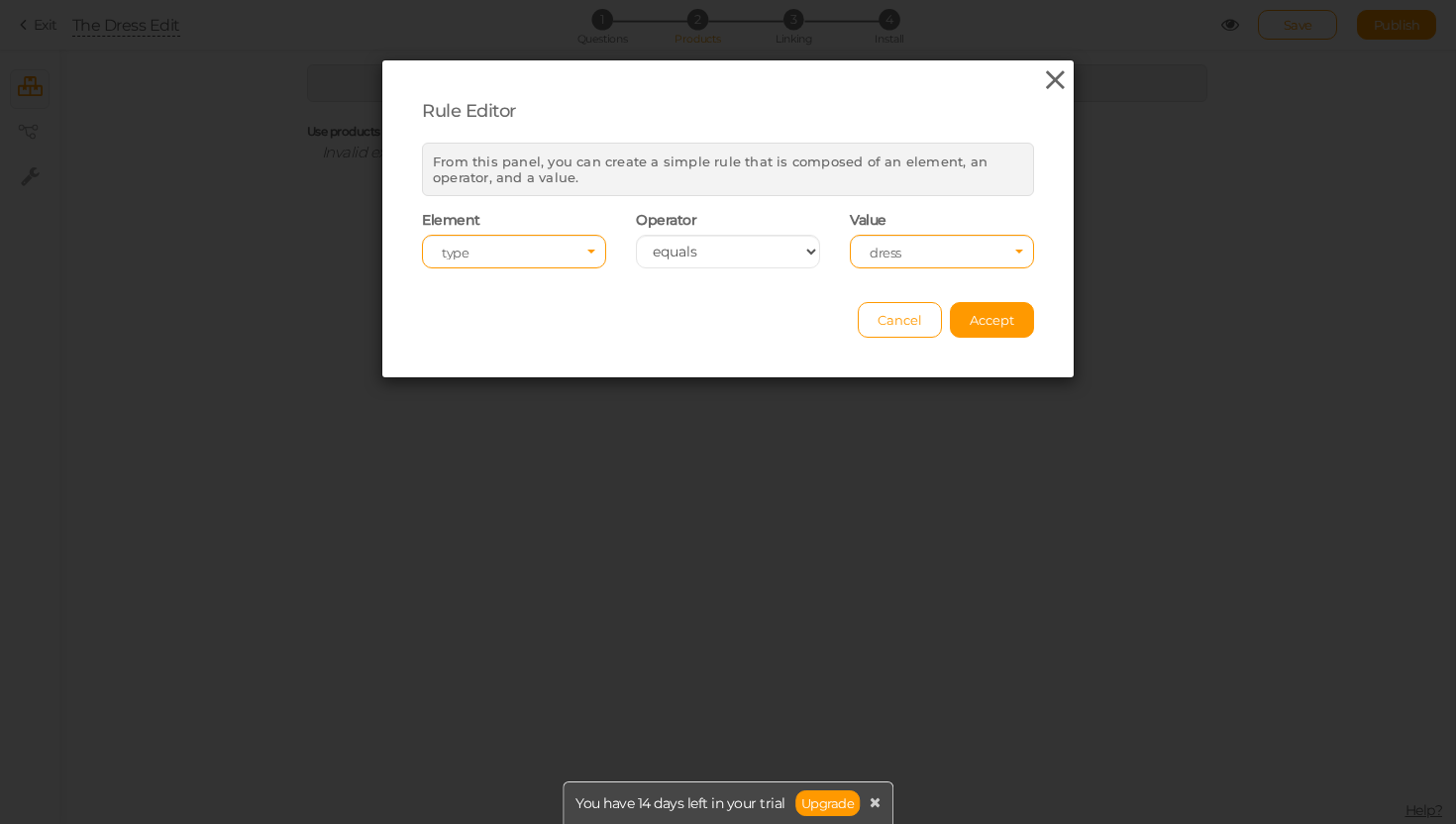click at bounding box center [1055, 80] 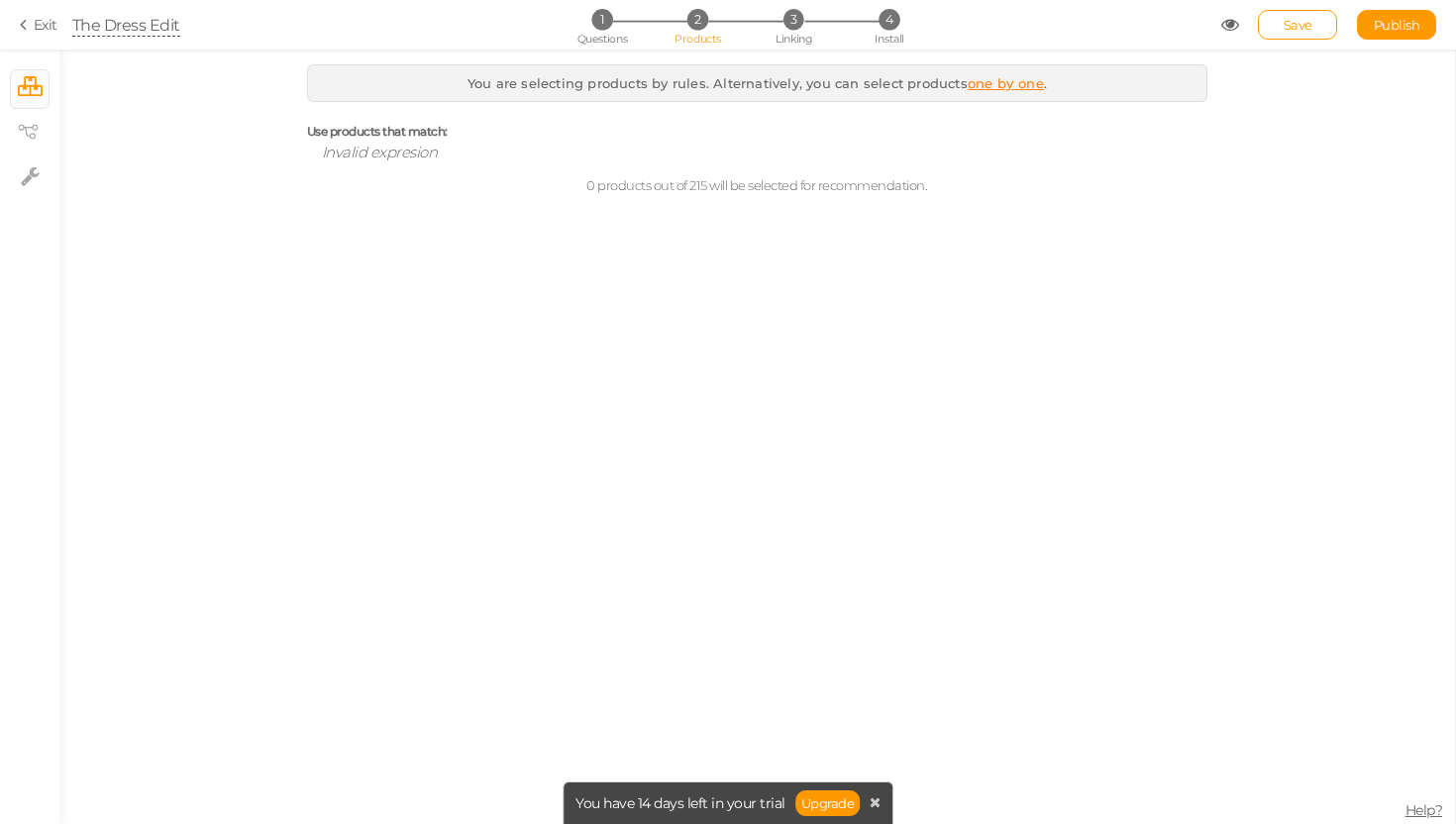 click on "one by one" at bounding box center (1005, 83) 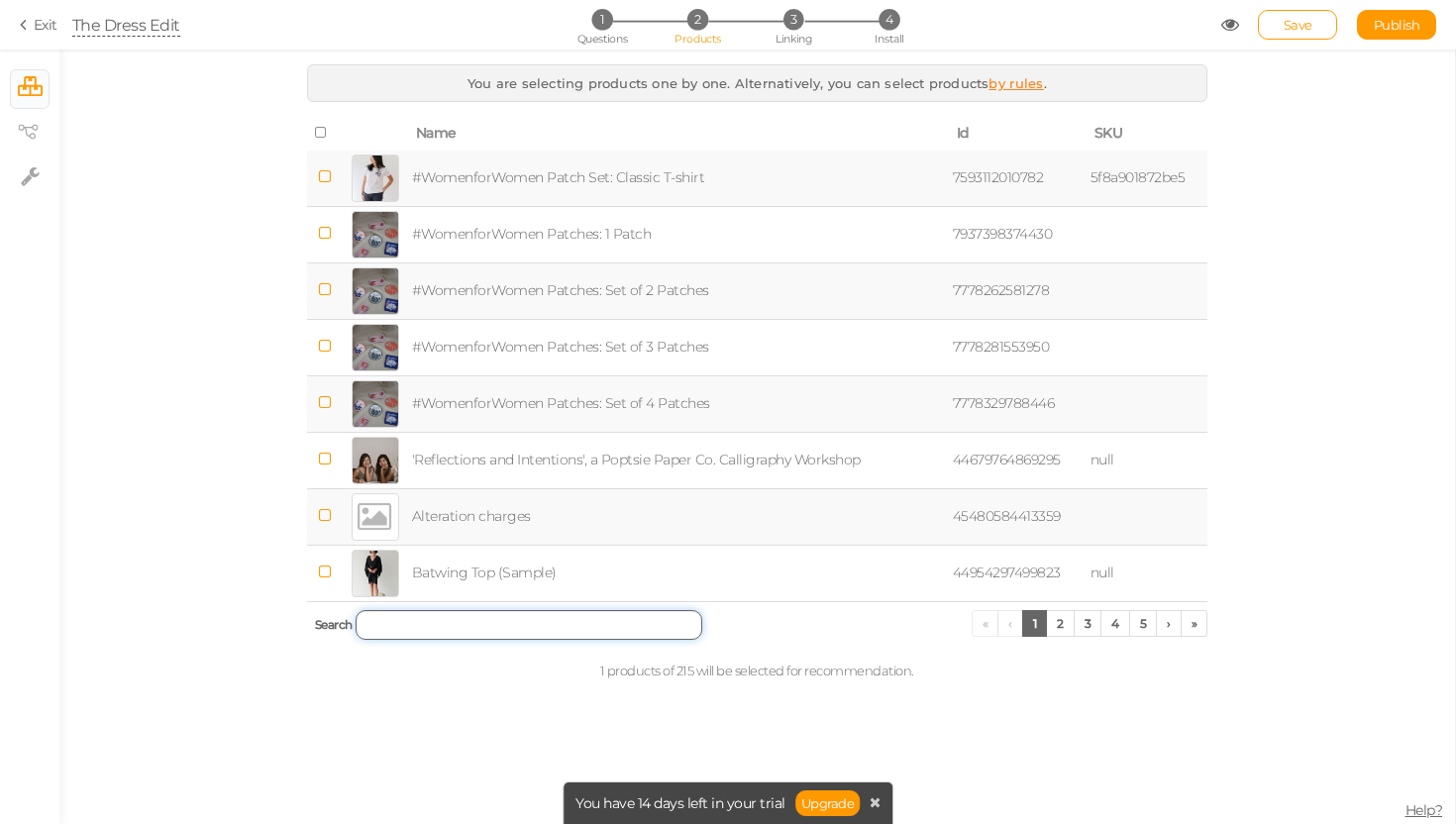 click at bounding box center [529, 625] 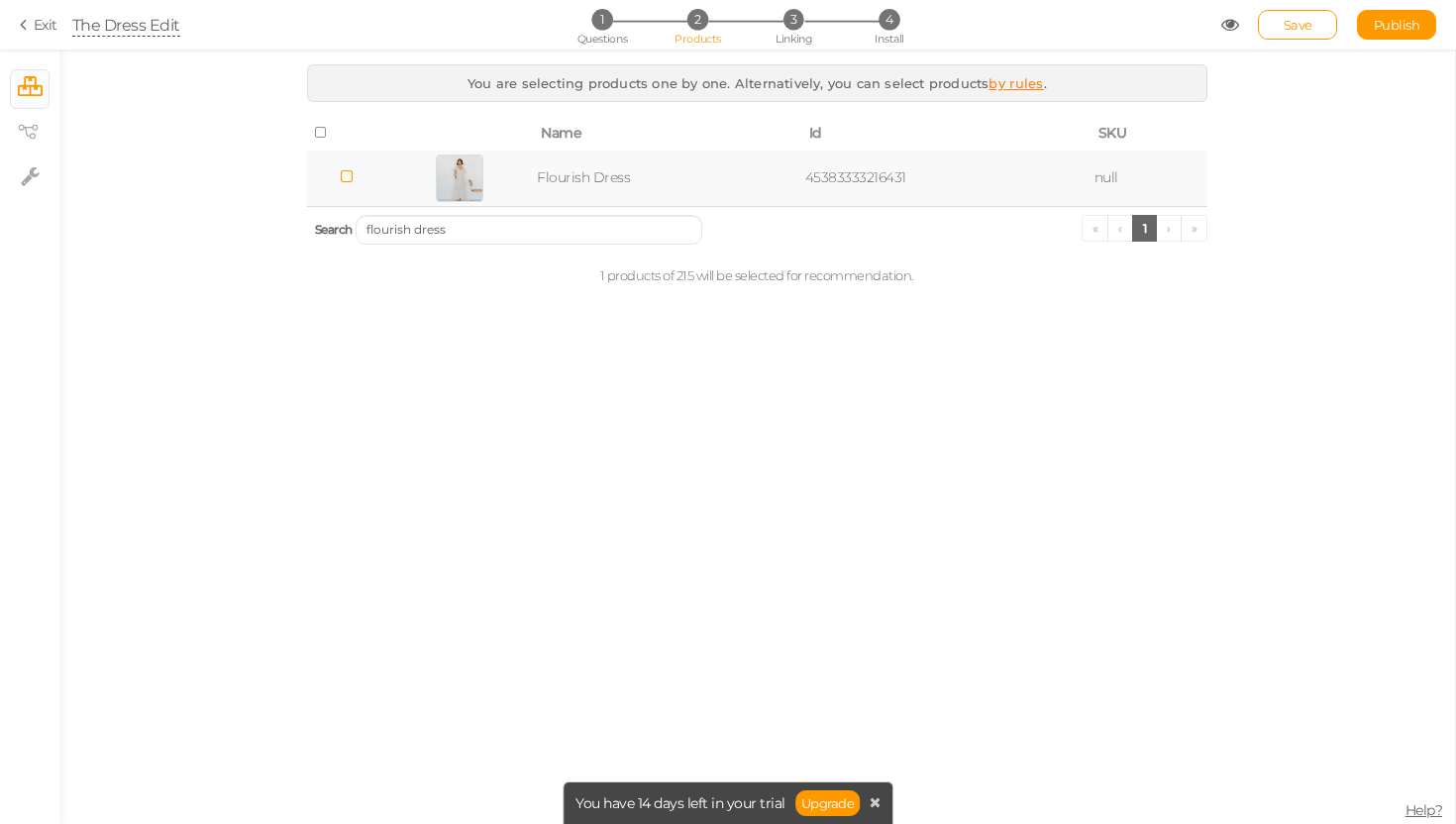 click at bounding box center (347, 178) 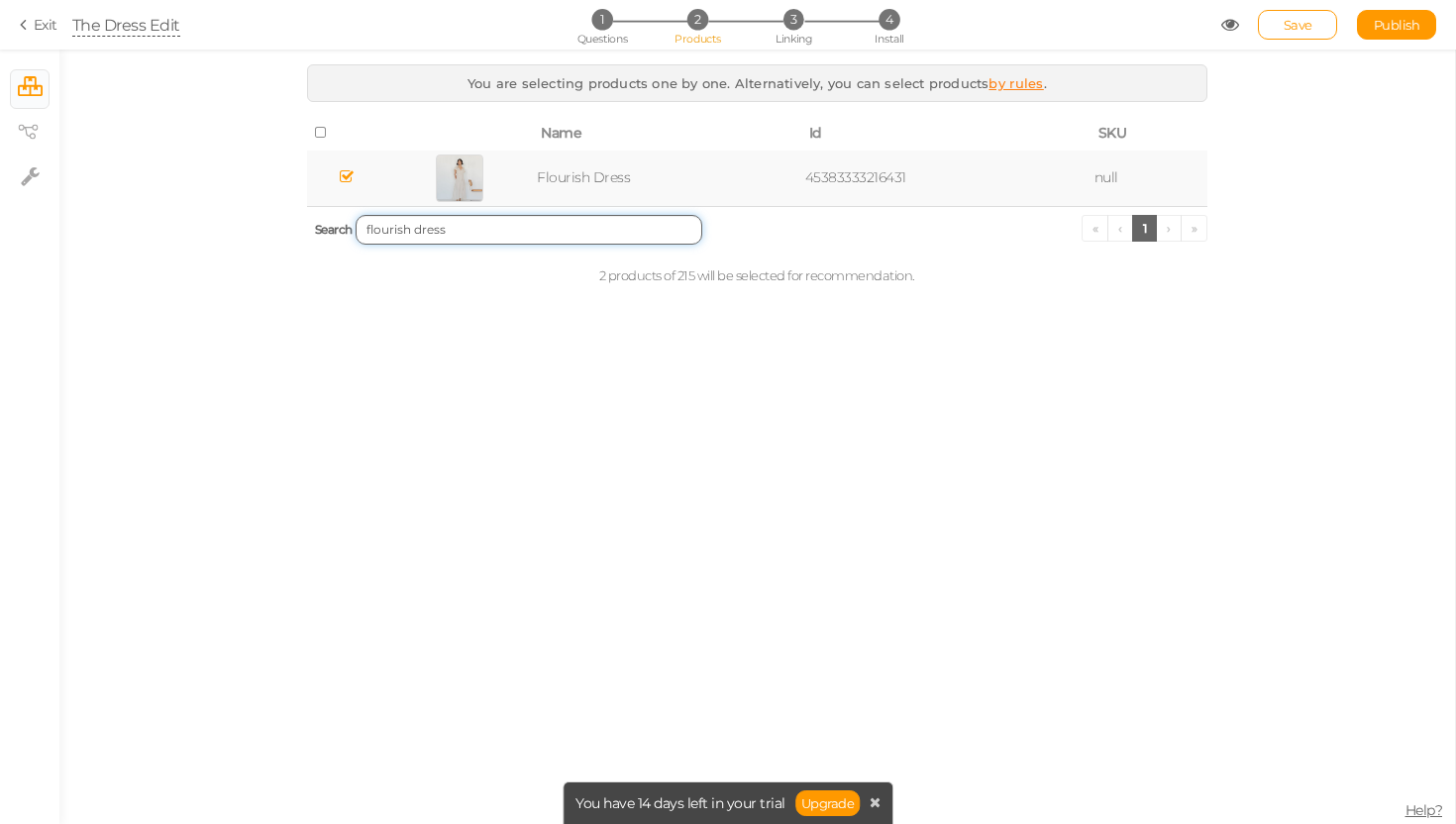 click on "flourish dress" at bounding box center (529, 230) 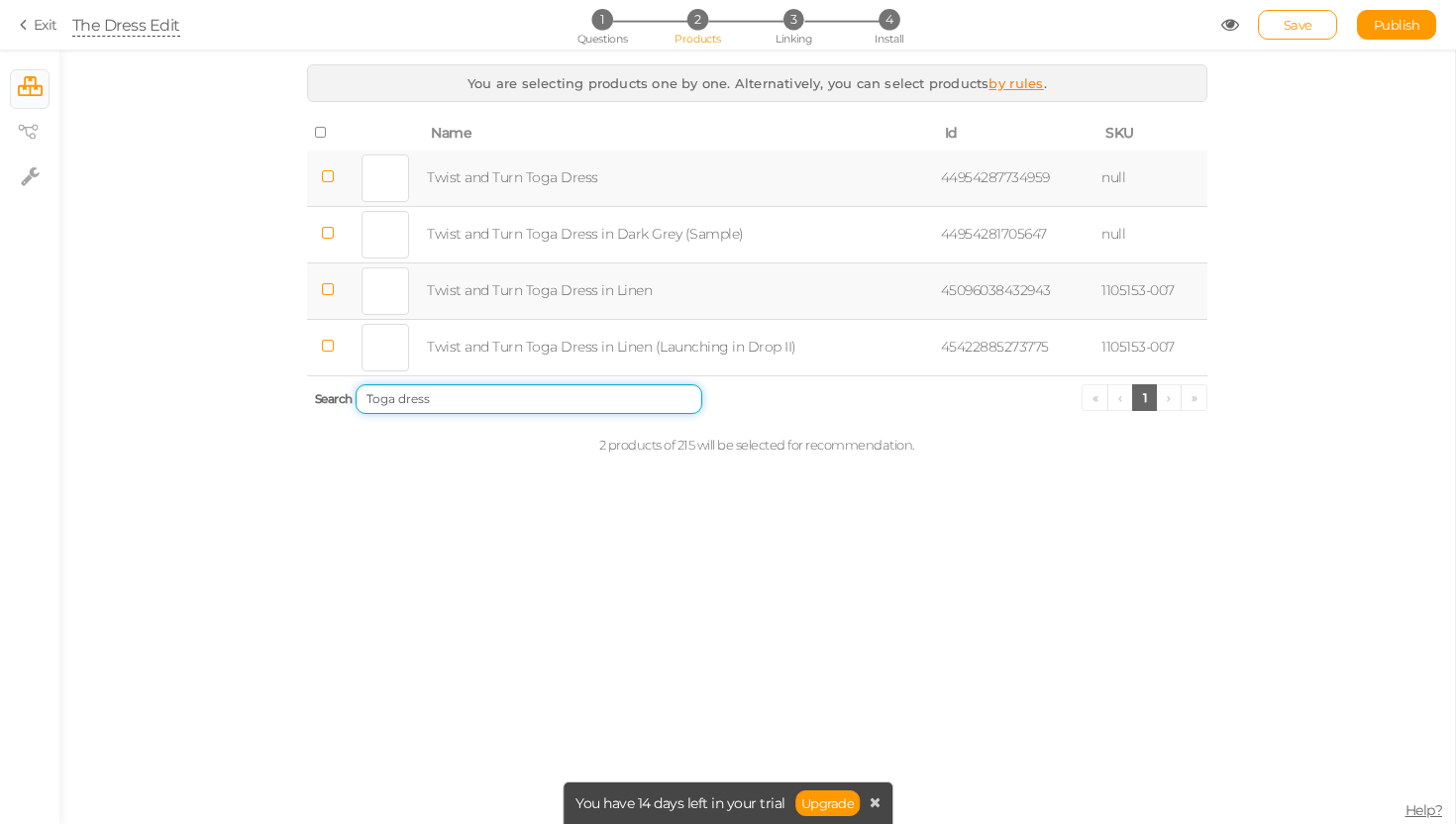 type on "Toga dress" 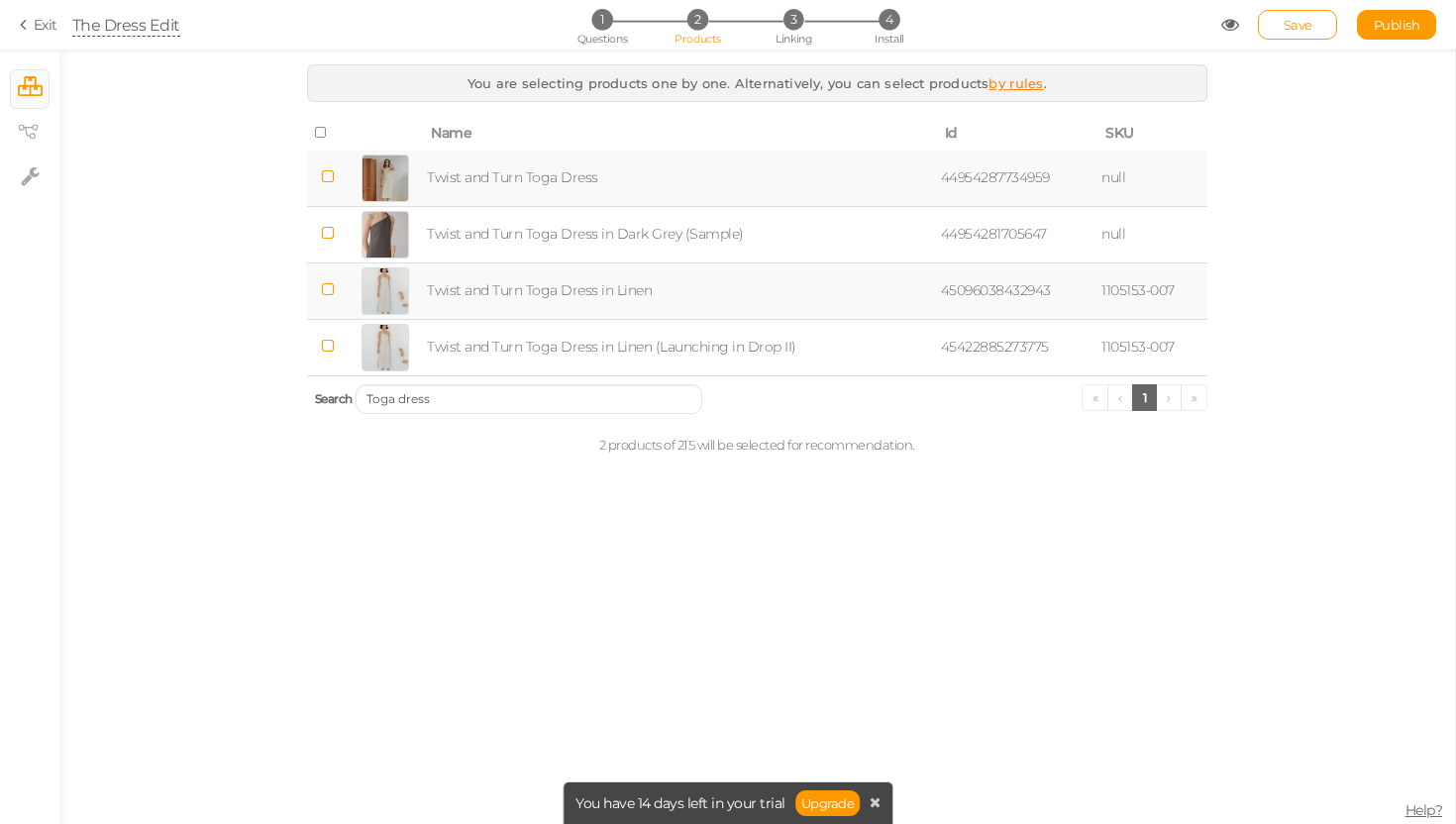 click on "Twist and Turn Toga Dress in Linen" at bounding box center (679, 290) 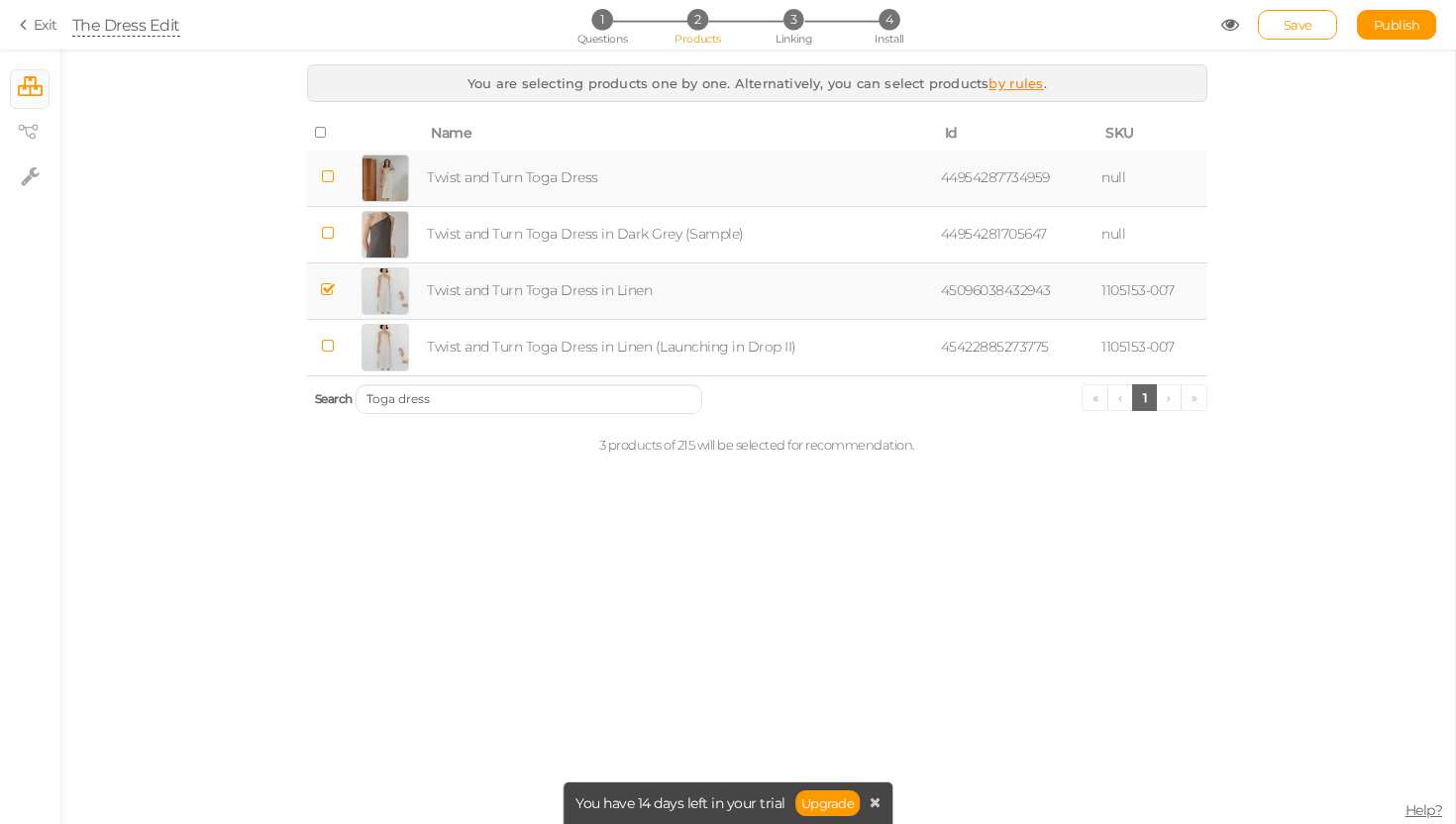 click on "You are selecting products one by one. Alternatively, you can select products  by rules .                     Name   Id   SKU                     Twist and Turn Toga Dress     44954287734959     null               Twist and Turn Toga Dress in Dark Grey (Sample)     44954281705647     null               Twist and Turn Toga Dress in Linen     45096038432943     1105153-007               Twist and Turn Toga Dress in Linen (Launching in Drop II)     45422885273775     1105153-007           Search   Toga dress
«
‹
1
›
»
3 products of 215 will be selected for recommendation." at bounding box center [757, 437] 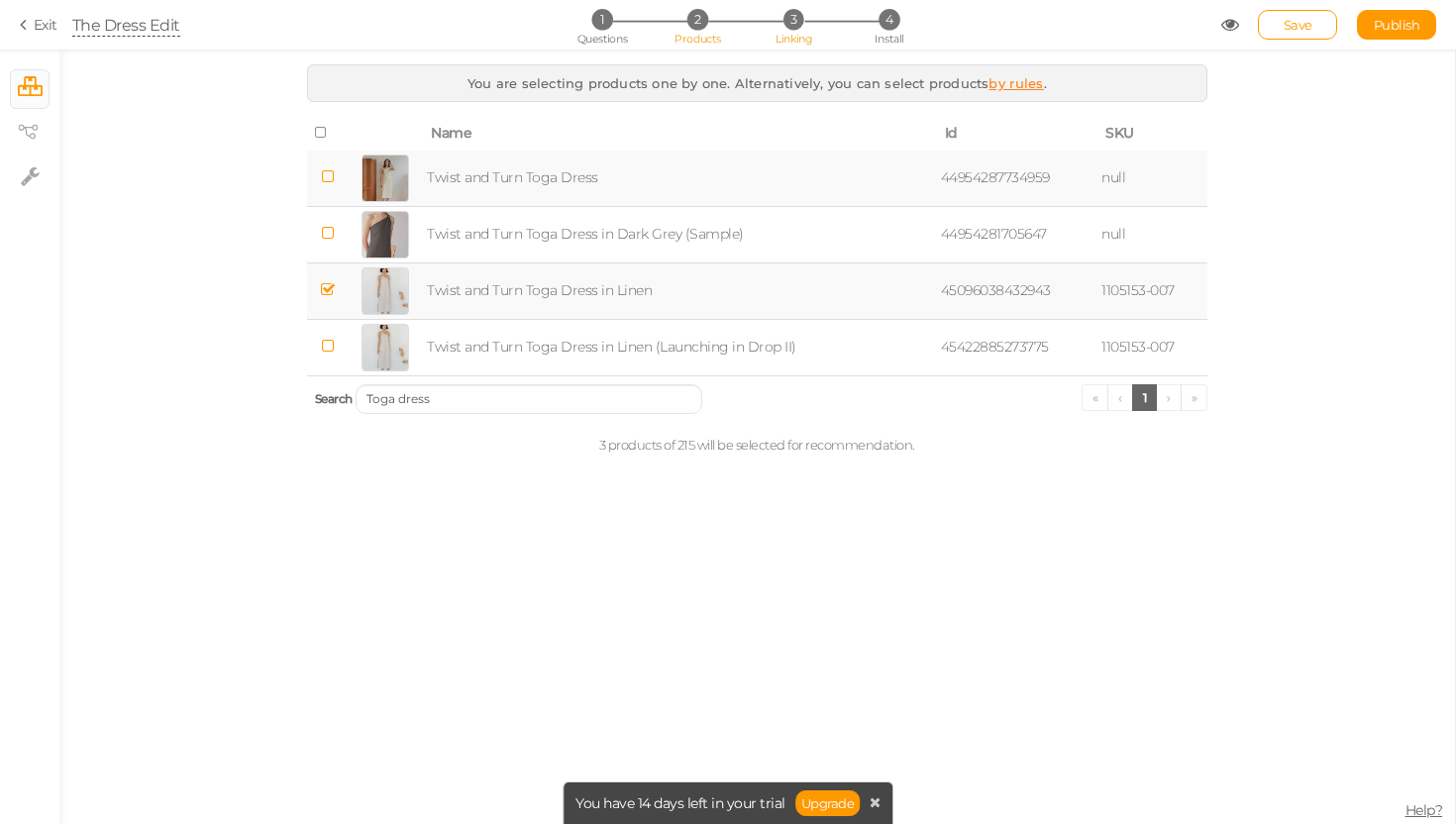 click on "3" at bounding box center (793, 19) 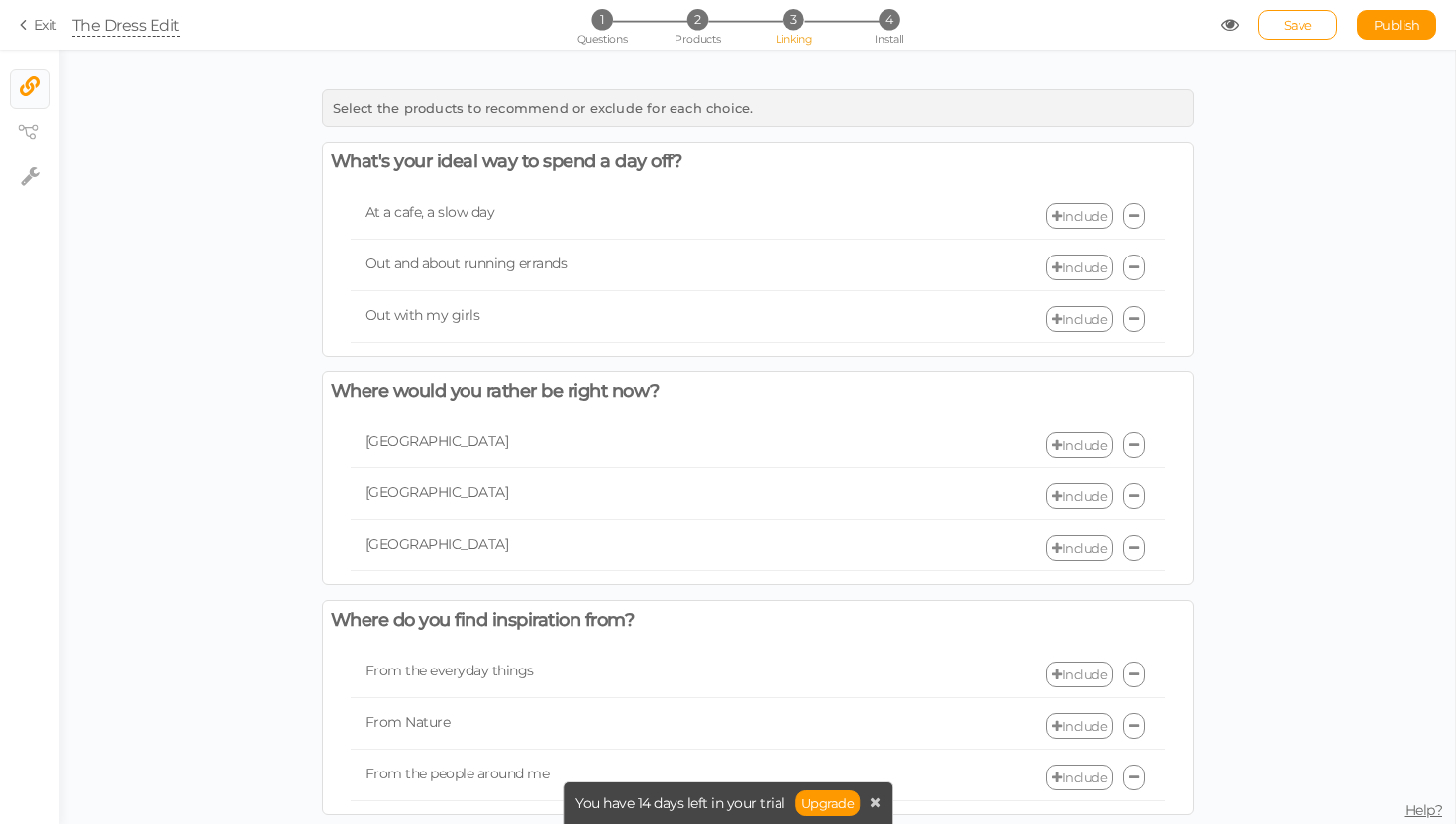click on "Include" at bounding box center (1080, 216) 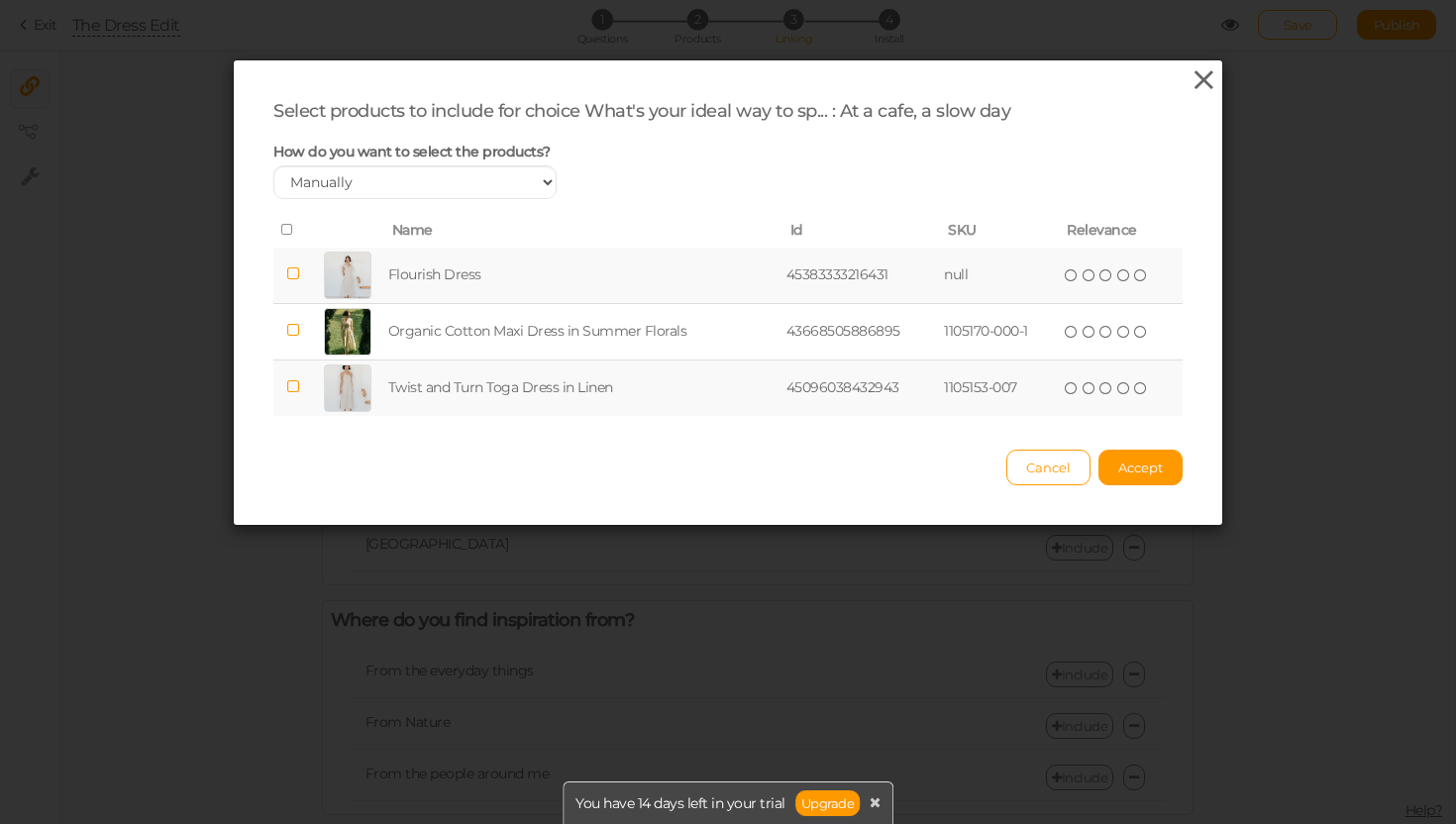 click at bounding box center (1203, 80) 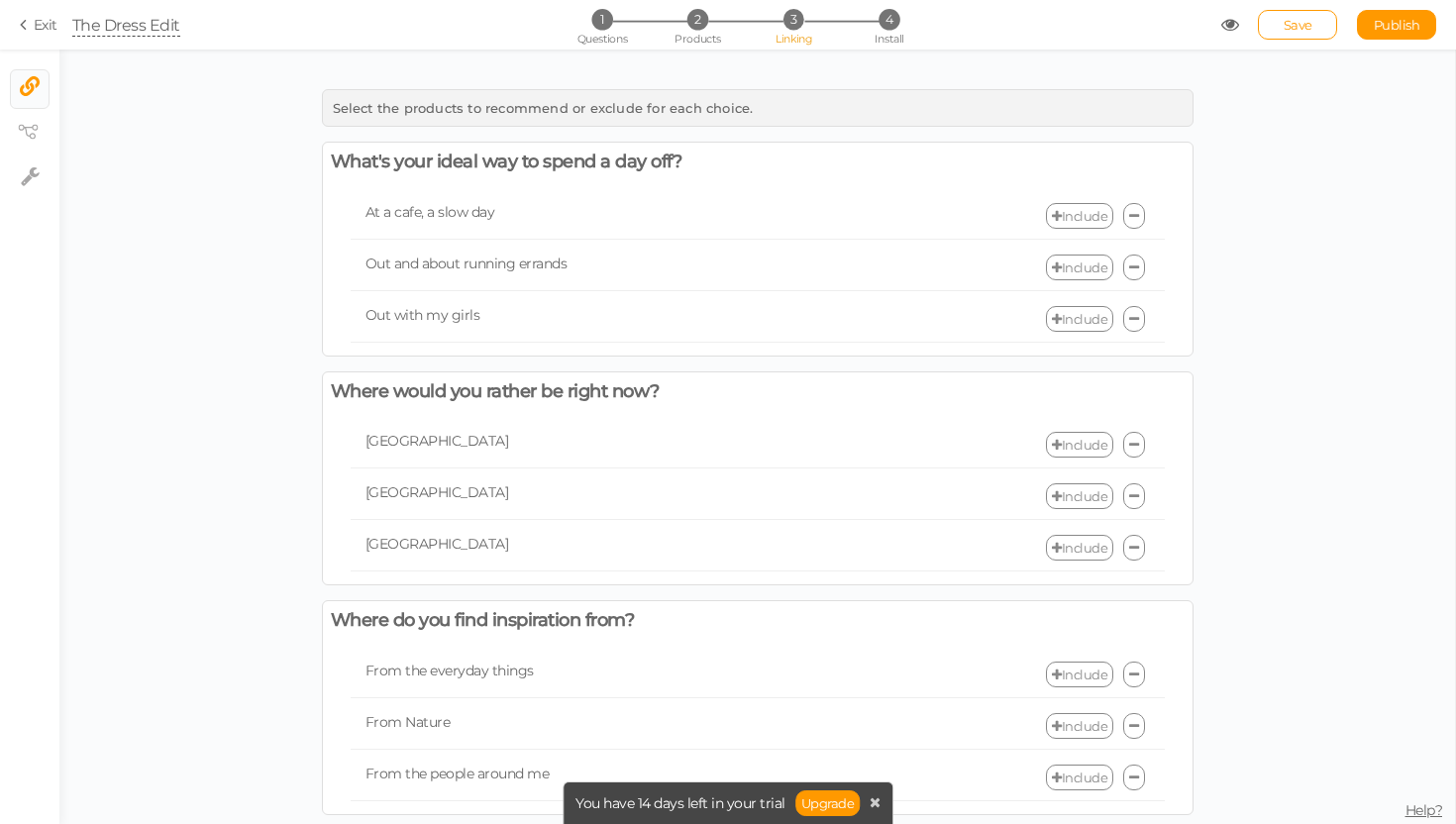 click on "Include" at bounding box center (1080, 216) 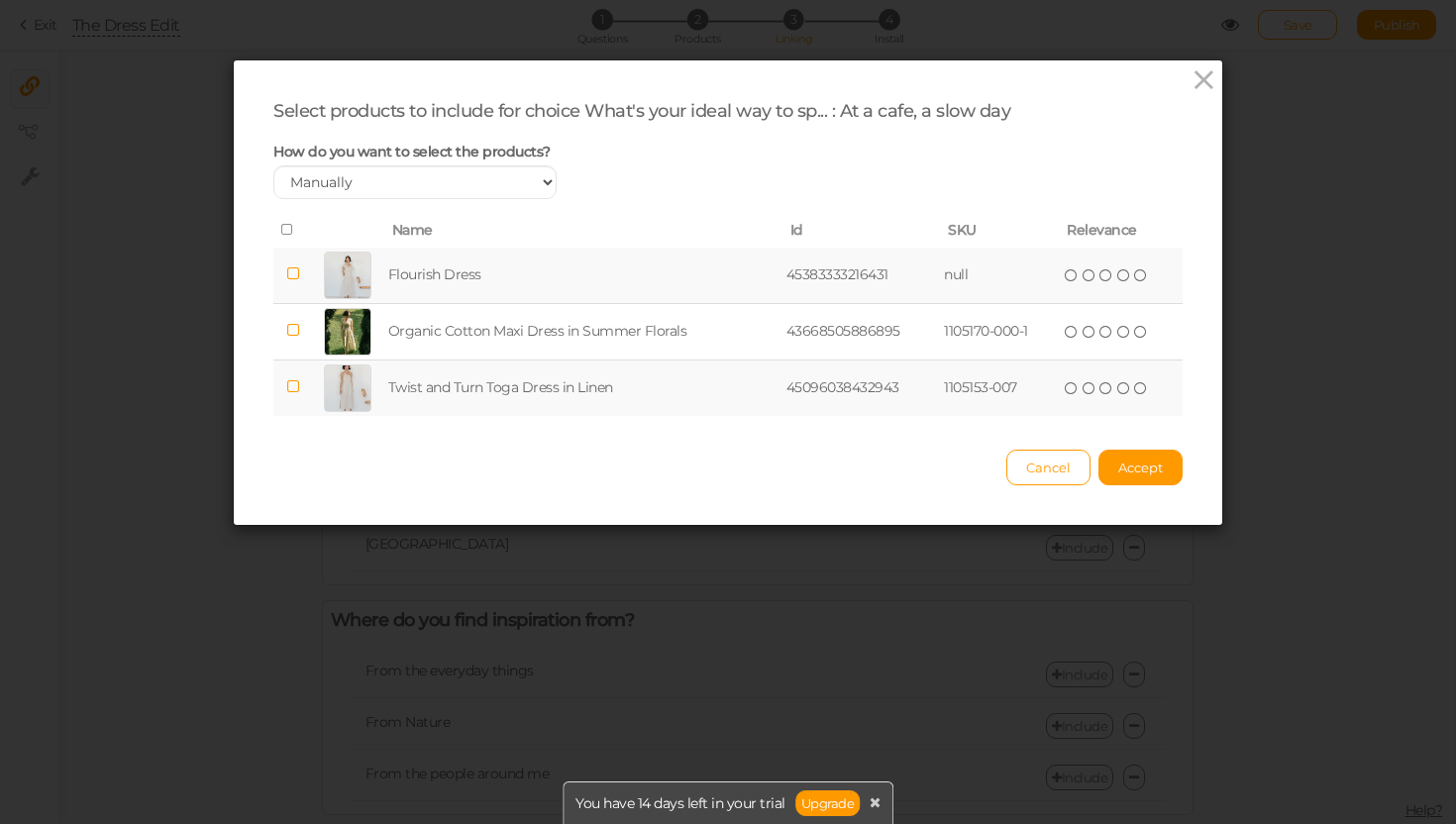 click on "Flourish Dress" at bounding box center (583, 275) 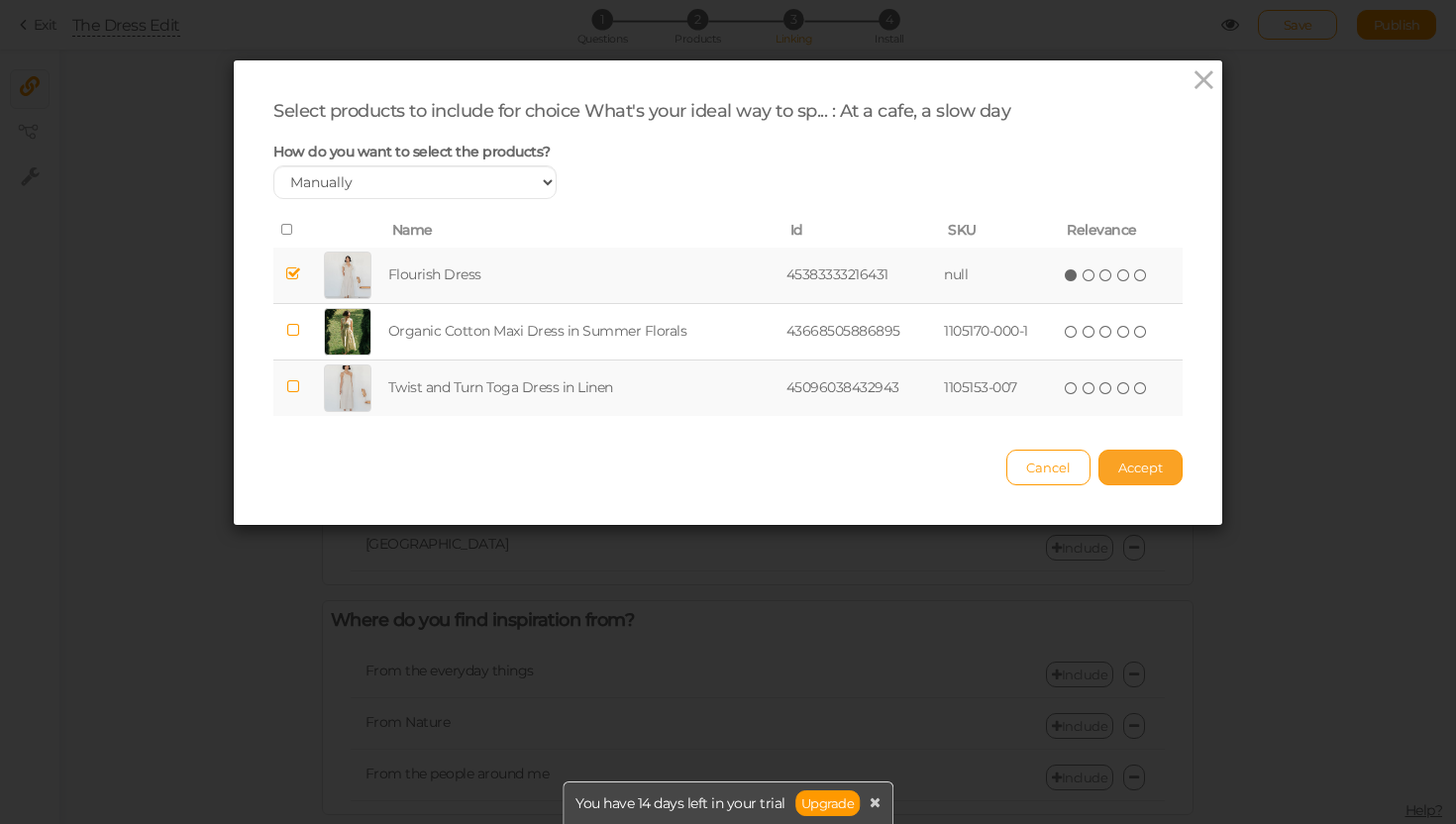 click on "Accept" at bounding box center (1140, 467) 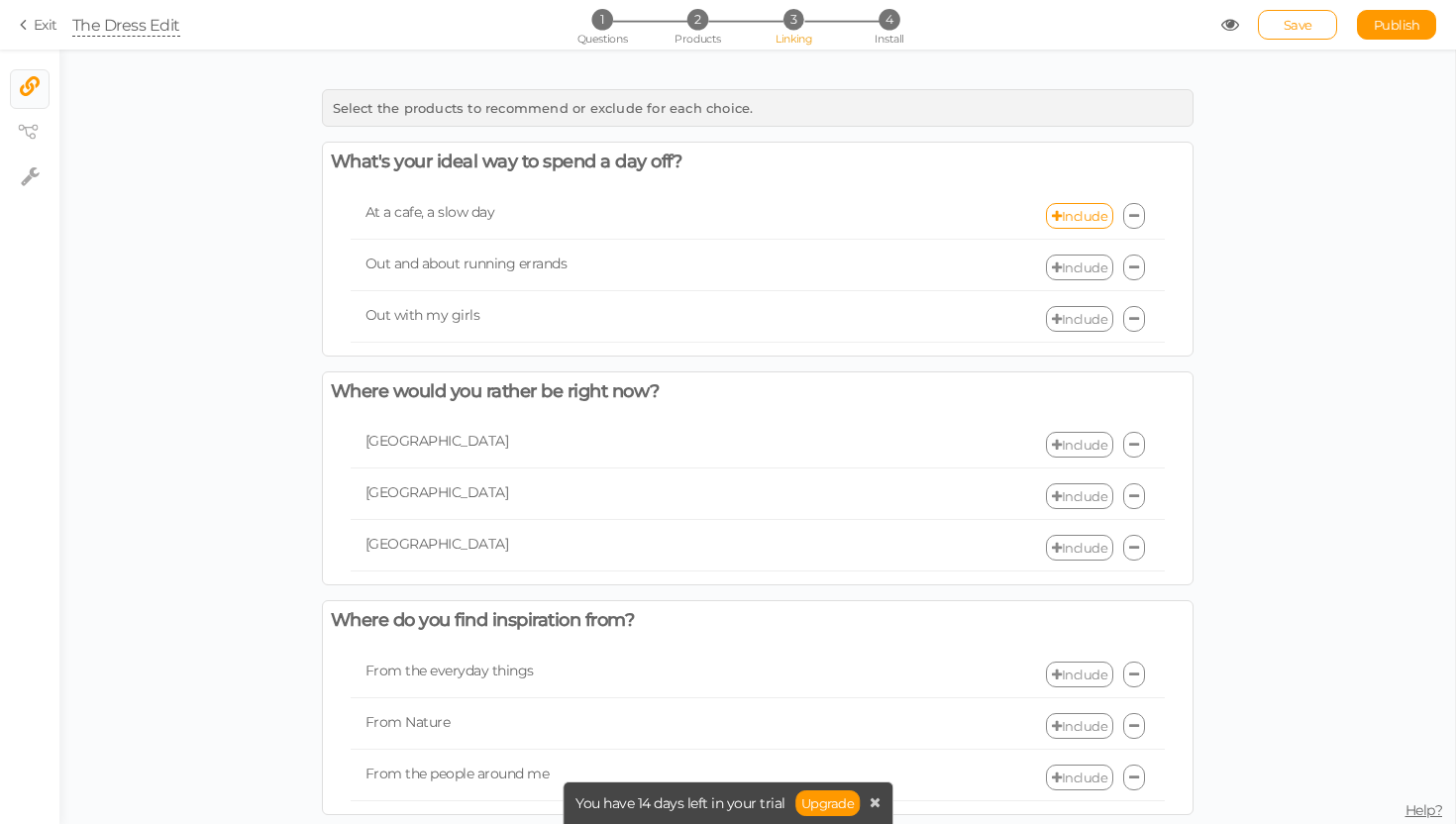 click at bounding box center (1057, 267) 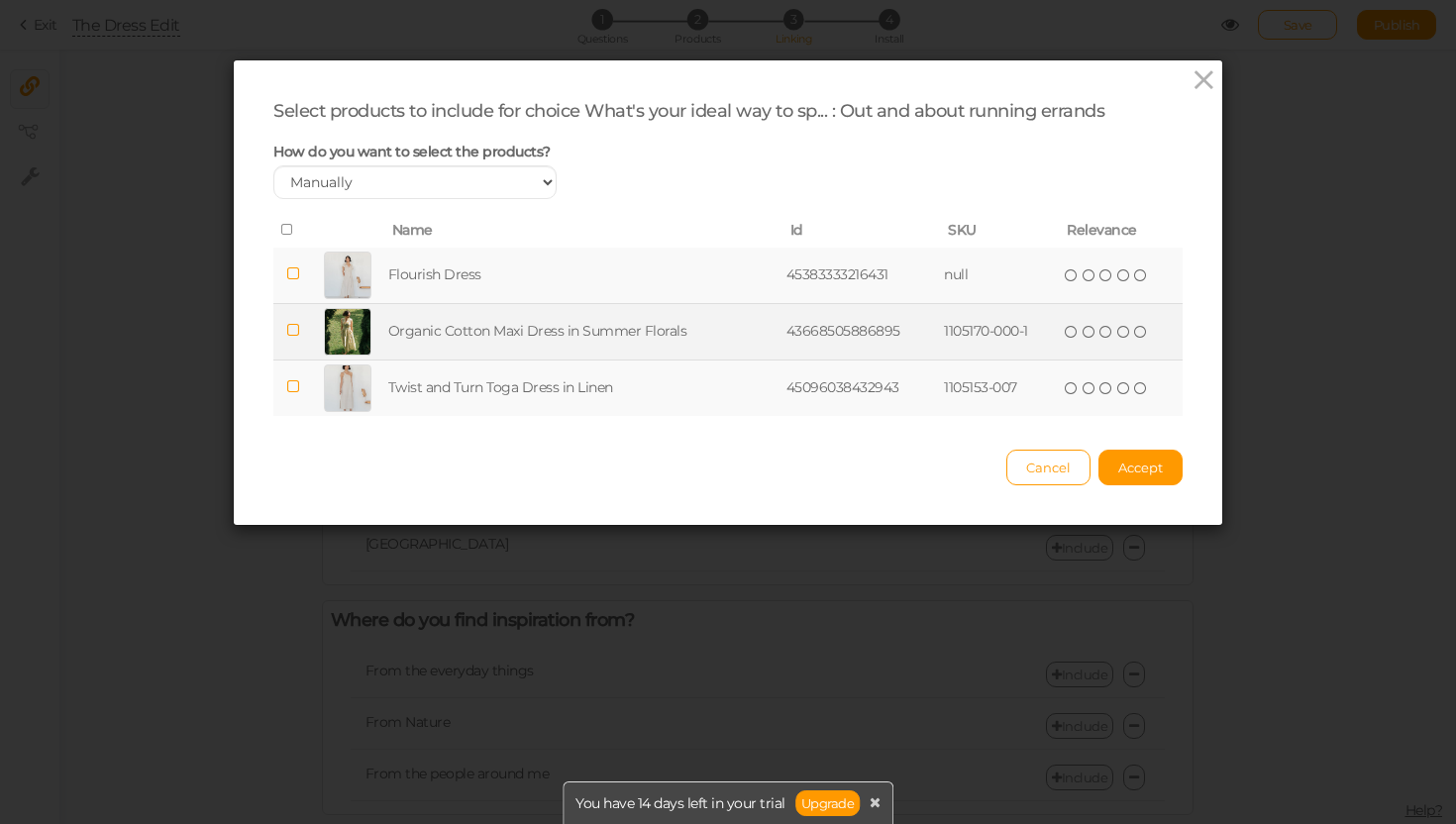 click on "Organic Cotton Maxi Dress in Summer Florals" at bounding box center [583, 331] 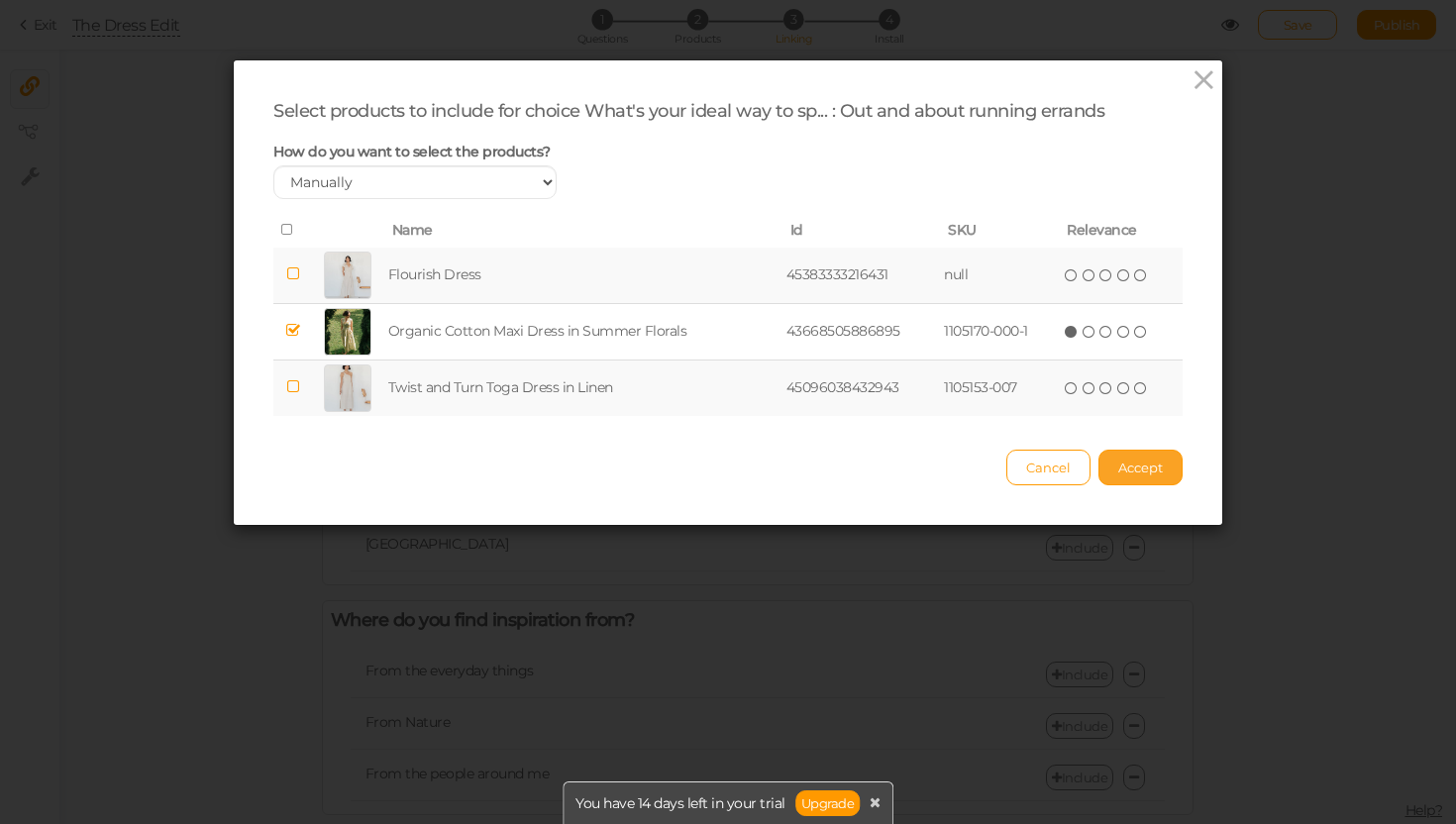 click on "Accept" at bounding box center [1140, 467] 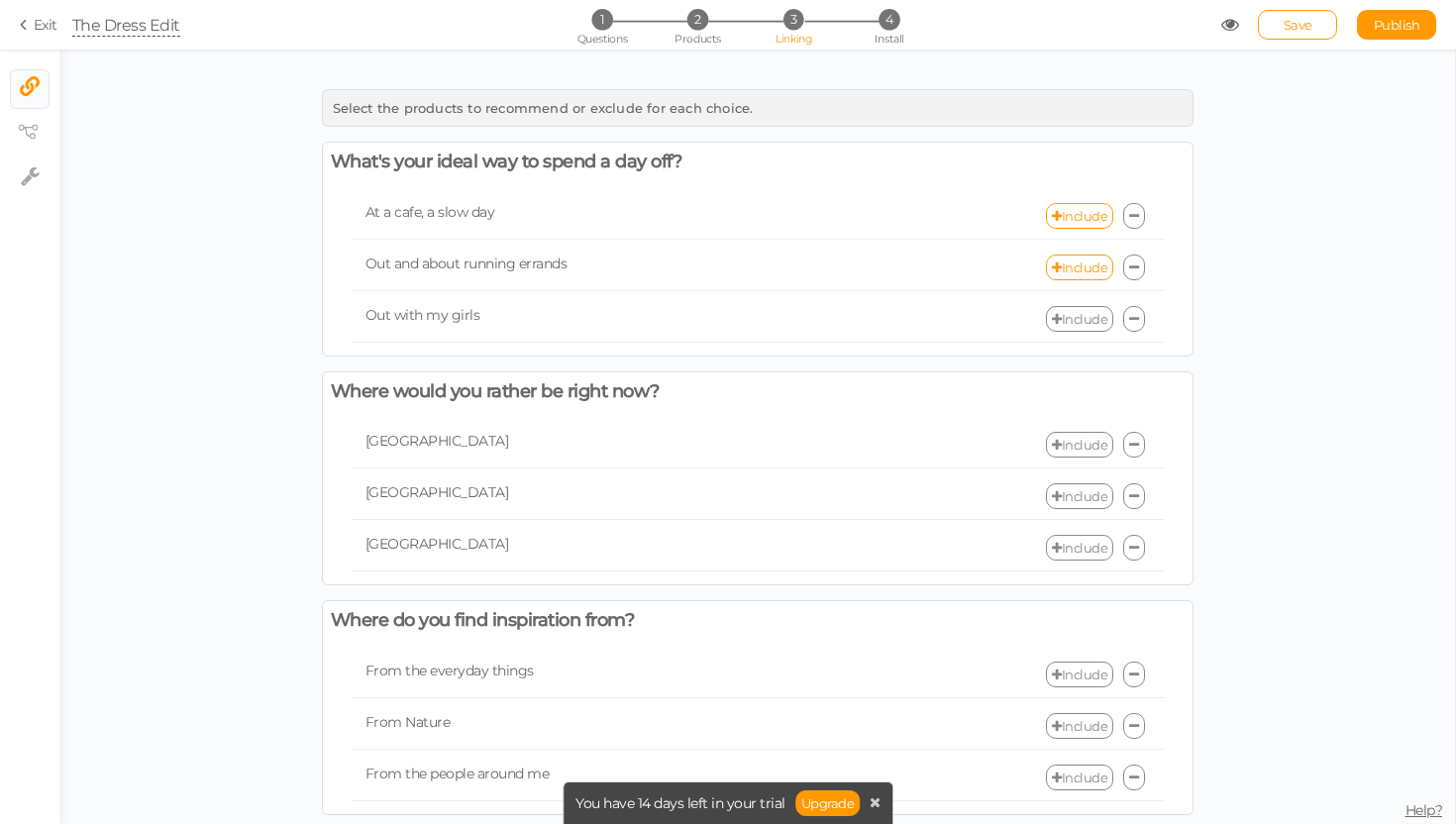 click on "Include" at bounding box center [1080, 319] 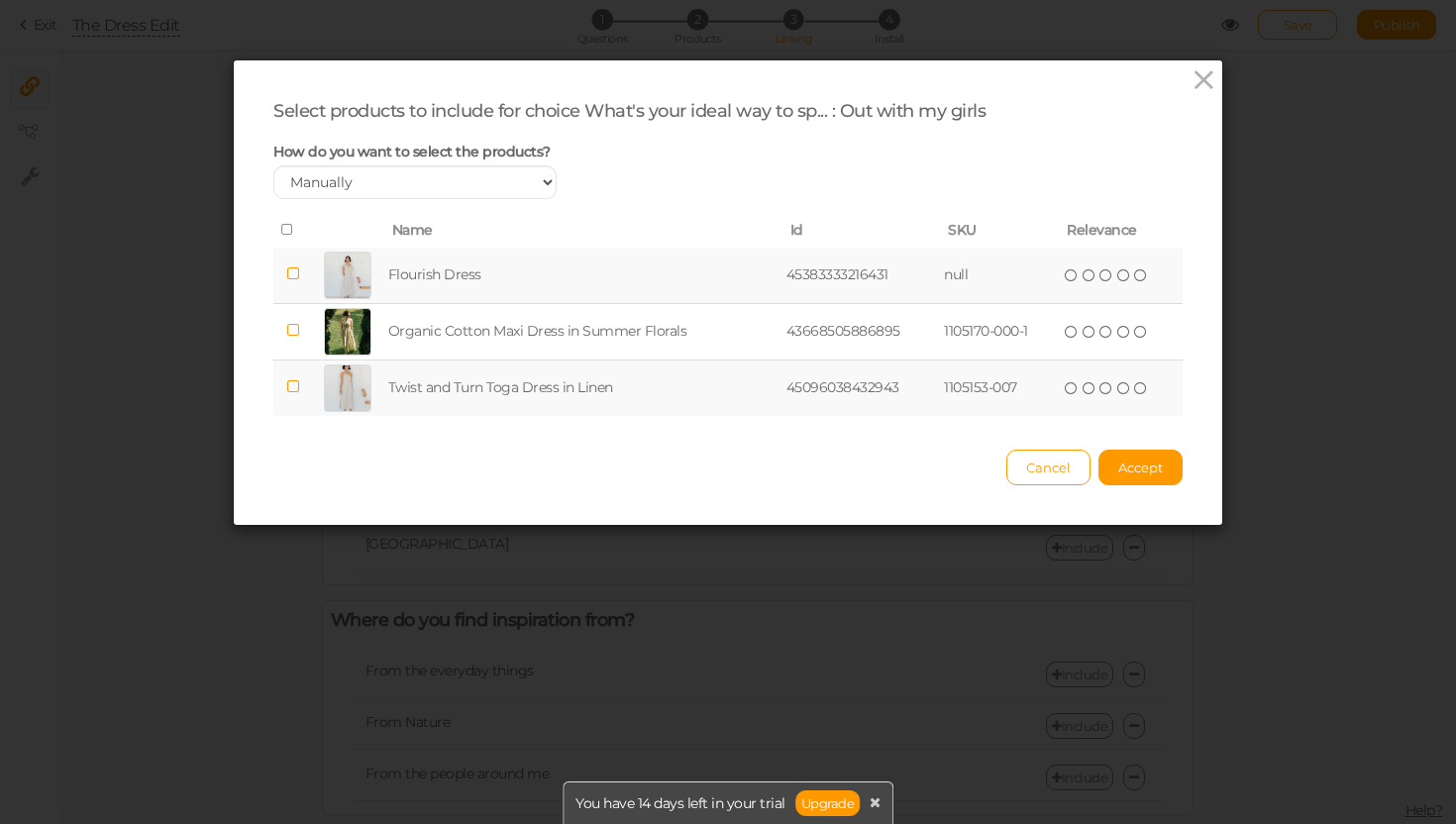 click on "1105153-007" at bounding box center (999, 387) 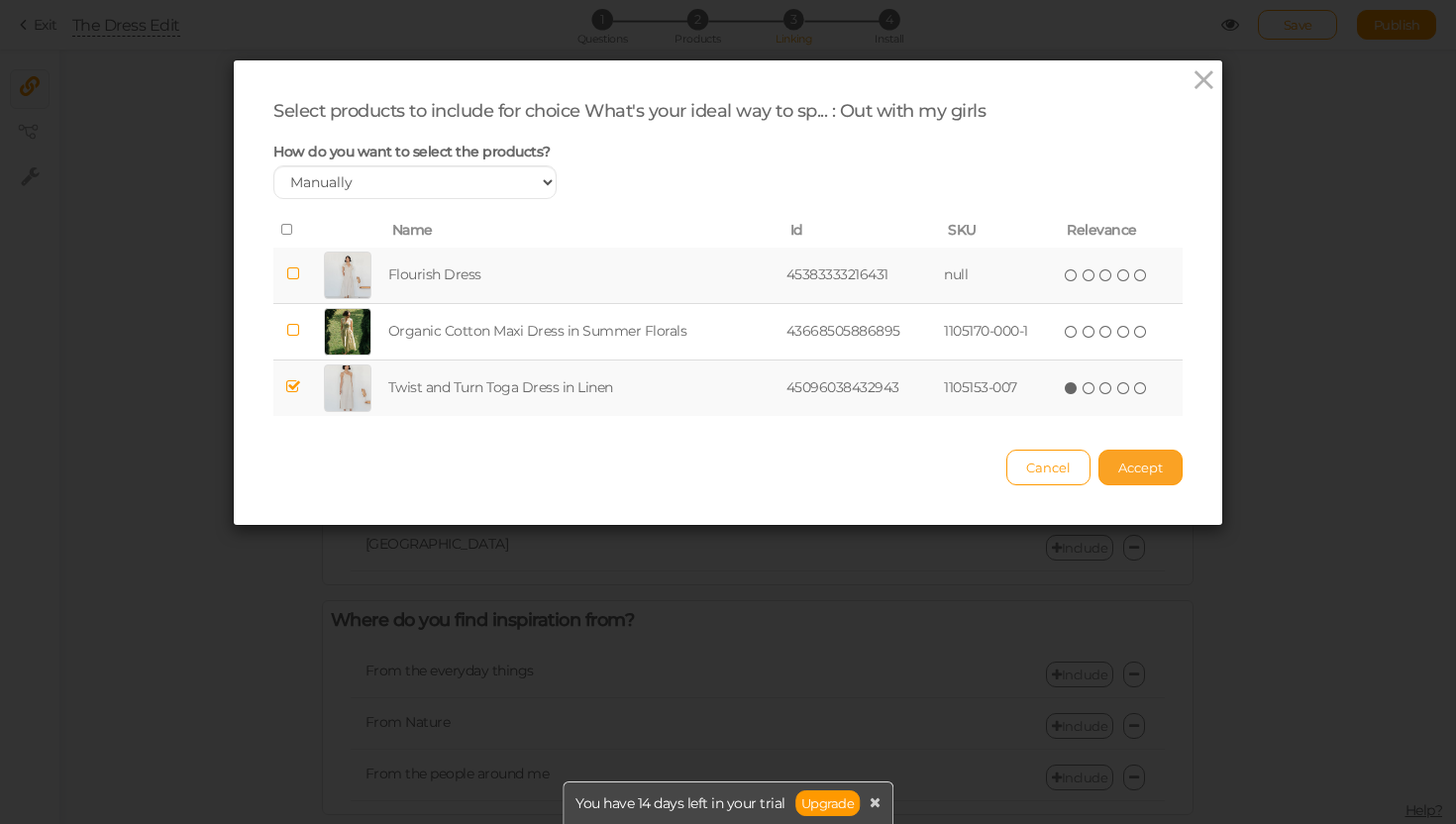click on "Accept" at bounding box center [1140, 467] 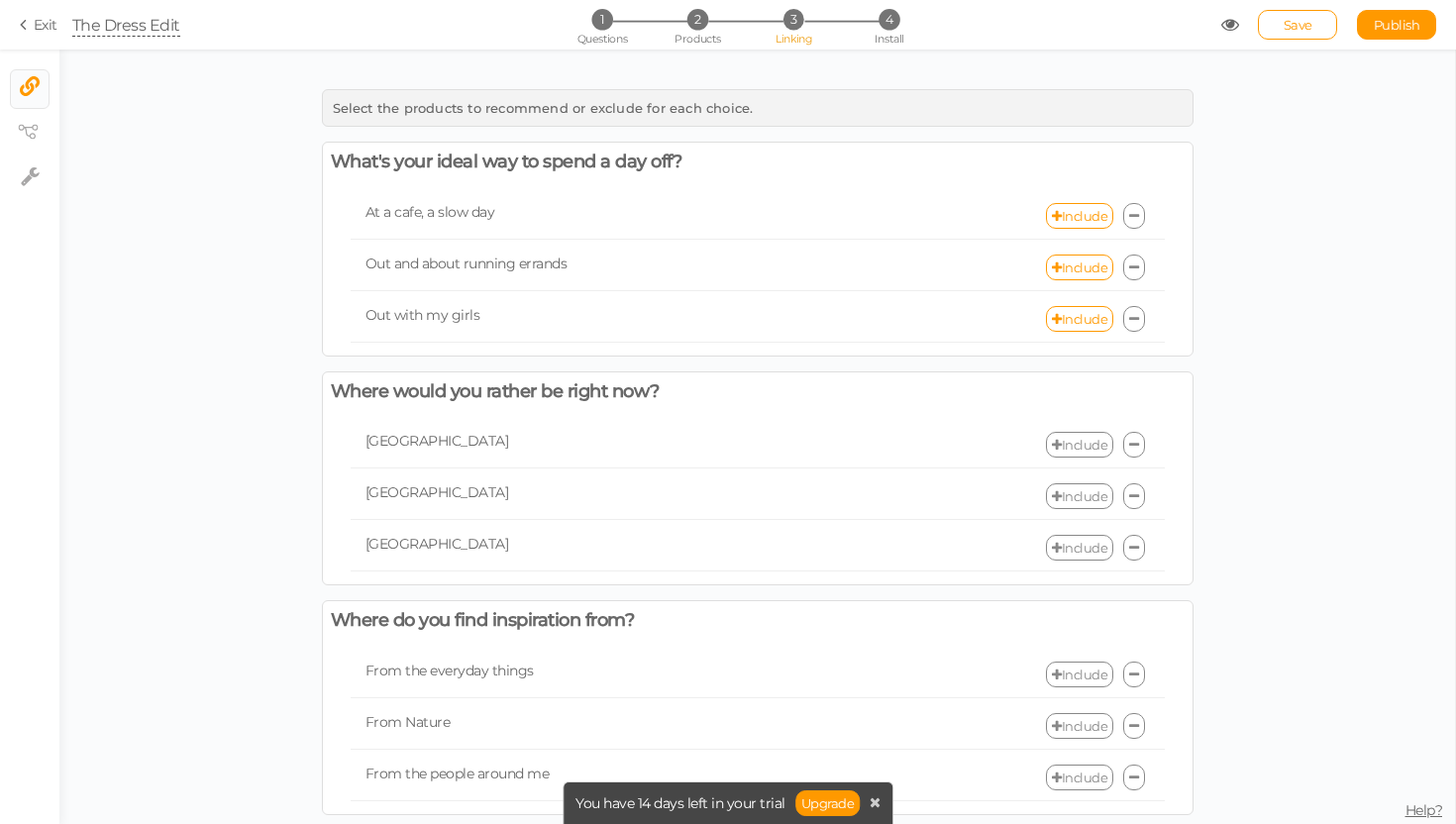 click on "Include" at bounding box center (1080, 445) 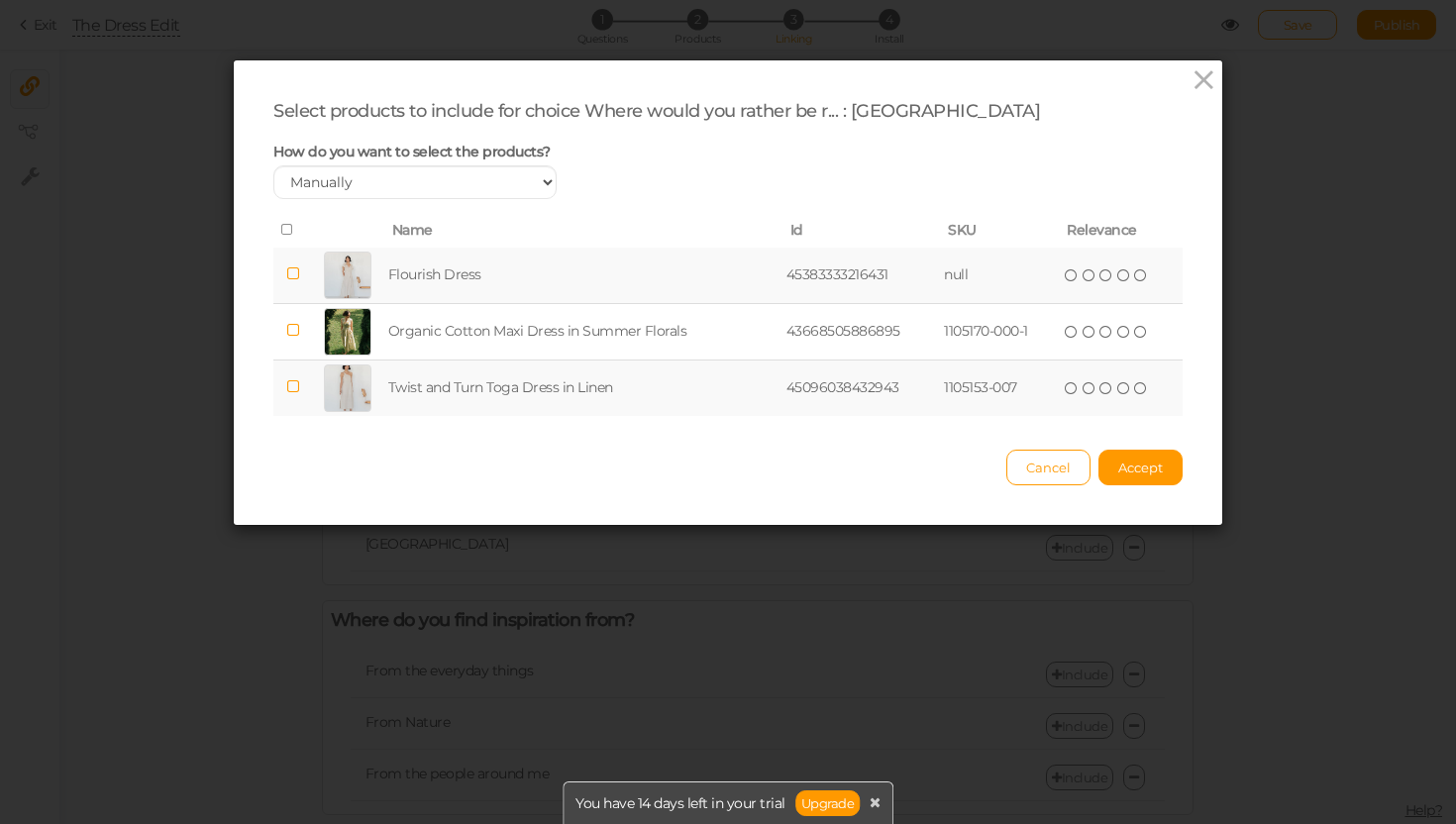 click on "Flourish Dress" at bounding box center [583, 275] 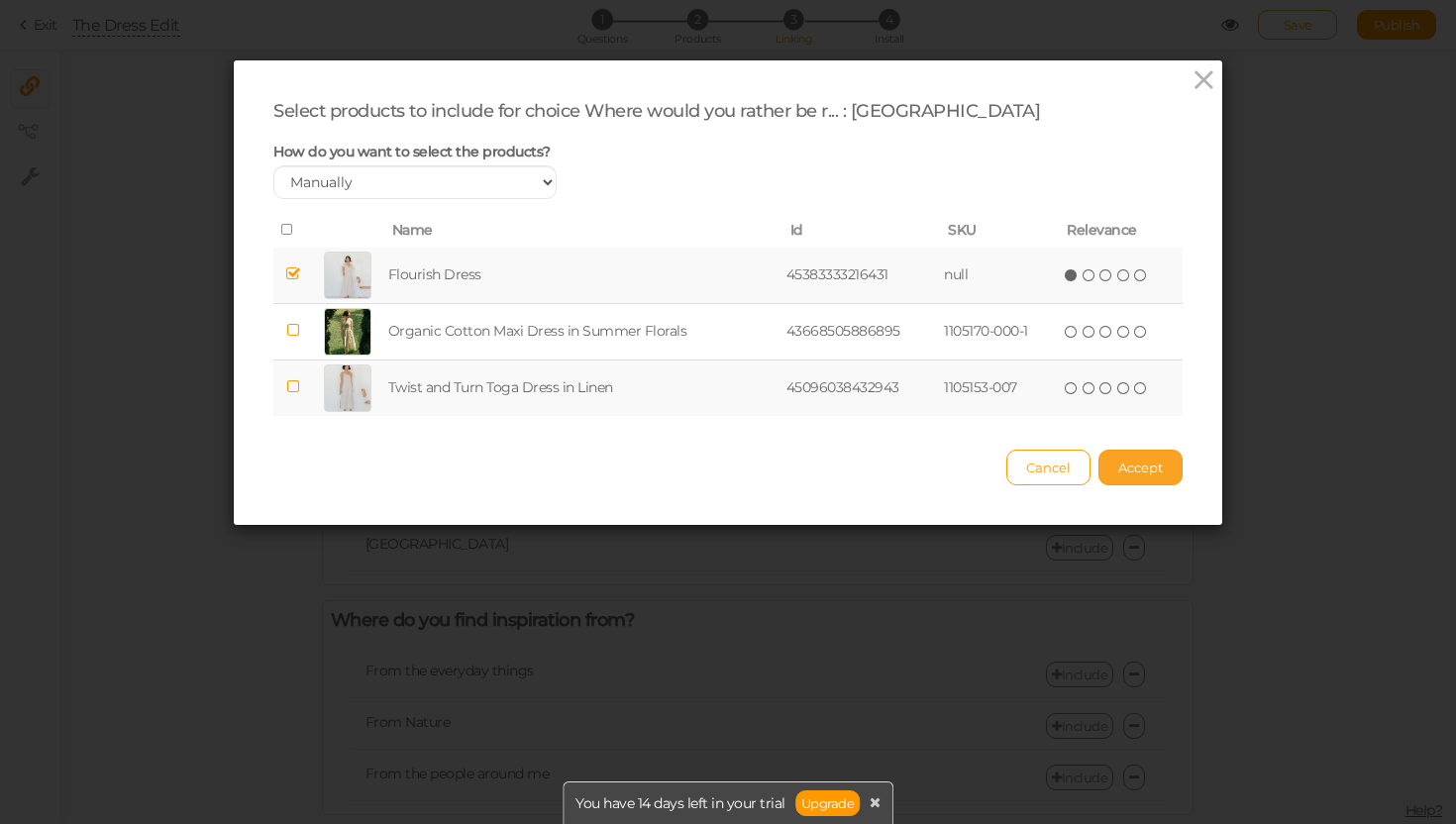 click on "Accept" at bounding box center [1140, 467] 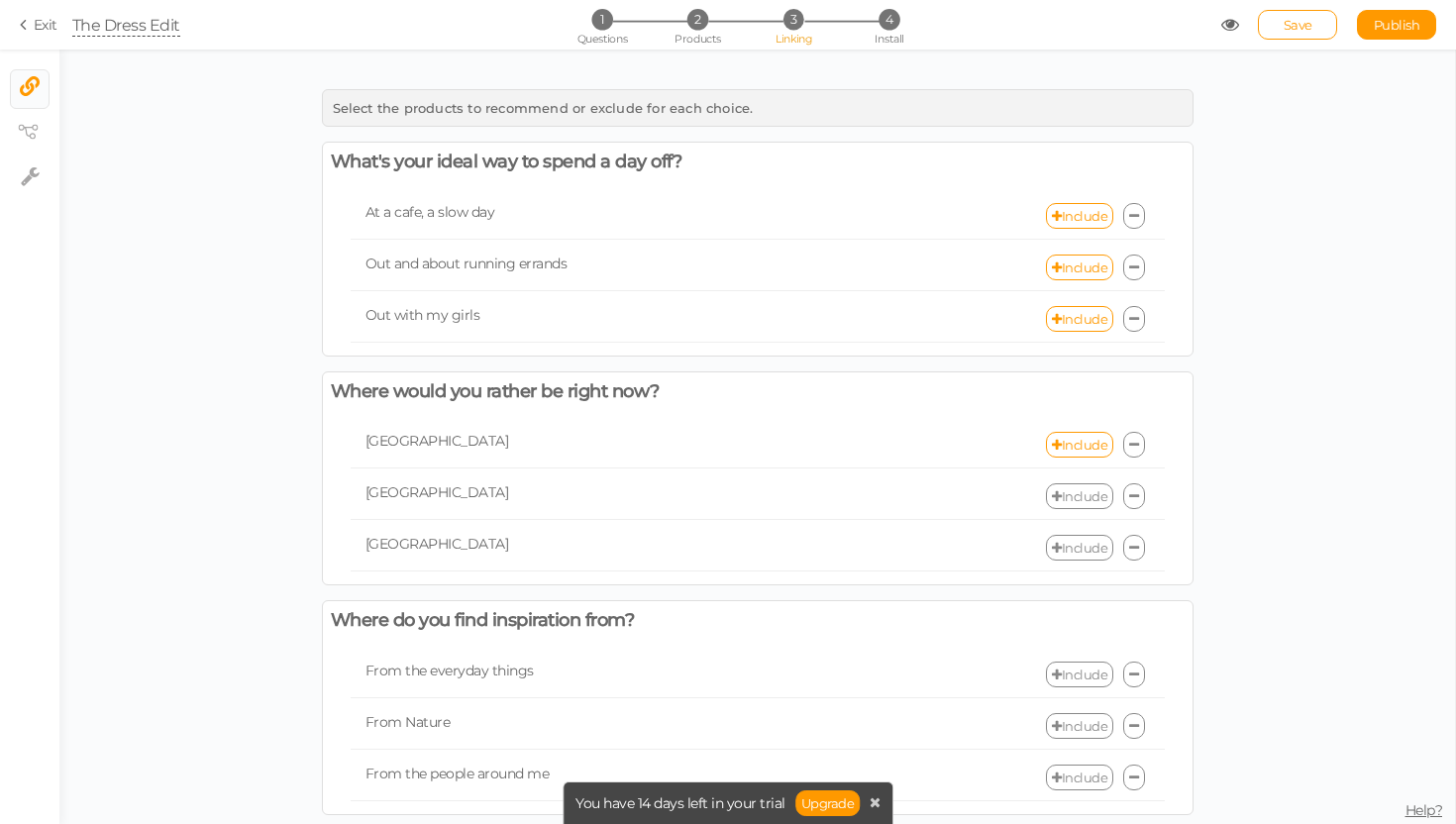click on "Include" at bounding box center [1080, 496] 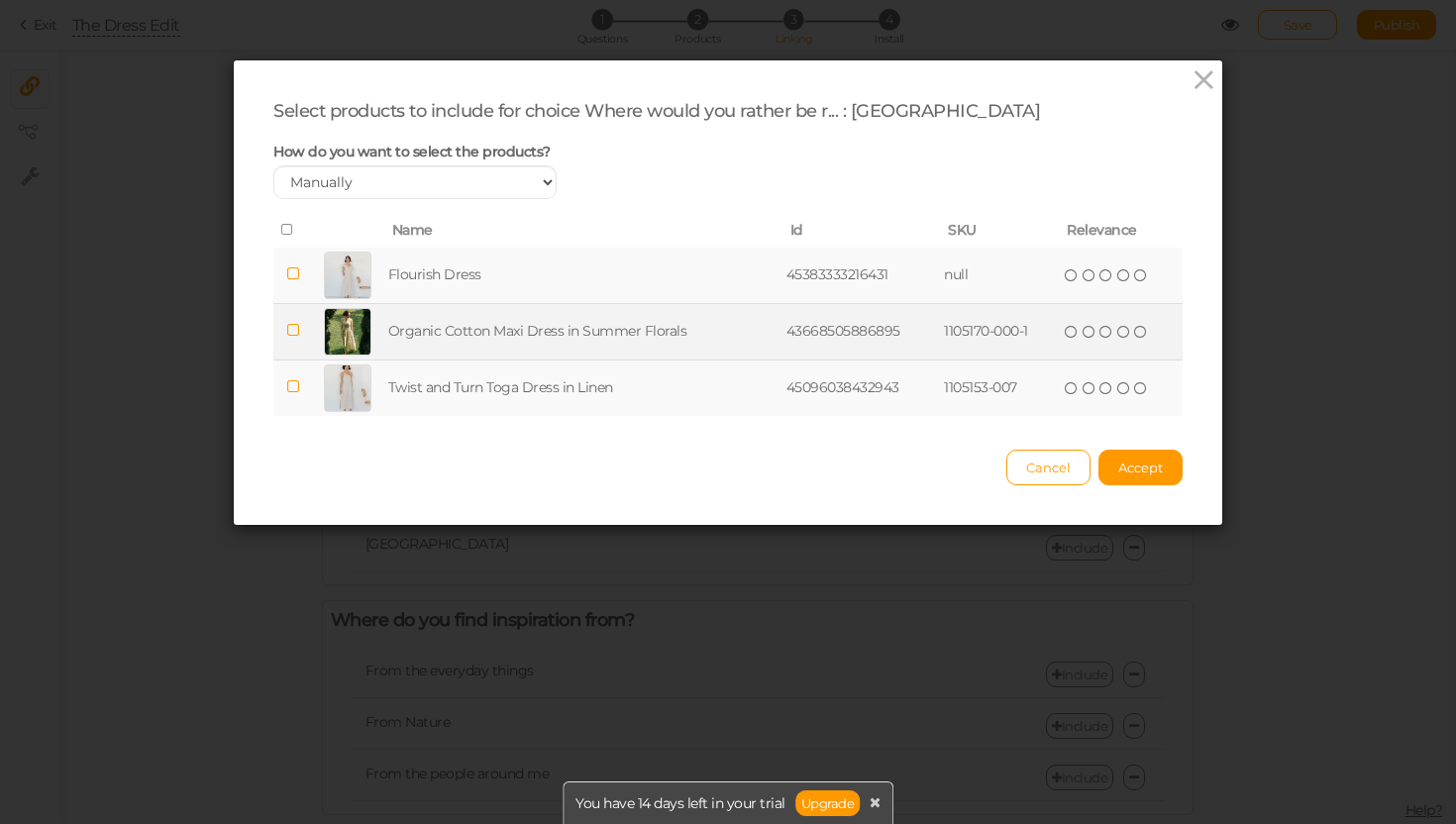 click on "Organic Cotton Maxi Dress in Summer Florals" at bounding box center [583, 331] 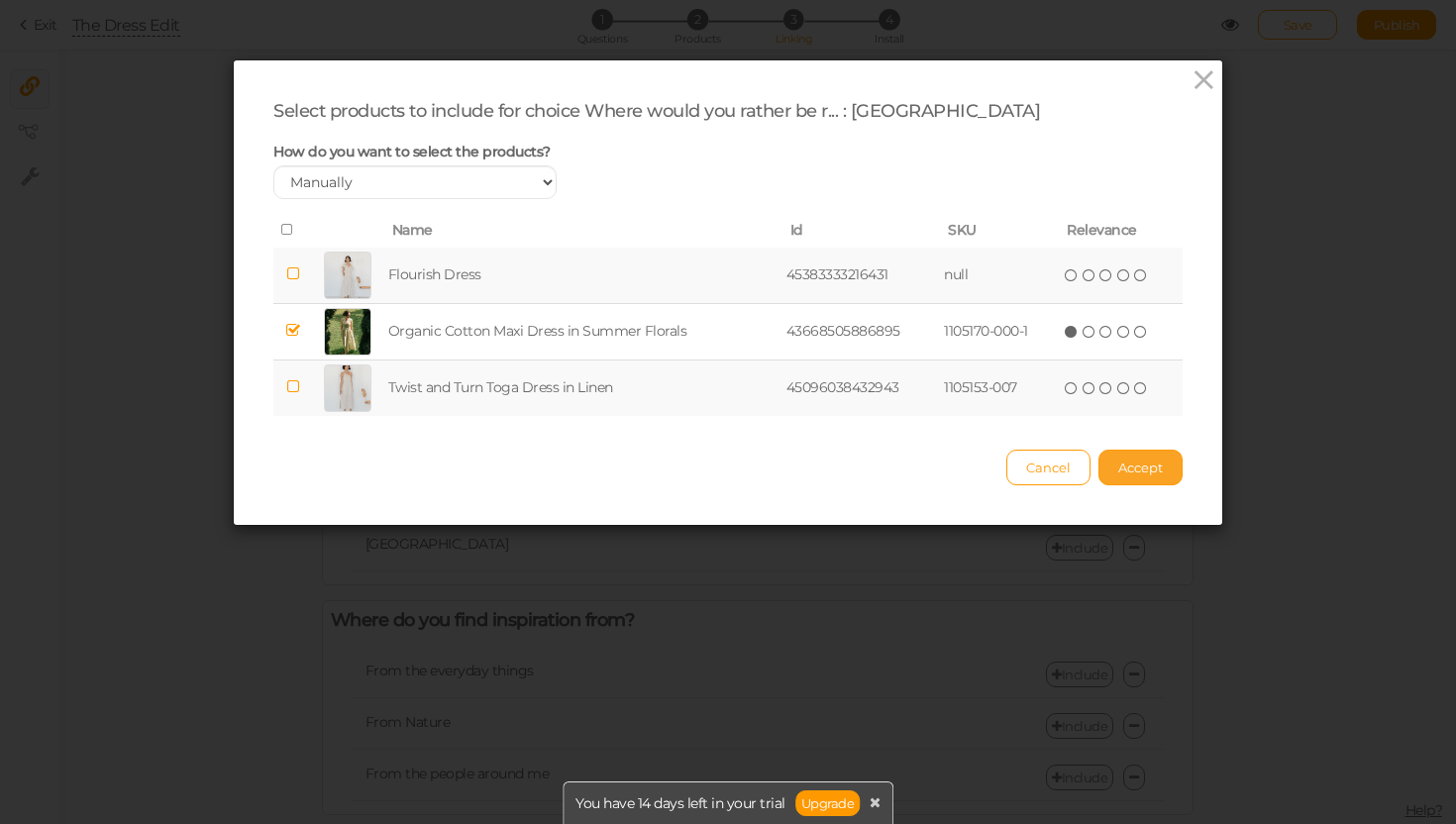 click on "Accept" at bounding box center (1140, 467) 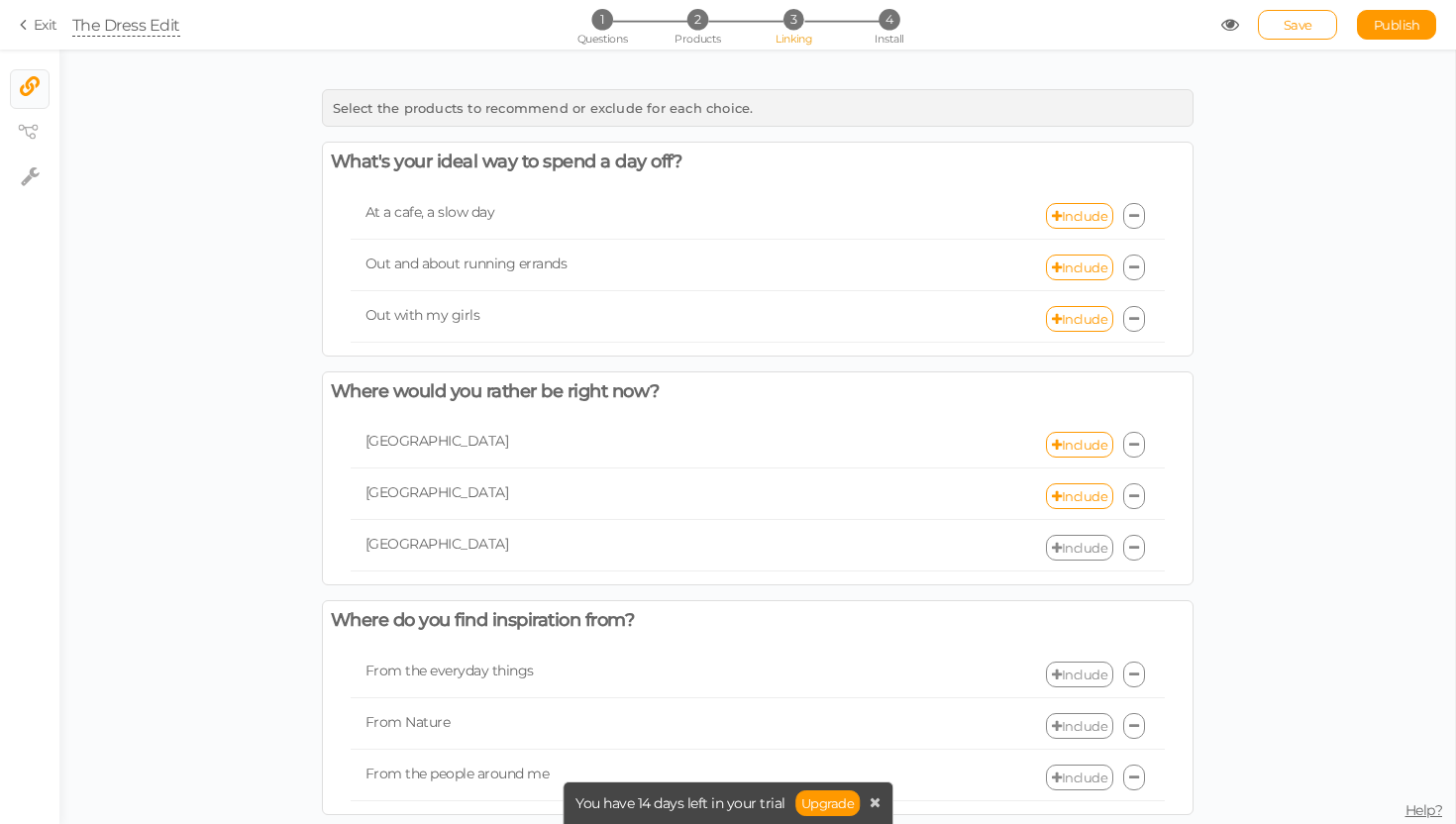click on "Include" at bounding box center (1080, 548) 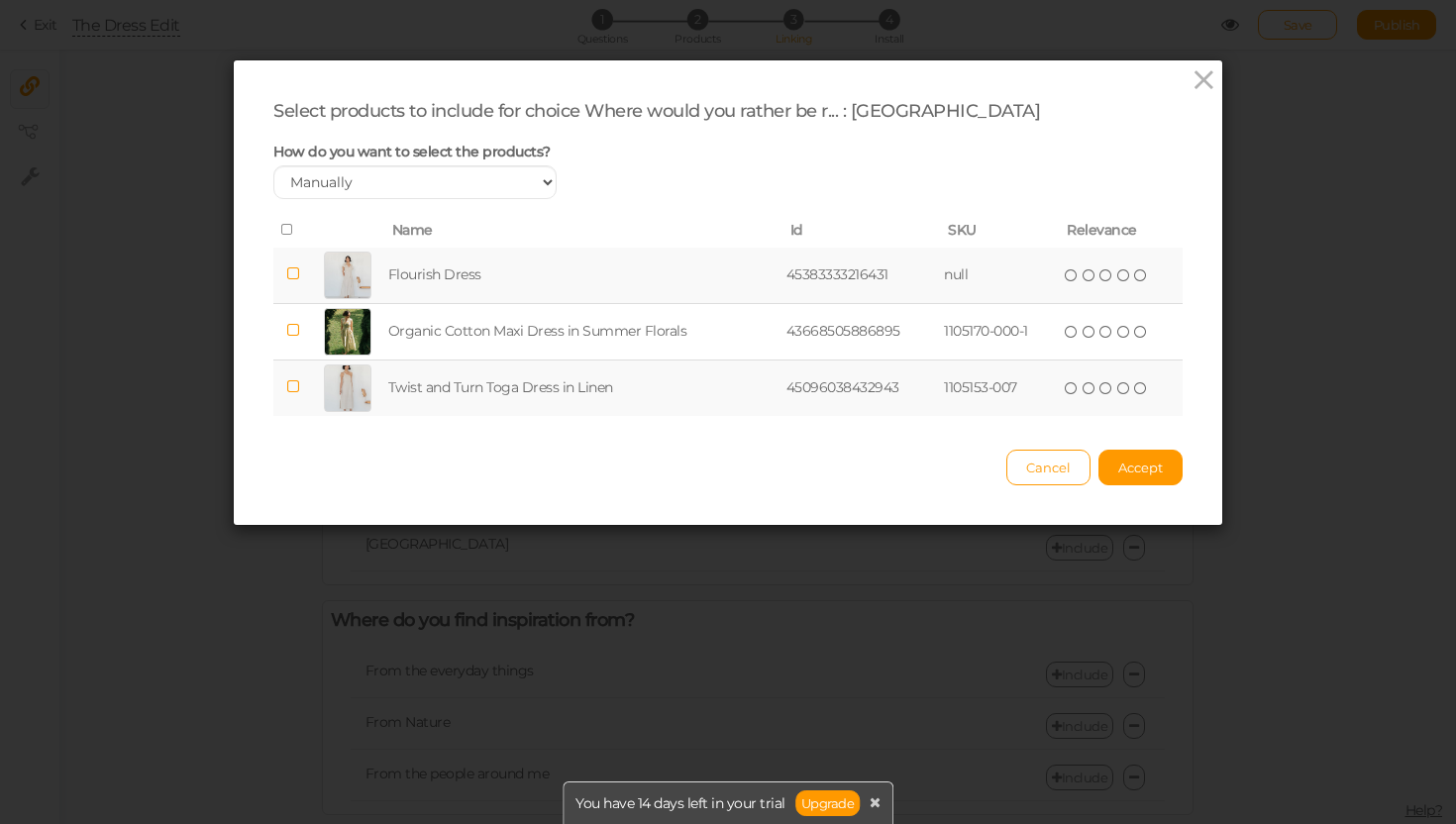 click on "( )
( )
( )
( )
( )" at bounding box center [1120, 387] 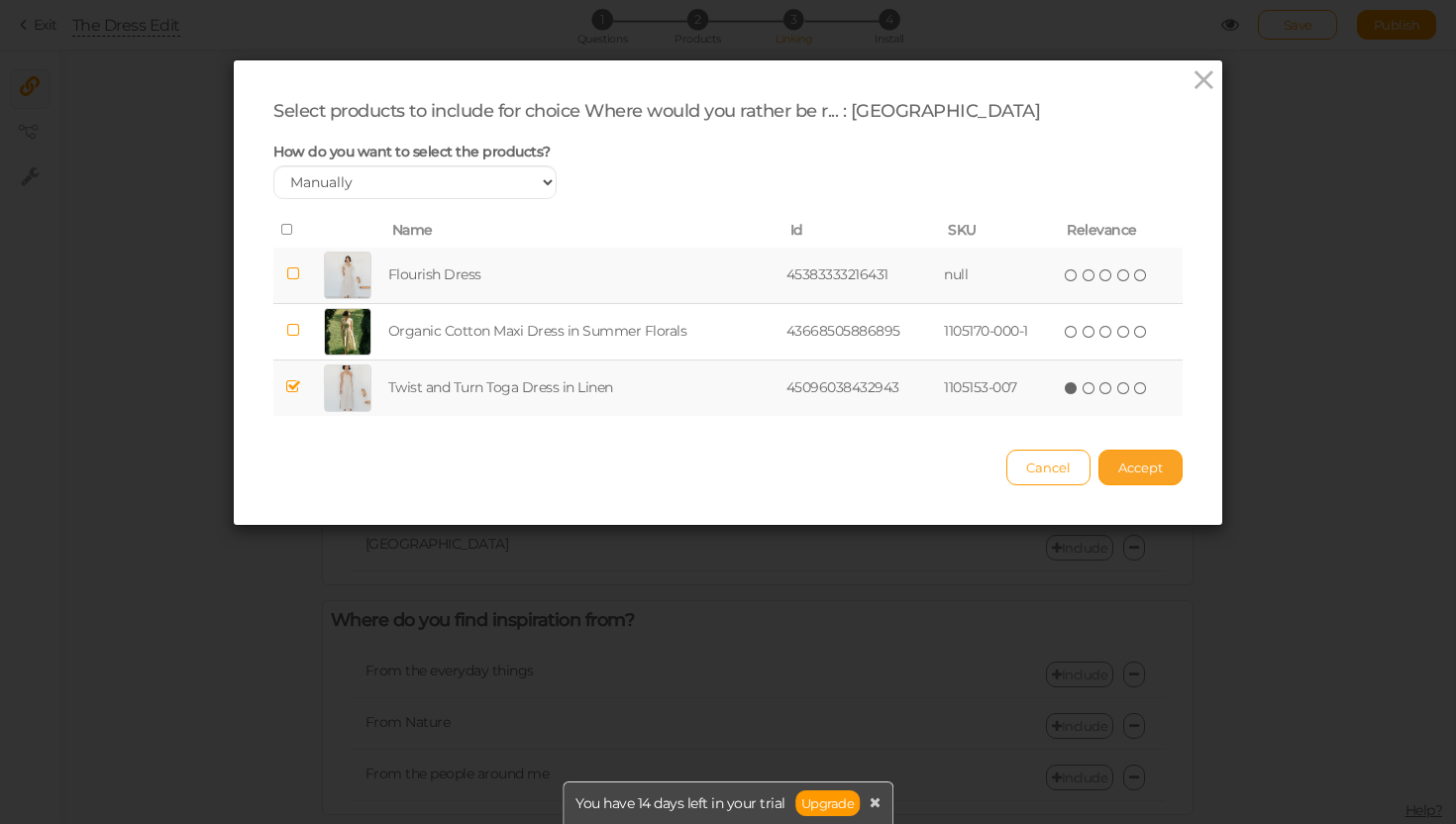 click on "Accept" at bounding box center [1140, 467] 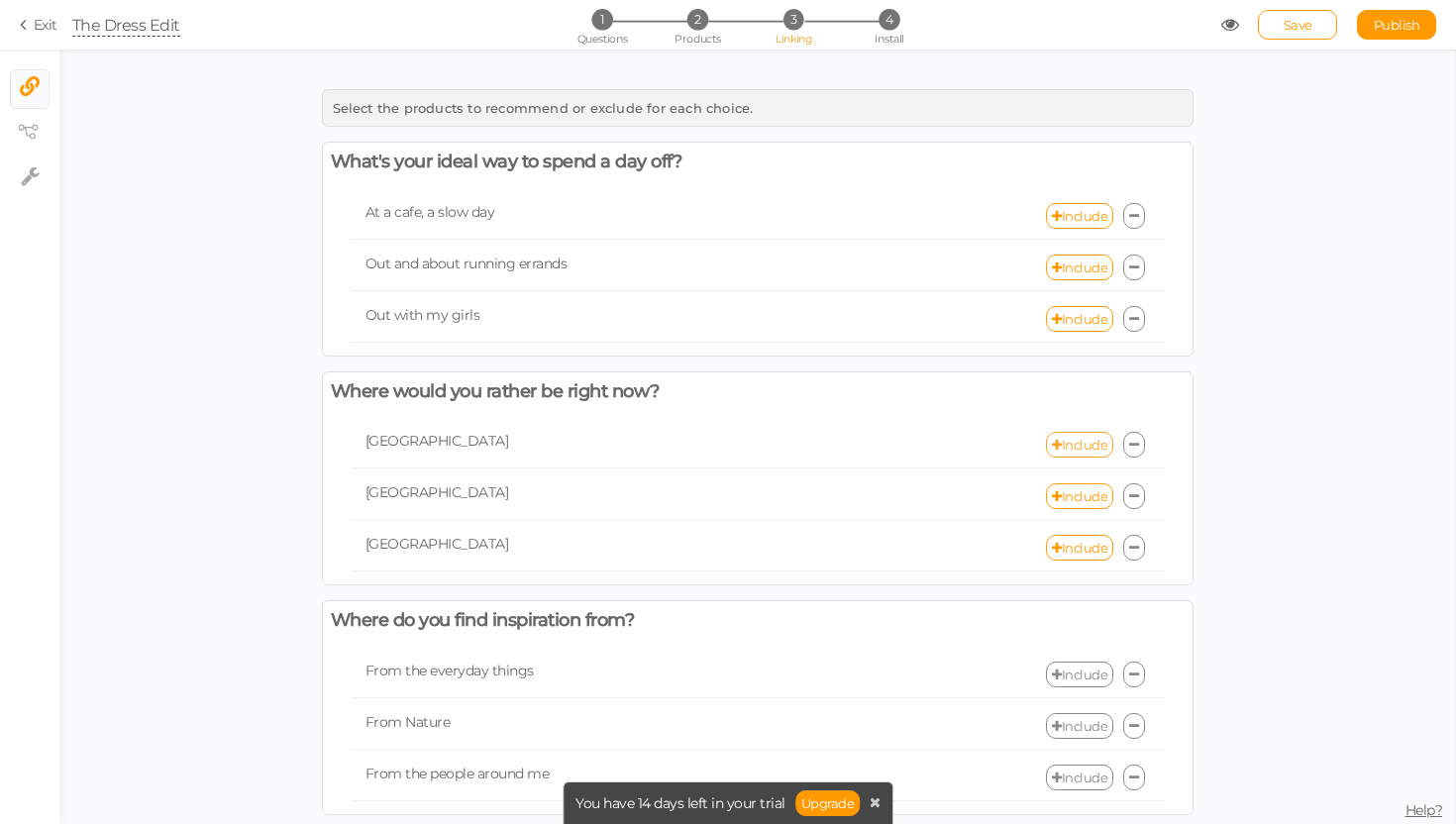 scroll, scrollTop: 42, scrollLeft: 0, axis: vertical 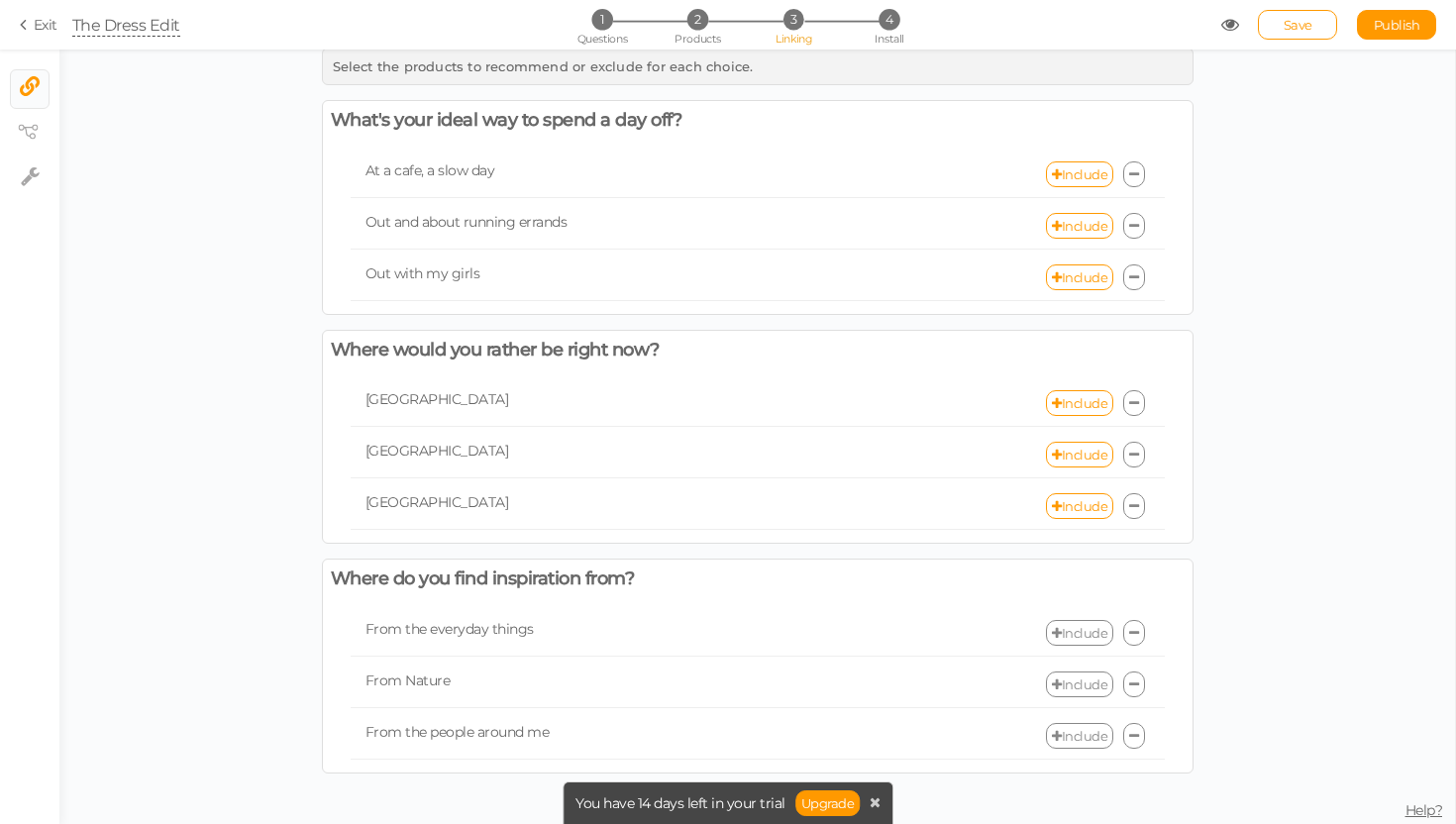 click on "Include" at bounding box center (1080, 633) 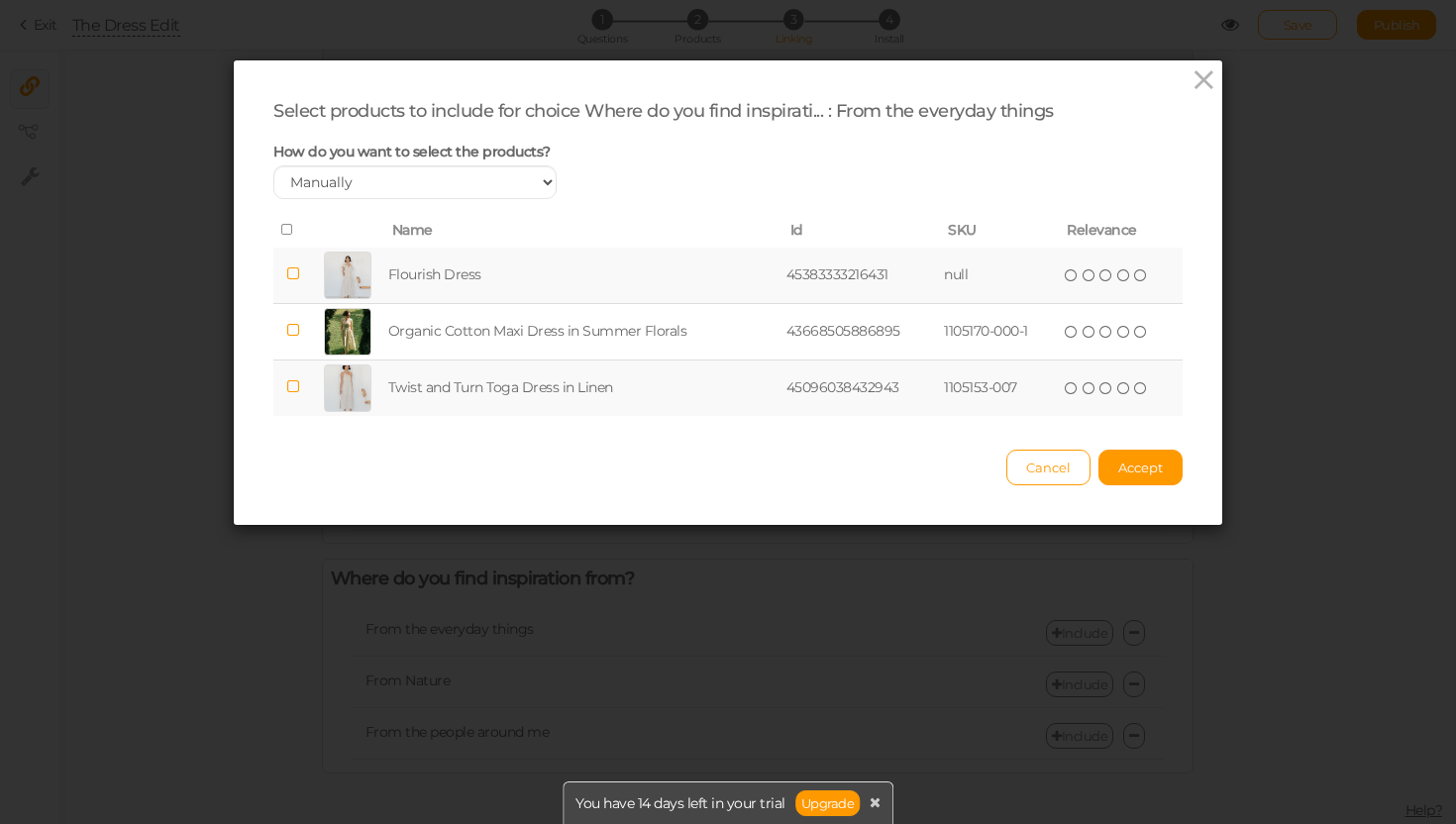 click on "Flourish Dress" at bounding box center [583, 275] 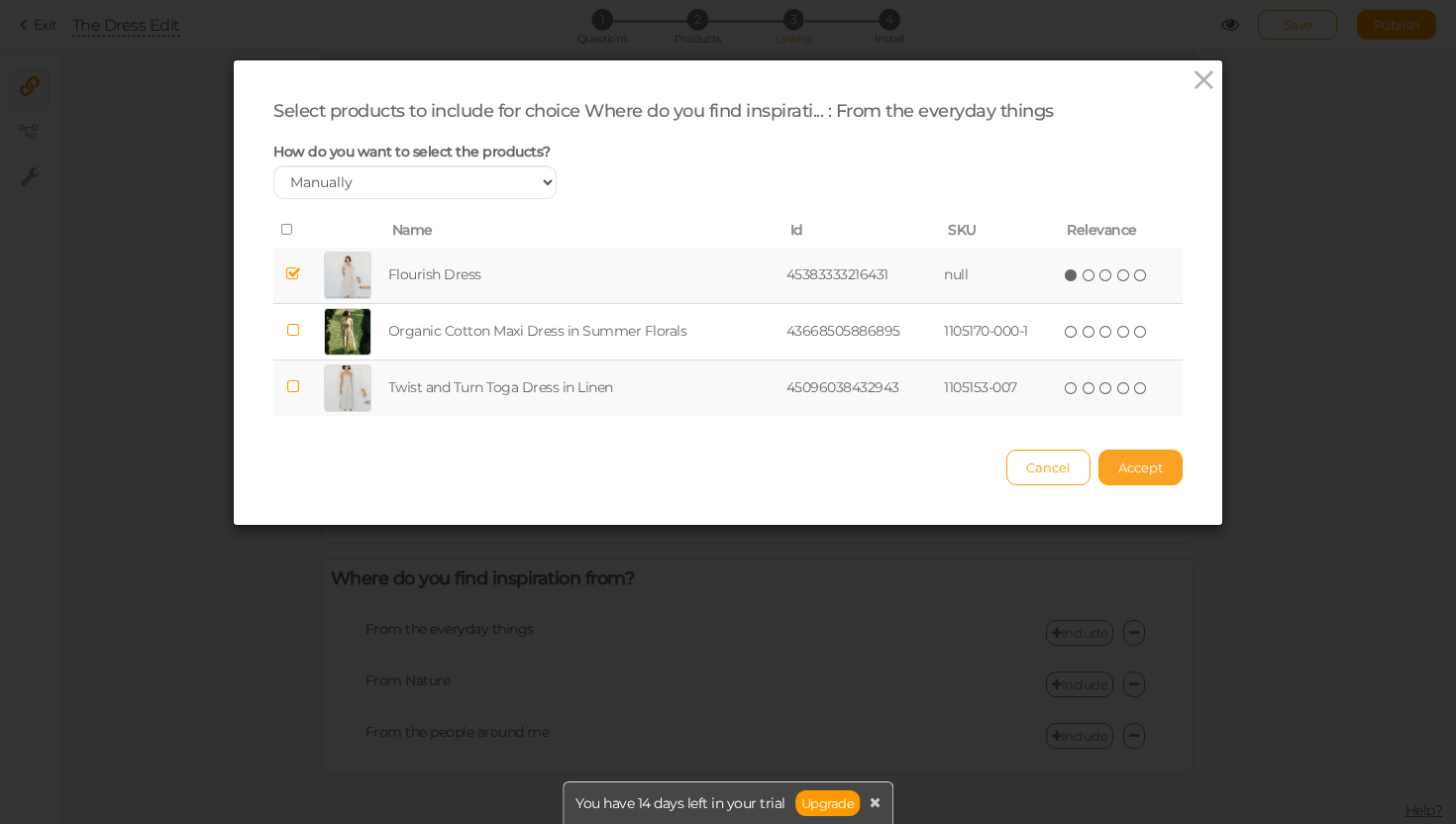 click on "Accept" at bounding box center [1140, 467] 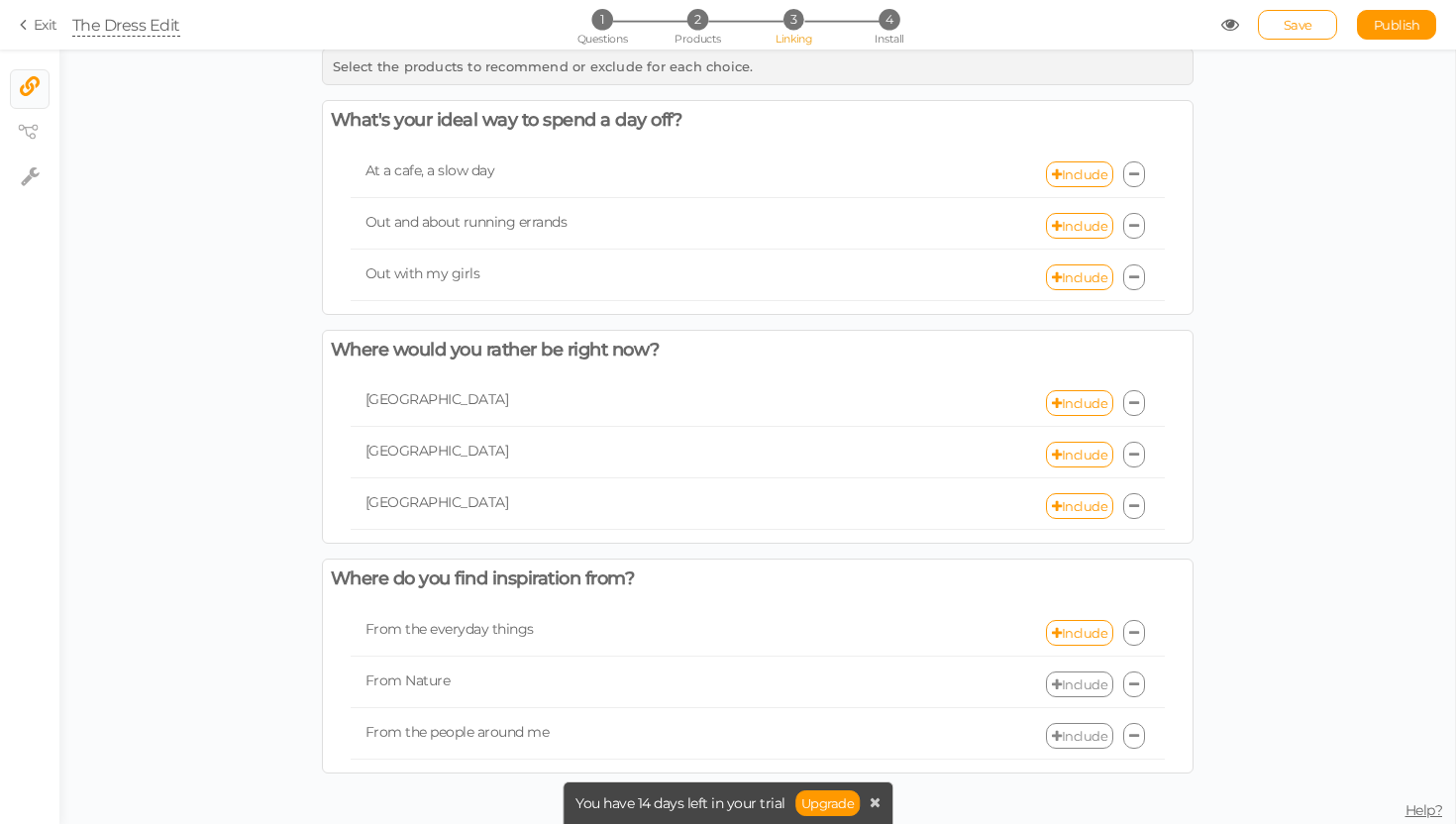 click on "Include" at bounding box center (1080, 684) 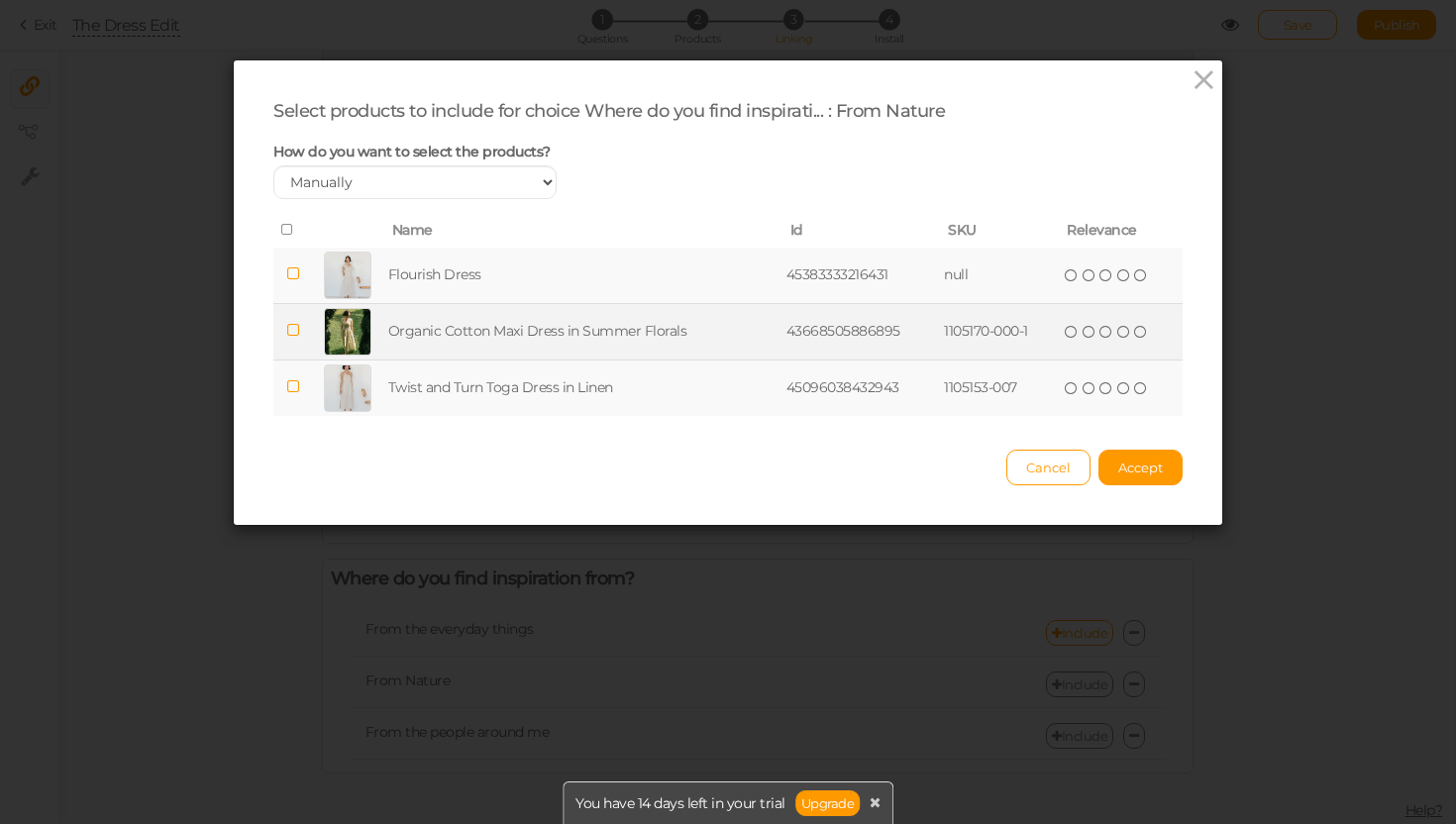 click on "1105170-000-1" at bounding box center [999, 331] 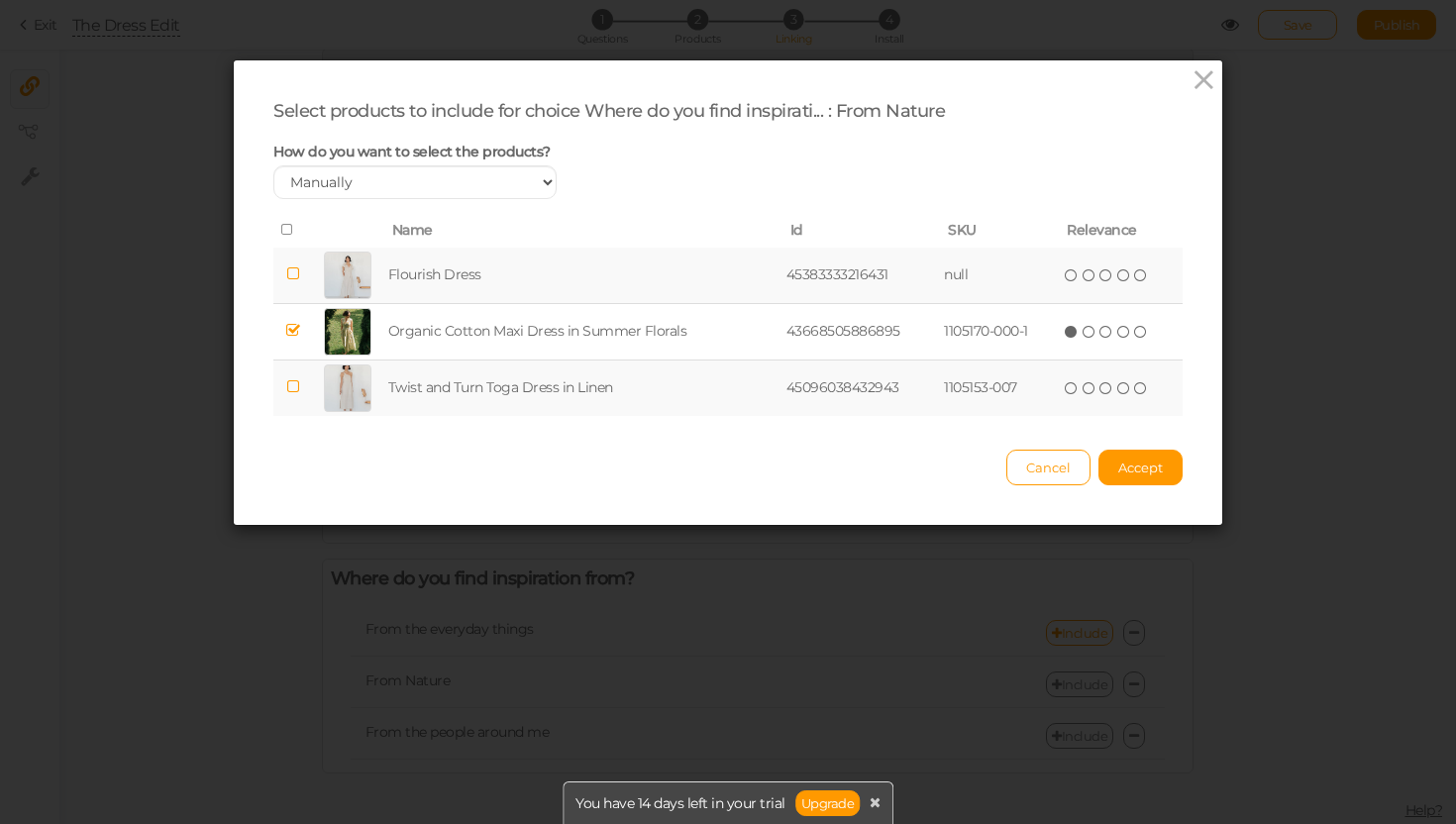 click on "Cancel   Accept" at bounding box center [728, 458] 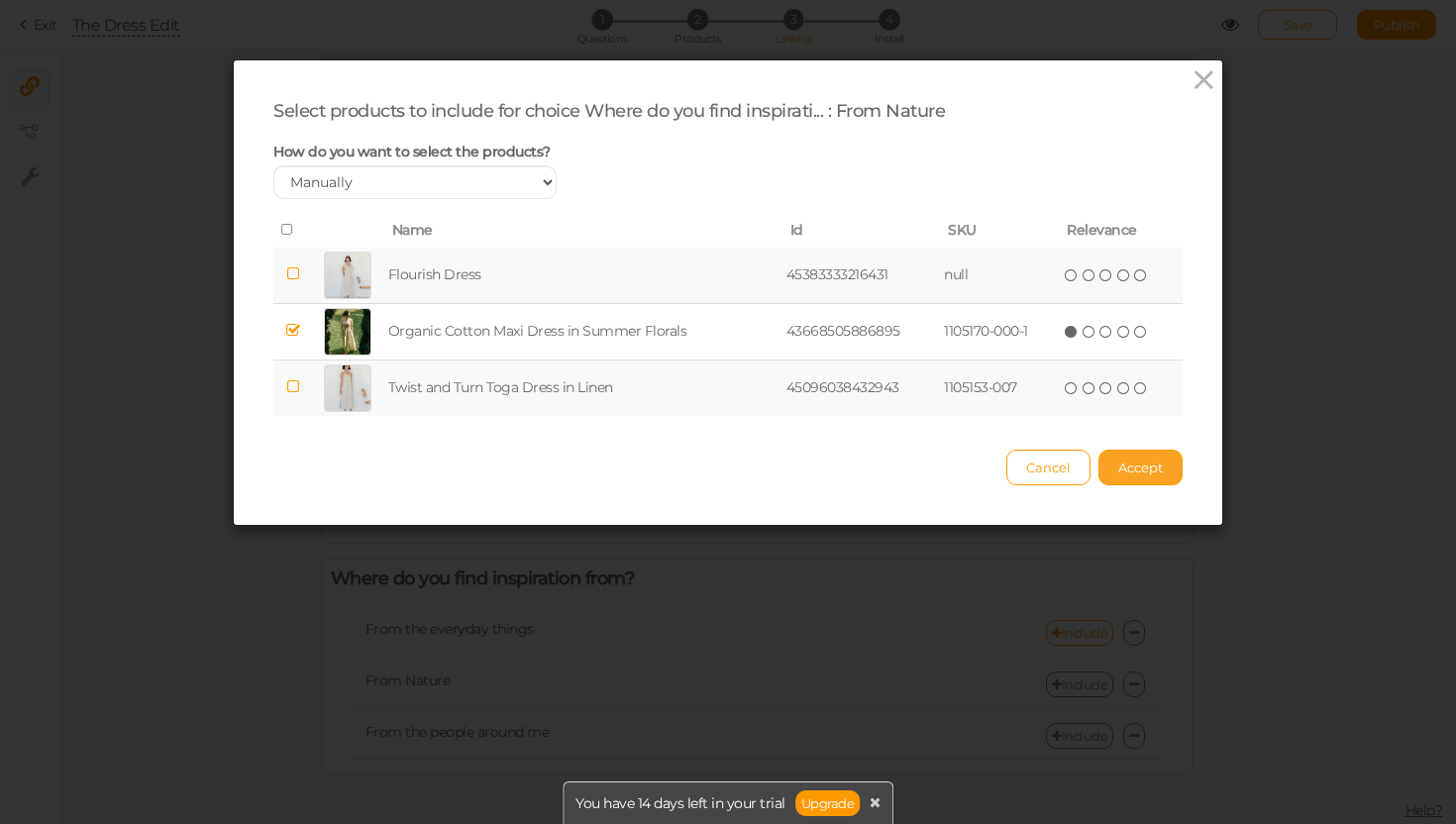 click on "Accept" at bounding box center [1140, 467] 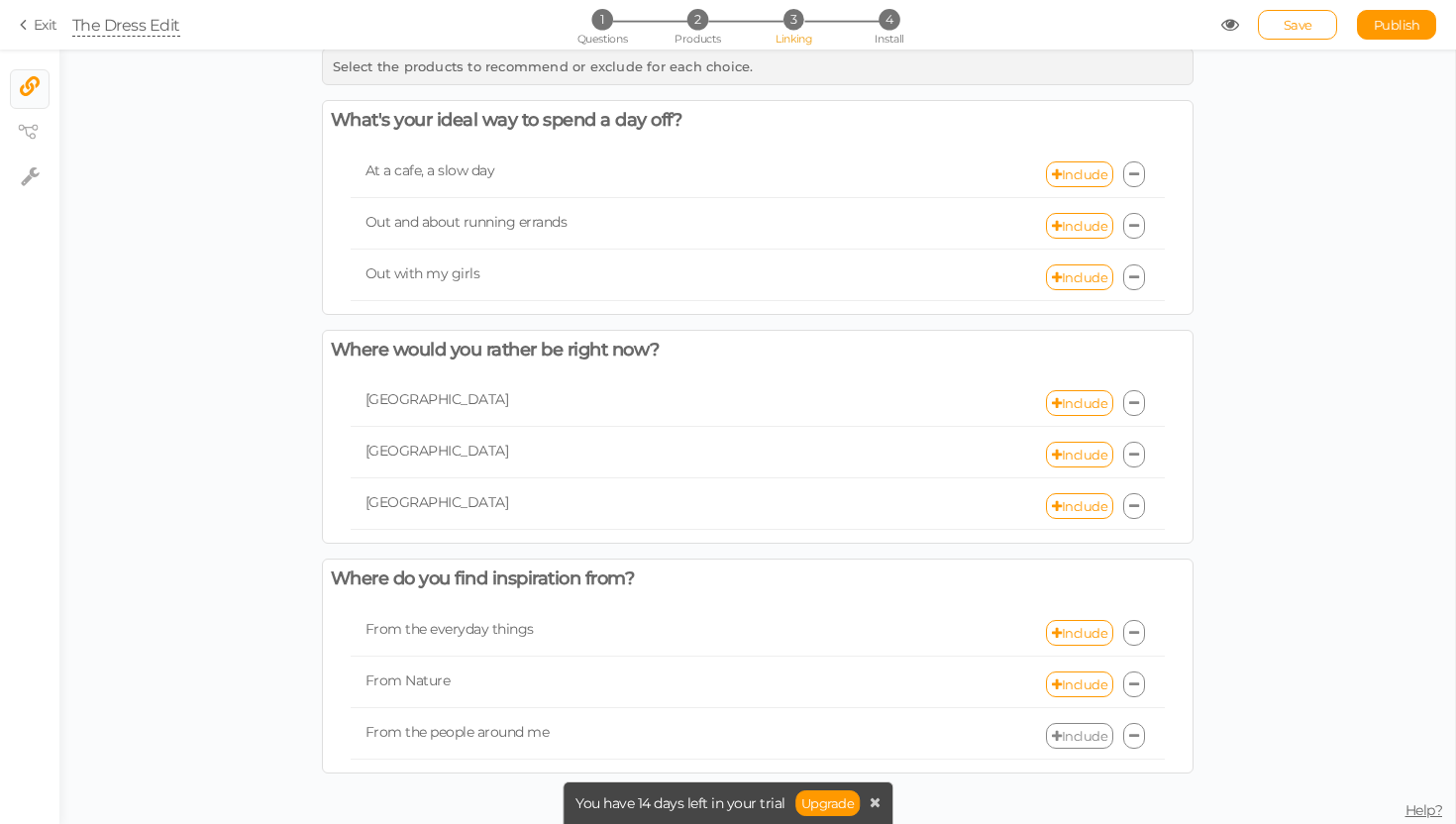 click on "Include" at bounding box center (1080, 736) 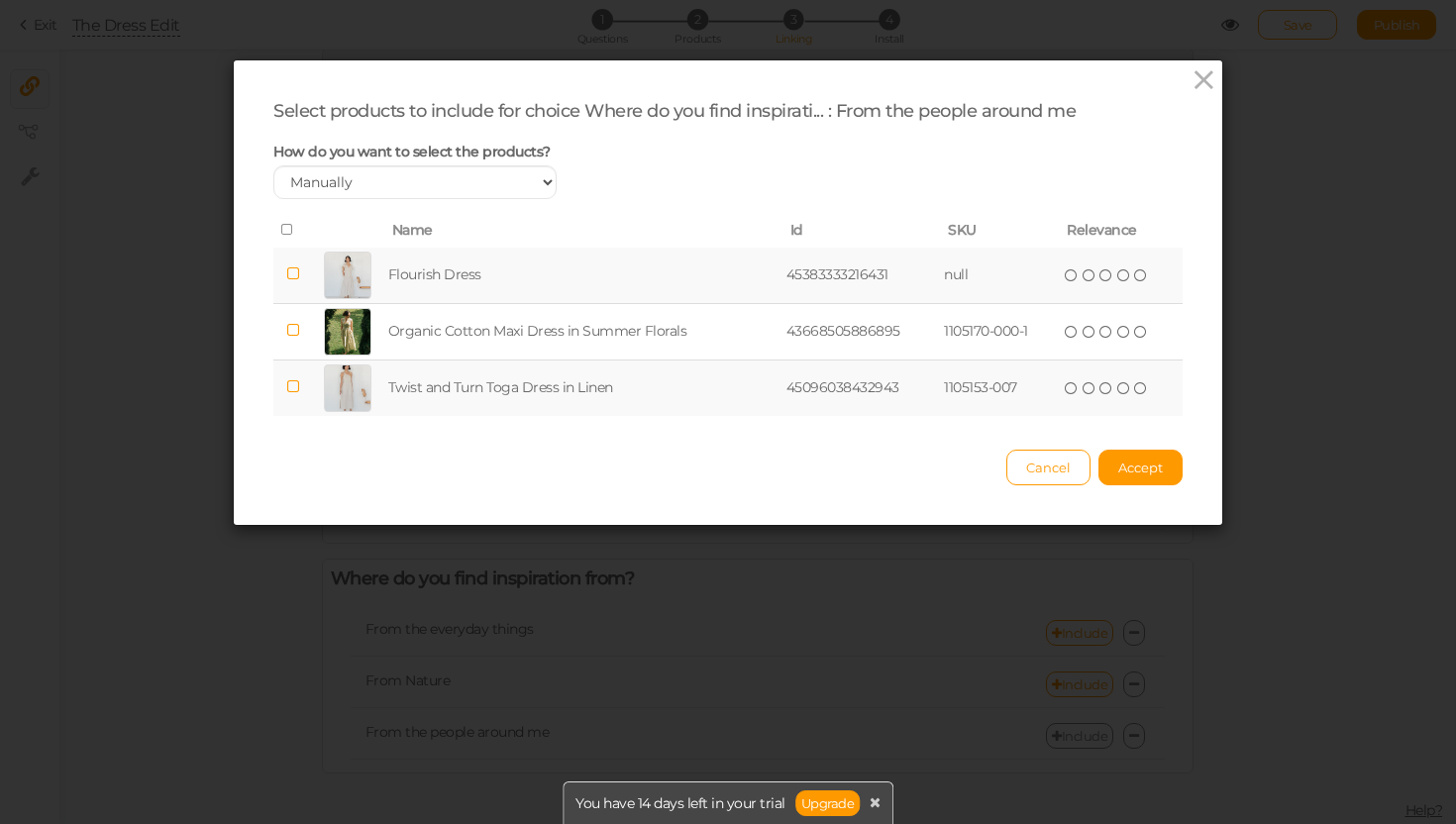 click on "1105153-007" at bounding box center (999, 387) 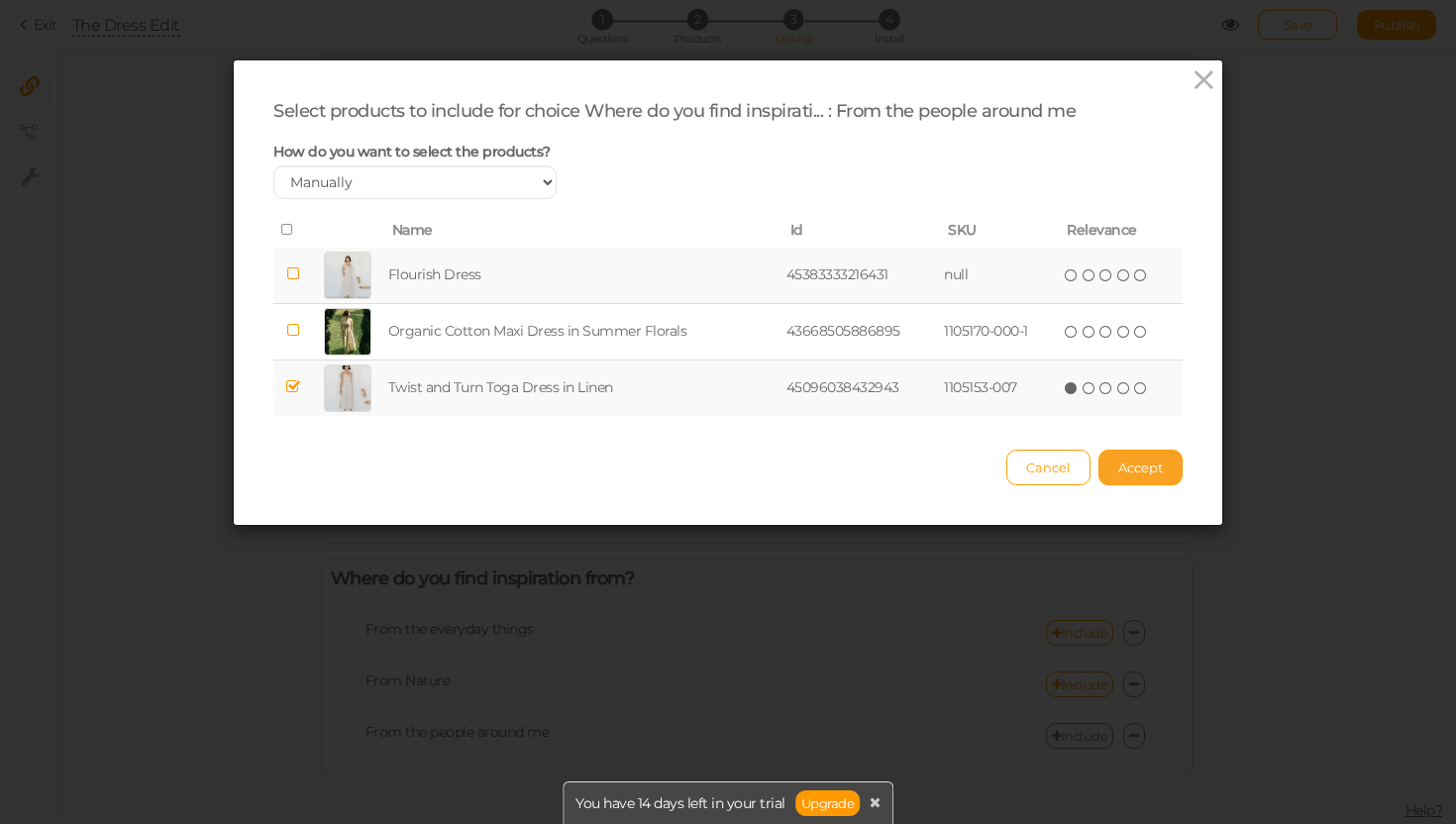 click on "Accept" at bounding box center (1140, 467) 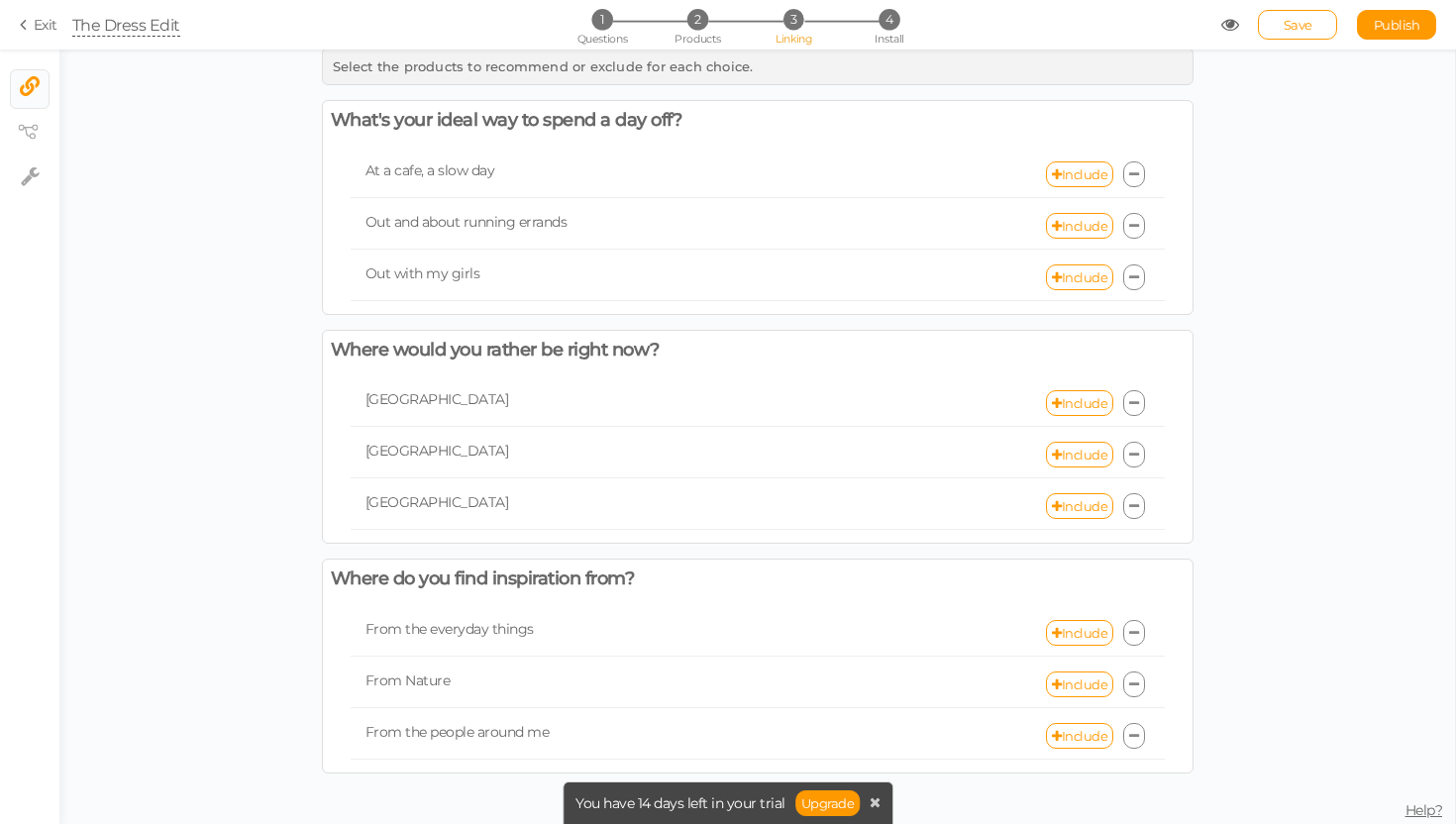 click on "1   Questions       2   Products       3   Linking             4   Install" at bounding box center (727, 27) 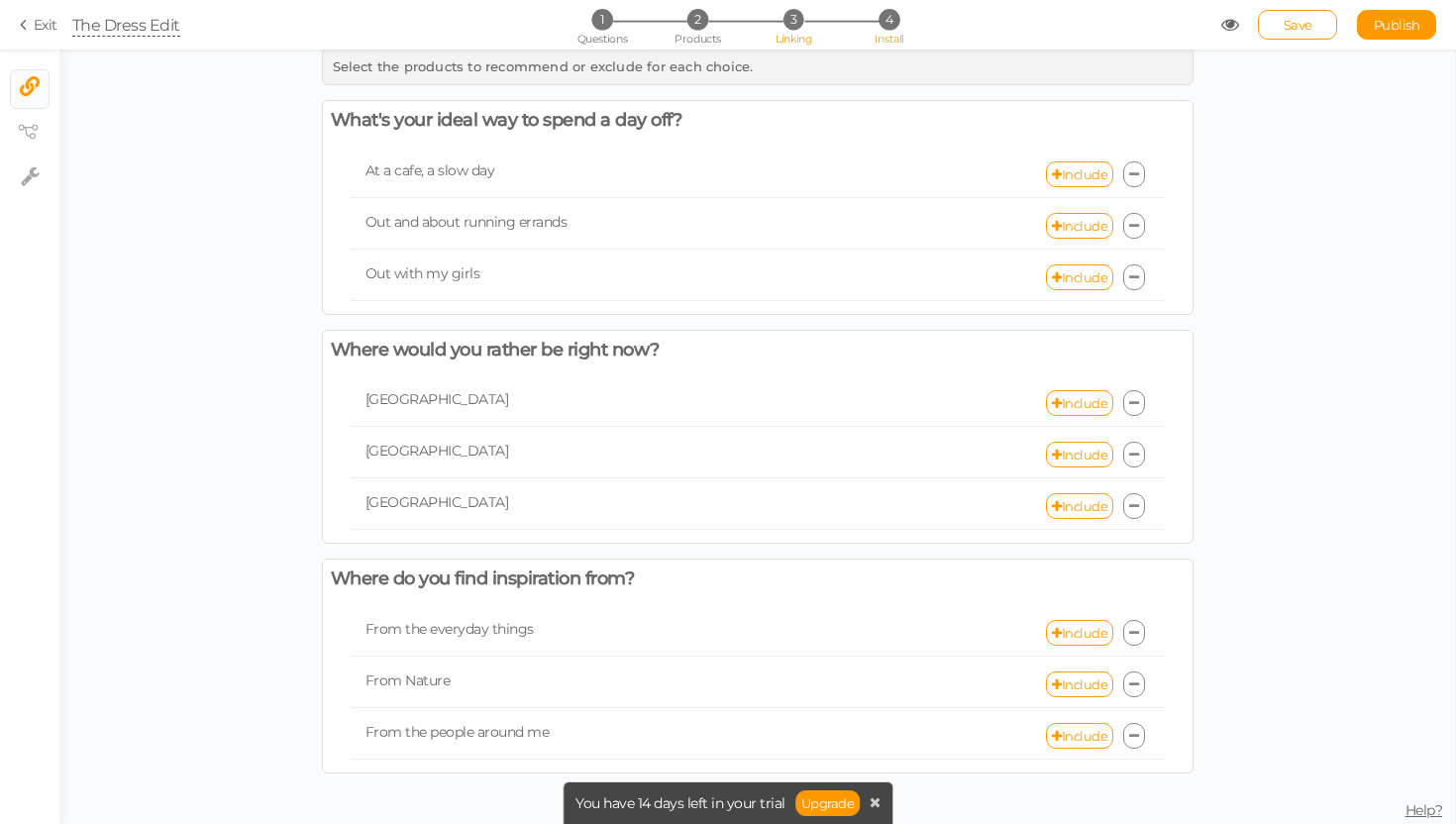 click on "4" at bounding box center (888, 19) 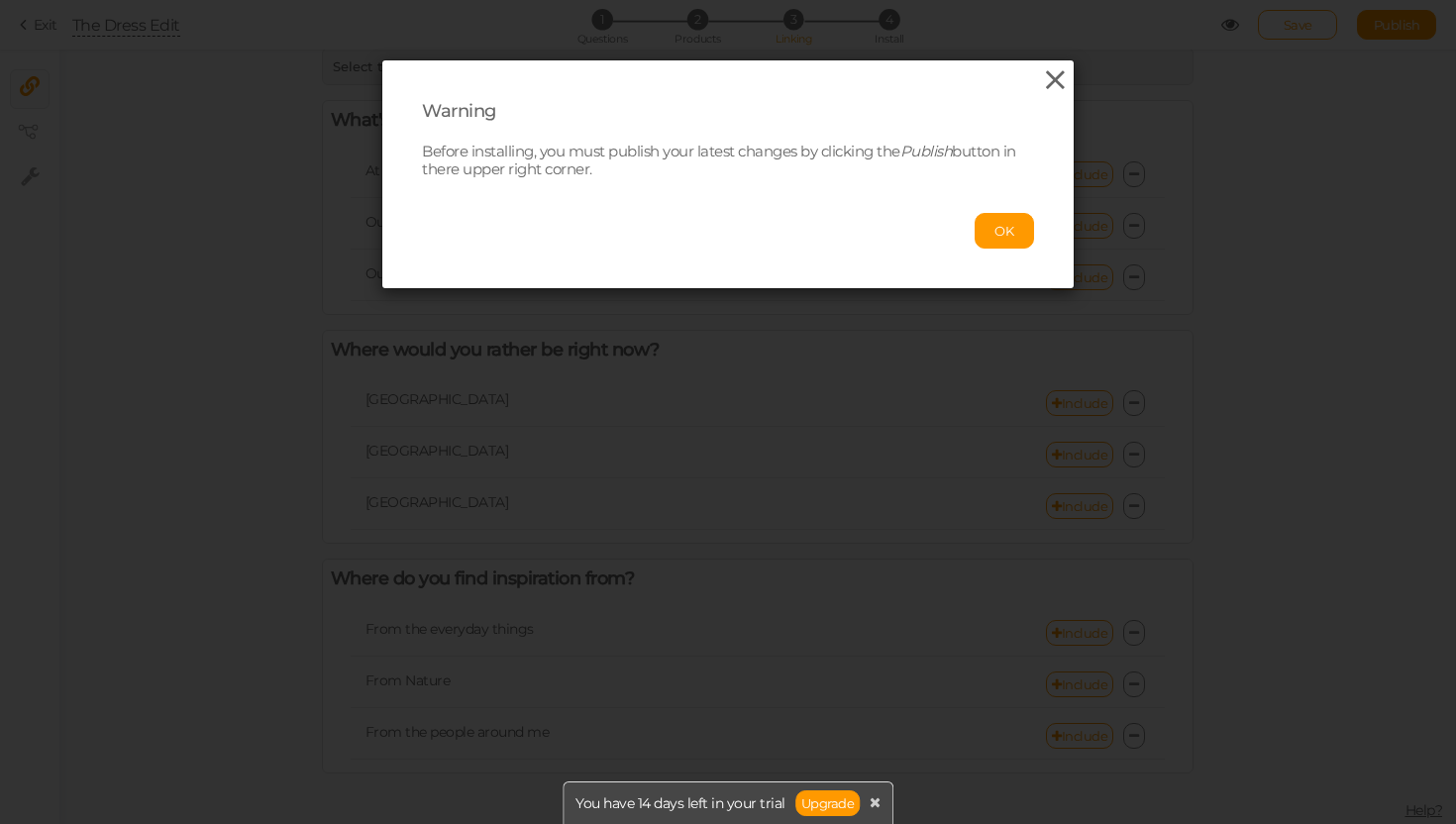 click at bounding box center (1055, 80) 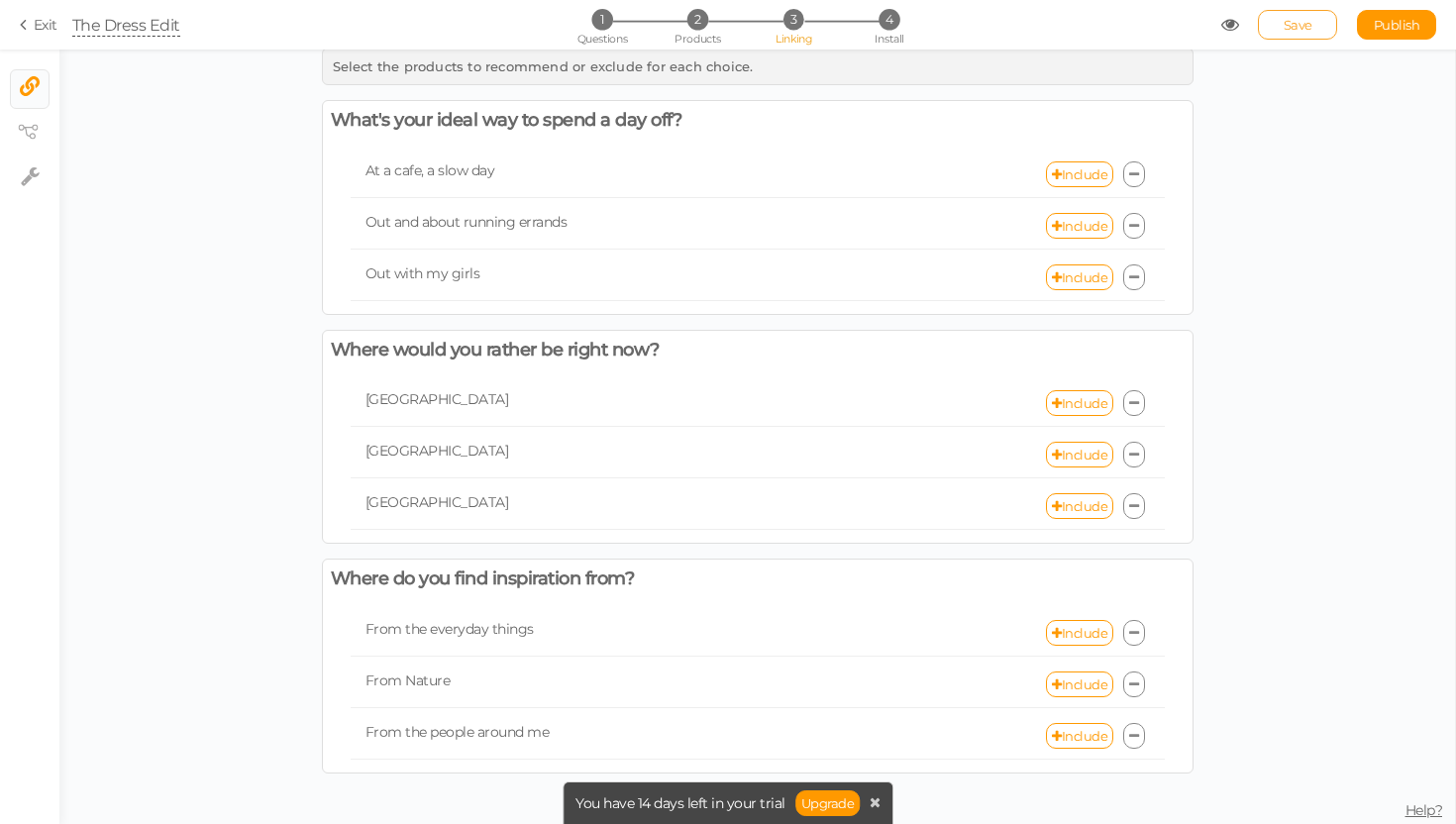 click on "Save" at bounding box center (1298, 25) 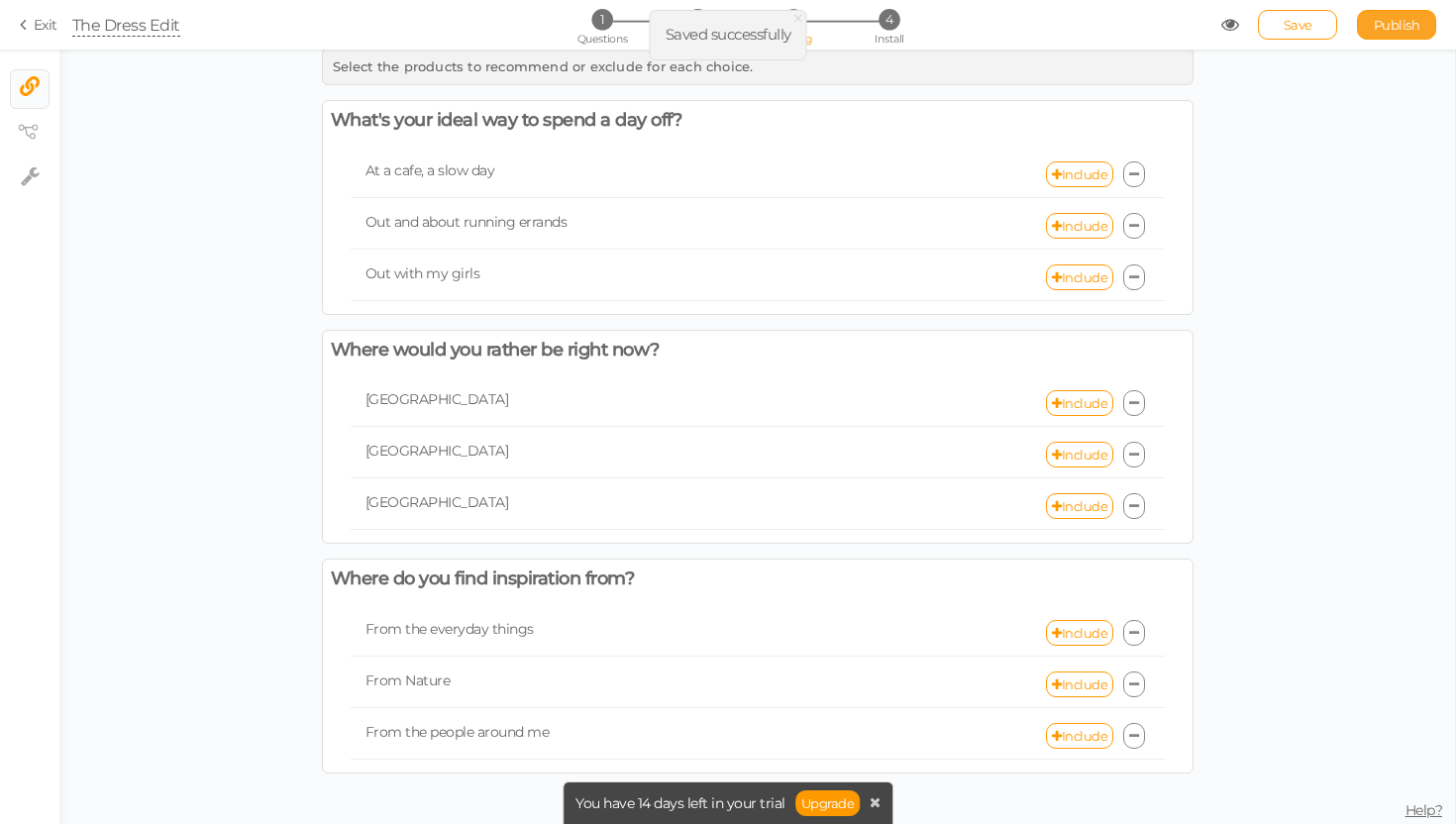 click on "Publish" at bounding box center (1397, 25) 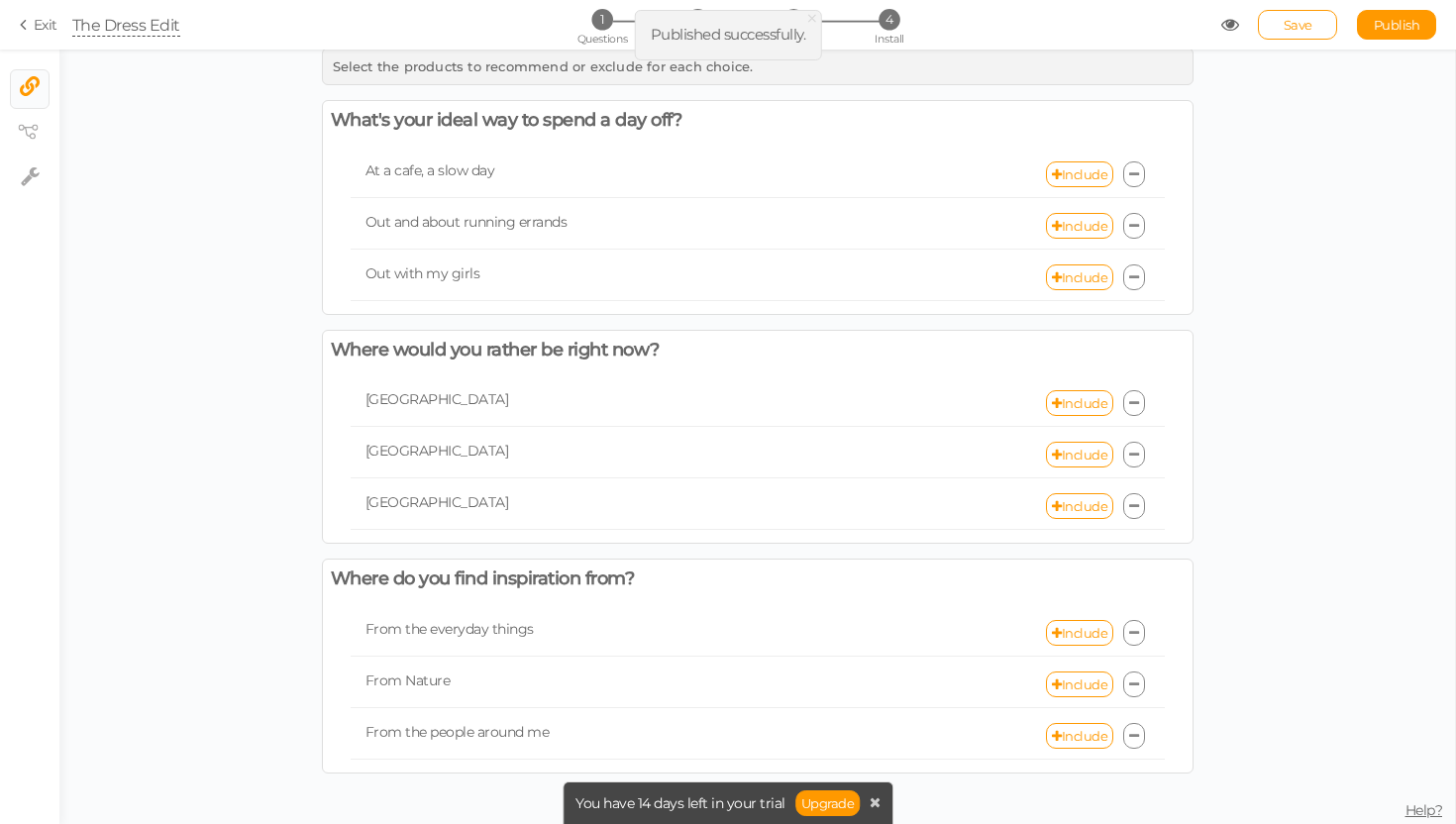 click on "Save       Publish     View published." at bounding box center [1329, 25] 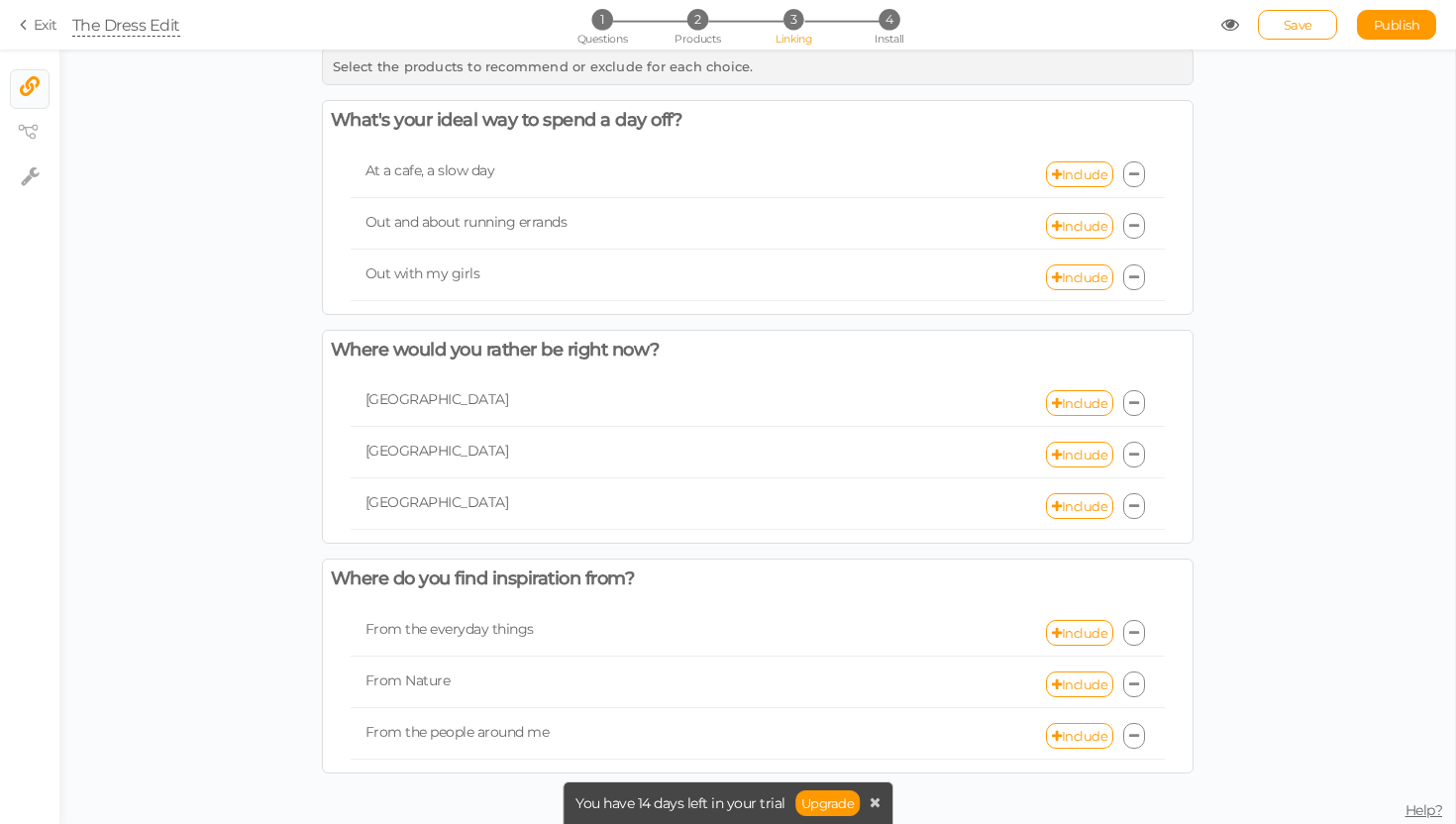 click at bounding box center (1230, 25) 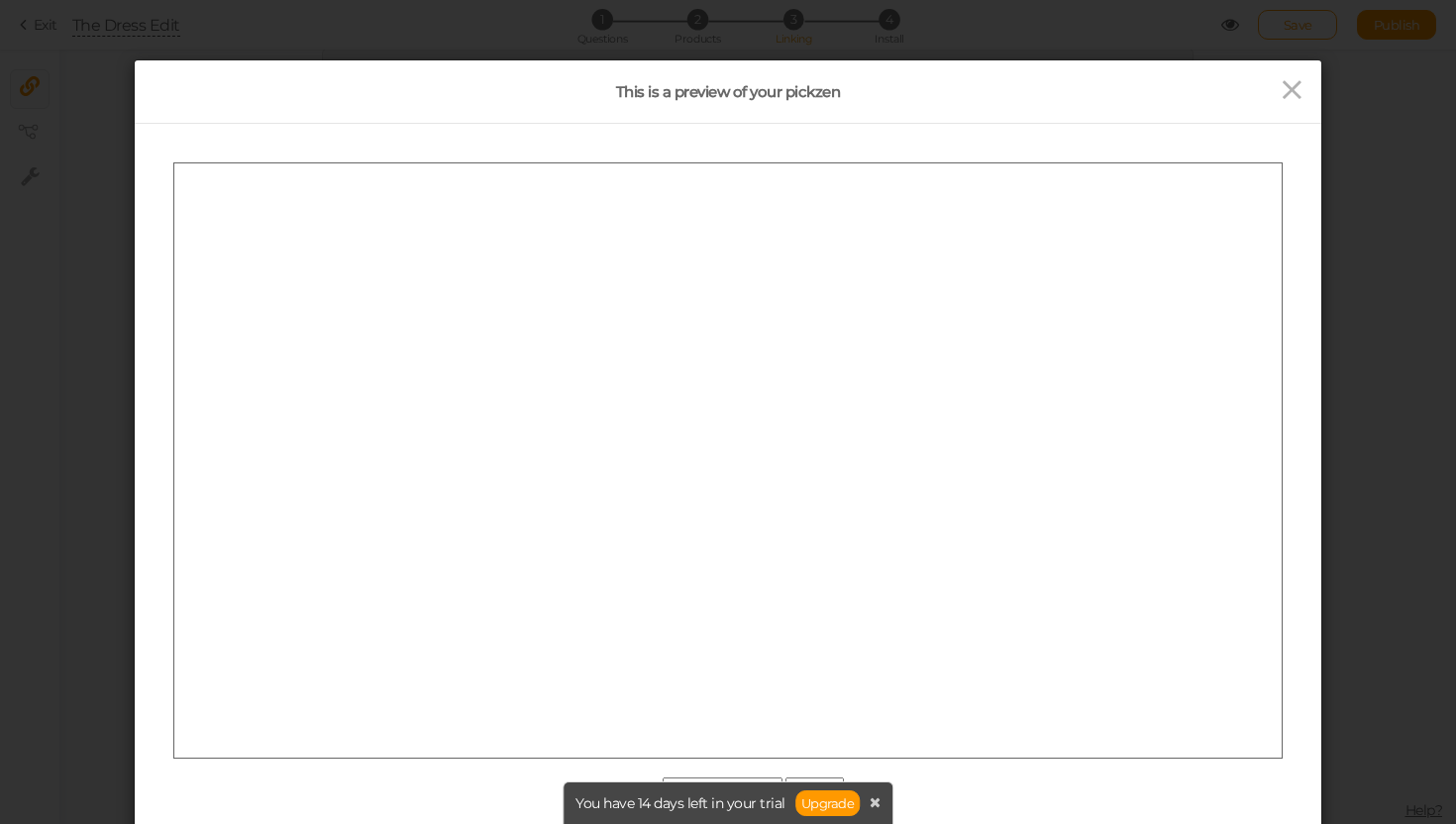 scroll, scrollTop: 0, scrollLeft: 0, axis: both 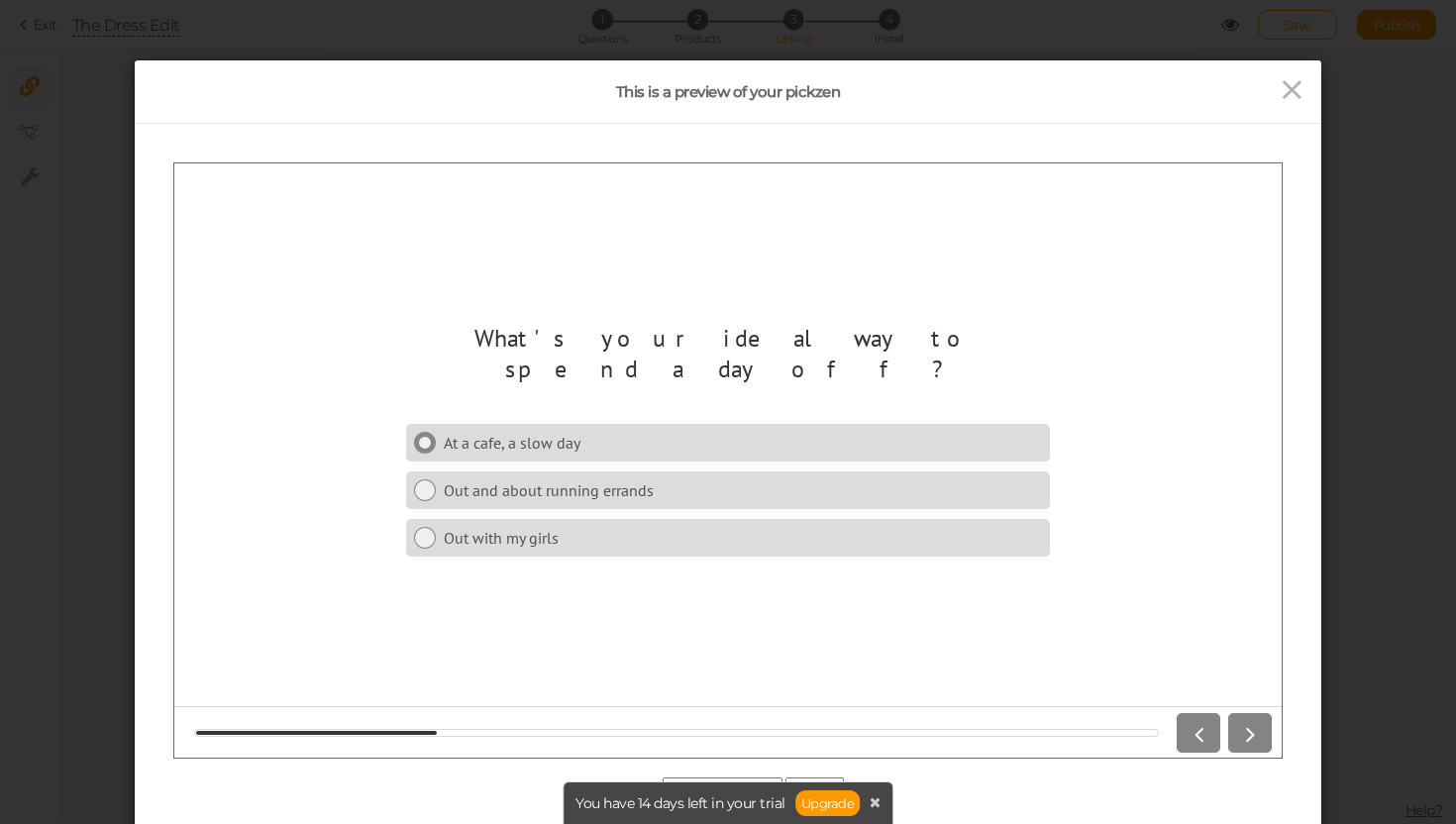 click on "At a cafe, a slow day" at bounding box center [743, 442] 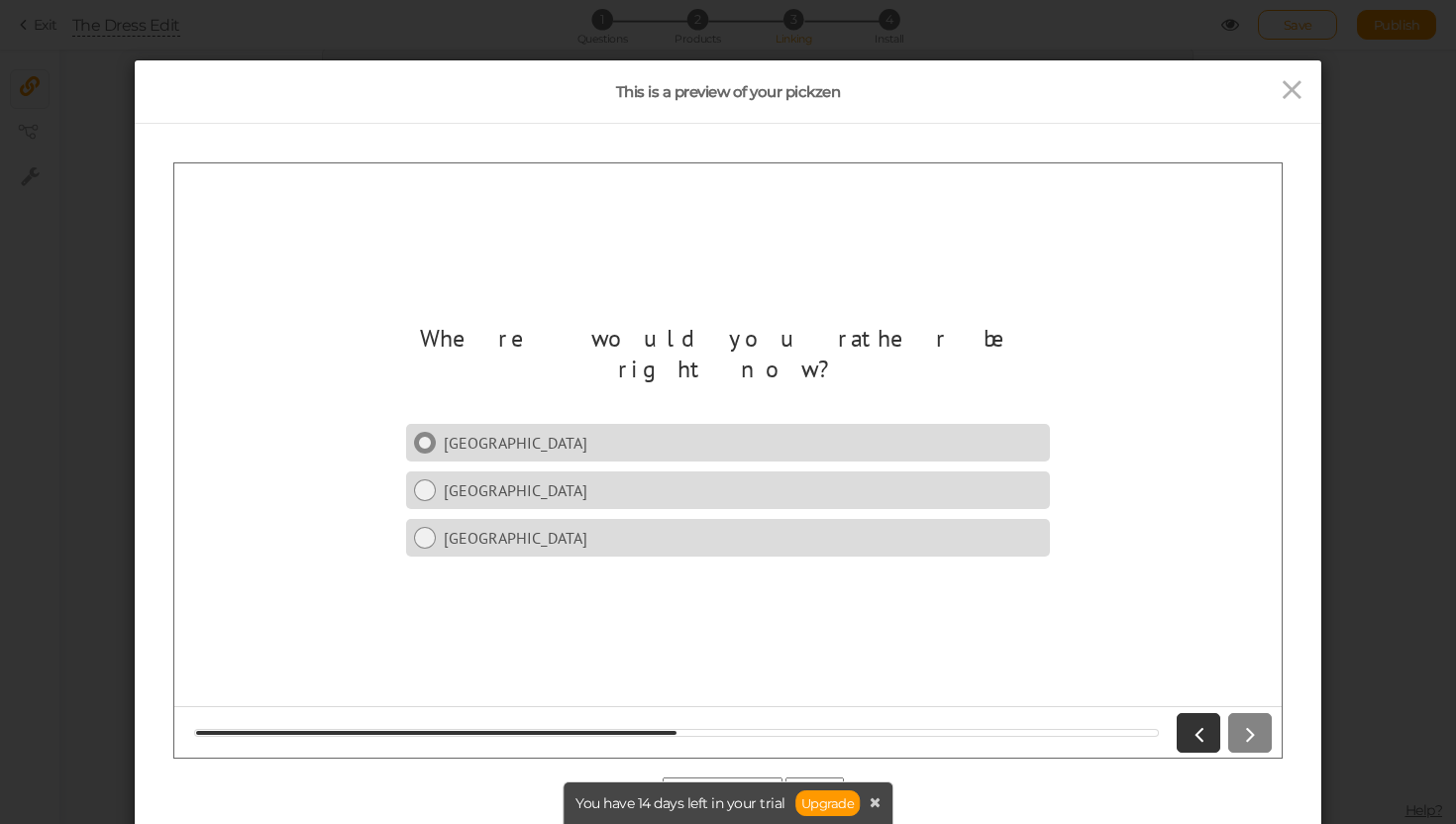 click on "[GEOGRAPHIC_DATA]" at bounding box center [743, 442] 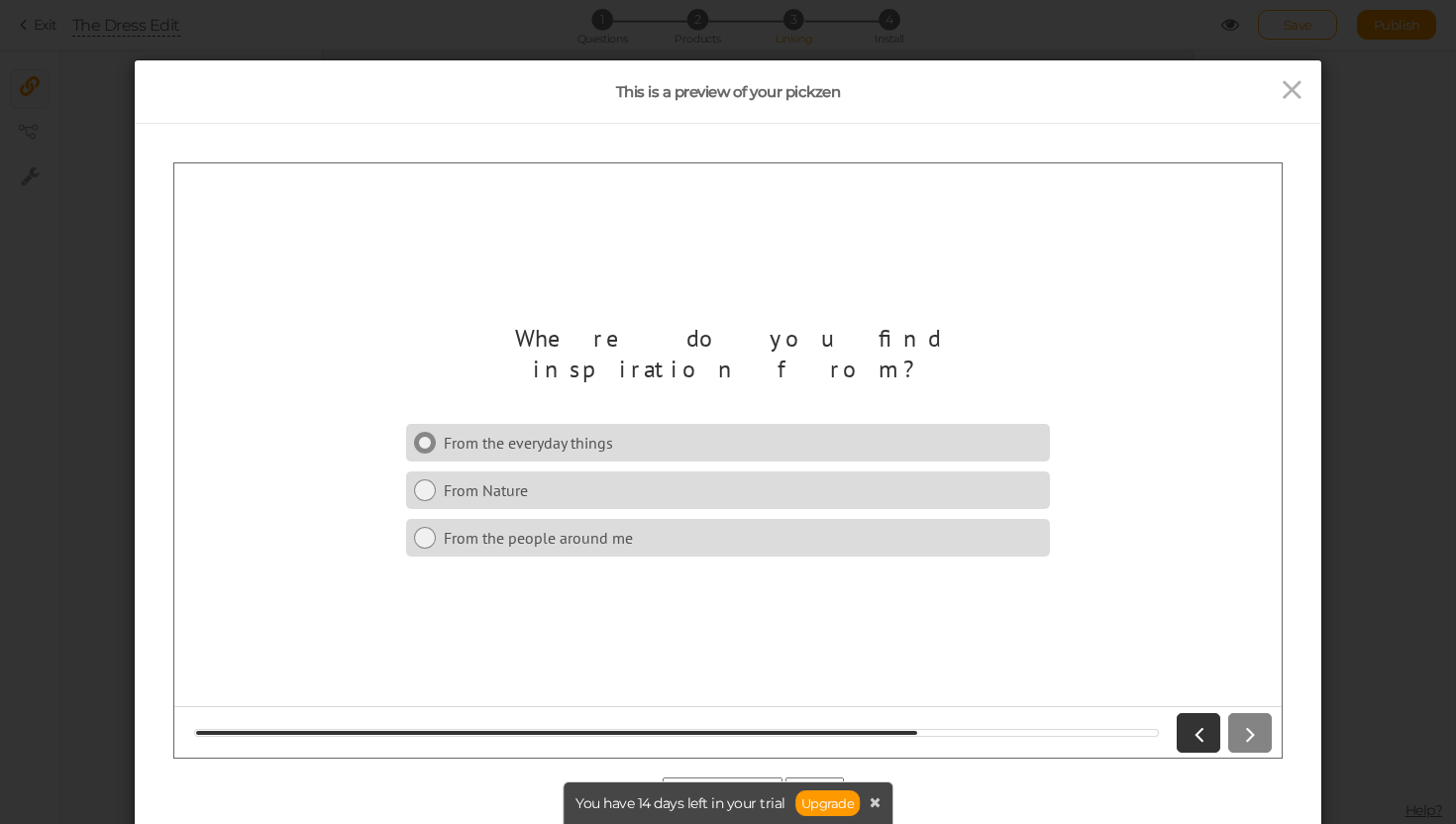 click on "From the everyday things" at bounding box center [743, 442] 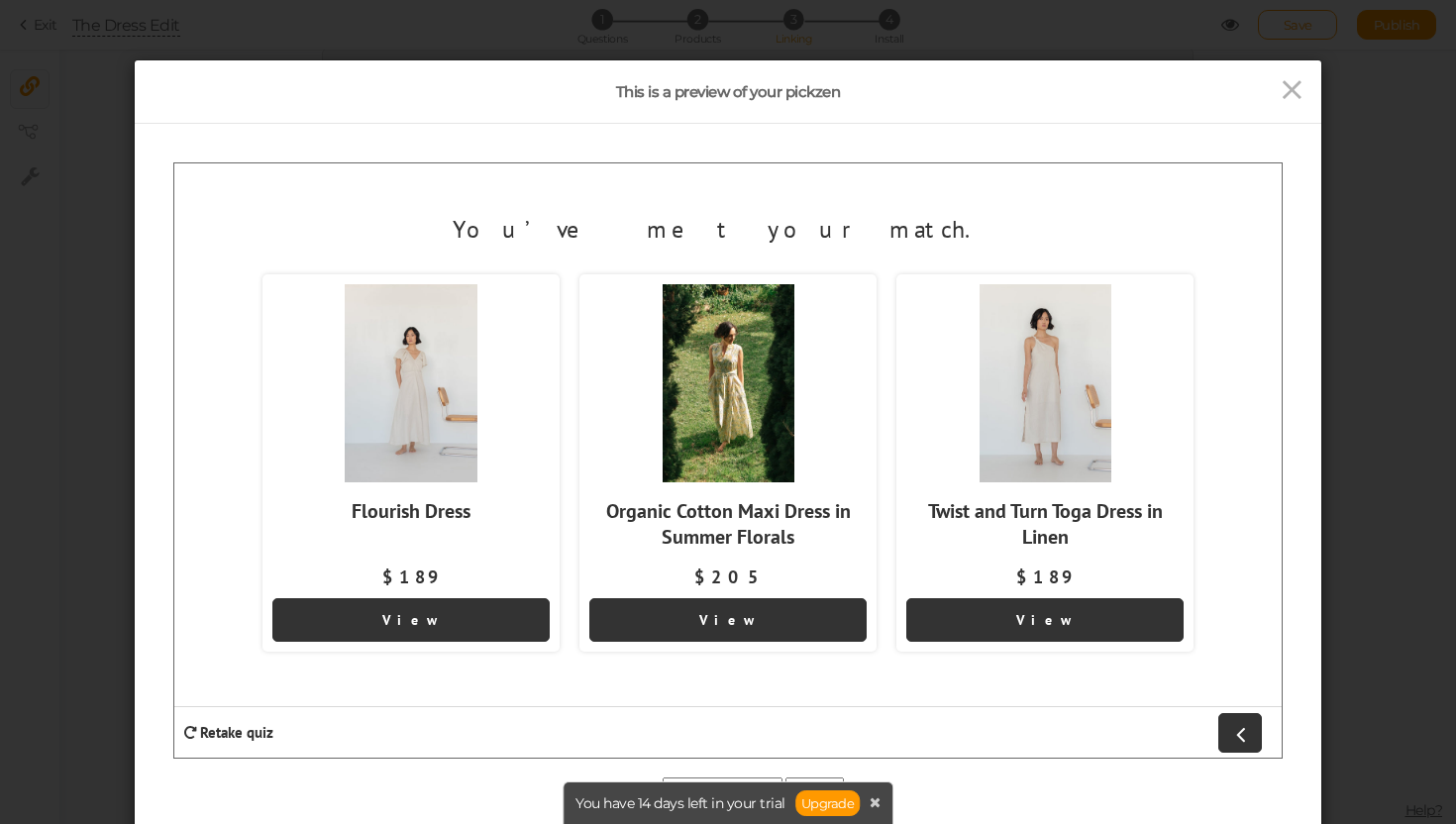 click on "This is a preview of your pickzen" at bounding box center (728, 92) 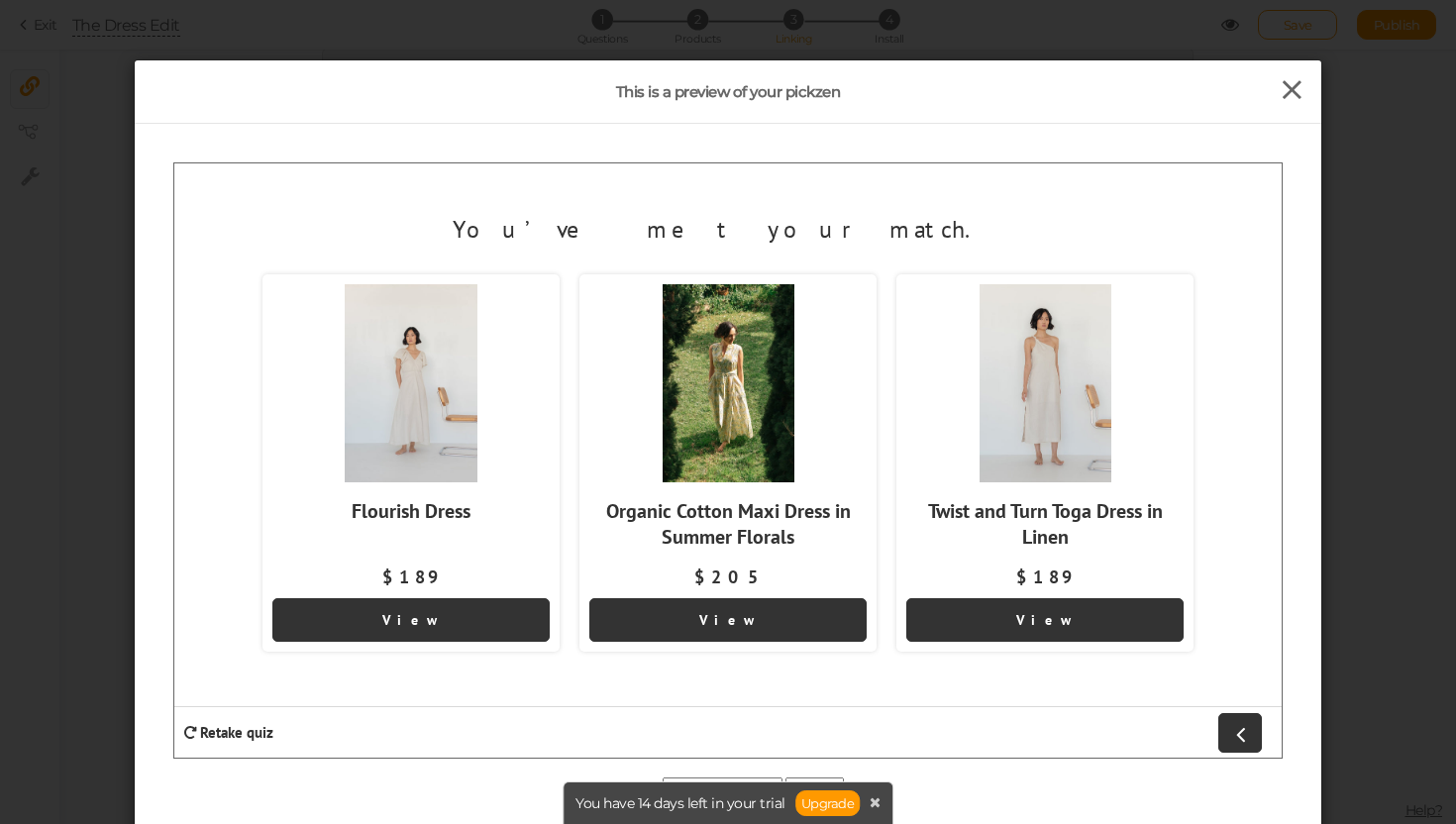 click at bounding box center (1292, 90) 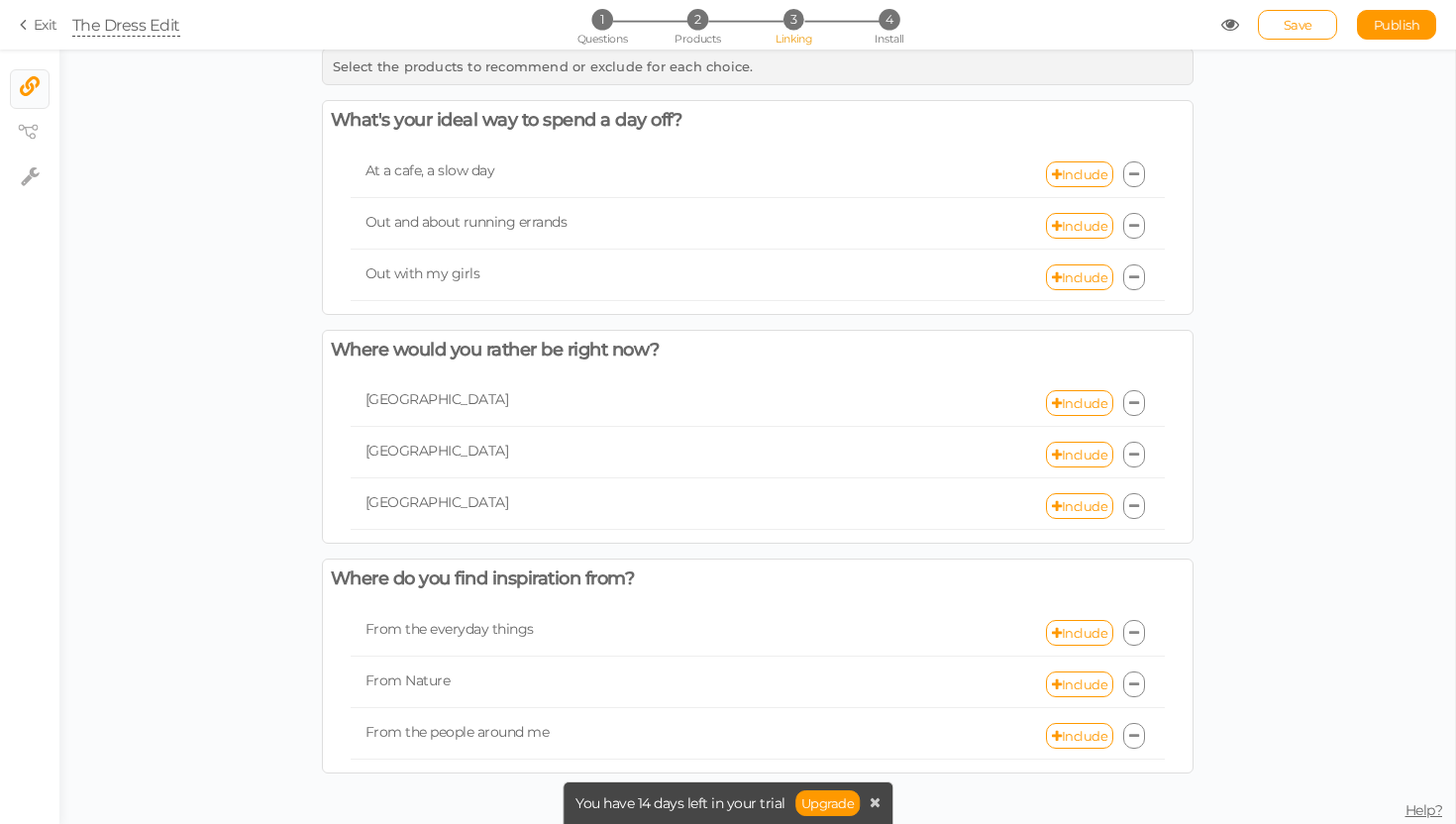 click at bounding box center [1134, 226] 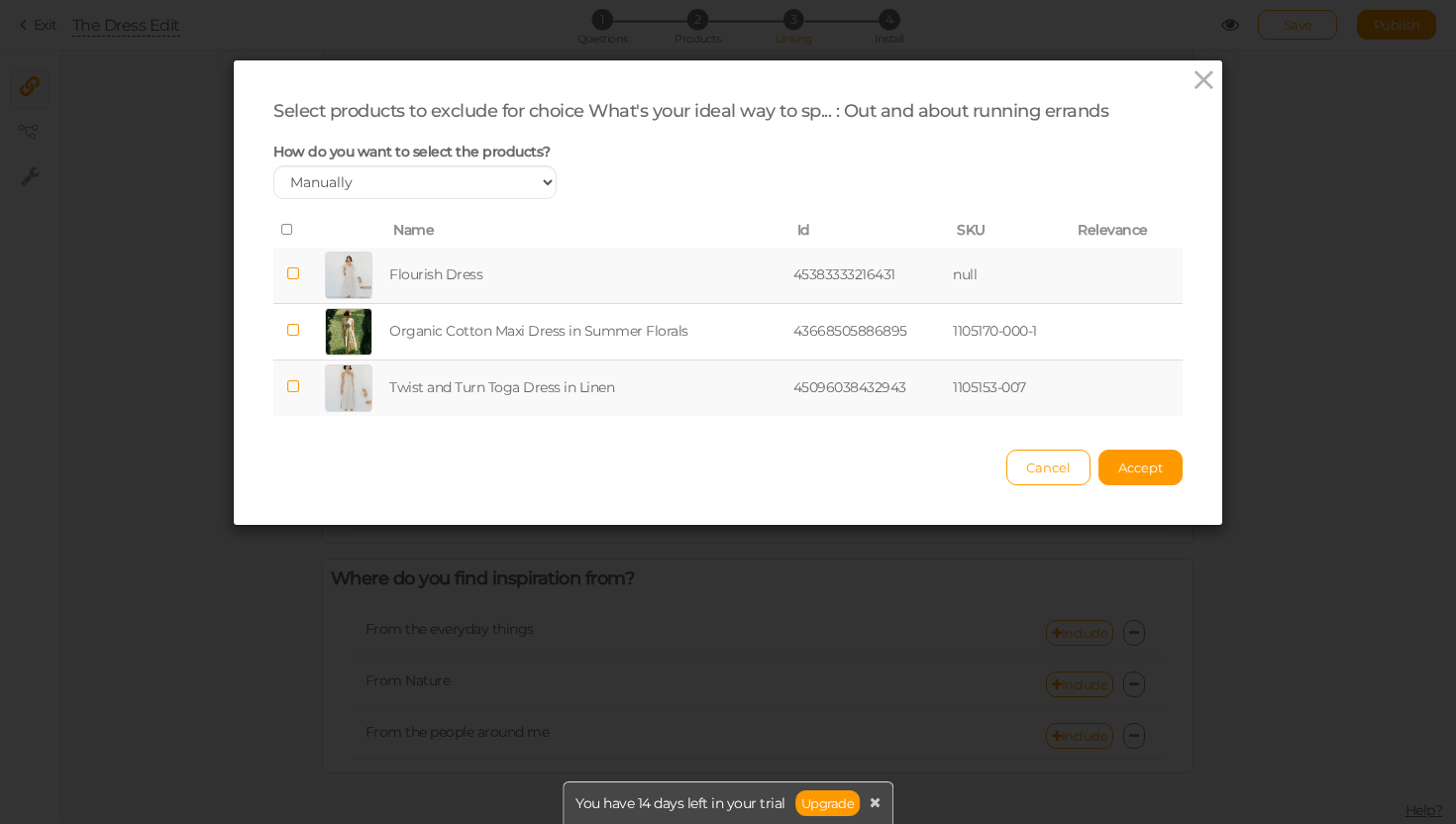 click on "Select products to exclude for choice What's your ideal way to sp... : Out and about running errands       How do you want to select the products?     Manually   By tags   By price           No product can be selected because the answer depends on another answer that doesn’t have any product selected   Because this is a dependent answer, only matching products are shown                       Name   Id   SKU   Relevance                     Flourish Dress   45383333216431   null                 Organic Cotton Maxi Dress in Summer Florals   43668505886895   1105170-000-1                 Twist and Turn Toga Dress in Linen   45096038432943   1105153-007                             Cancel   Accept" at bounding box center [728, 292] 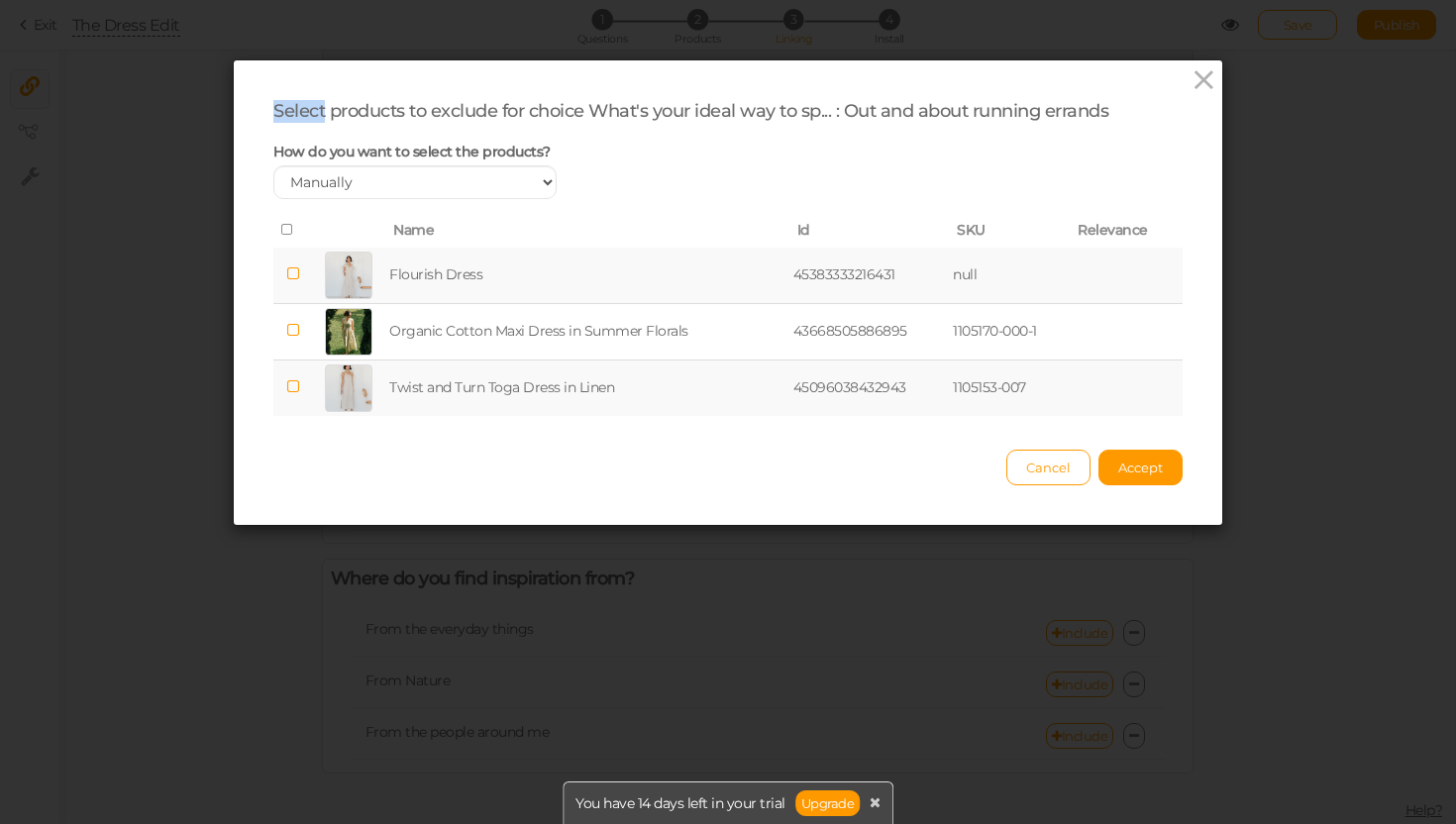 click on "Select products to exclude for choice What's your ideal way to sp... : Out and about running errands       How do you want to select the products?     Manually   By tags   By price           No product can be selected because the answer depends on another answer that doesn’t have any product selected   Because this is a dependent answer, only matching products are shown                       Name   Id   SKU   Relevance                     Flourish Dress   45383333216431   null                 Organic Cotton Maxi Dress in Summer Florals   43668505886895   1105170-000-1                 Twist and Turn Toga Dress in Linen   45096038432943   1105153-007                             Cancel   Accept" at bounding box center (728, 292) 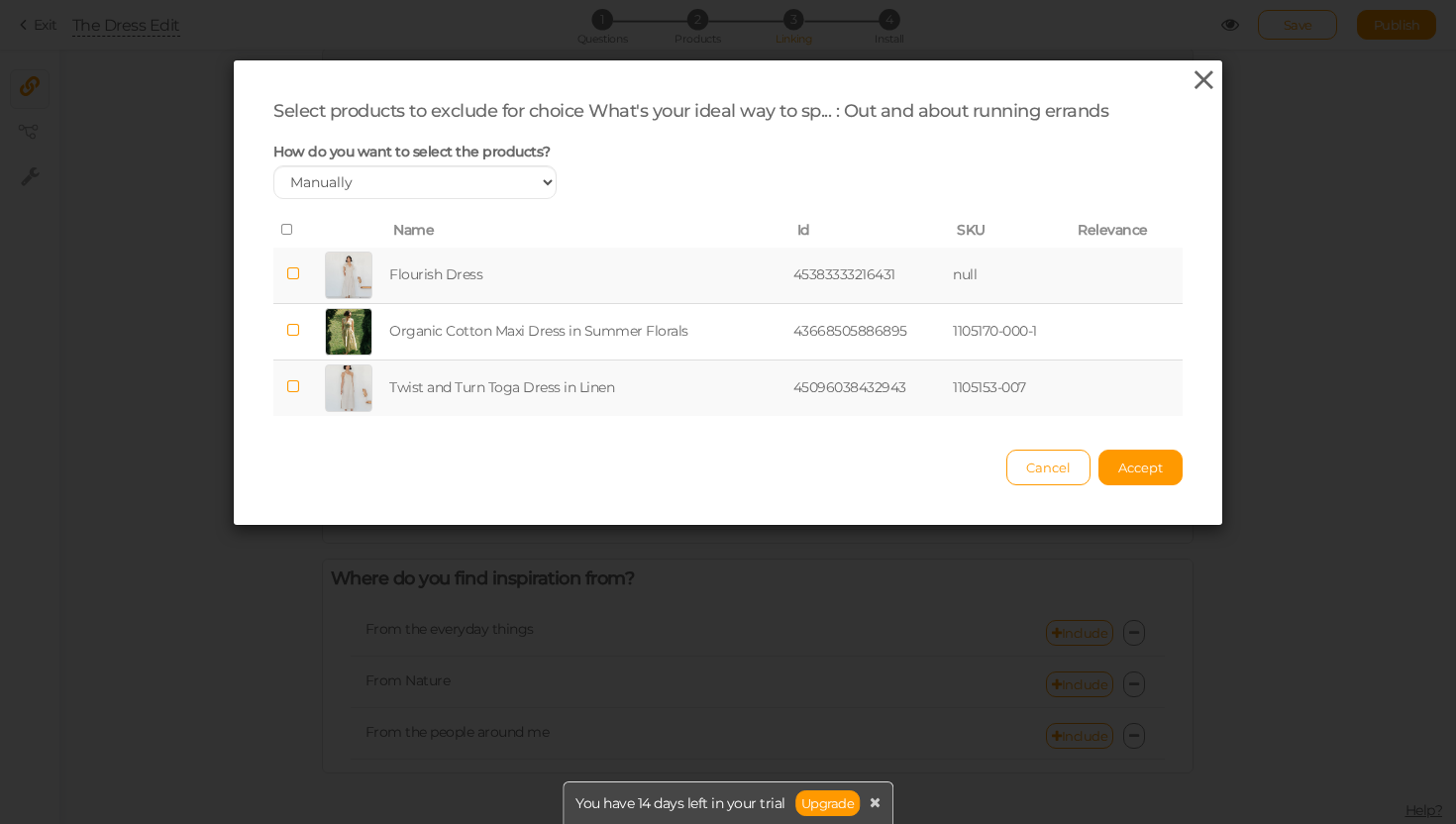 click at bounding box center (1203, 80) 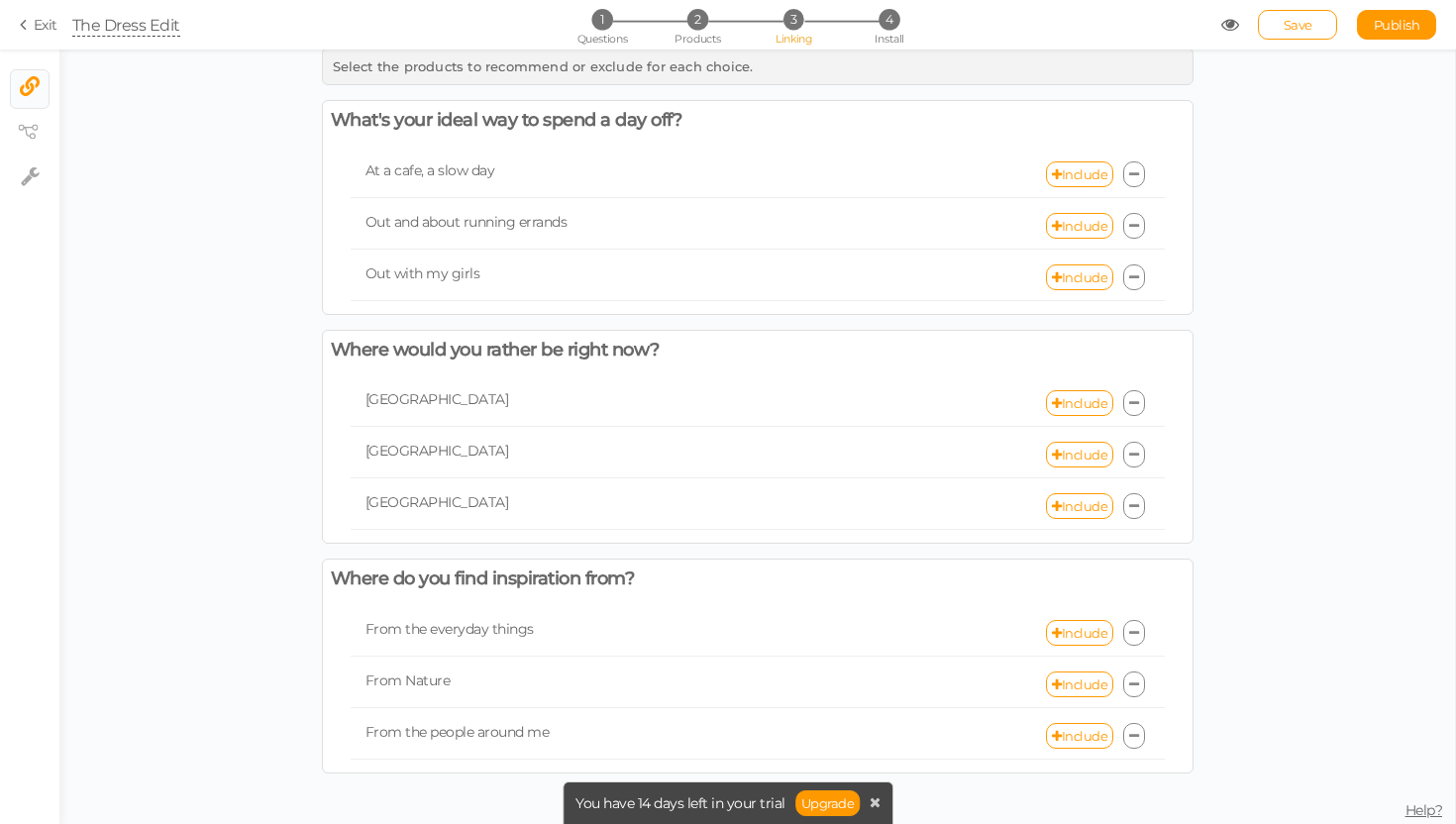 click at bounding box center (1134, 174) 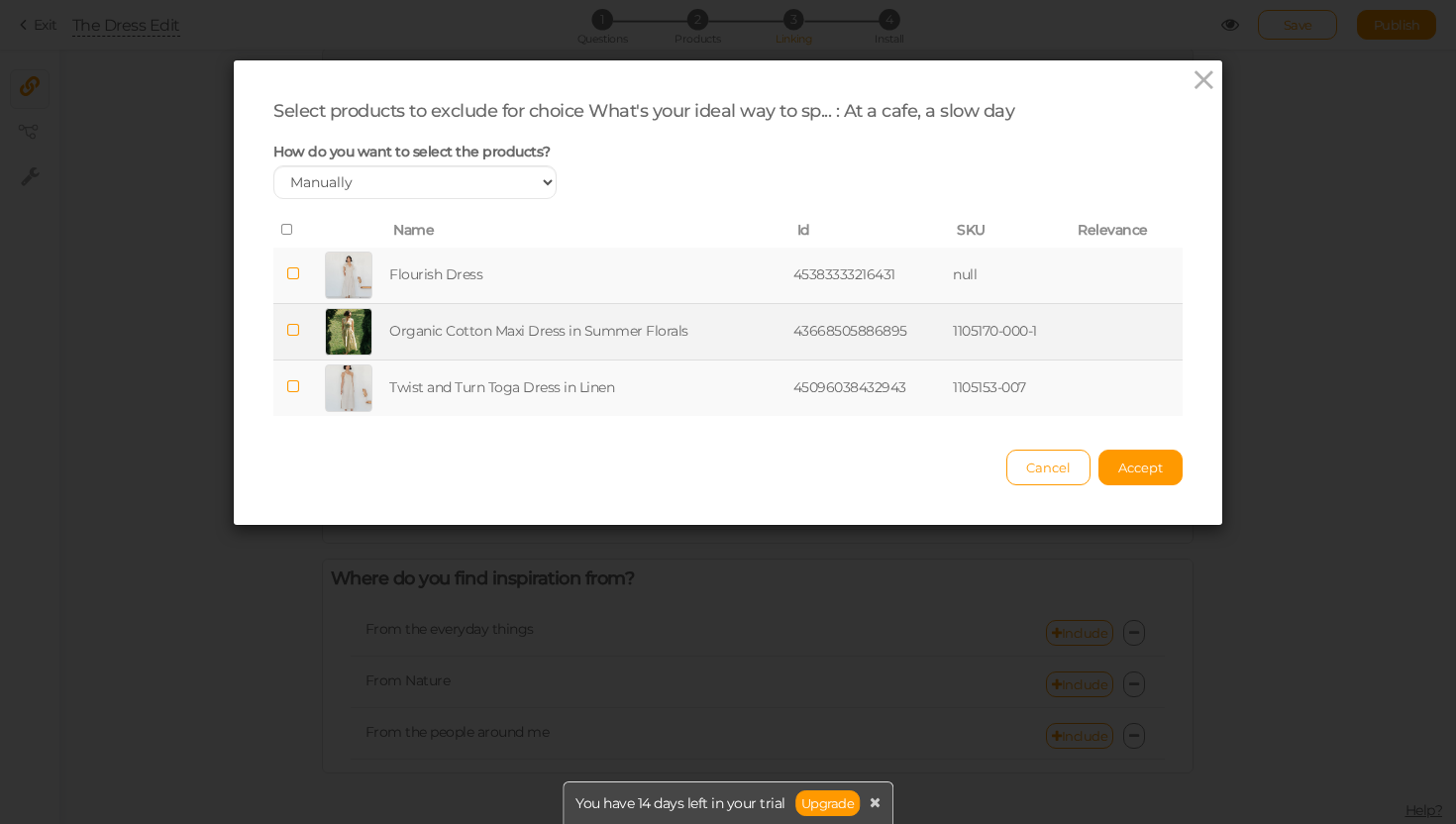 click on "1105170-000-1" at bounding box center (1009, 331) 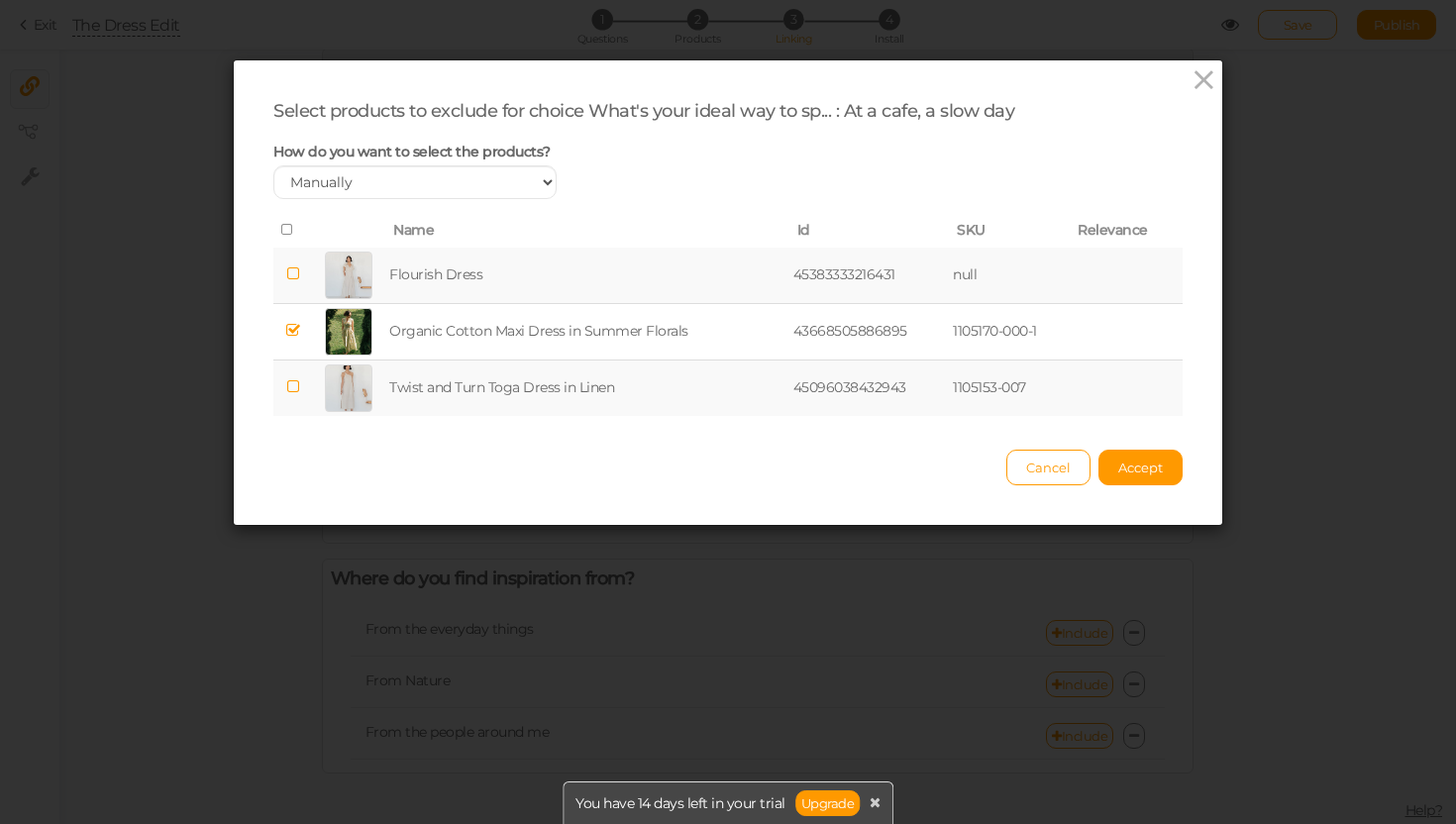 click on "1105153-007" at bounding box center [1009, 387] 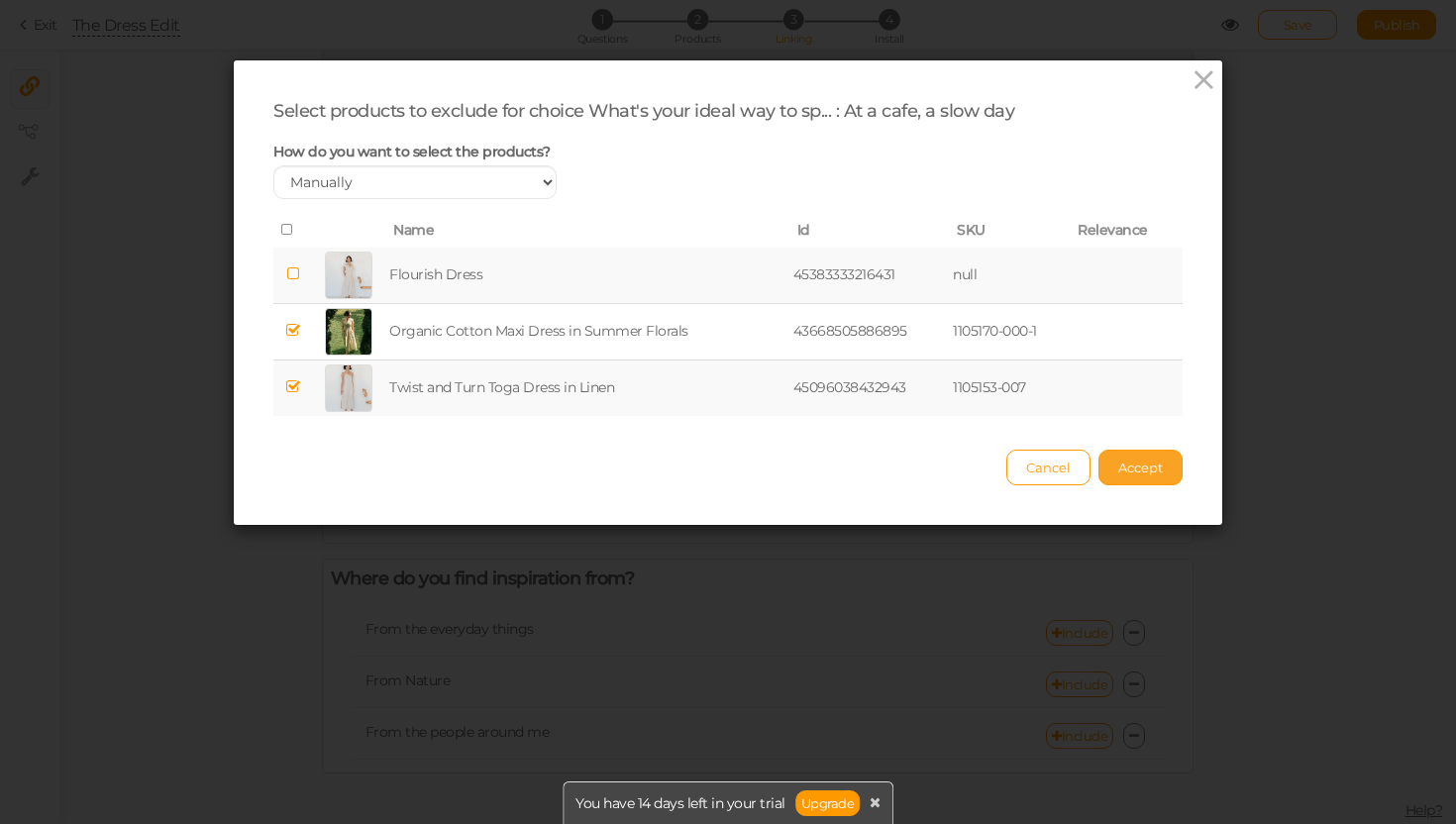 click on "Accept" at bounding box center (1140, 467) 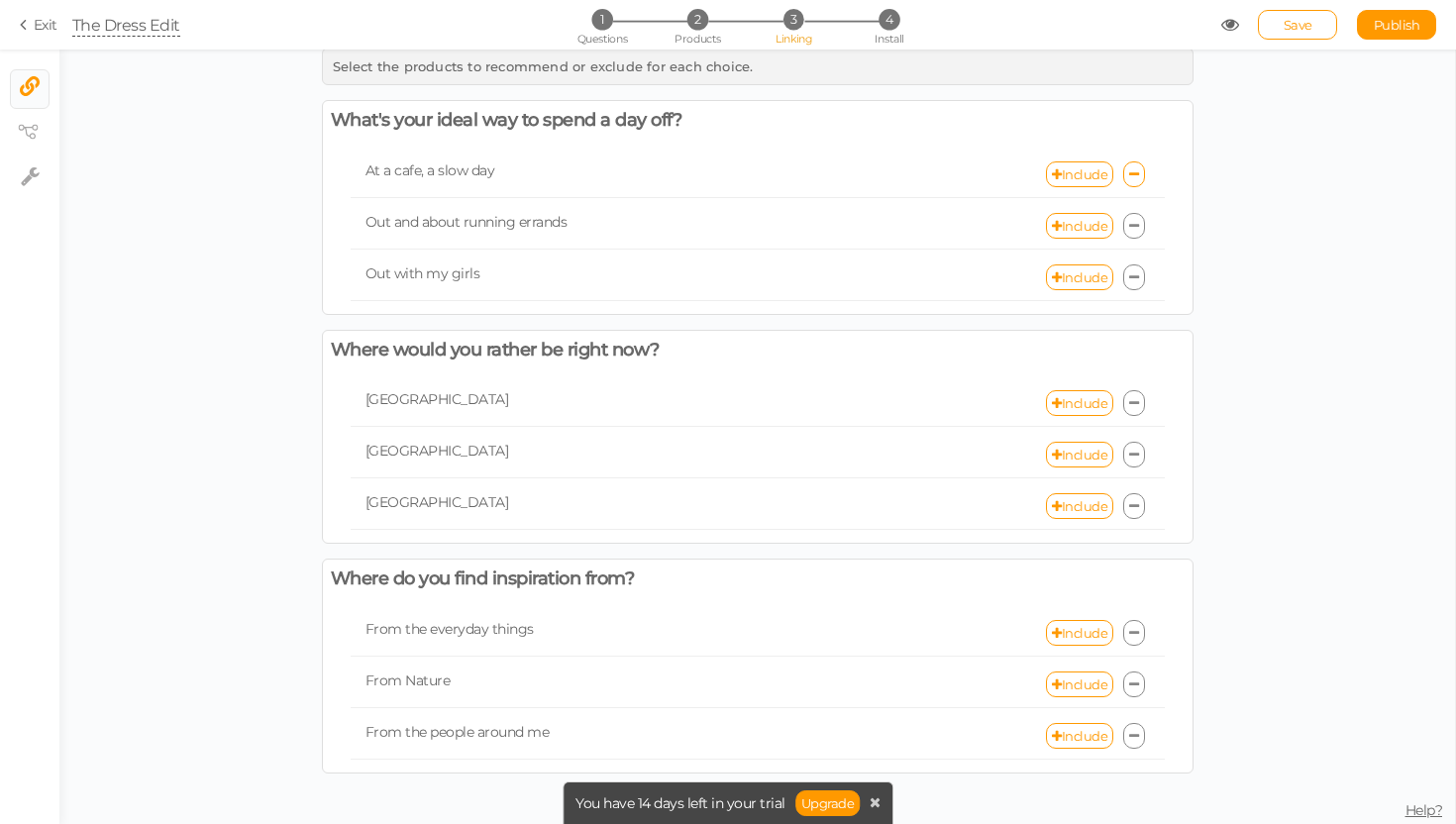 click at bounding box center [1134, 226] 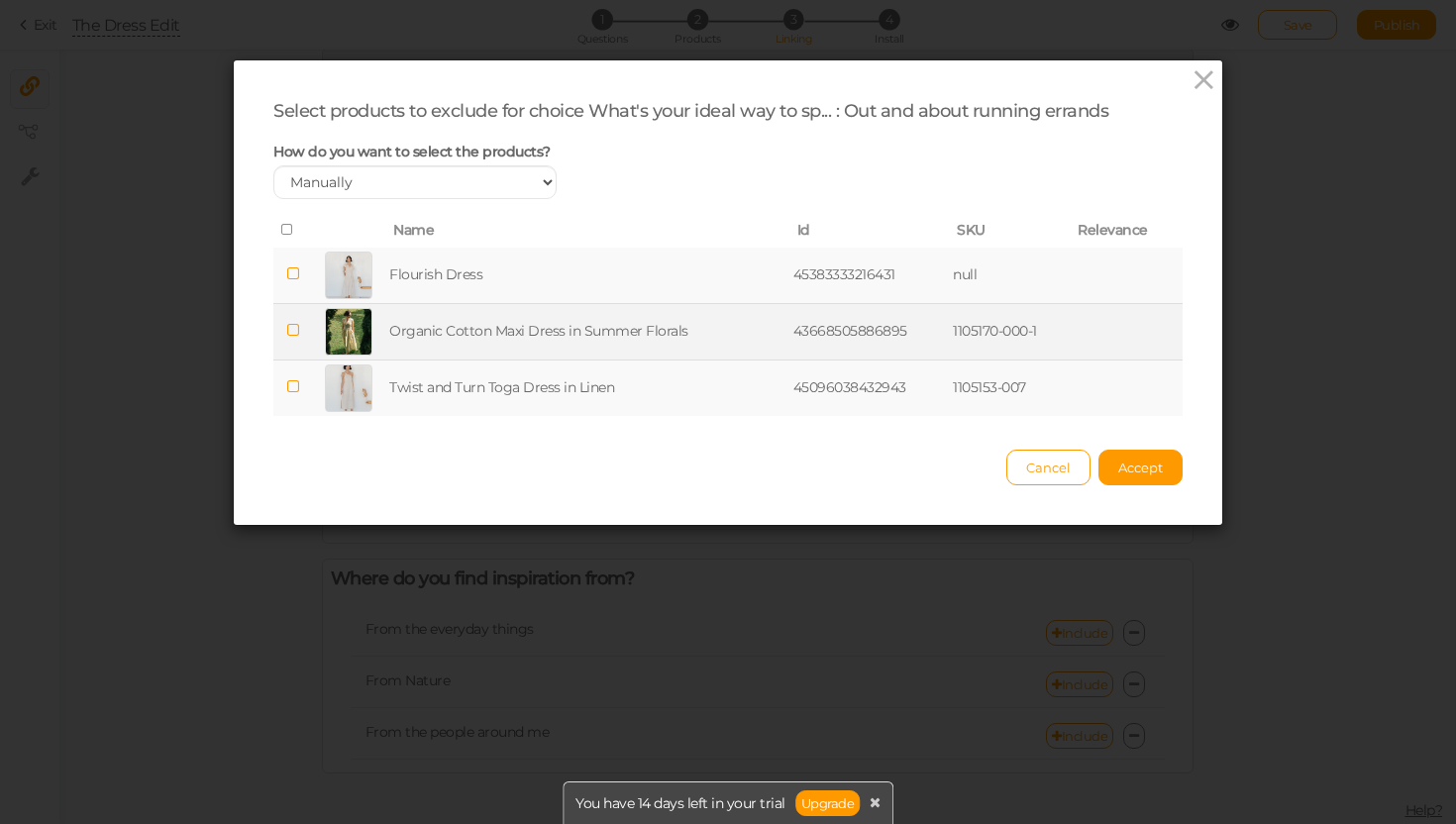 click on "43668505886895" at bounding box center (870, 331) 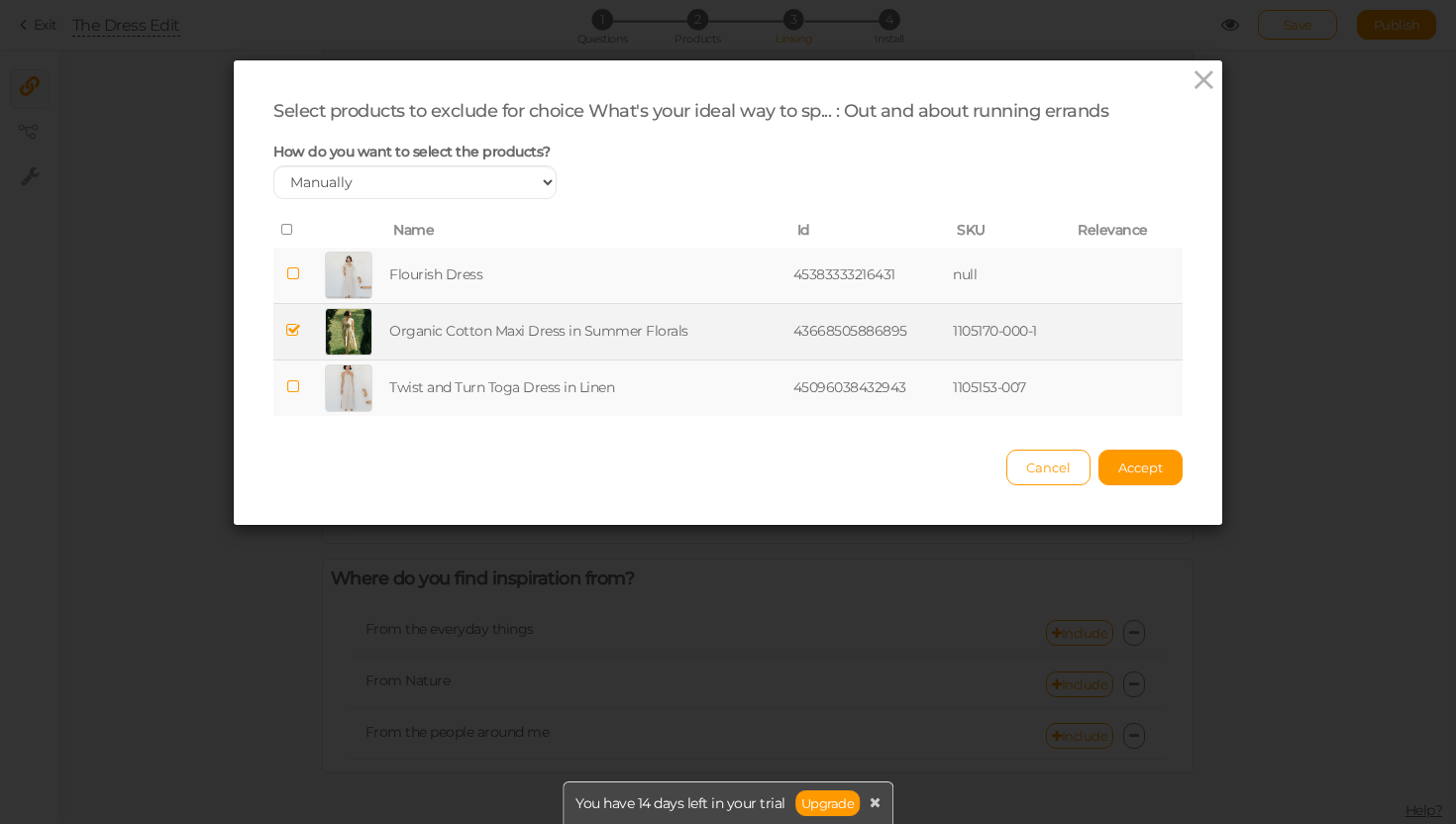 click on "43668505886895" at bounding box center (870, 331) 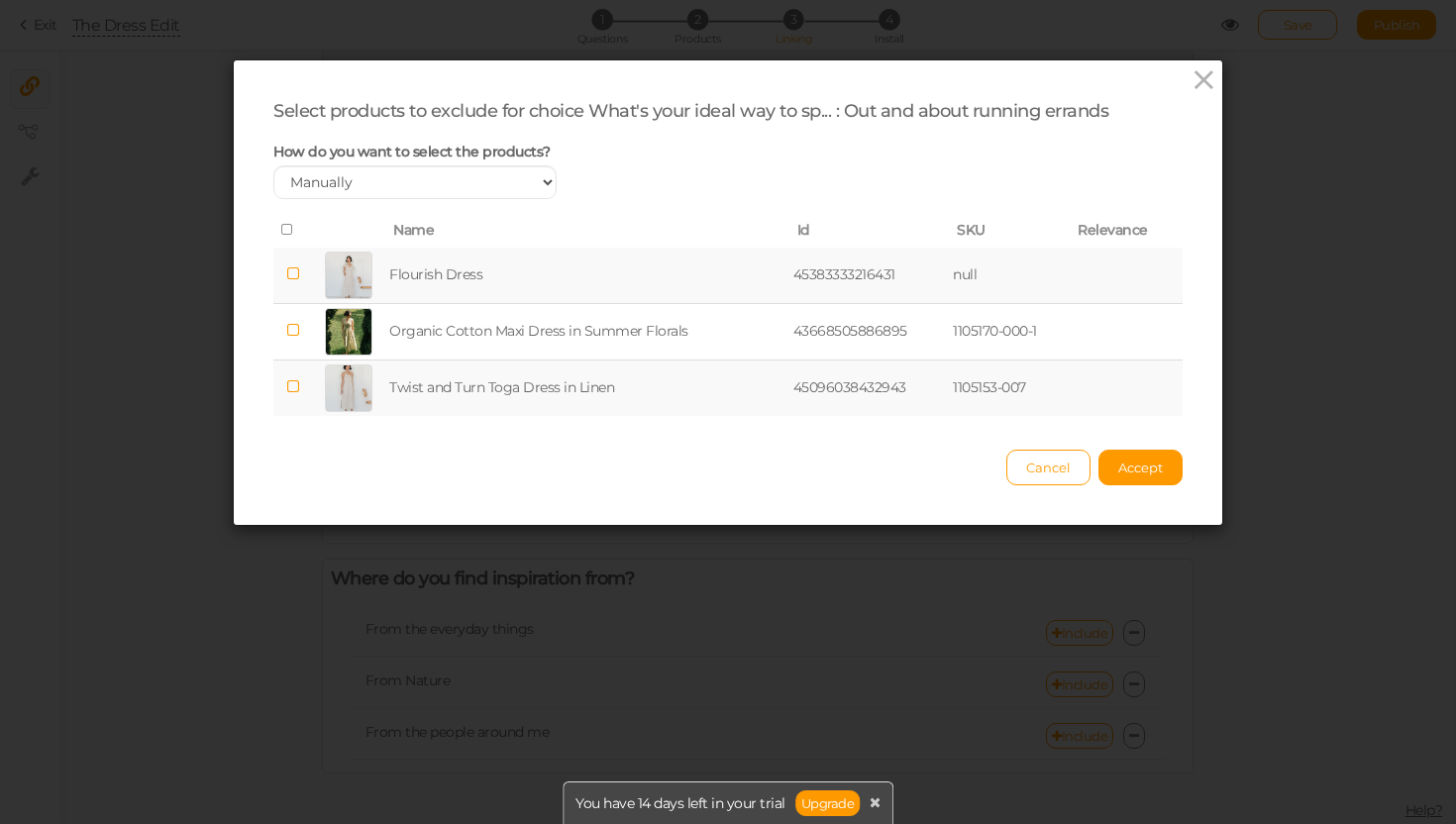 click on "45383333216431" at bounding box center [870, 275] 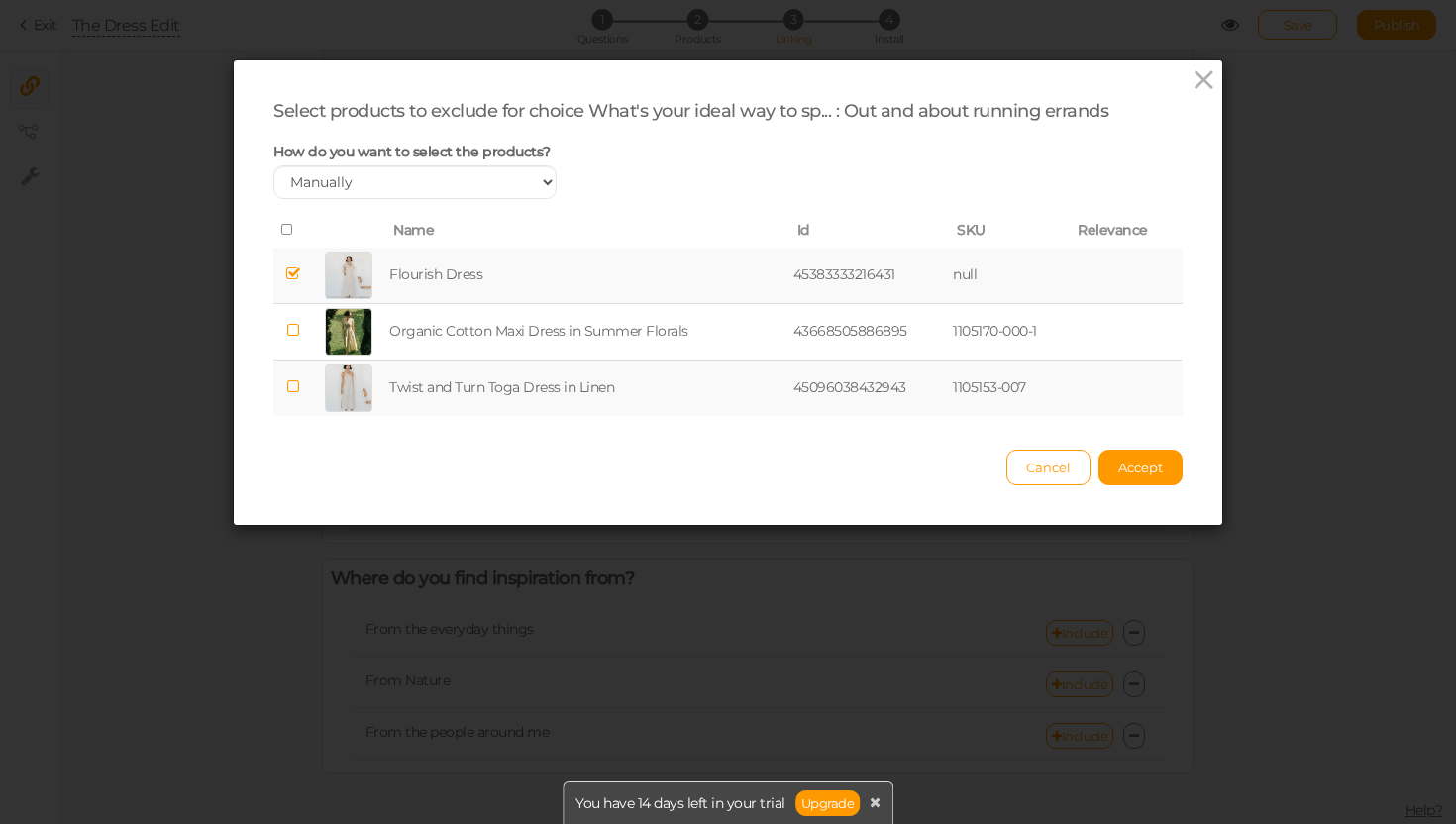 click on "45096038432943" at bounding box center [870, 387] 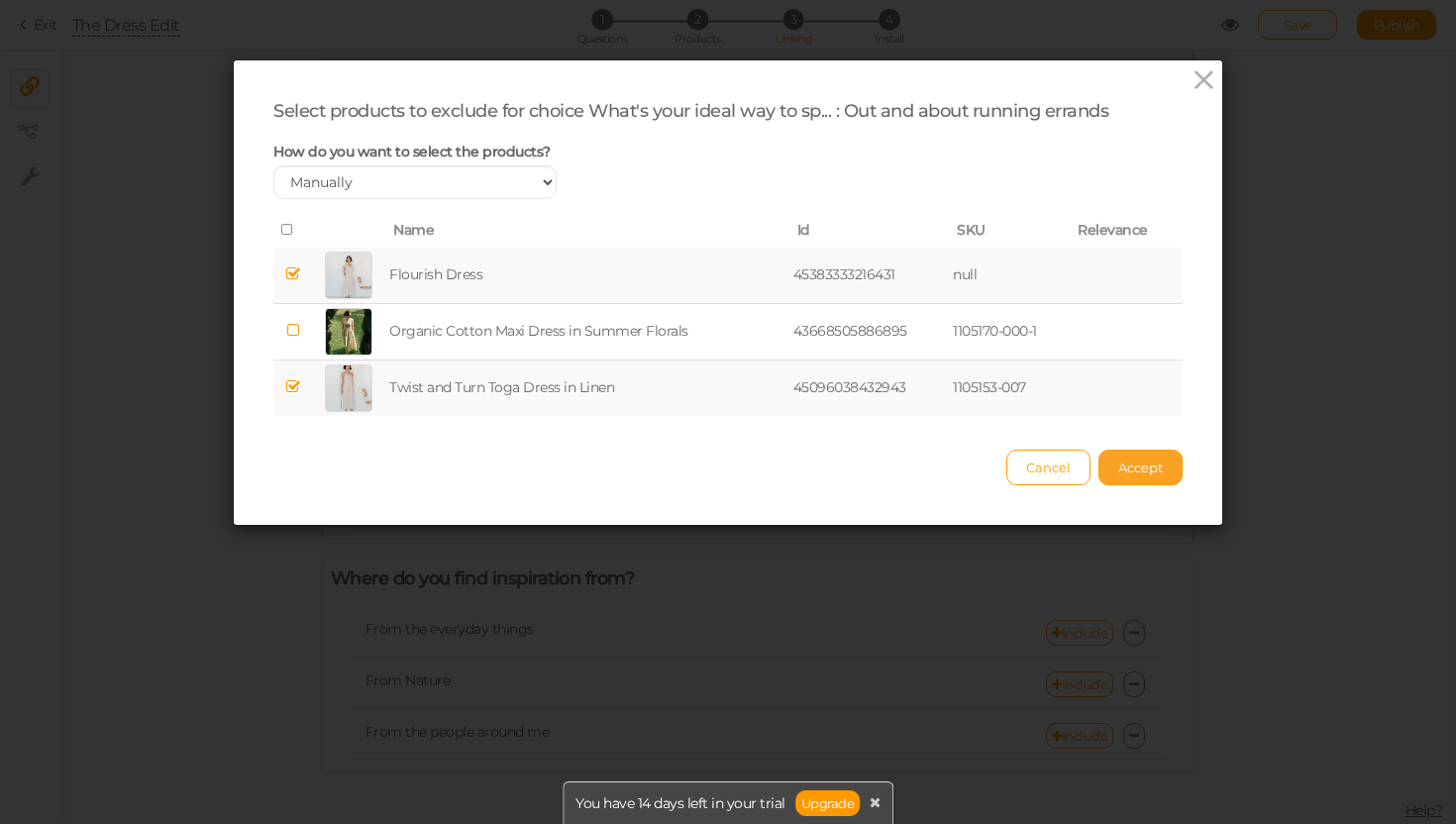 click on "Accept" at bounding box center [1140, 467] 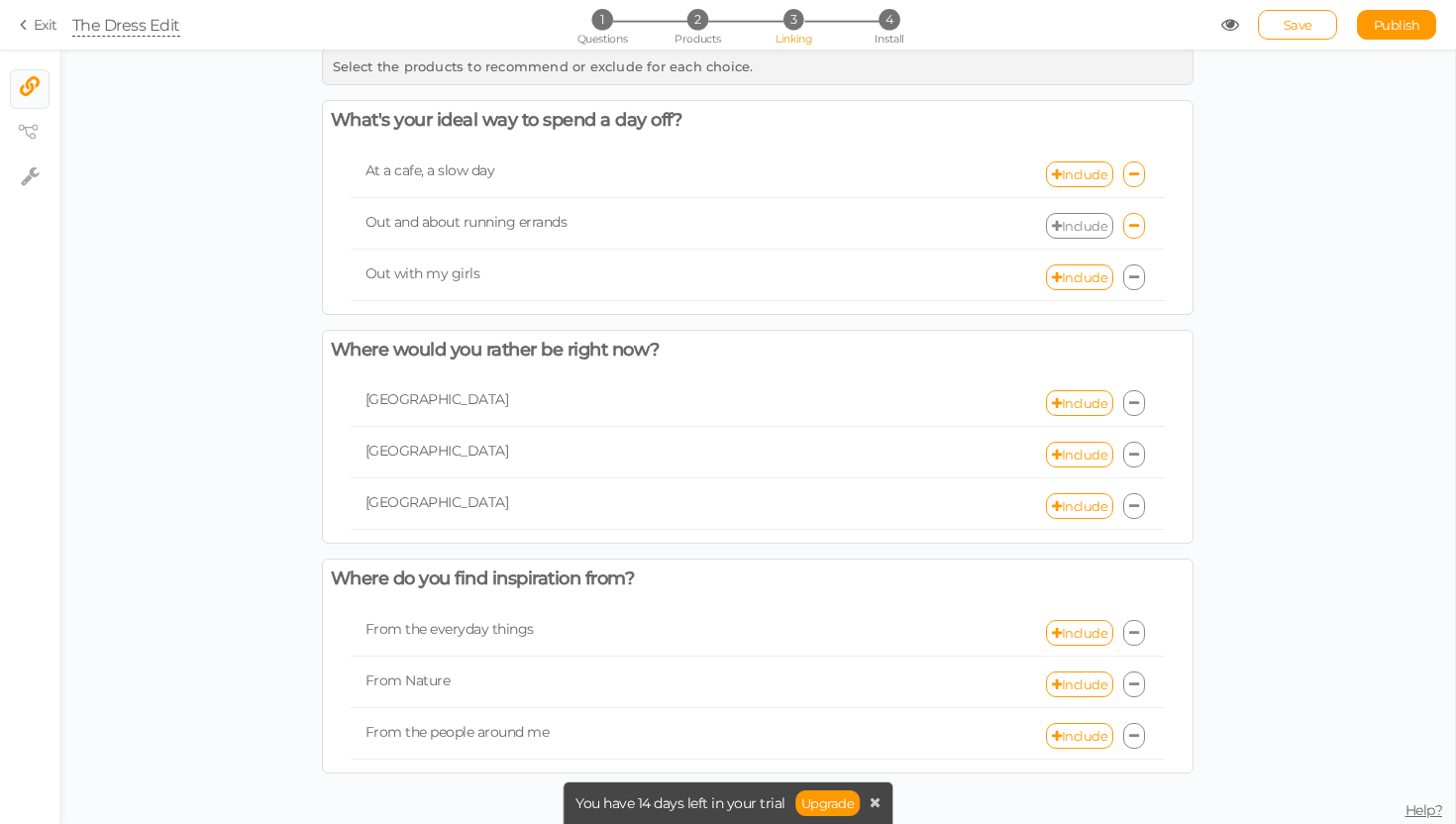 click on "Out with my girls          Include" at bounding box center [758, 277] 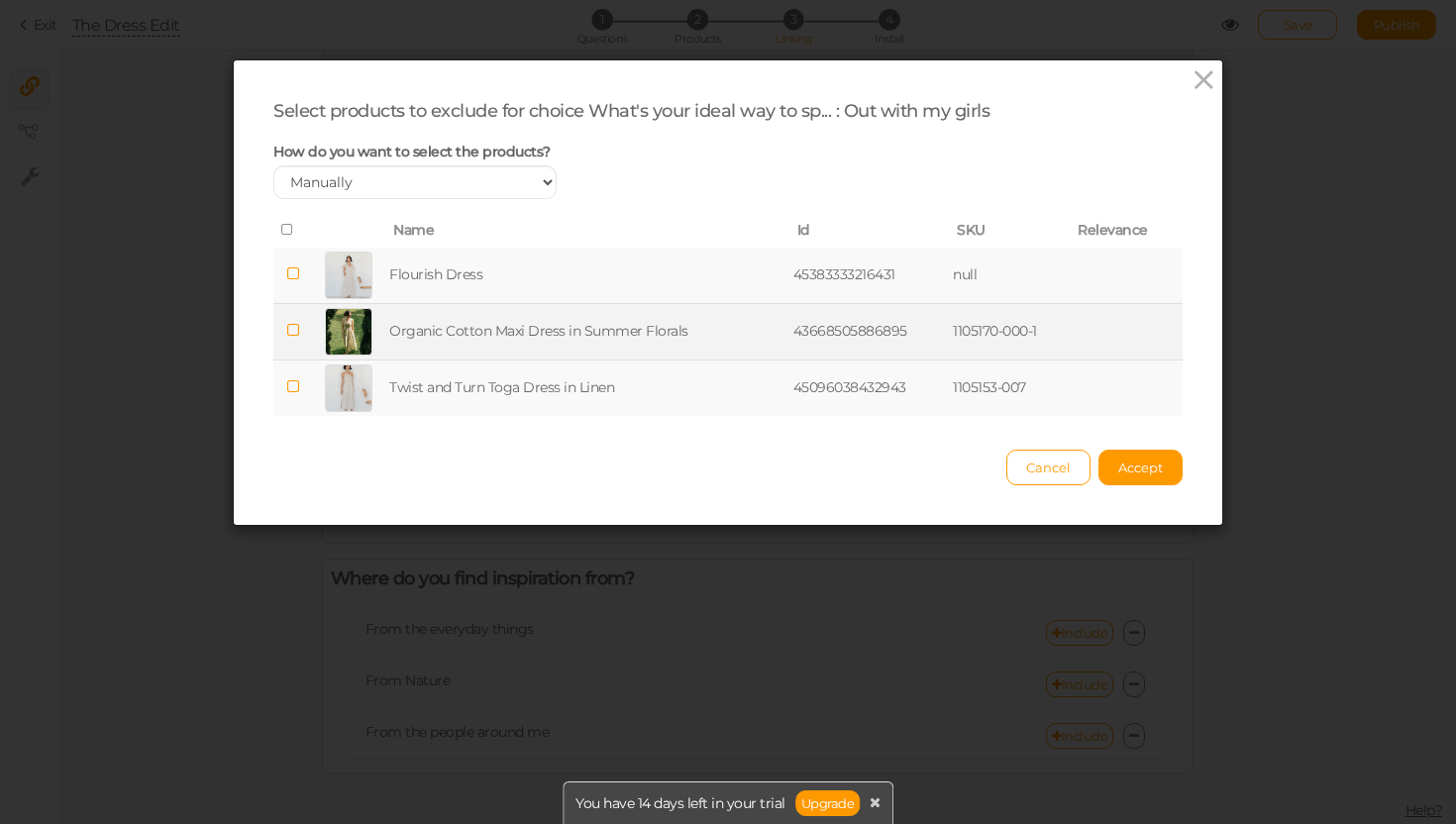 click on "1105170-000-1" at bounding box center [1009, 331] 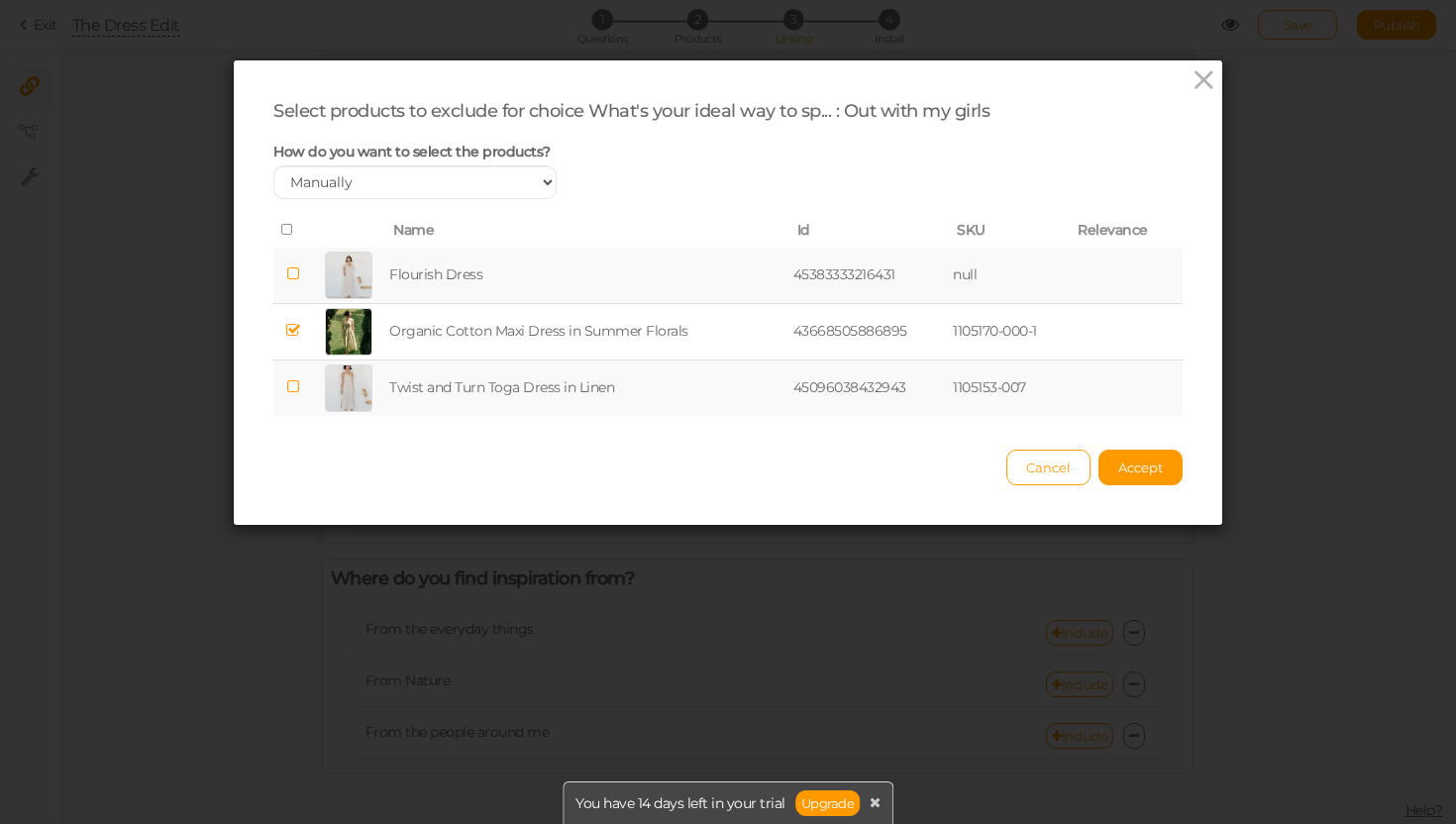 click on "1105153-007" at bounding box center [1009, 387] 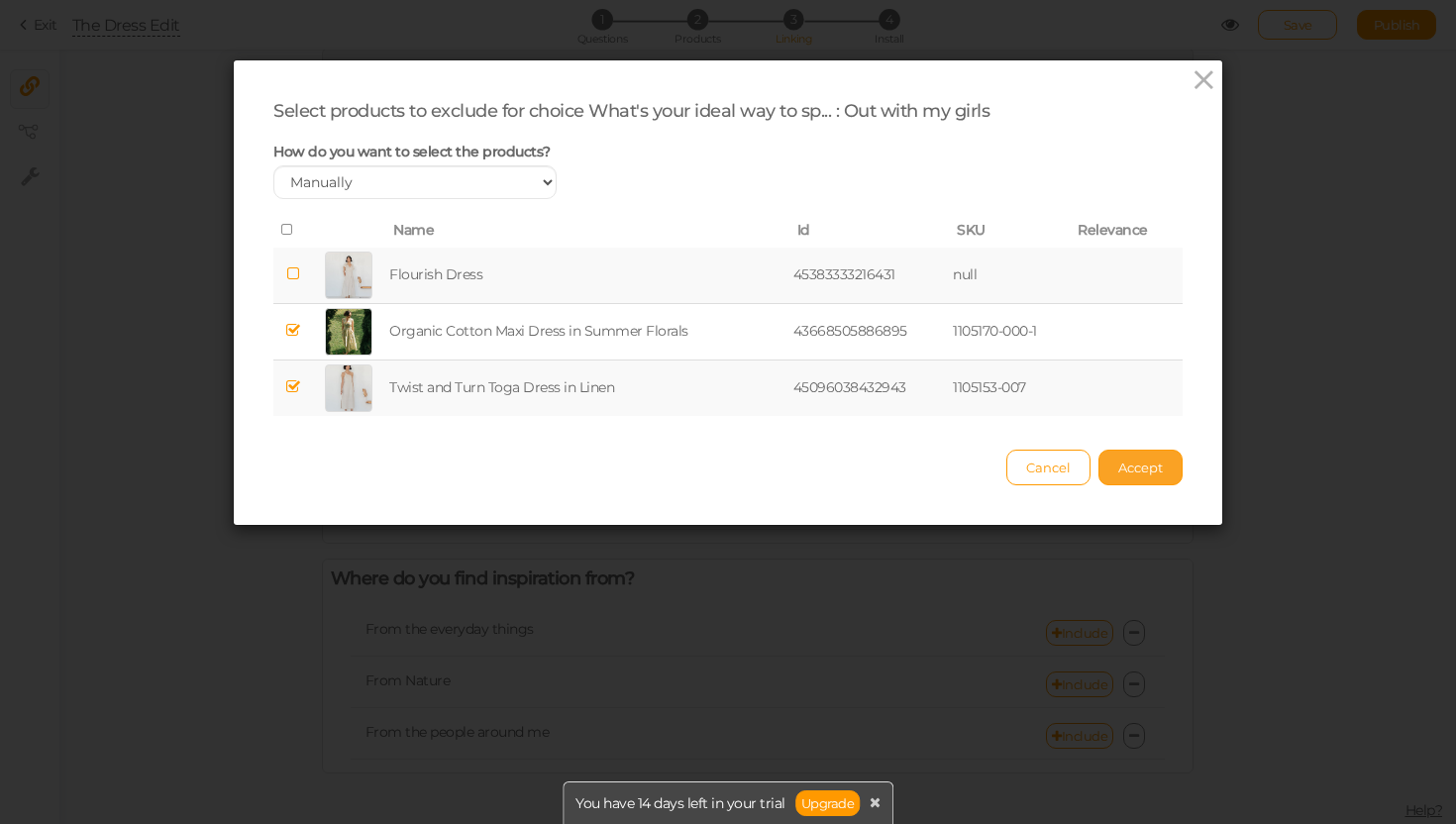 click on "Accept" at bounding box center [1140, 467] 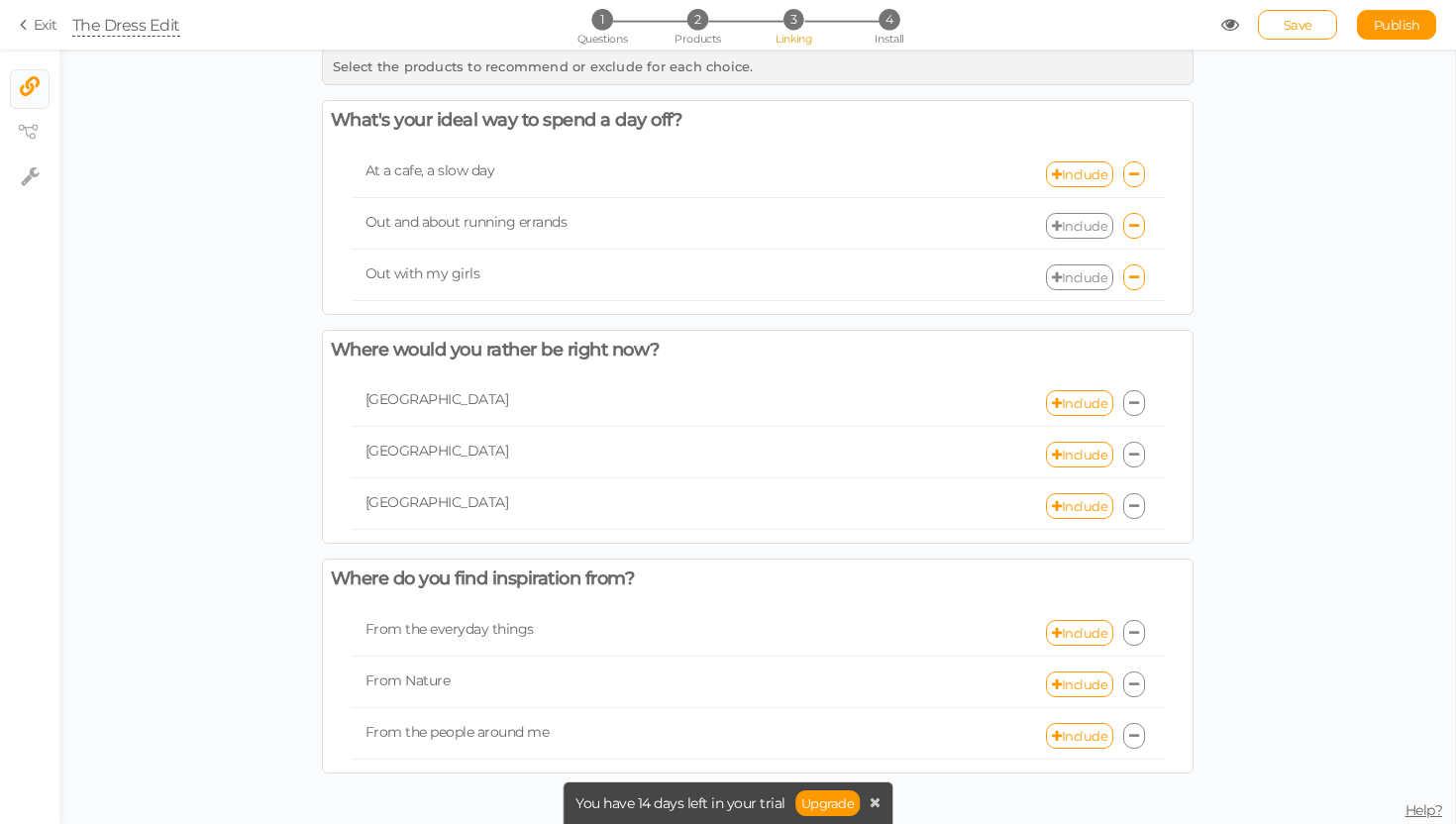 click at bounding box center [1230, 25] 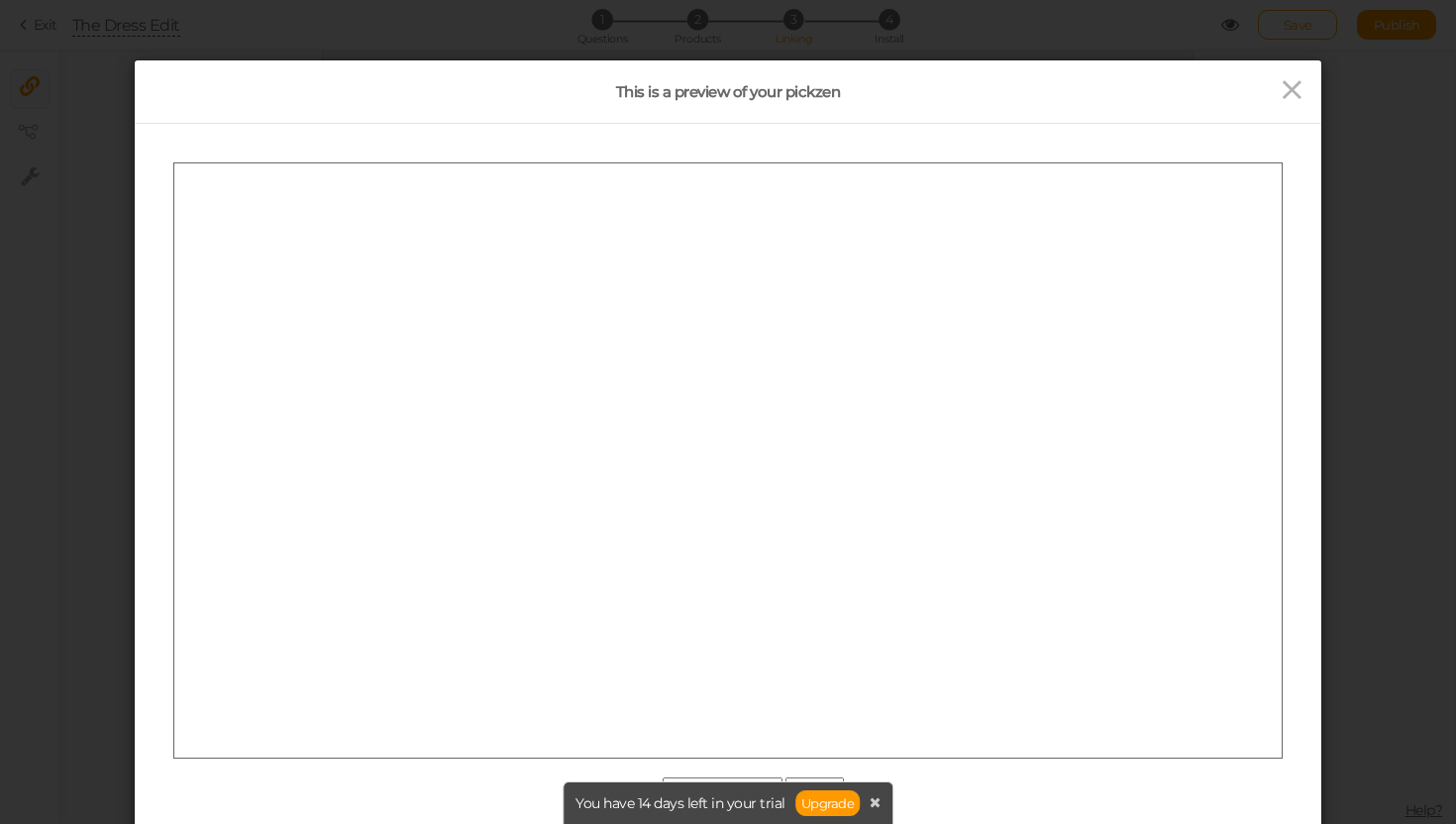 scroll, scrollTop: 0, scrollLeft: 0, axis: both 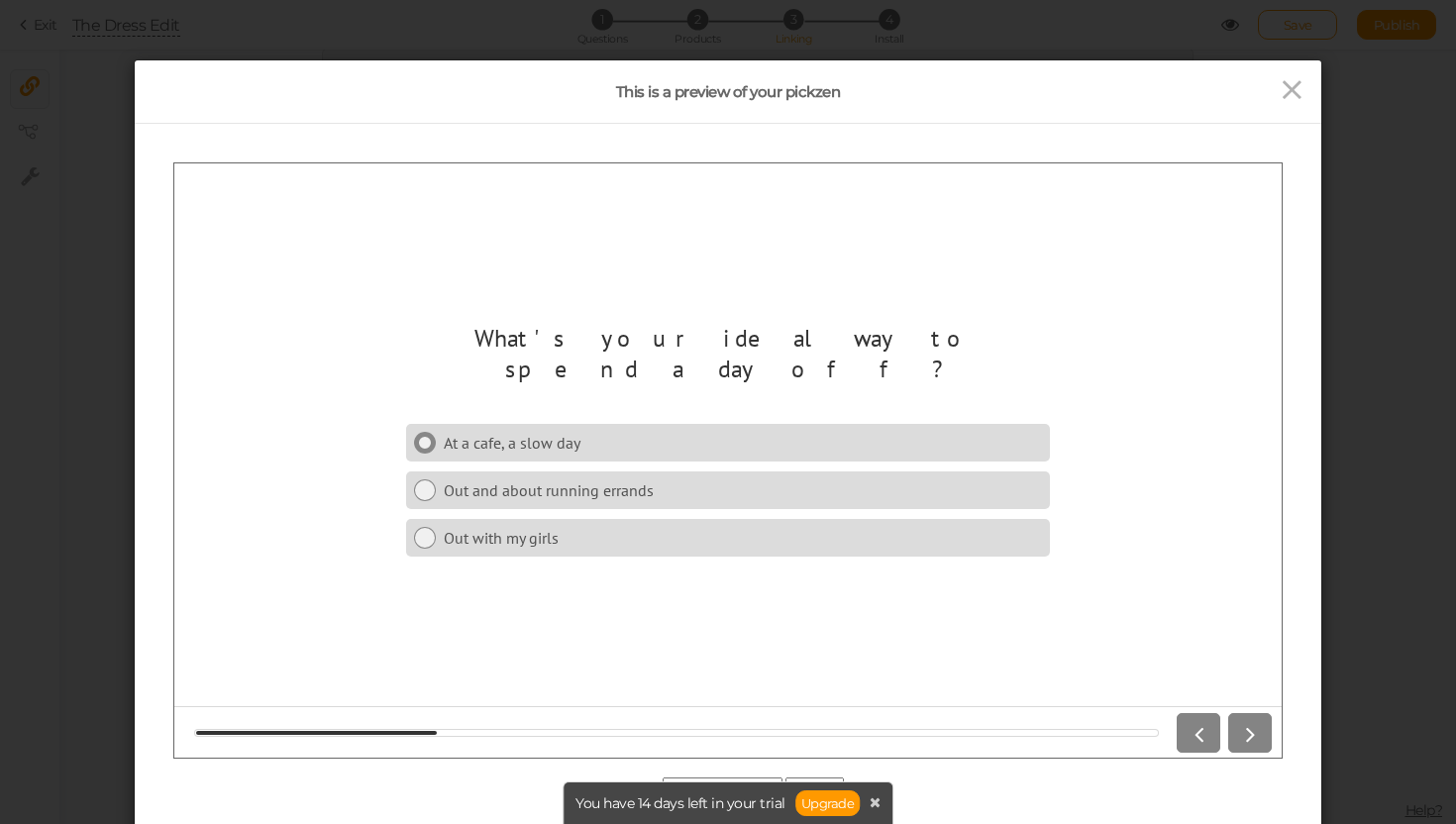 click on "At a cafe, a slow day" at bounding box center [743, 442] 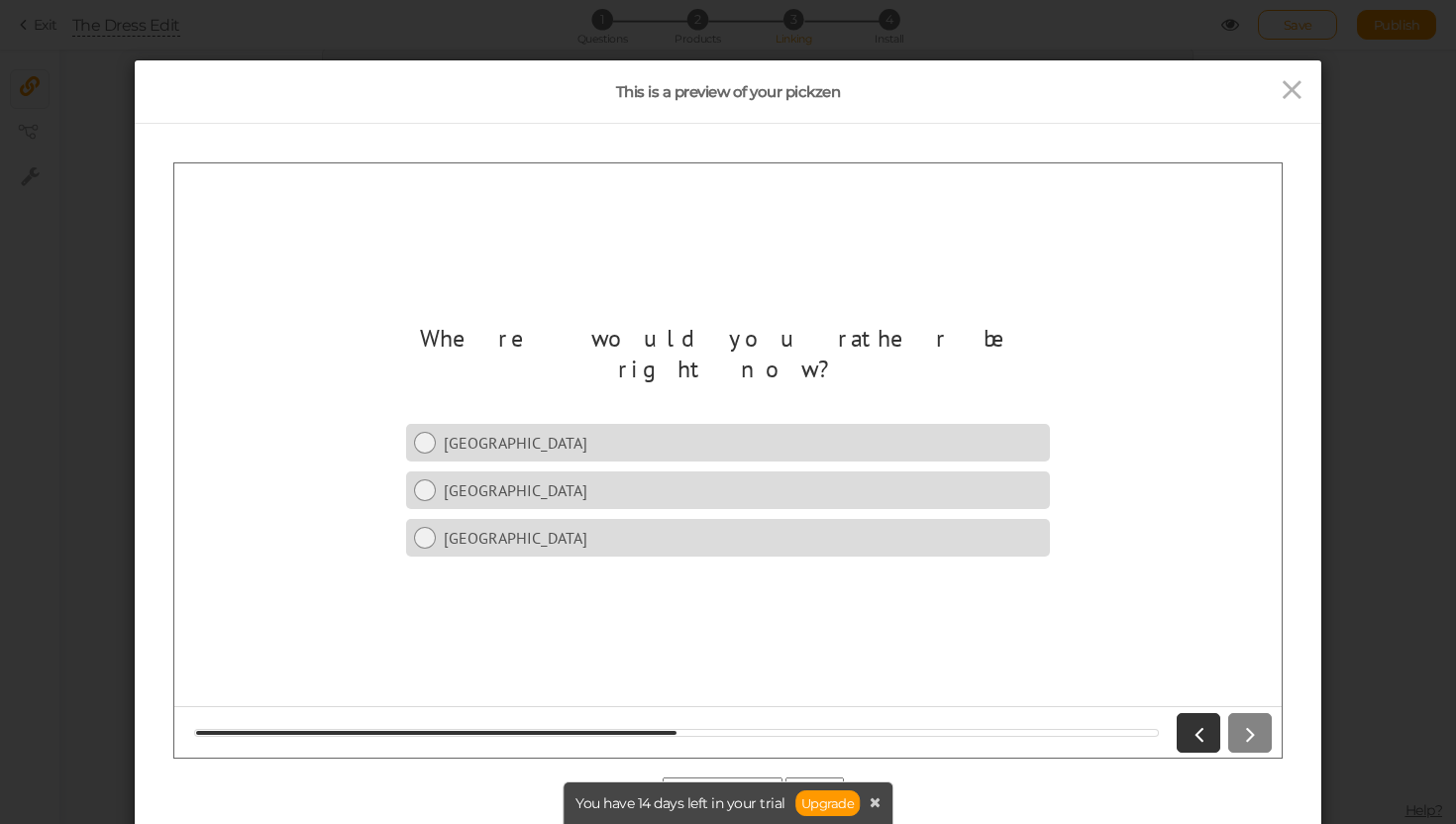 click at bounding box center (1220, 732) 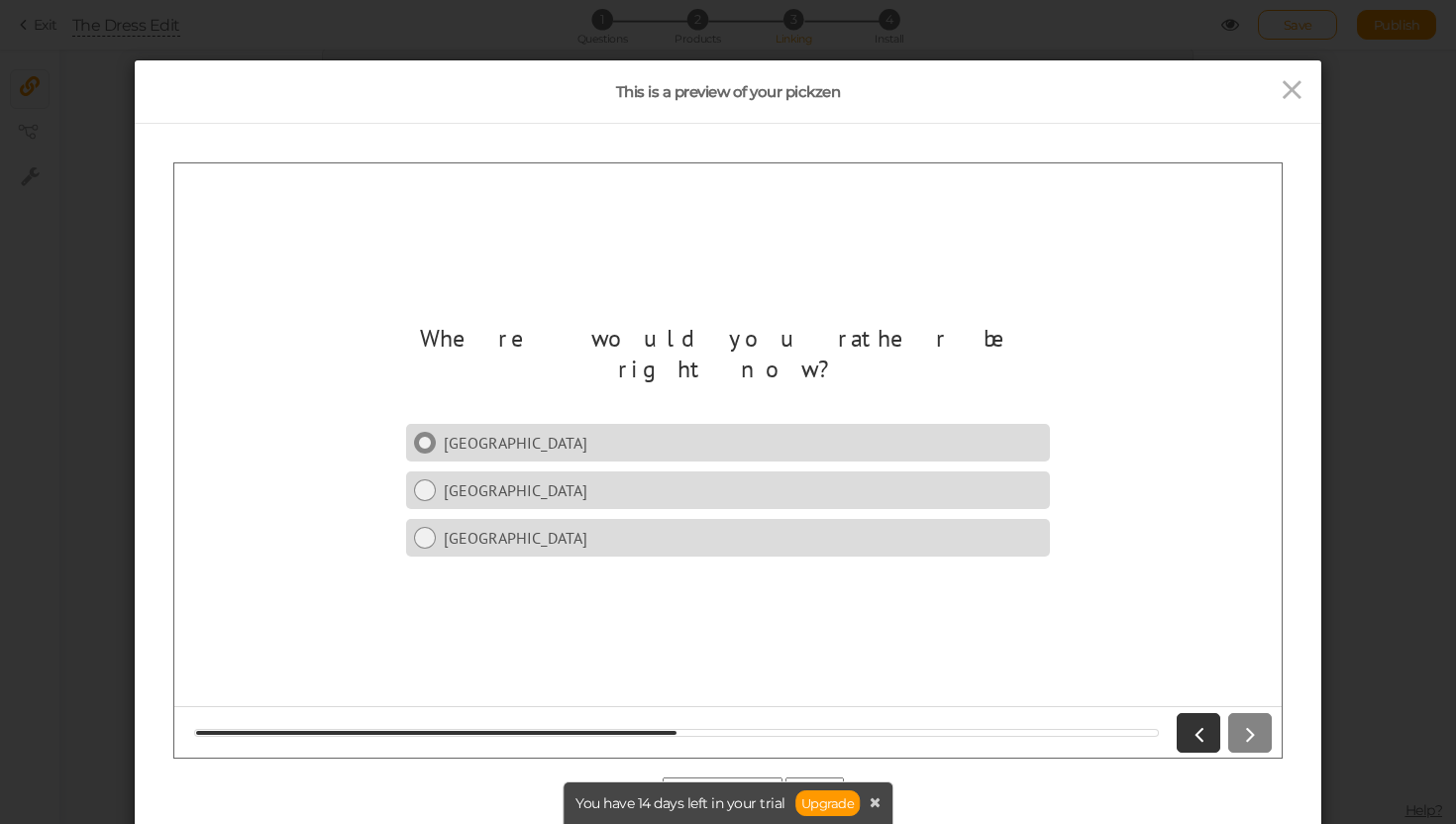 click on "[GEOGRAPHIC_DATA]" at bounding box center (743, 442) 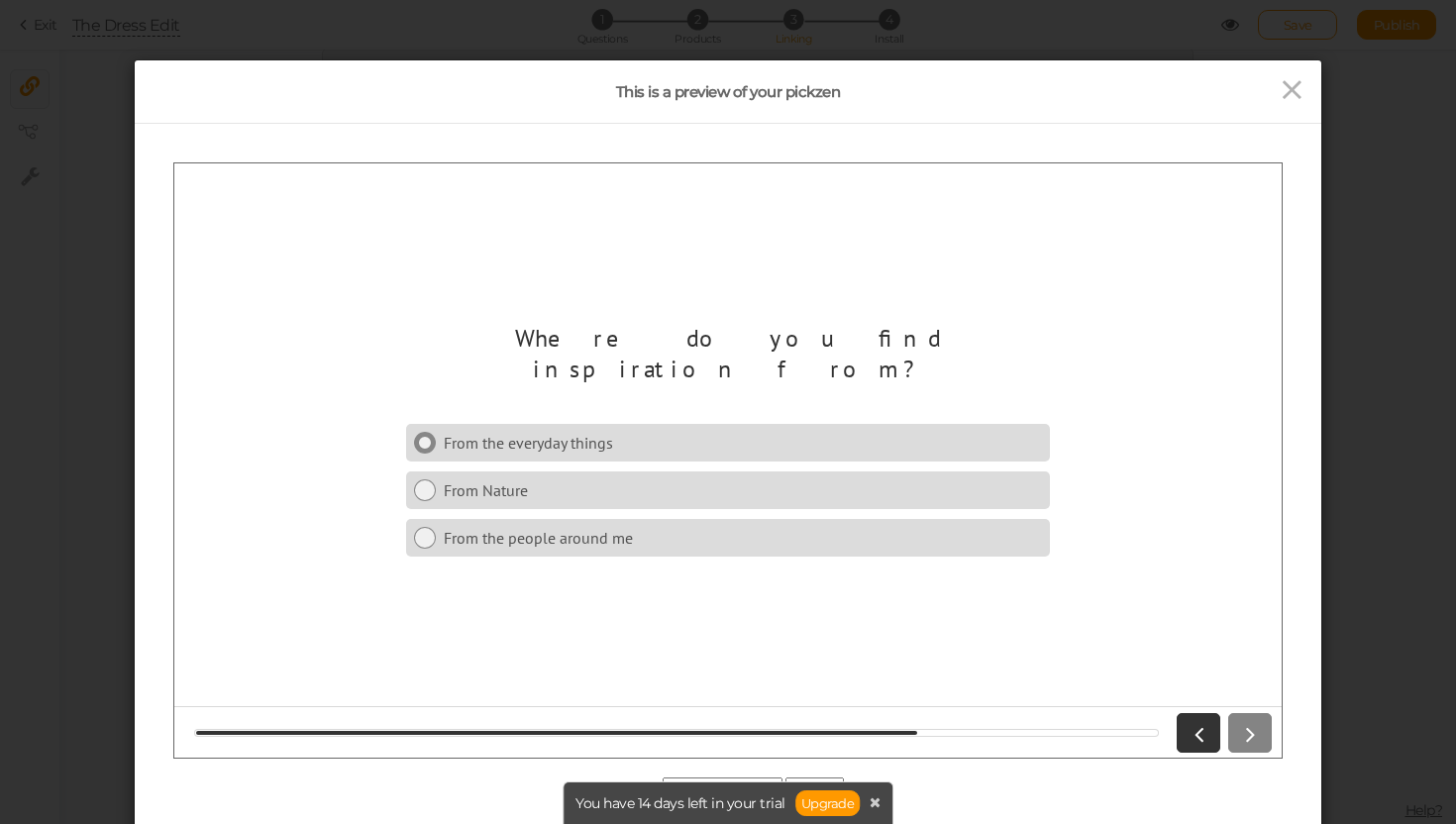 click on "From the everyday things" at bounding box center (743, 442) 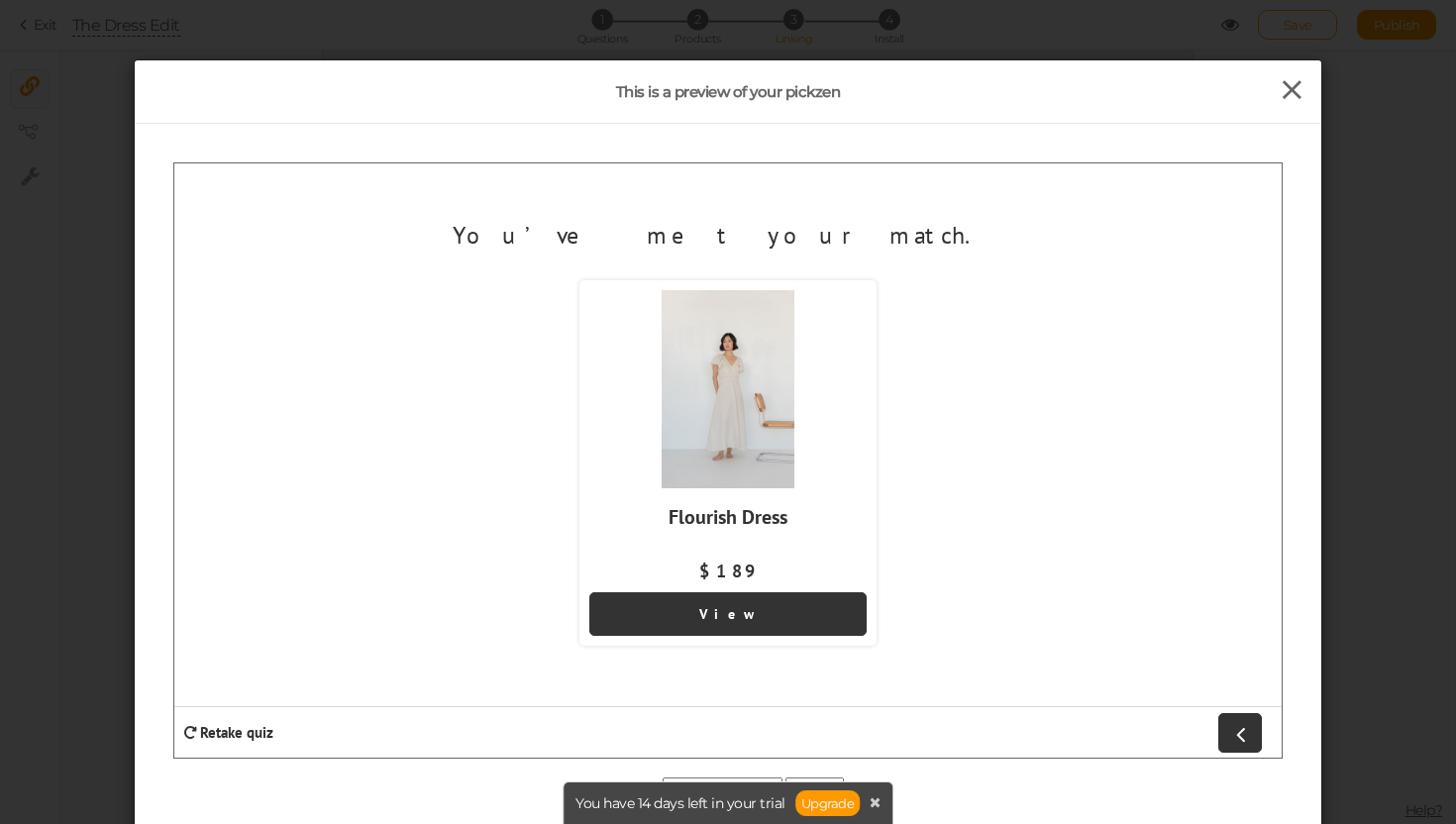 click at bounding box center [1292, 90] 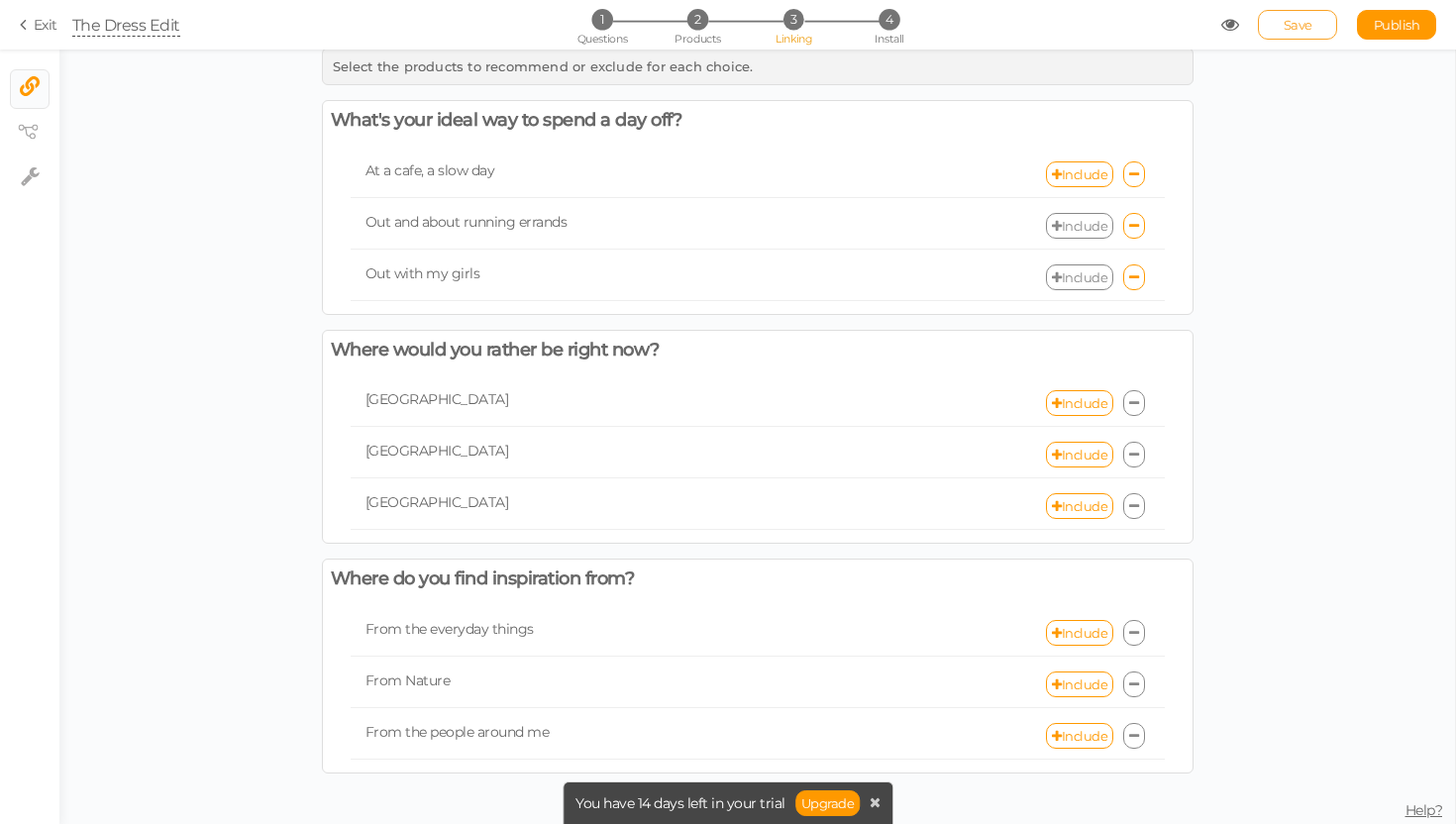 click on "Save" at bounding box center (1298, 25) 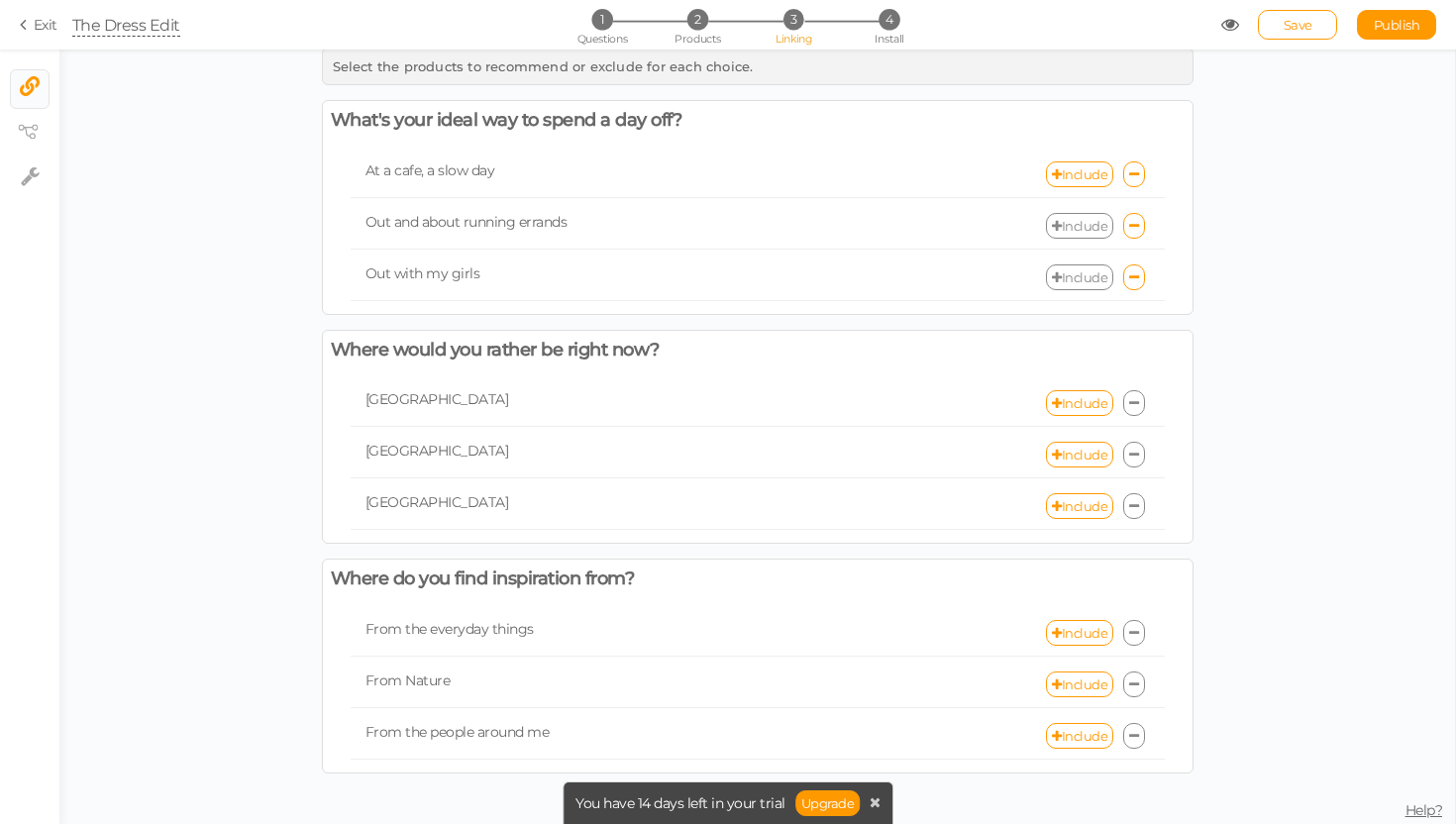click on "Exit" at bounding box center (39, 25) 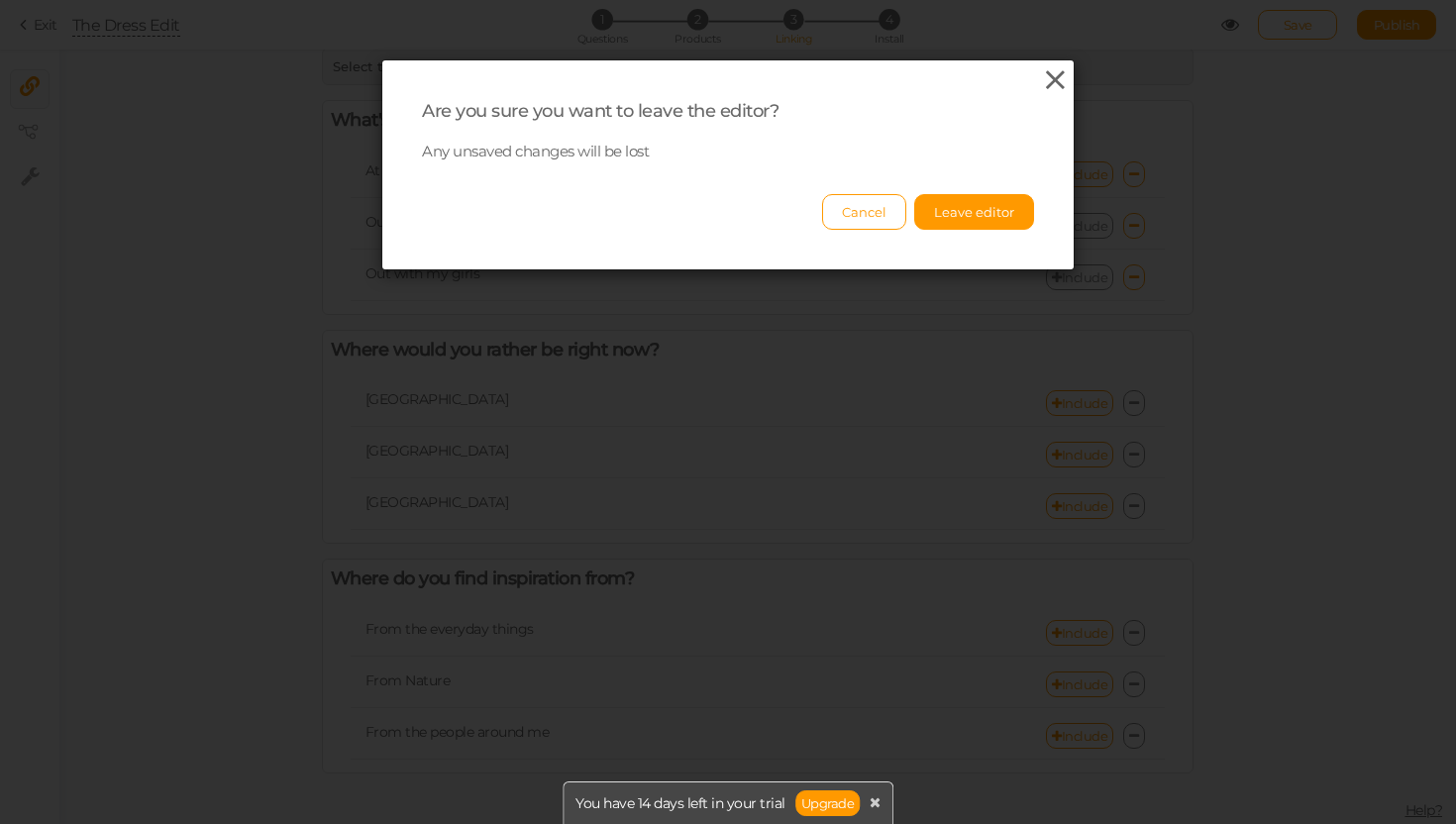 click at bounding box center (1055, 80) 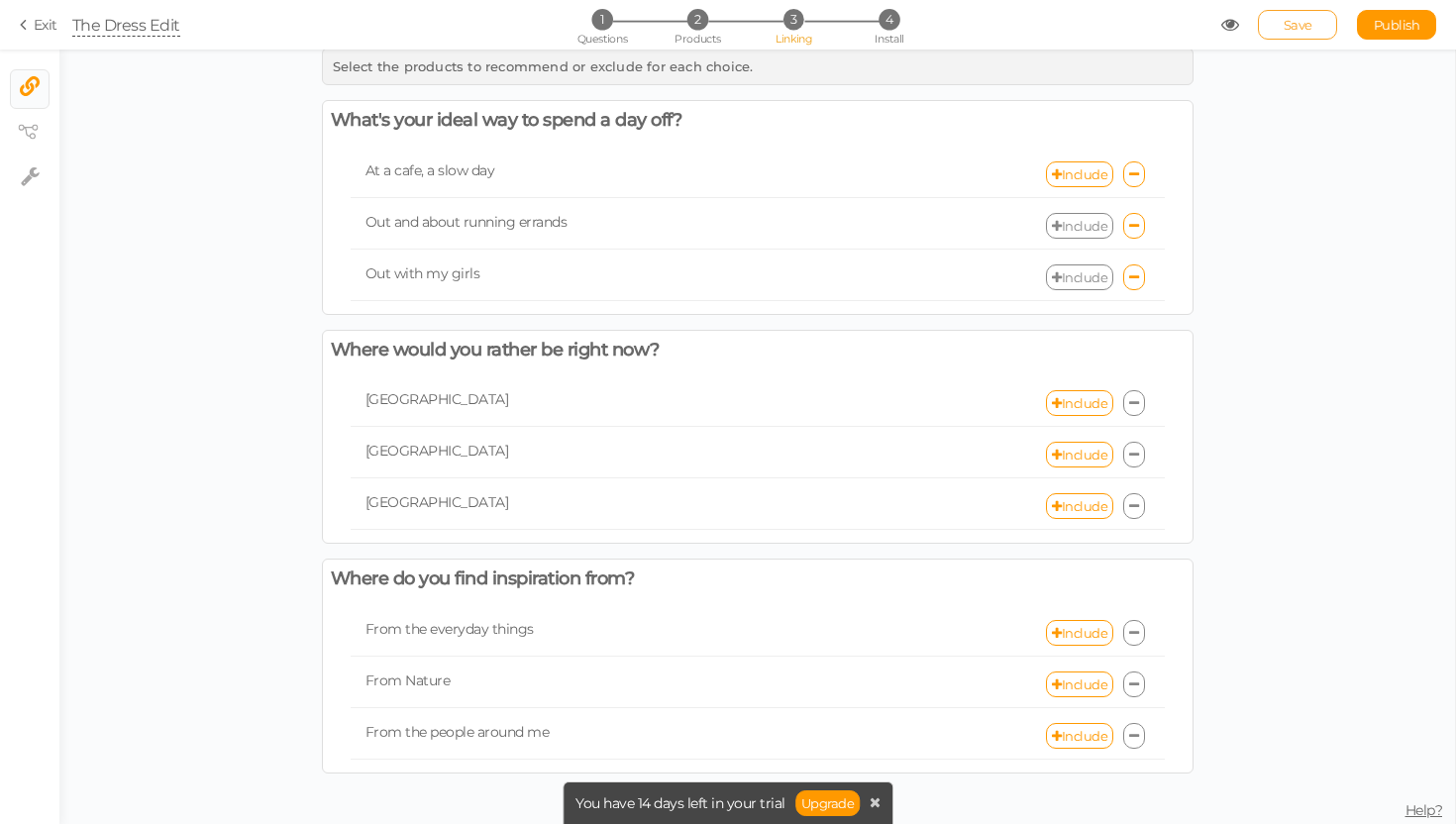 click on "Save" at bounding box center (1298, 25) 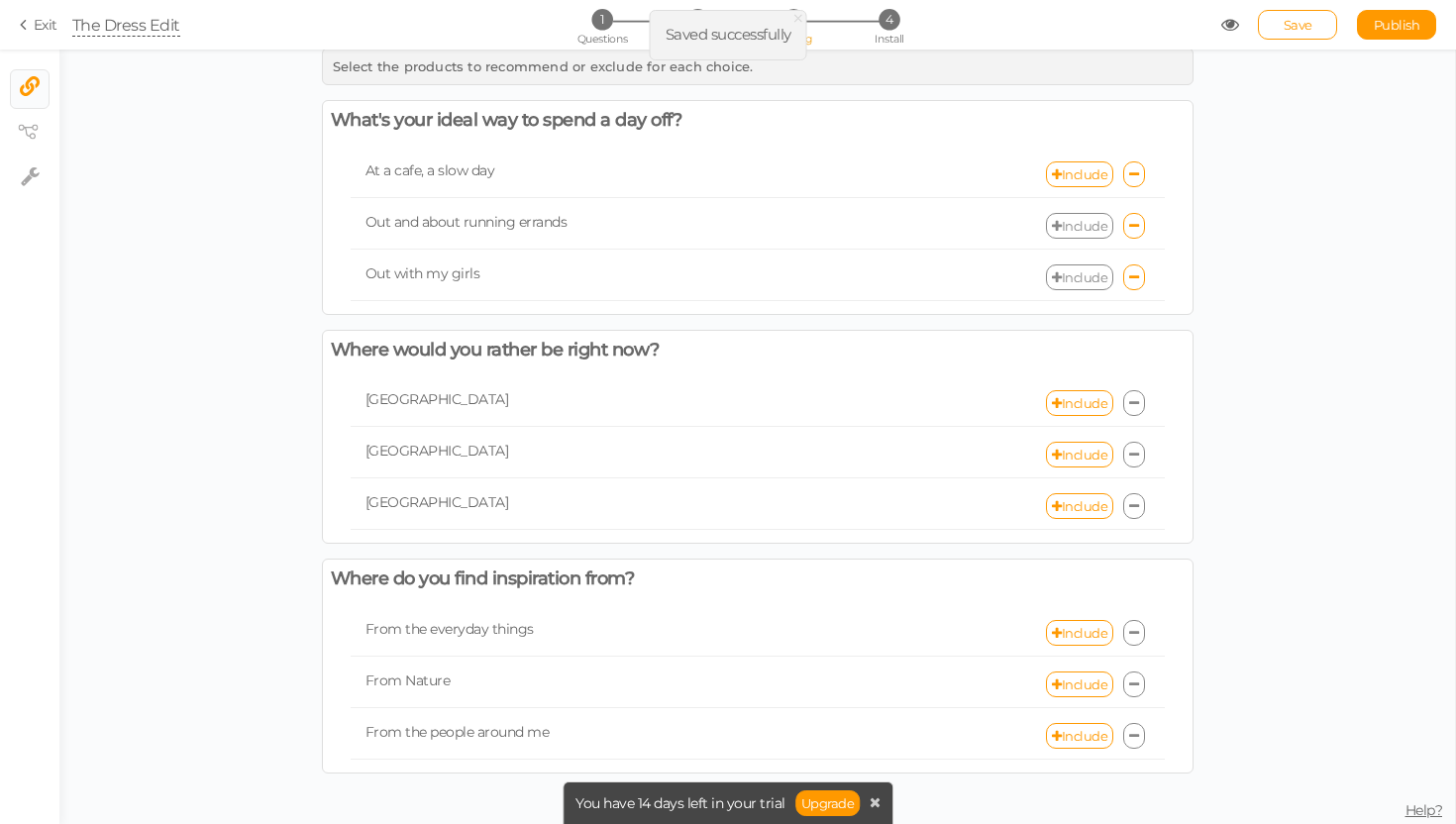 click at bounding box center (27, 25) 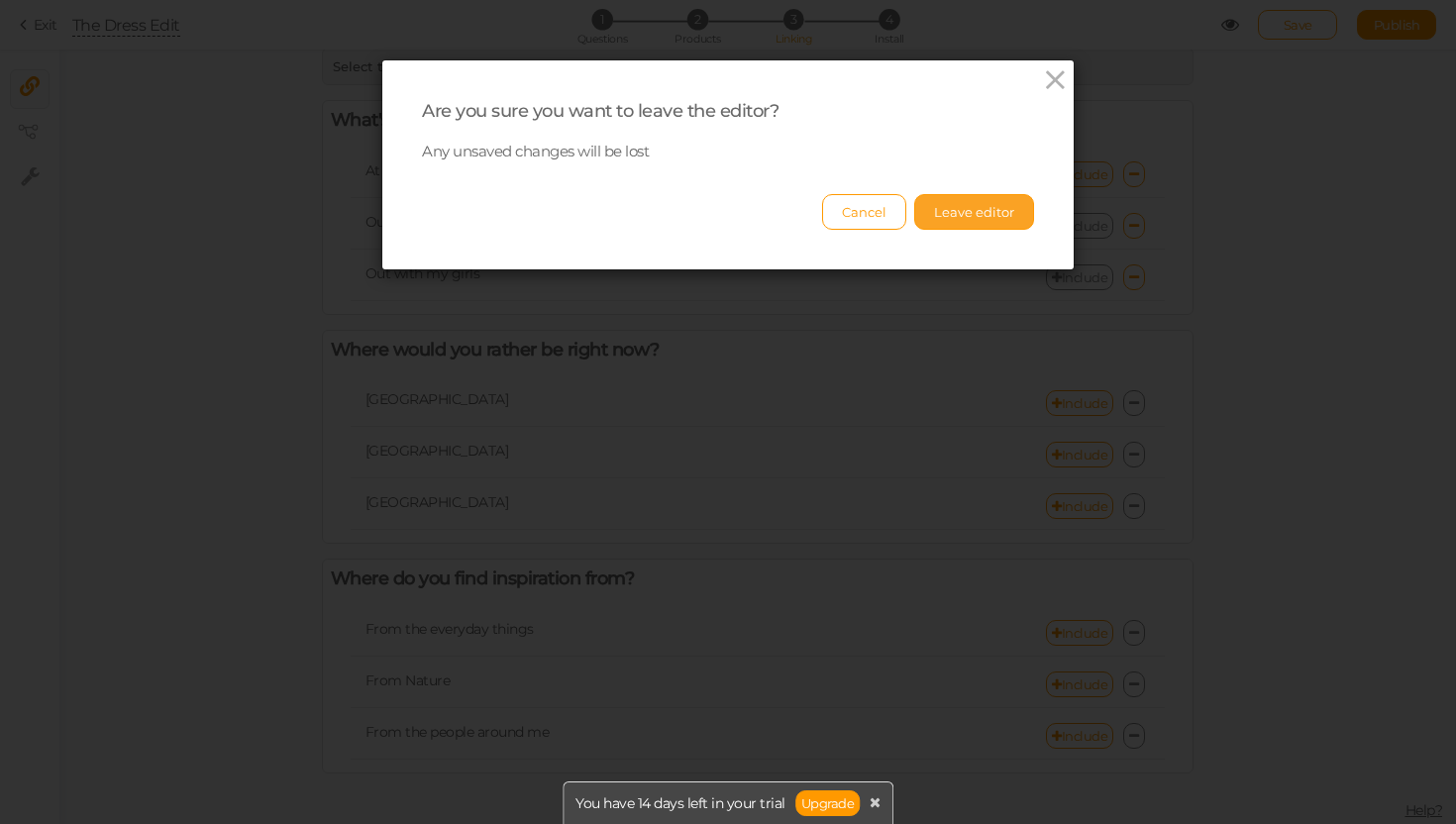 click on "Leave editor" at bounding box center [974, 212] 